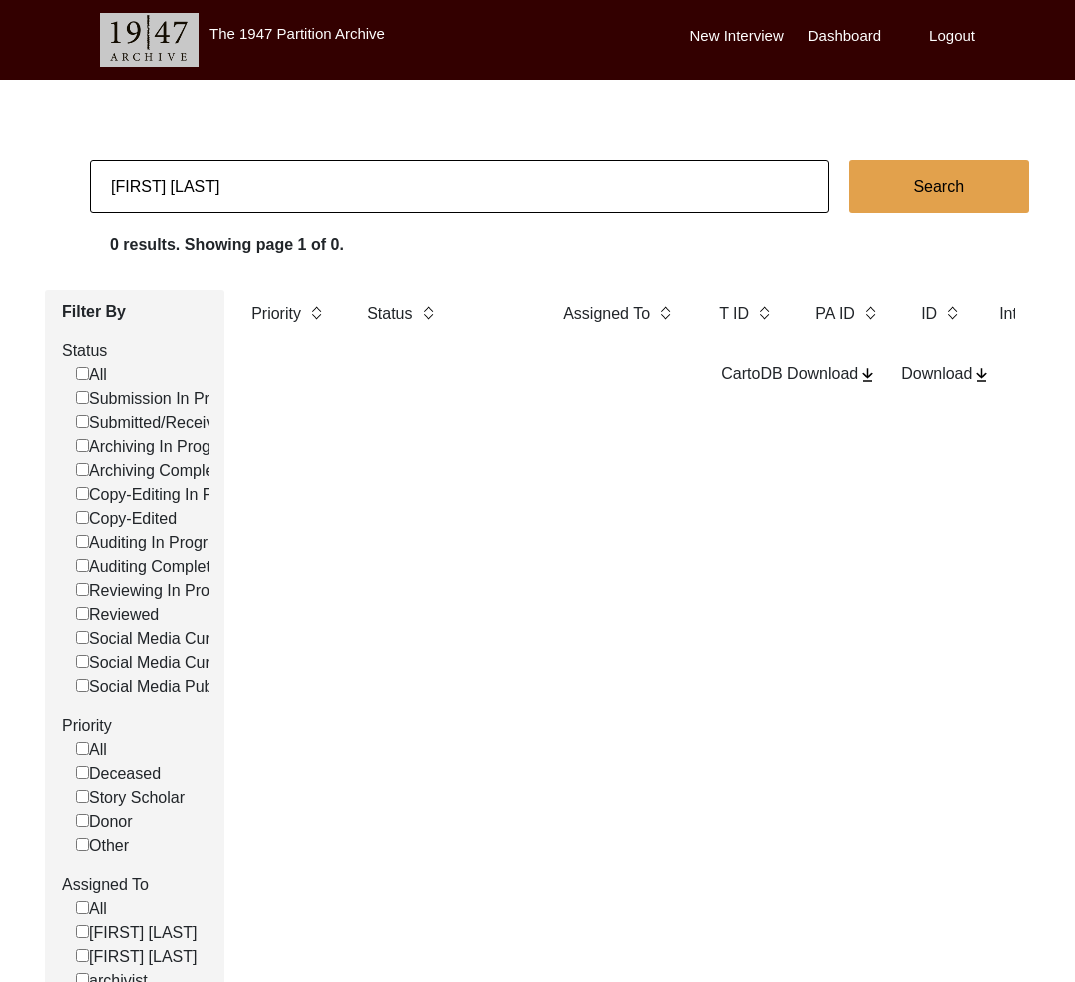 scroll, scrollTop: 0, scrollLeft: 0, axis: both 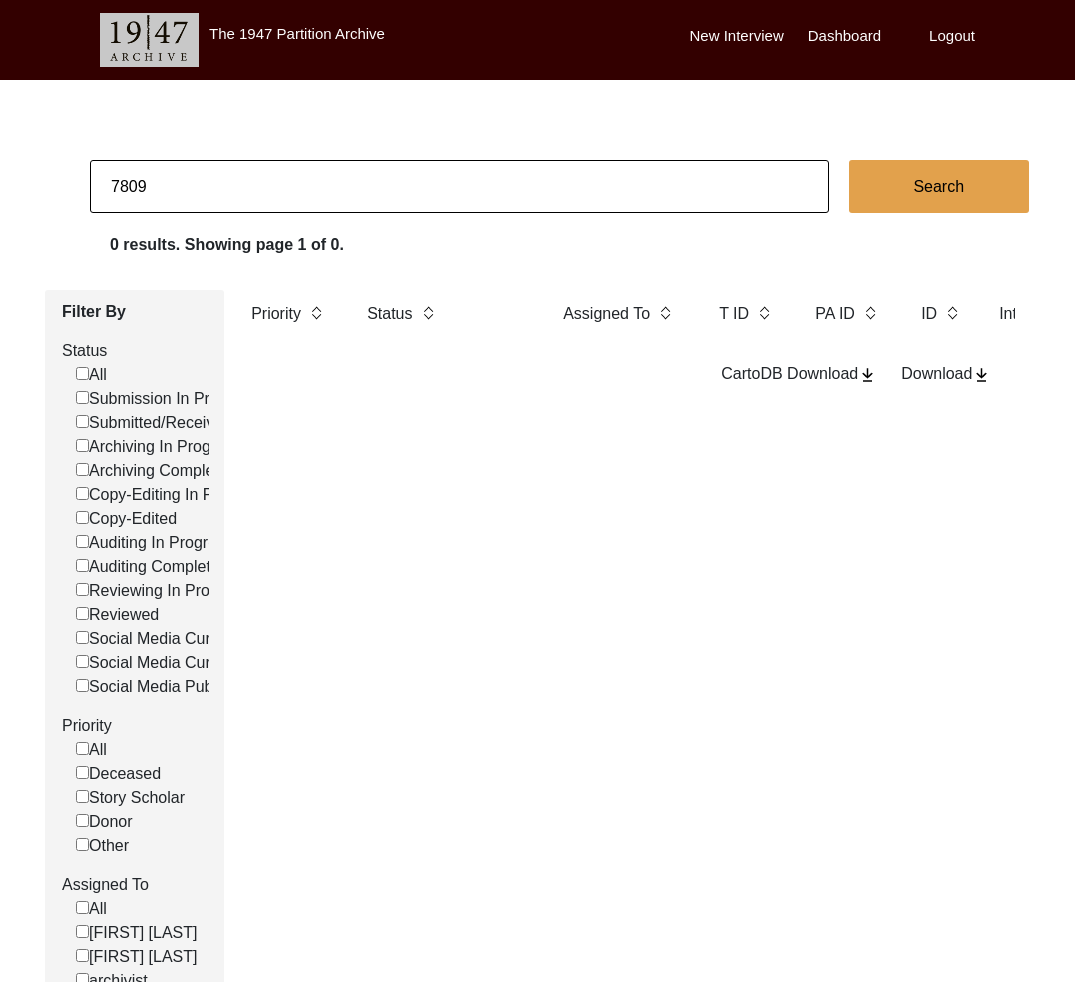type on "7809" 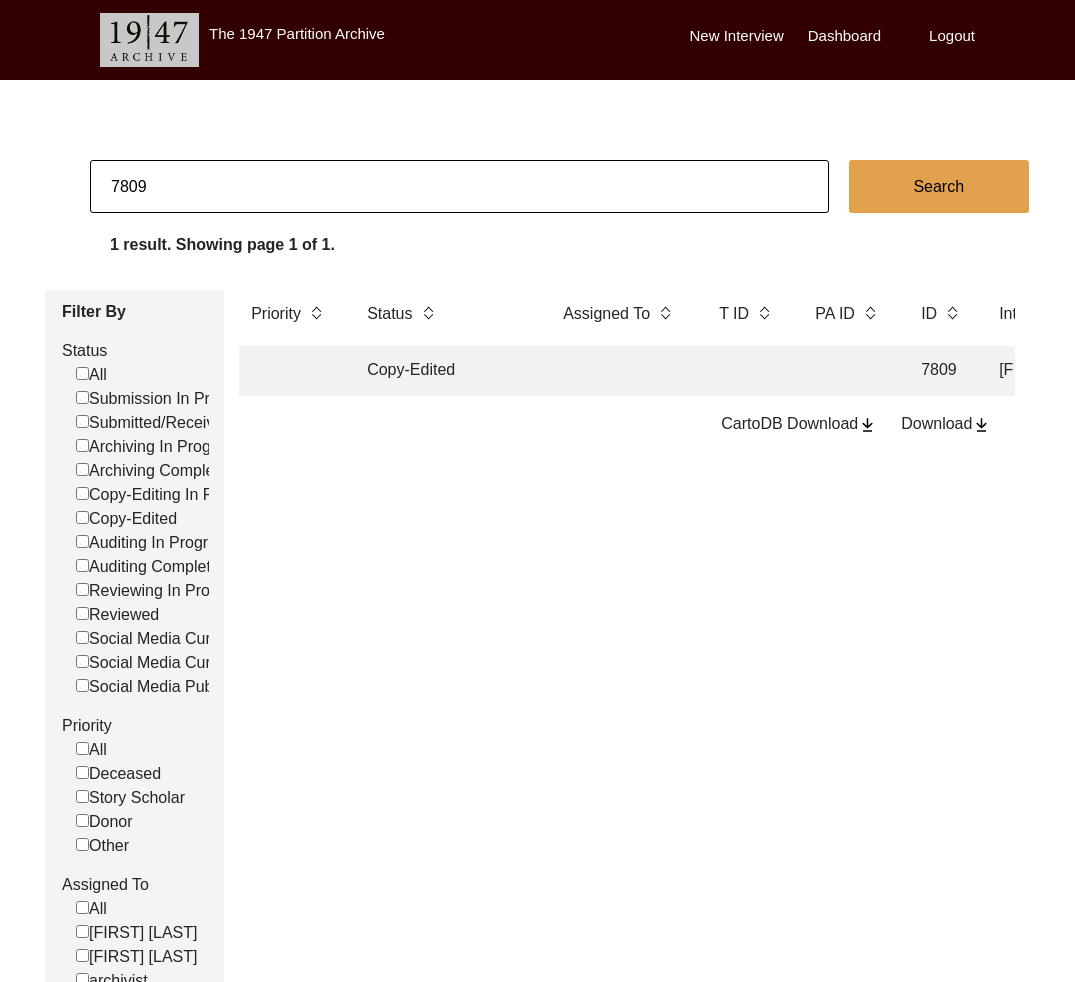 click on "Copy-Edited" at bounding box center (445, 371) 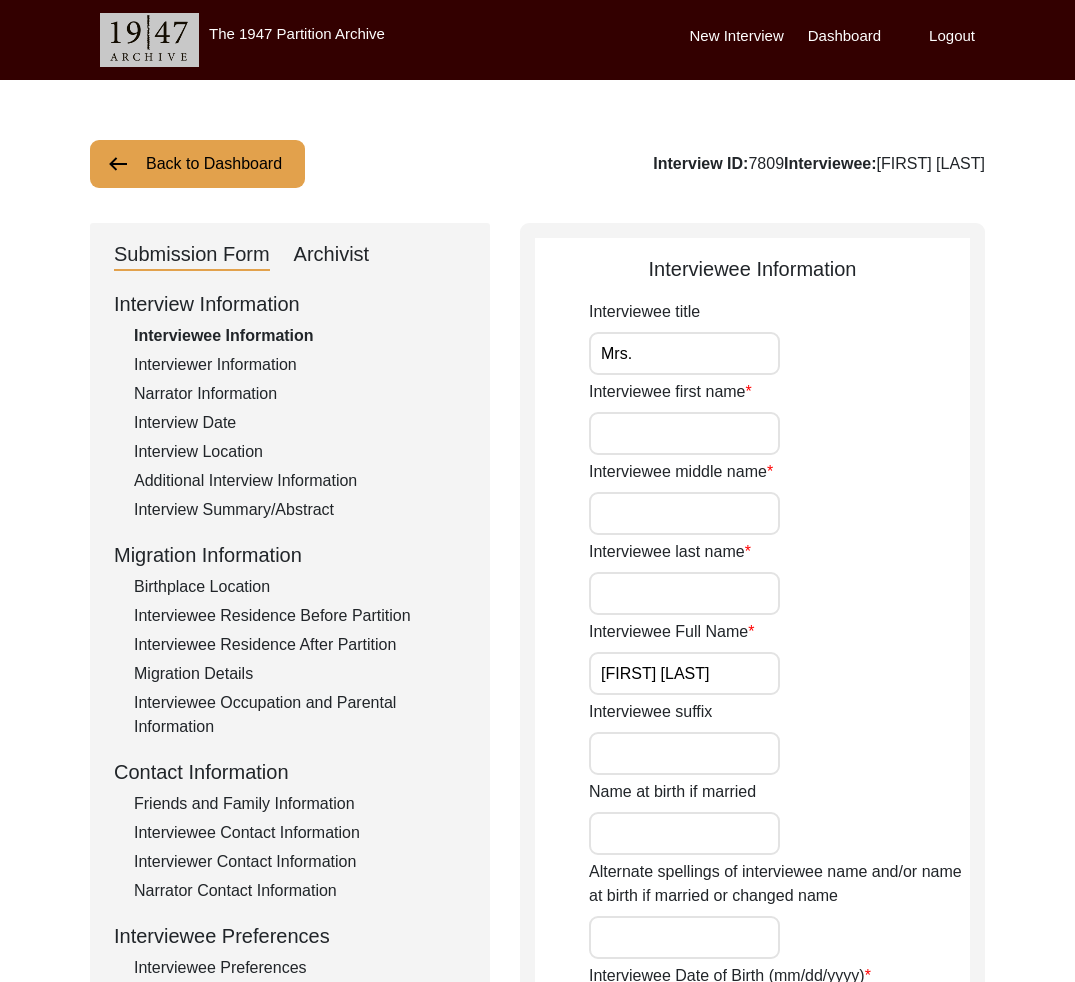 scroll, scrollTop: 308, scrollLeft: 0, axis: vertical 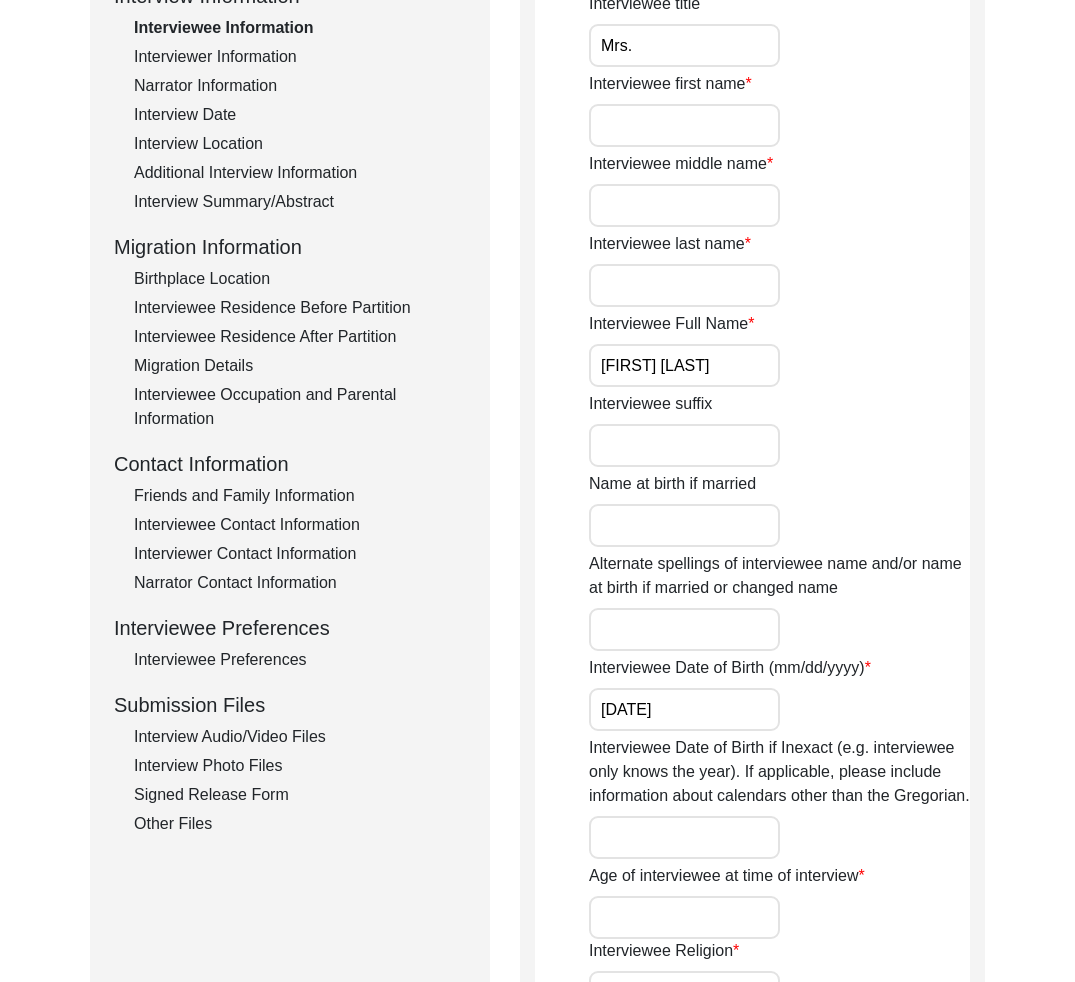 click on "Interviewee Preferences" at bounding box center (300, 660) 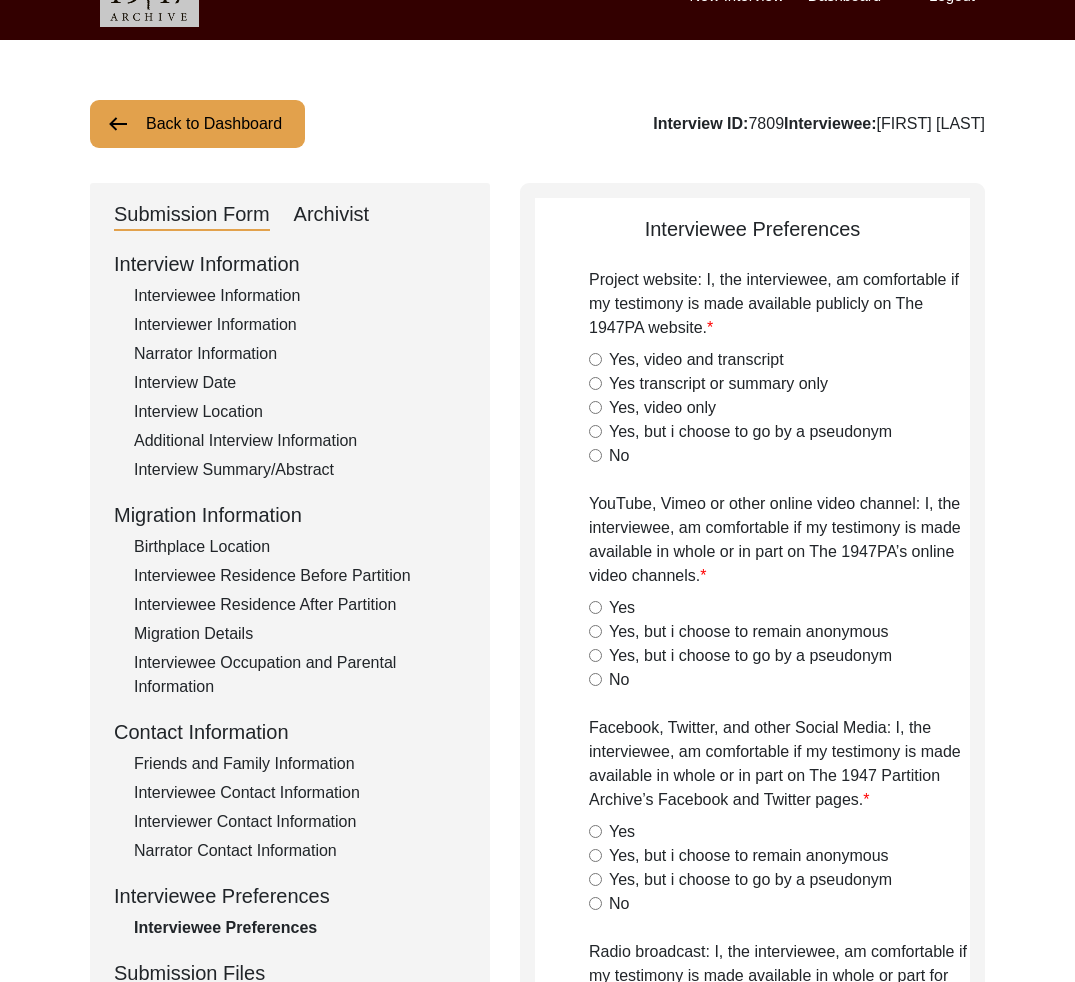 scroll, scrollTop: 0, scrollLeft: 0, axis: both 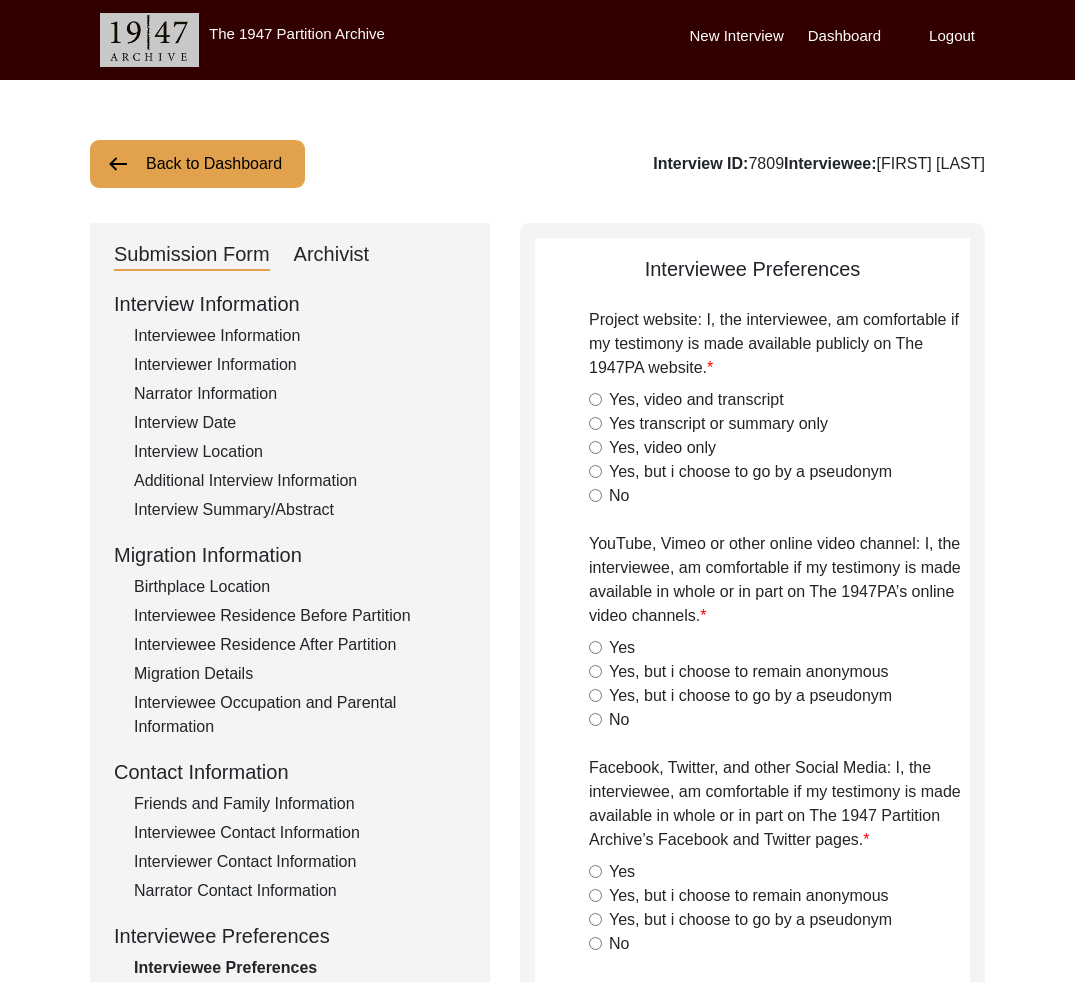 click on "Back to Dashboard" at bounding box center [197, 164] 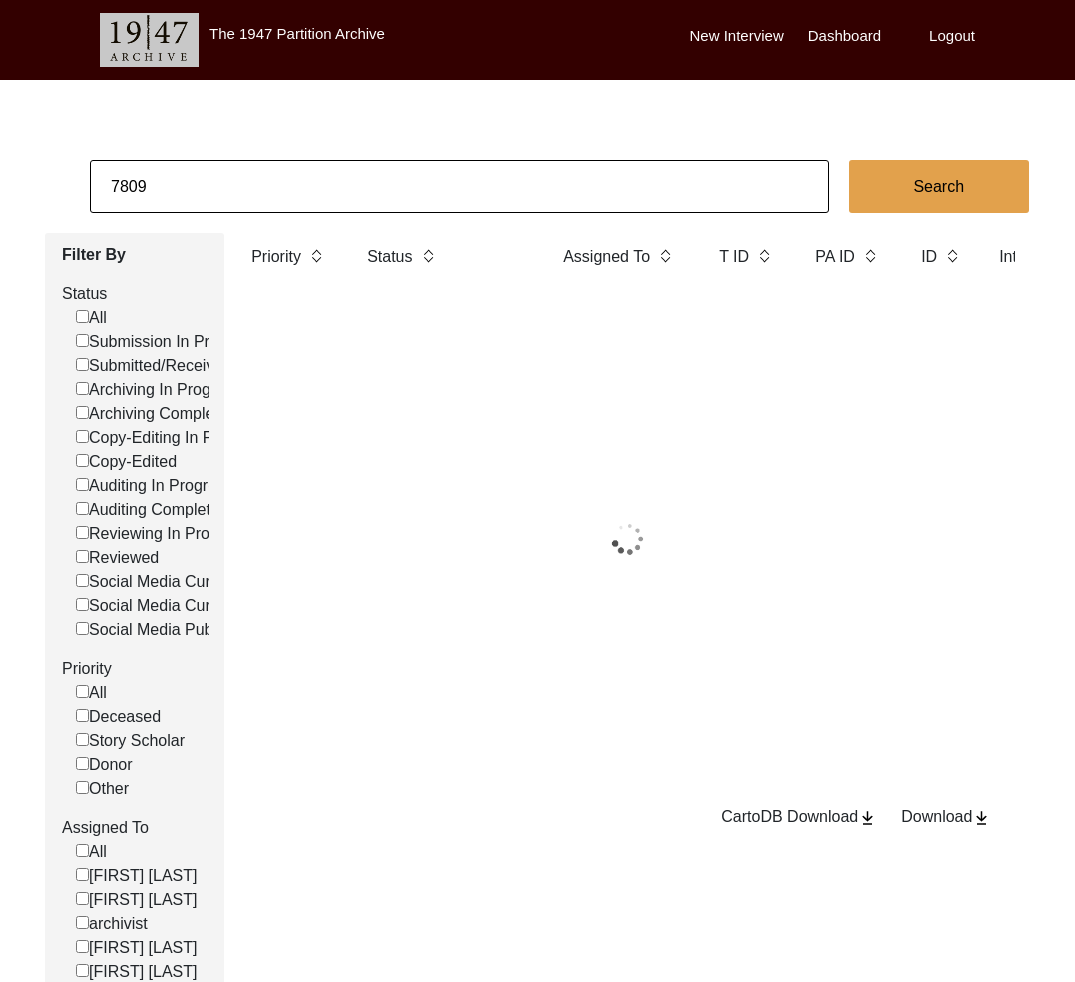 click on "7809" at bounding box center [459, 186] 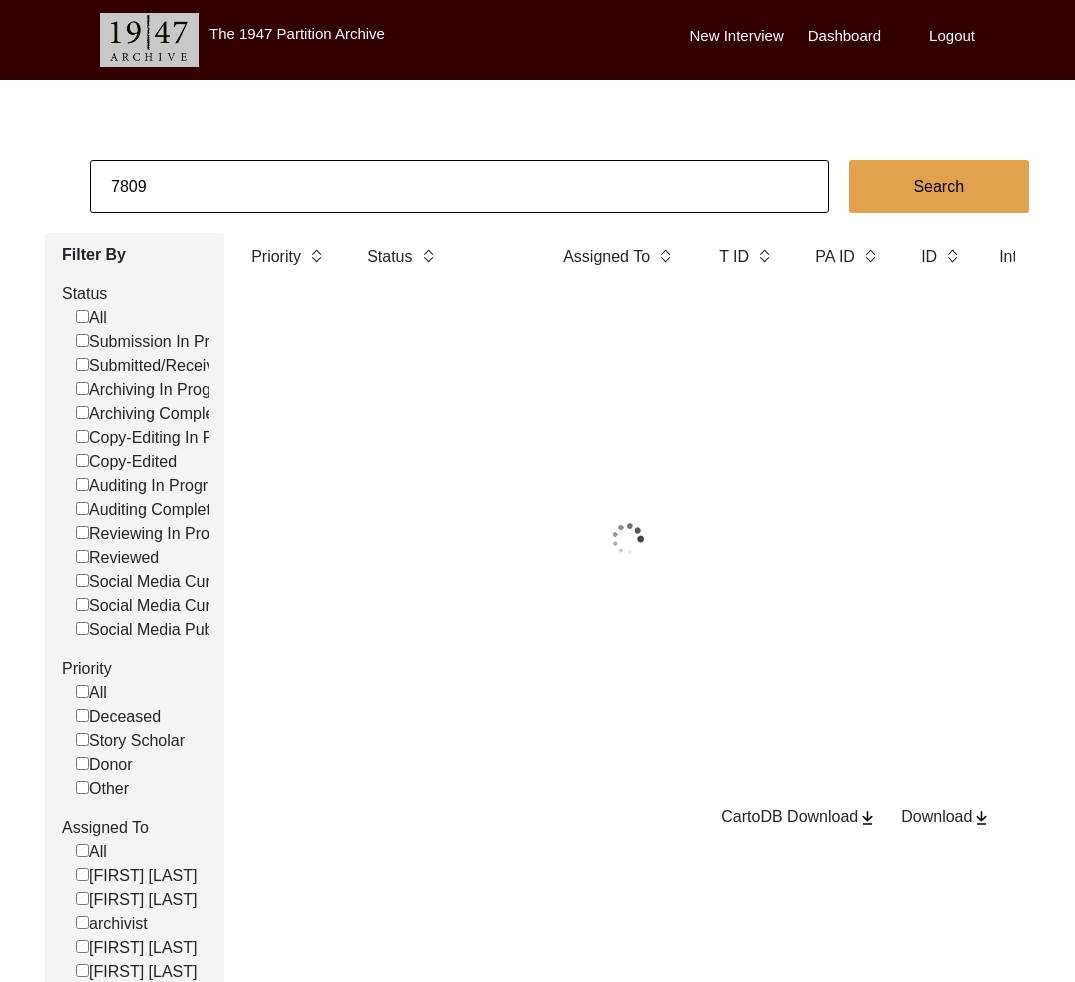 click on "7809" at bounding box center [459, 186] 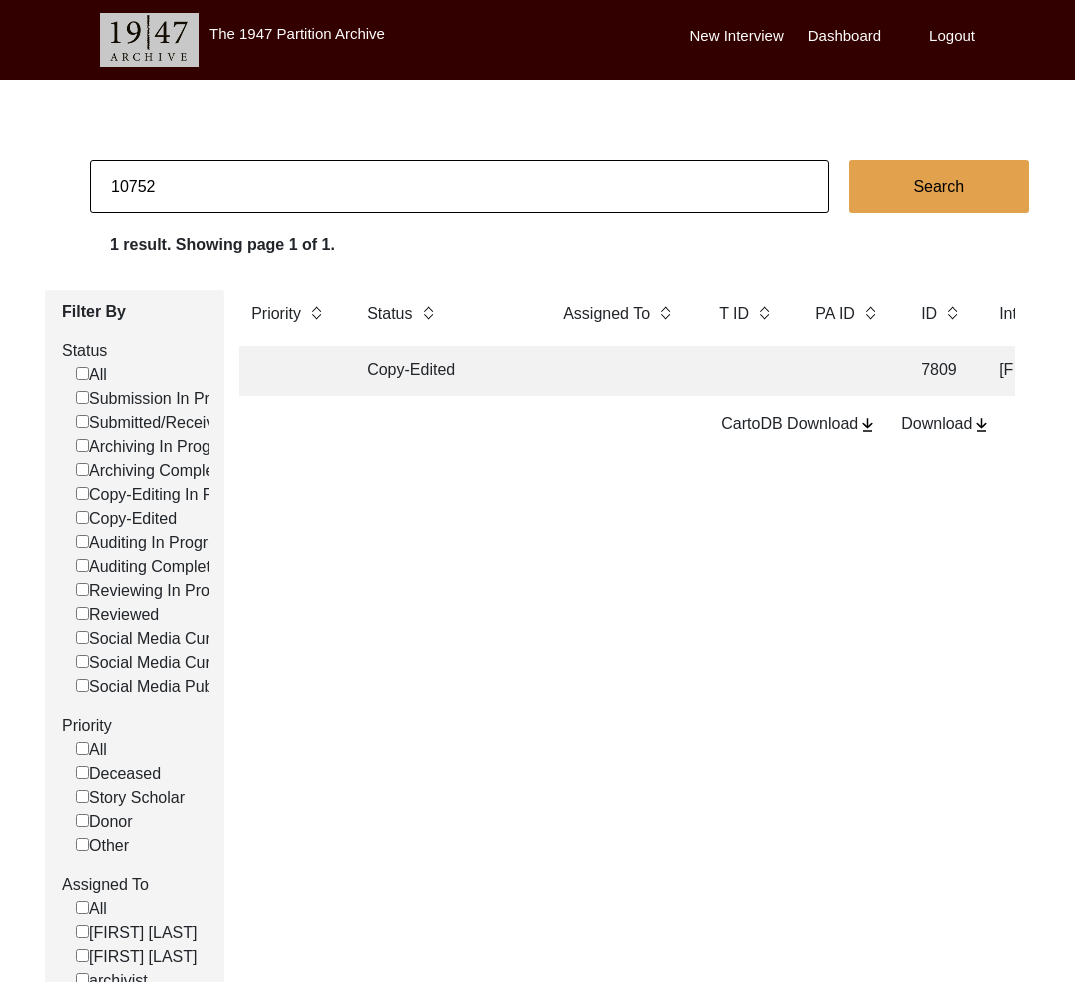 type on "10752" 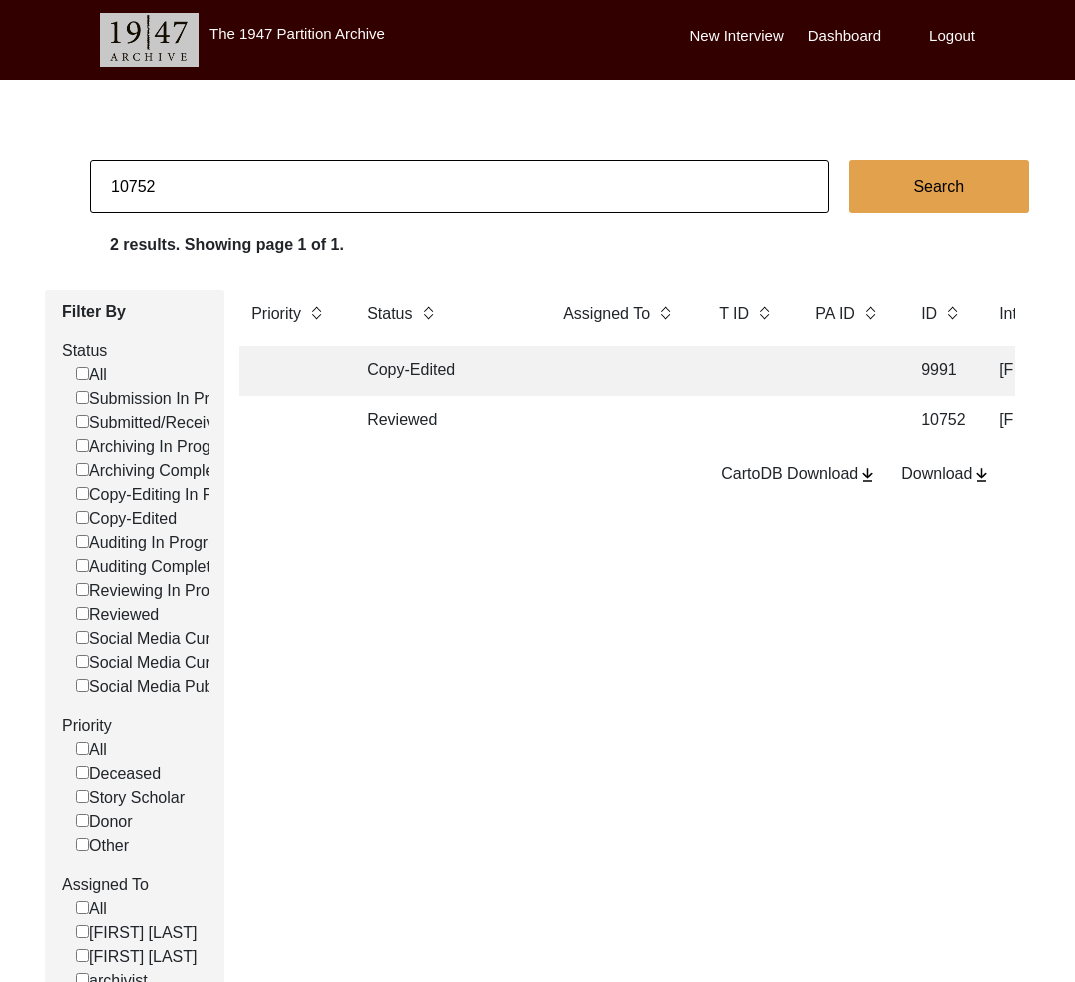 click on "Reviewed" at bounding box center [445, 371] 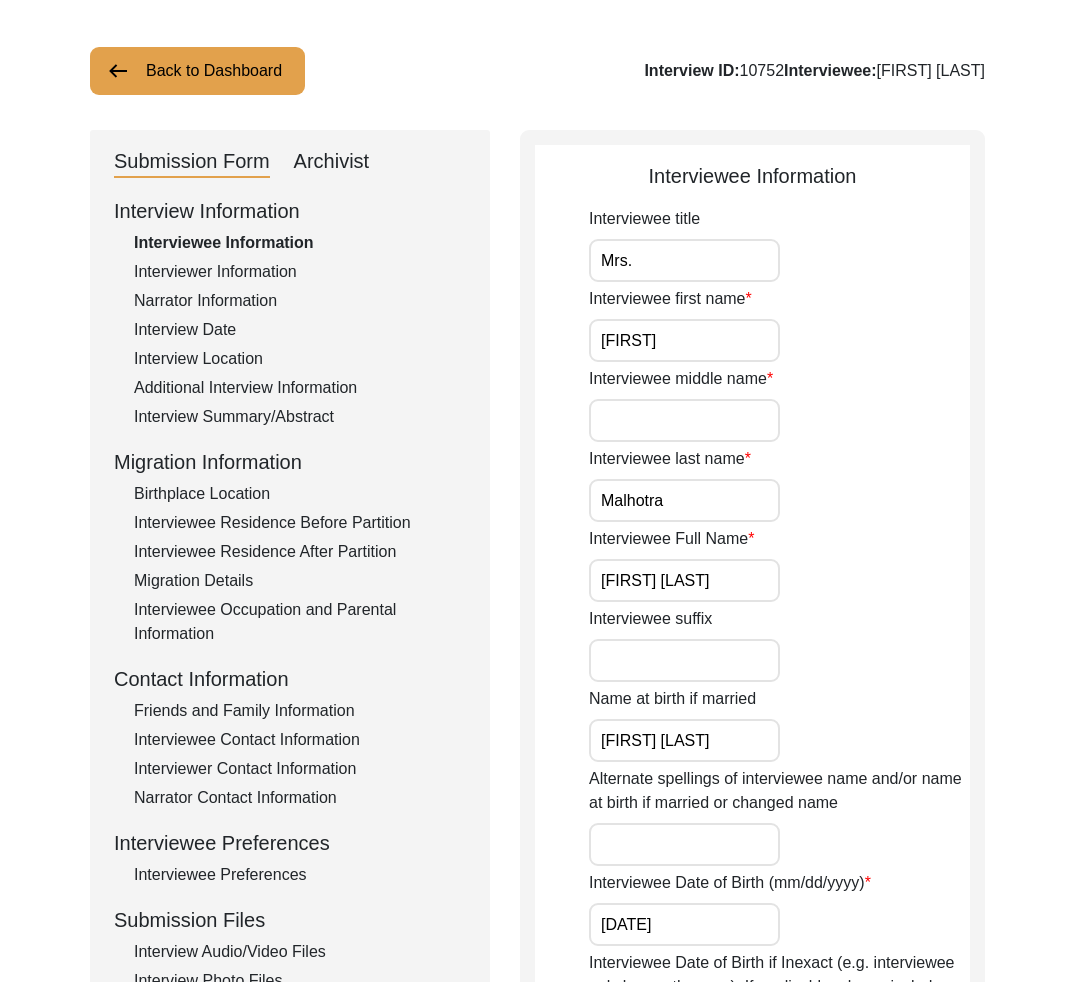 scroll, scrollTop: 196, scrollLeft: 0, axis: vertical 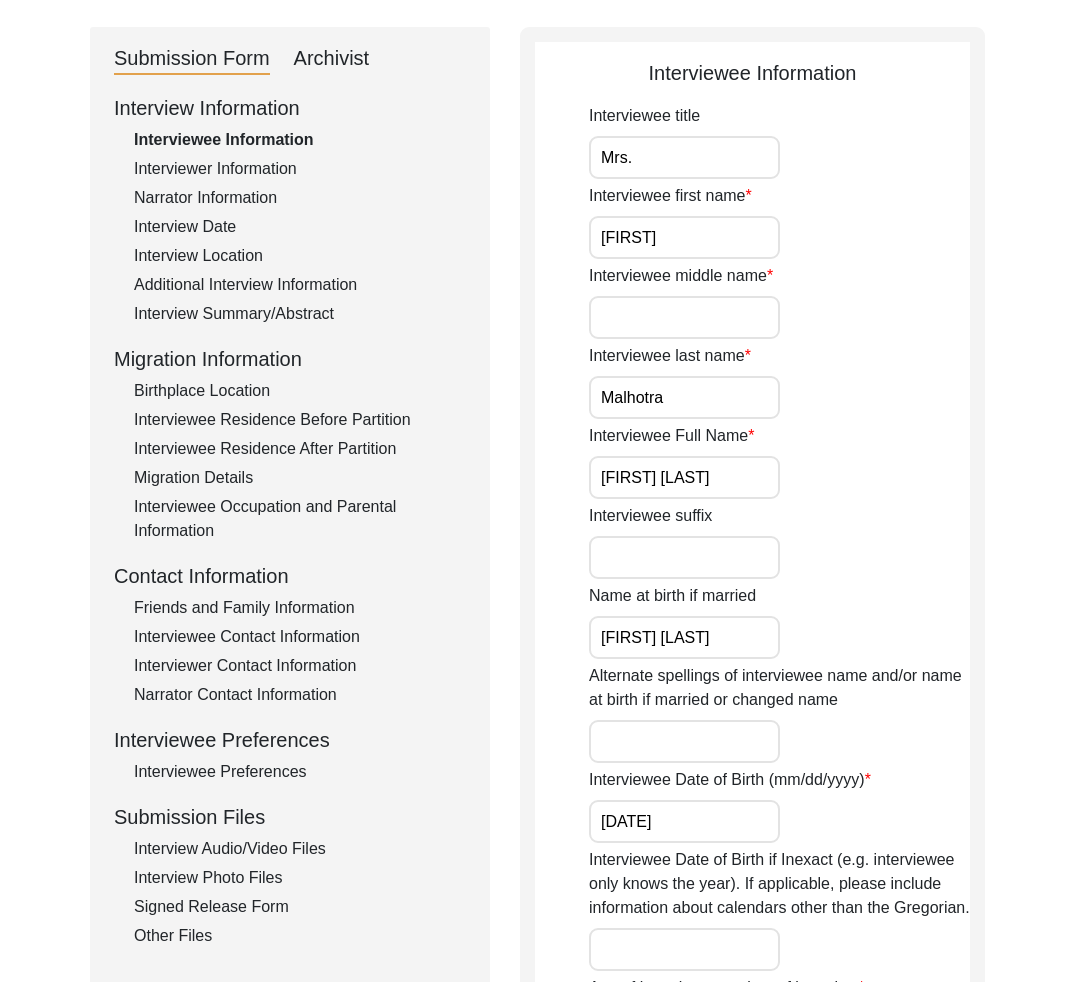 click on "Interviewee Preferences" at bounding box center (300, 772) 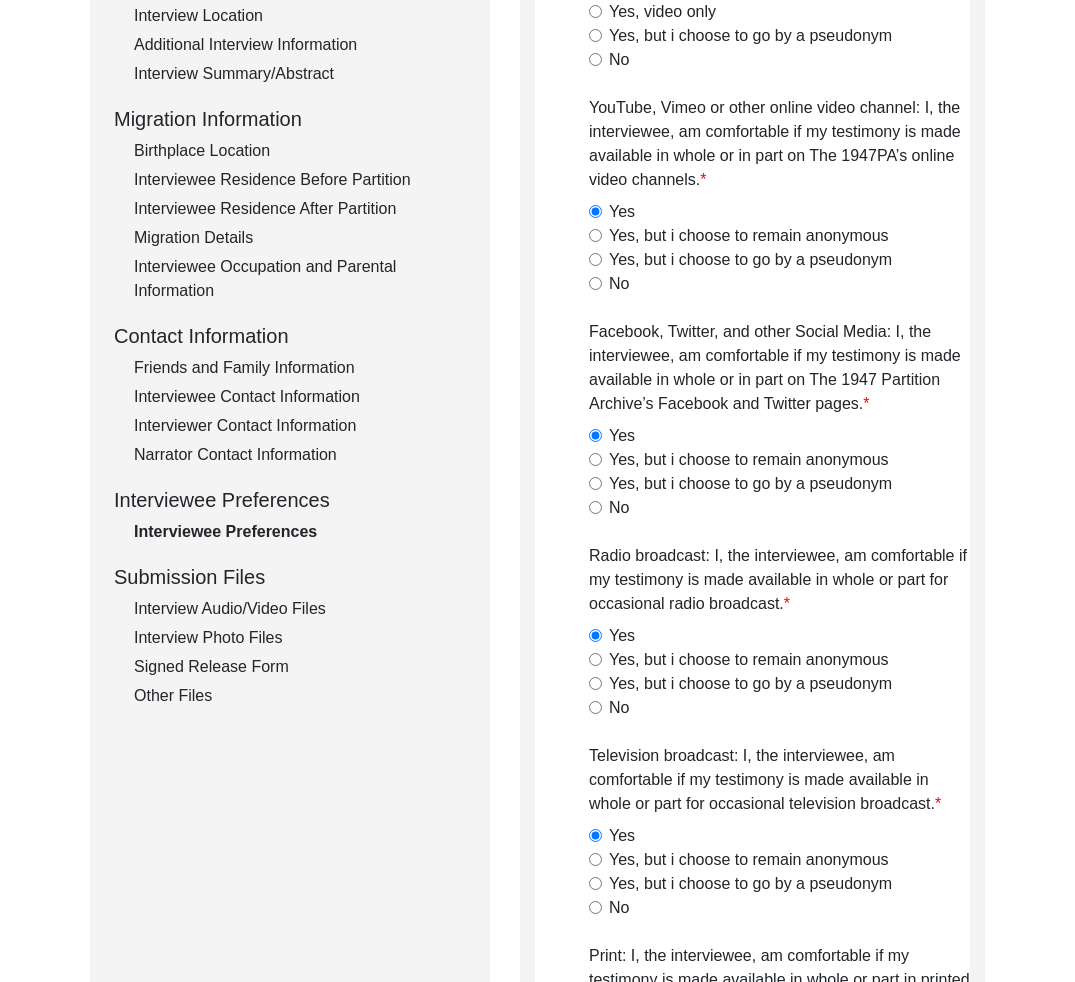 scroll, scrollTop: 0, scrollLeft: 0, axis: both 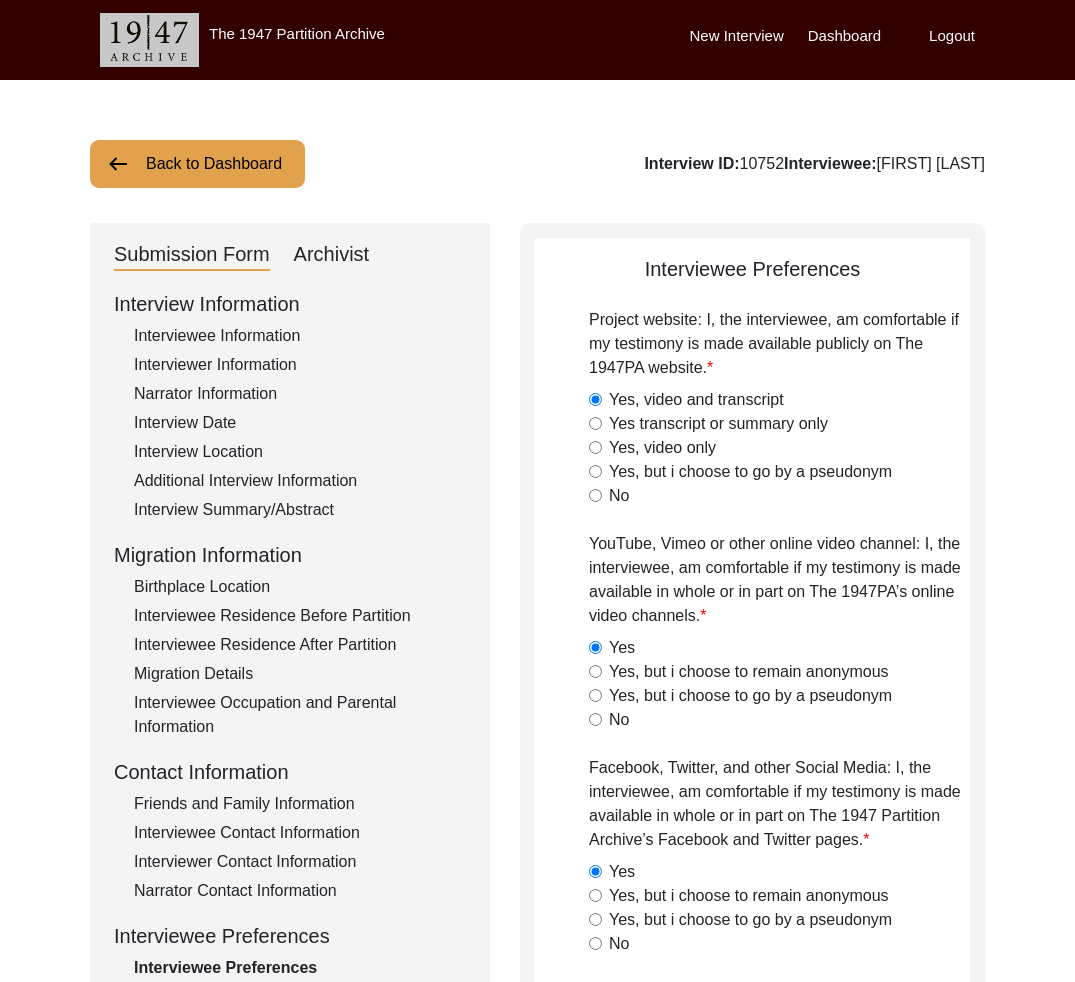 click on "Back to Dashboard" at bounding box center [197, 164] 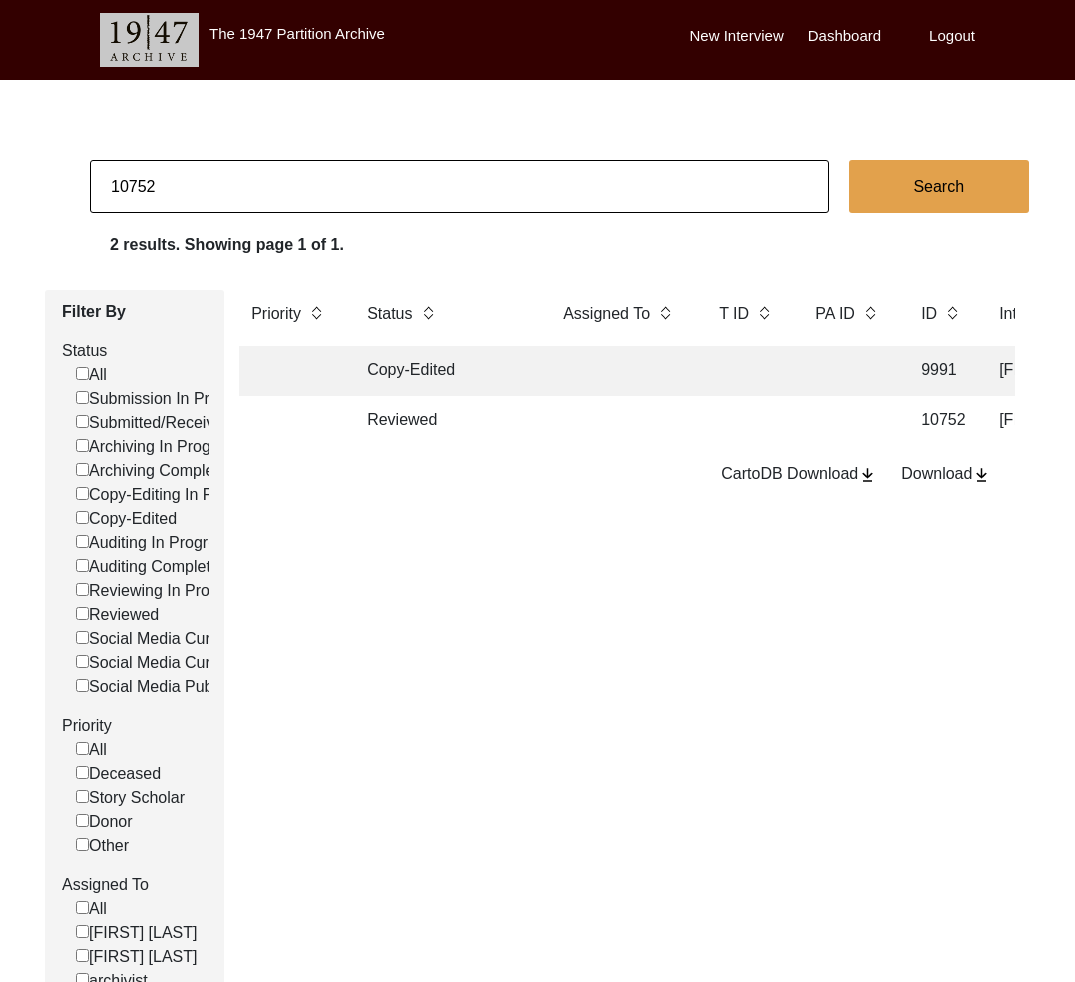 click on "10752" at bounding box center (459, 186) 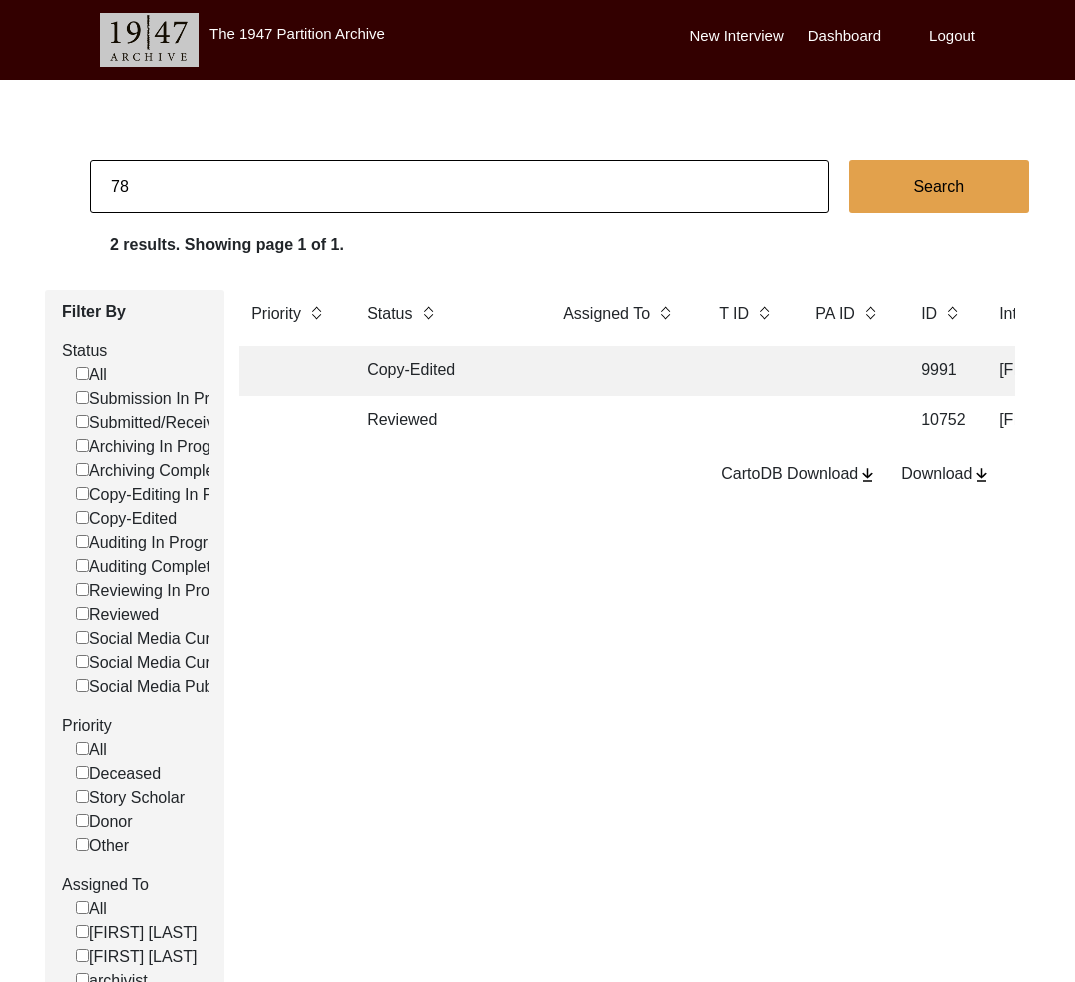 type on "78" 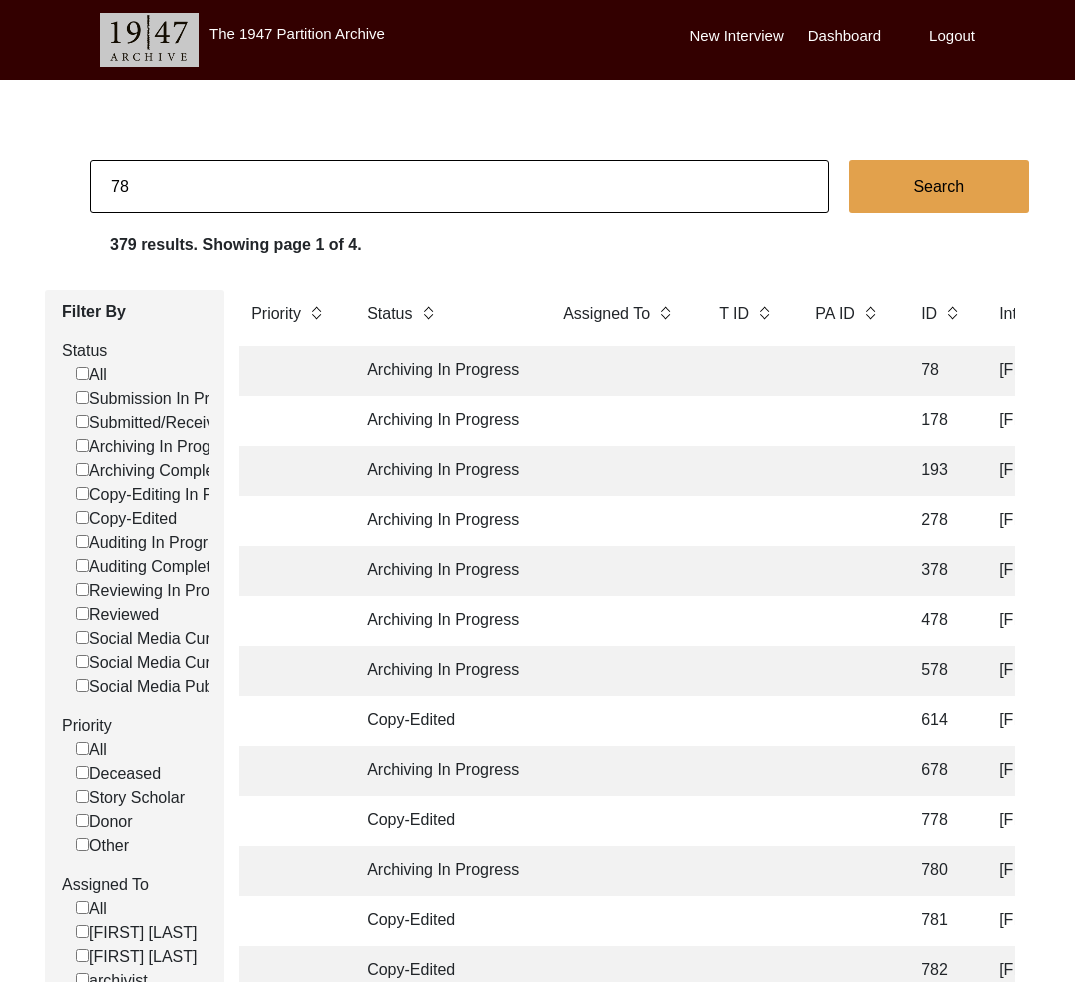 click at bounding box center [621, 371] 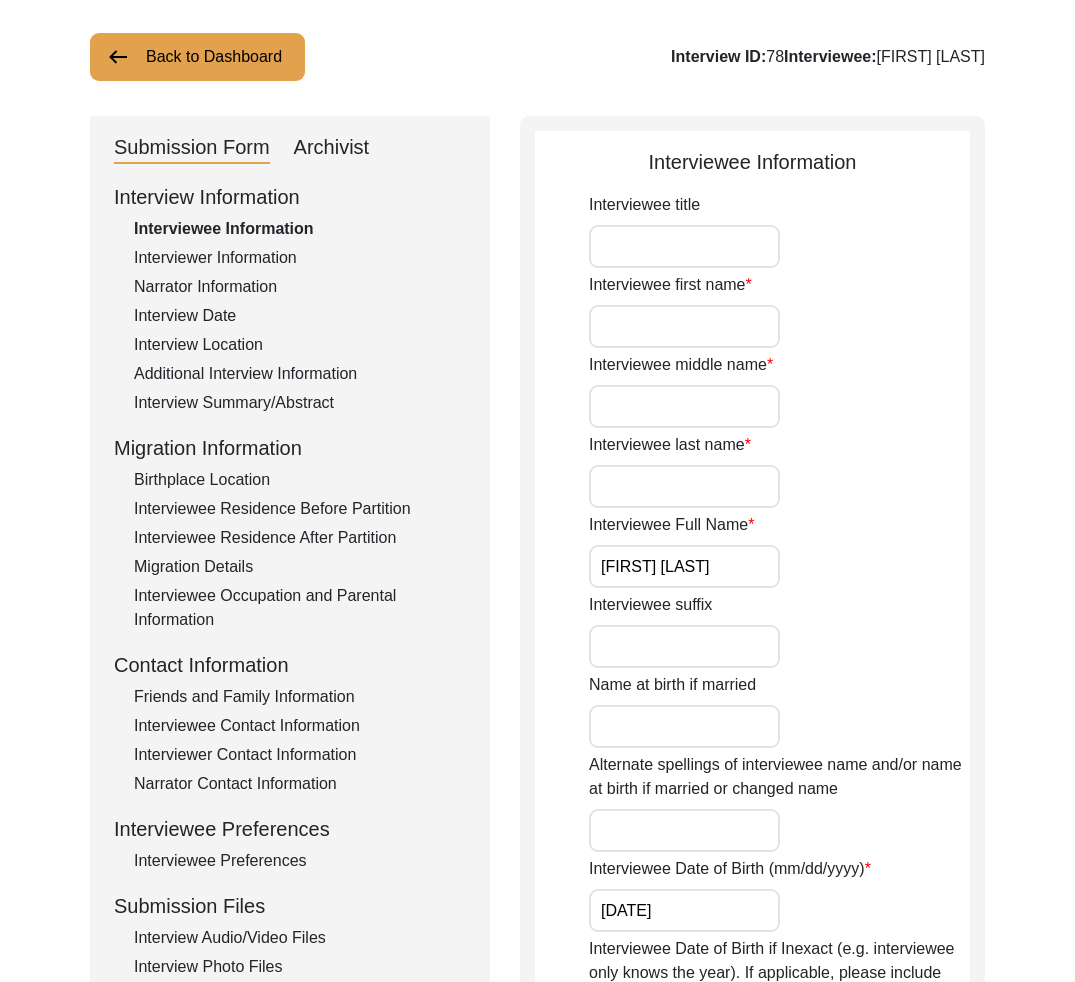 scroll, scrollTop: 230, scrollLeft: 0, axis: vertical 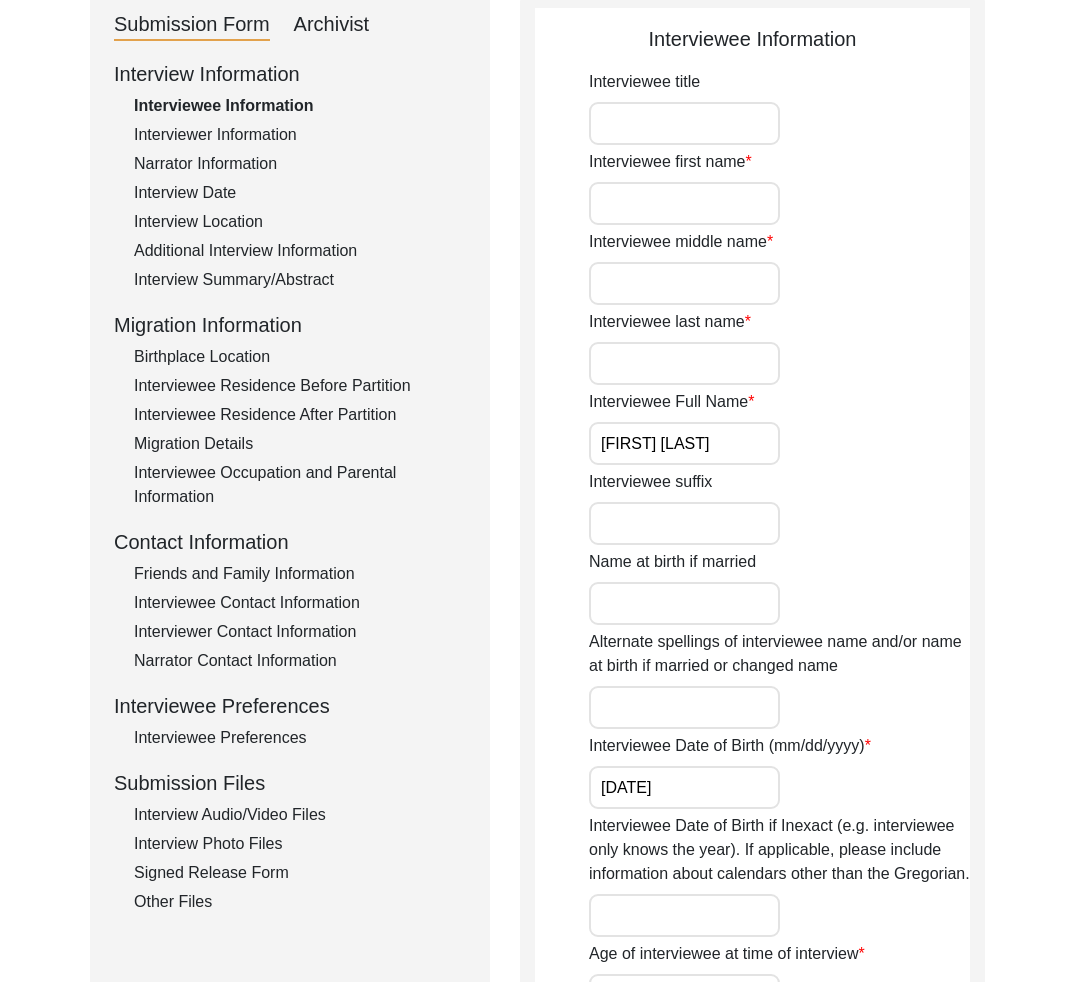 click on "Interview Information   Interviewee Information   Interviewer Information   Narrator Information   Interview Date   Interview Location   Additional Interview Information   Interview Summary/Abstract   Migration Information   Birthplace Location   Interviewee Residence Before Partition   Interviewee Residence After Partition   Migration Details   Interviewee Occupation and Parental Information   Contact Information   Friends and Family Information   Interviewee Contact Information   Interviewer Contact Information   Narrator Contact Information   Interviewee Preferences   Interviewee Preferences   Submission Files   Interview Audio/Video Files   Interview Photo Files   Signed Release Form   Other Files" at bounding box center [290, 486] 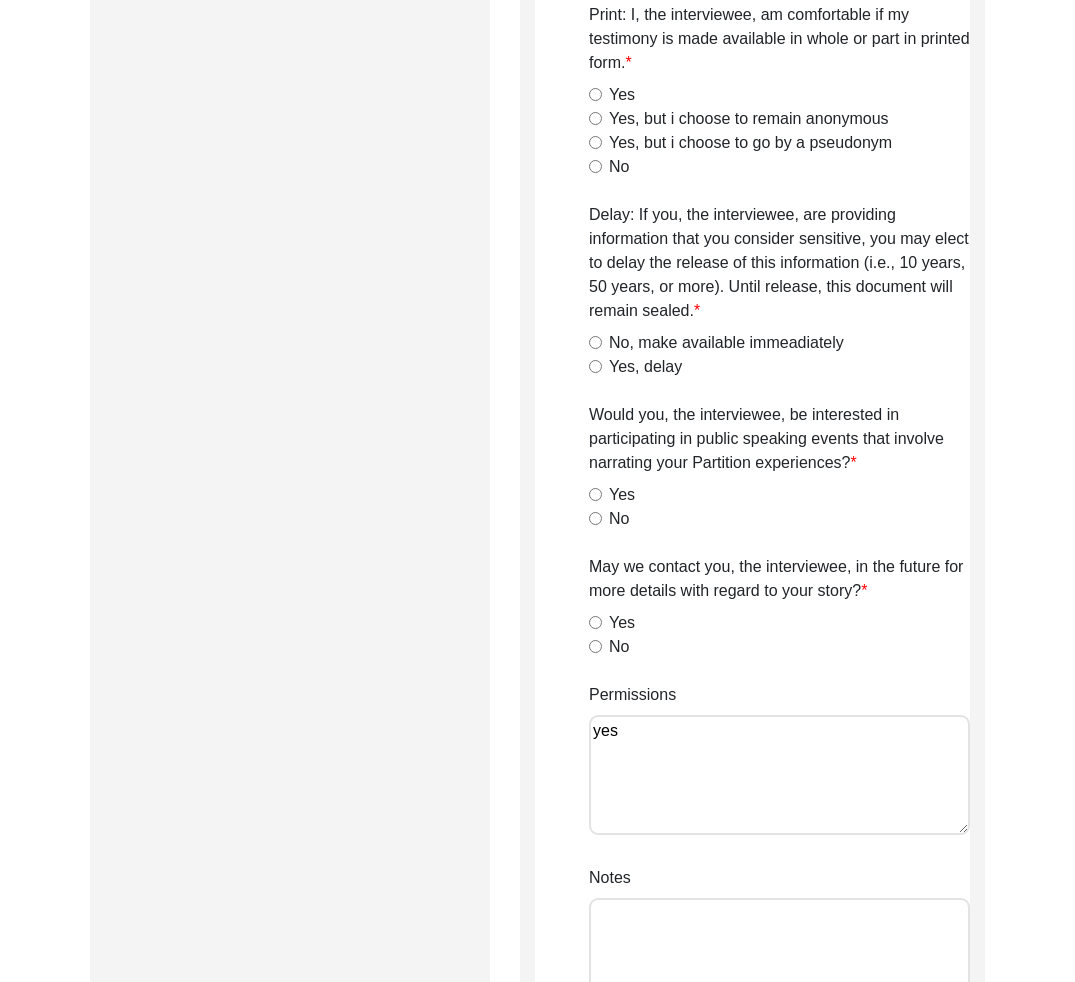scroll, scrollTop: 0, scrollLeft: 0, axis: both 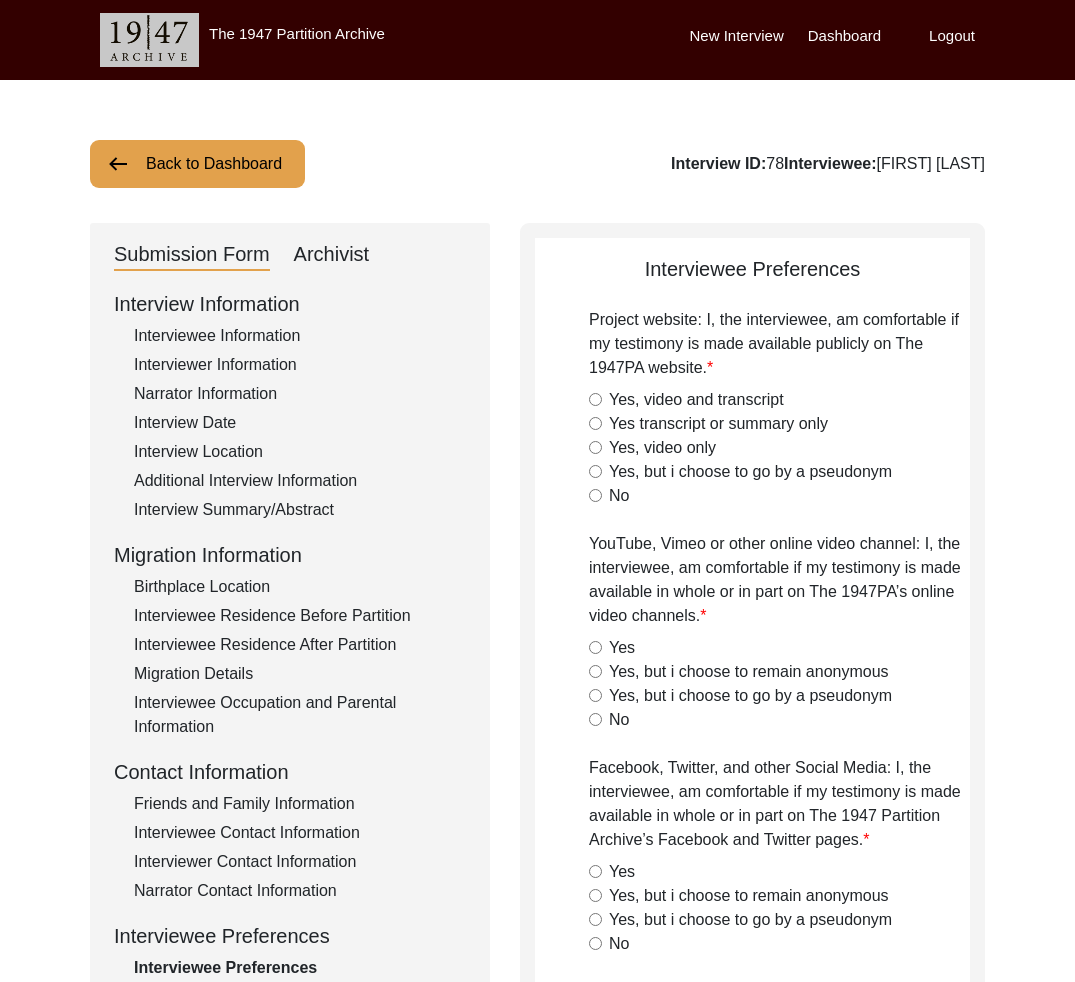drag, startPoint x: 183, startPoint y: 198, endPoint x: 168, endPoint y: 180, distance: 23.43075 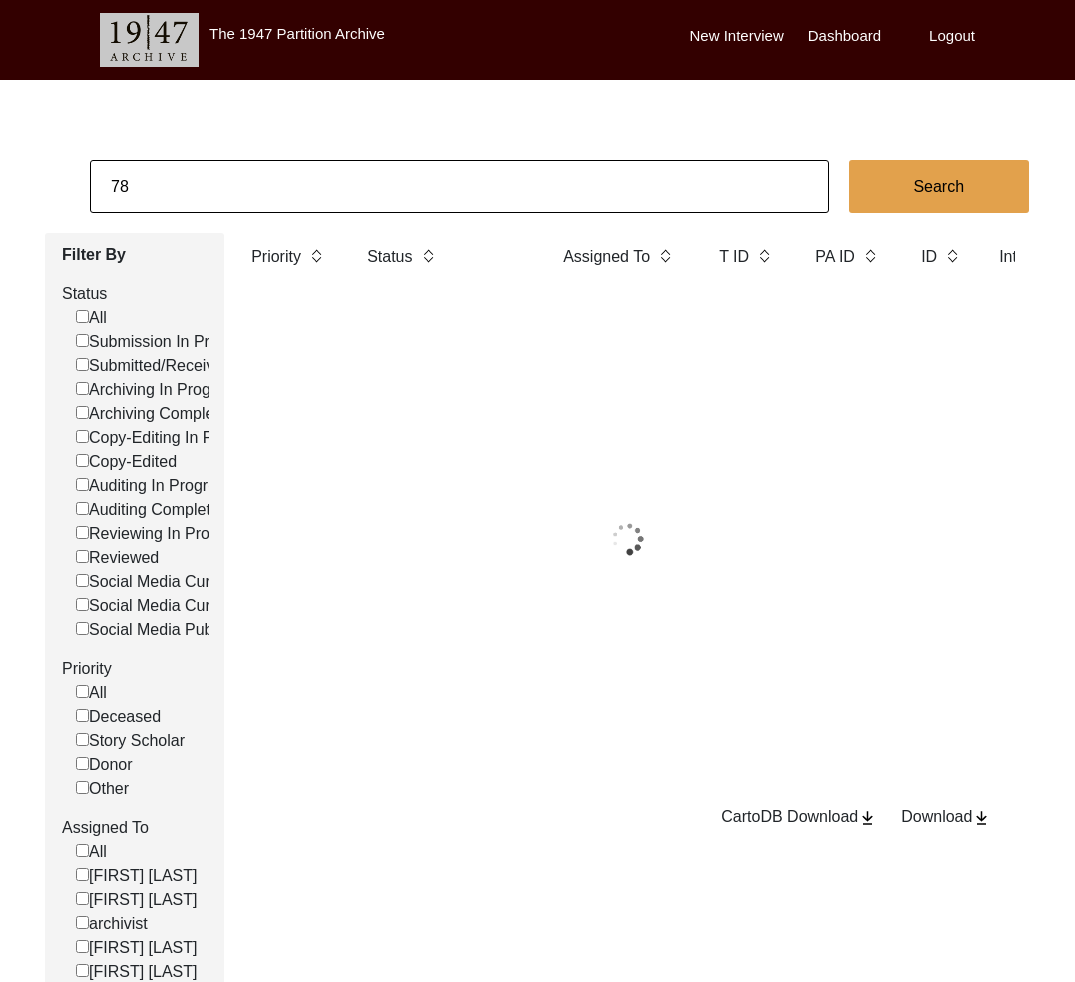 click on "78" at bounding box center (459, 186) 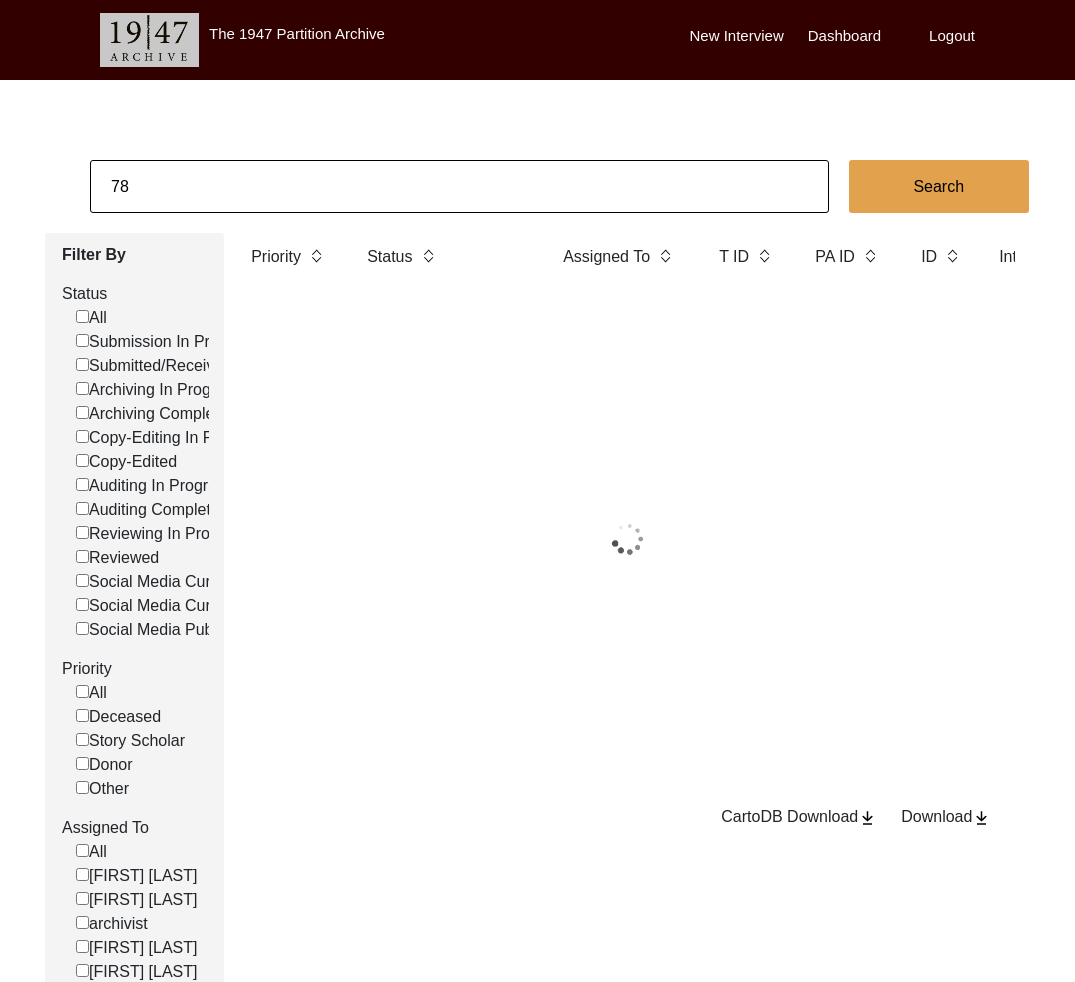 click on "78" at bounding box center (459, 186) 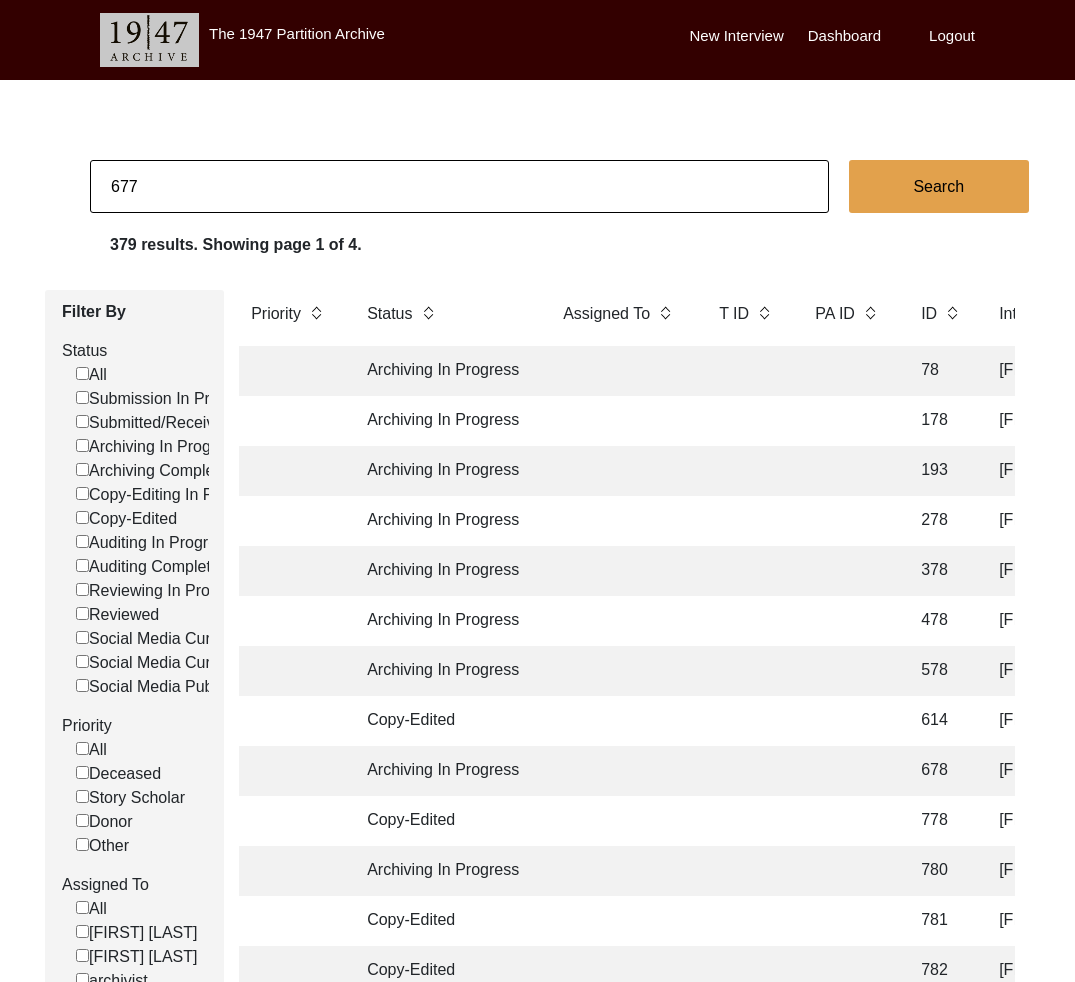 type on "677" 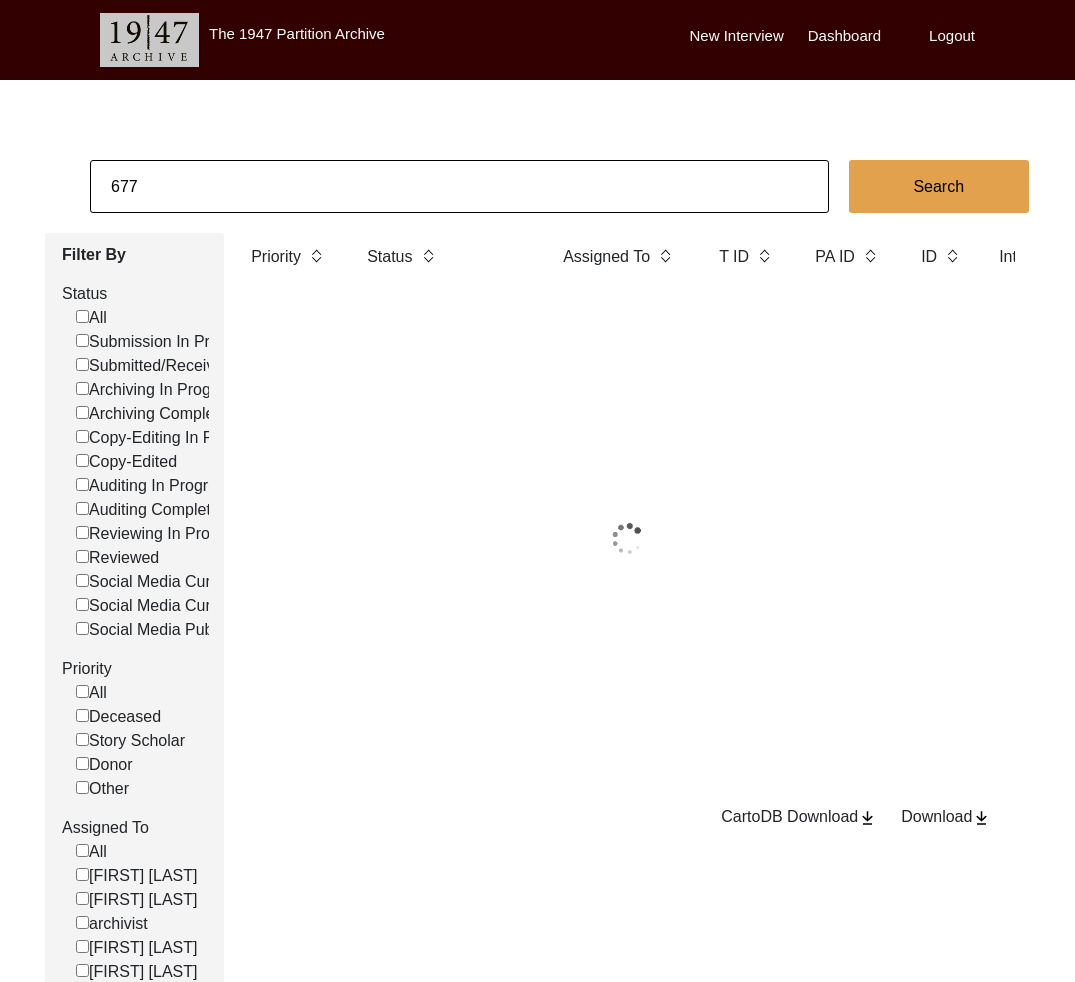 scroll, scrollTop: 23, scrollLeft: 0, axis: vertical 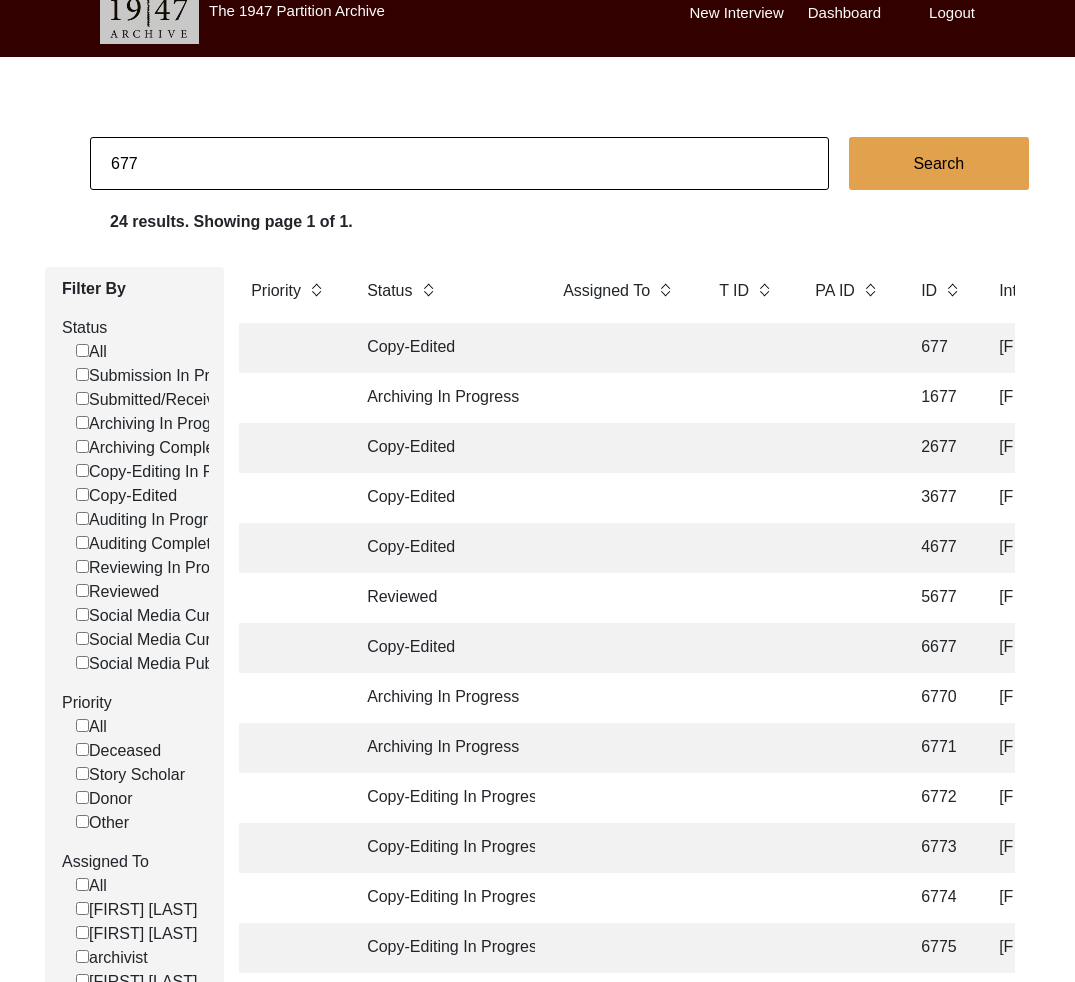 click on "Copy-Edited" at bounding box center (445, 348) 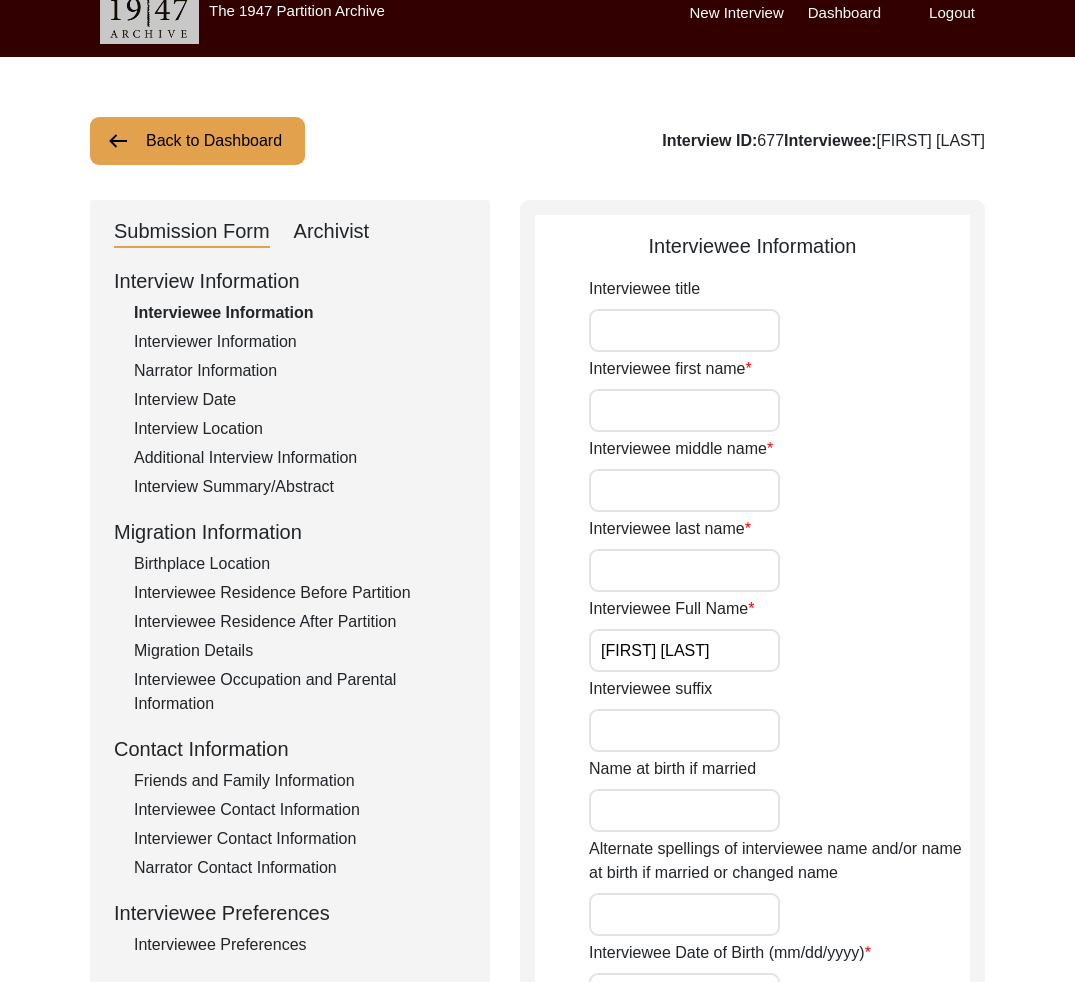 click on "Archivist" at bounding box center (332, 232) 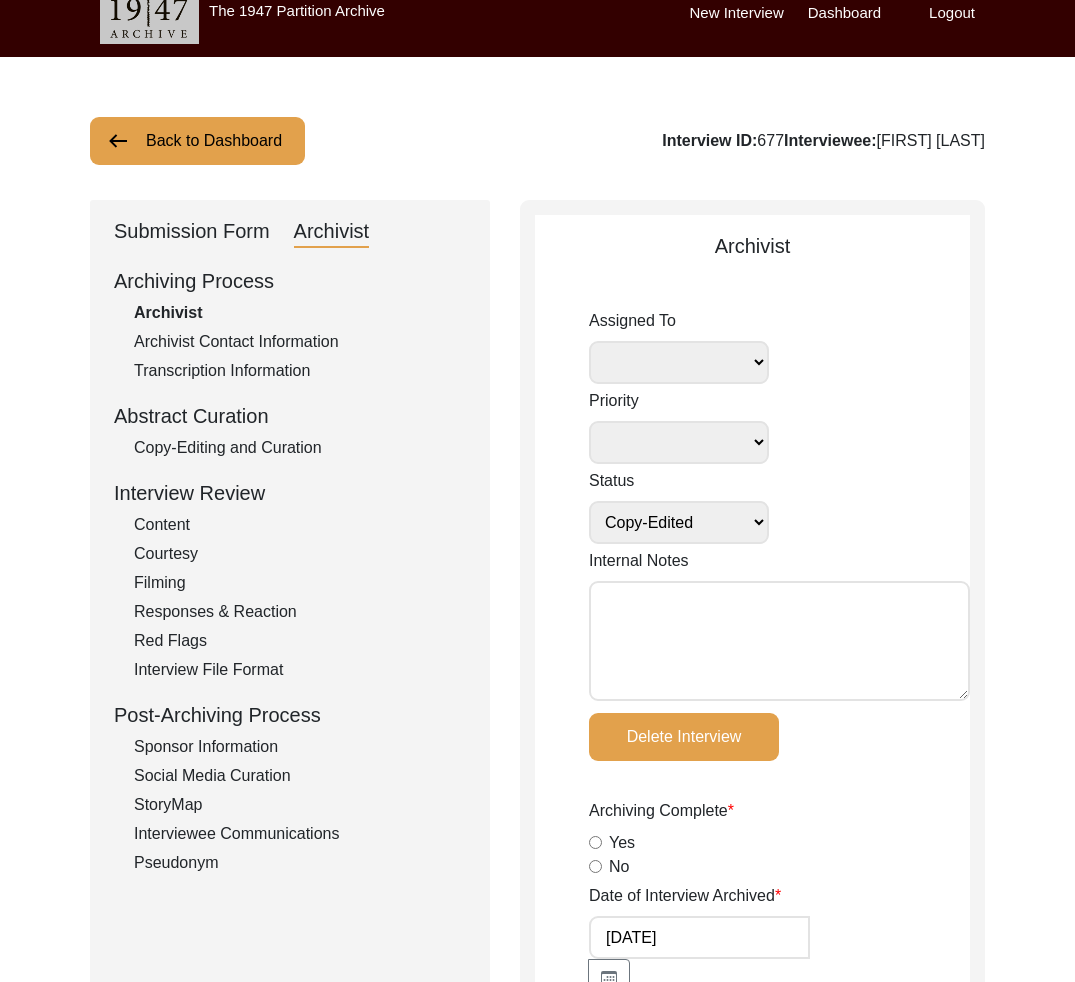 click on "Submission Form" at bounding box center (192, 232) 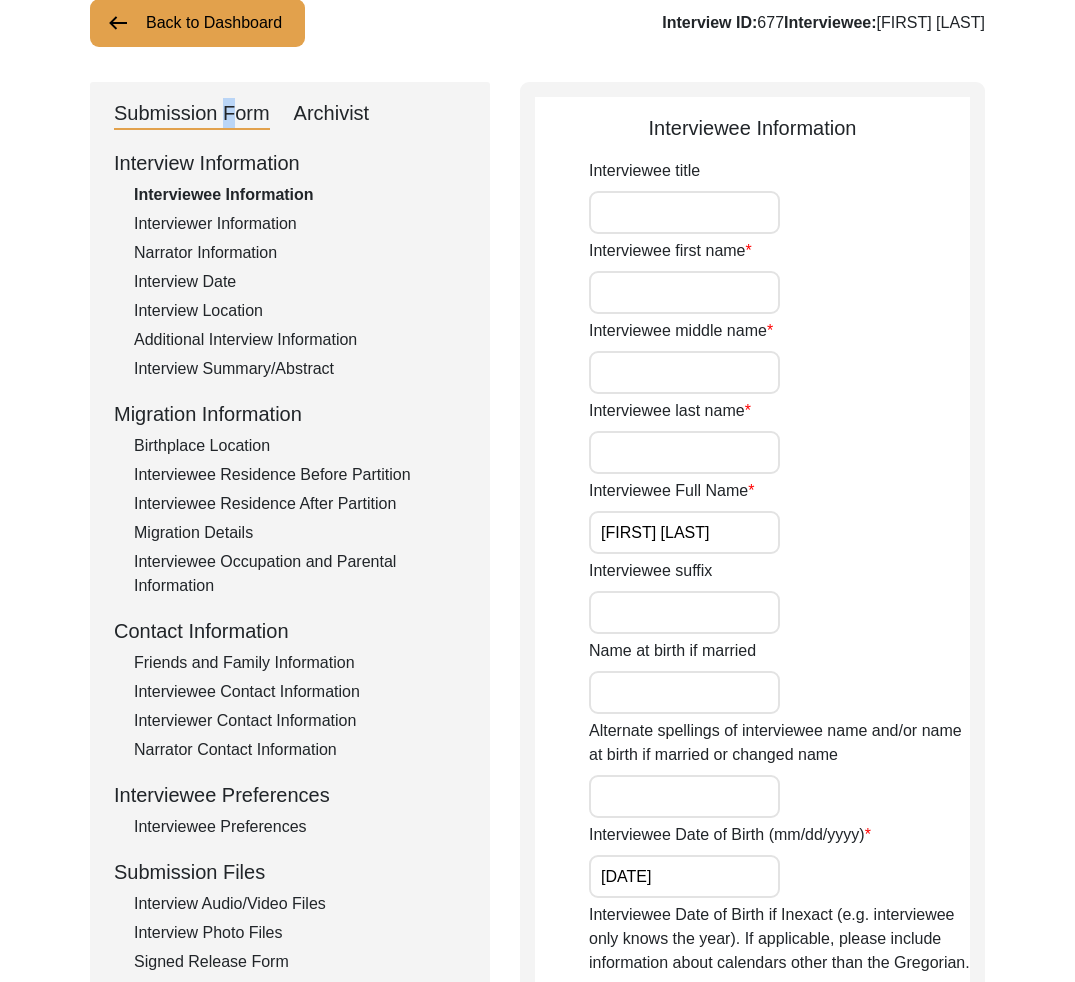 scroll, scrollTop: 267, scrollLeft: 0, axis: vertical 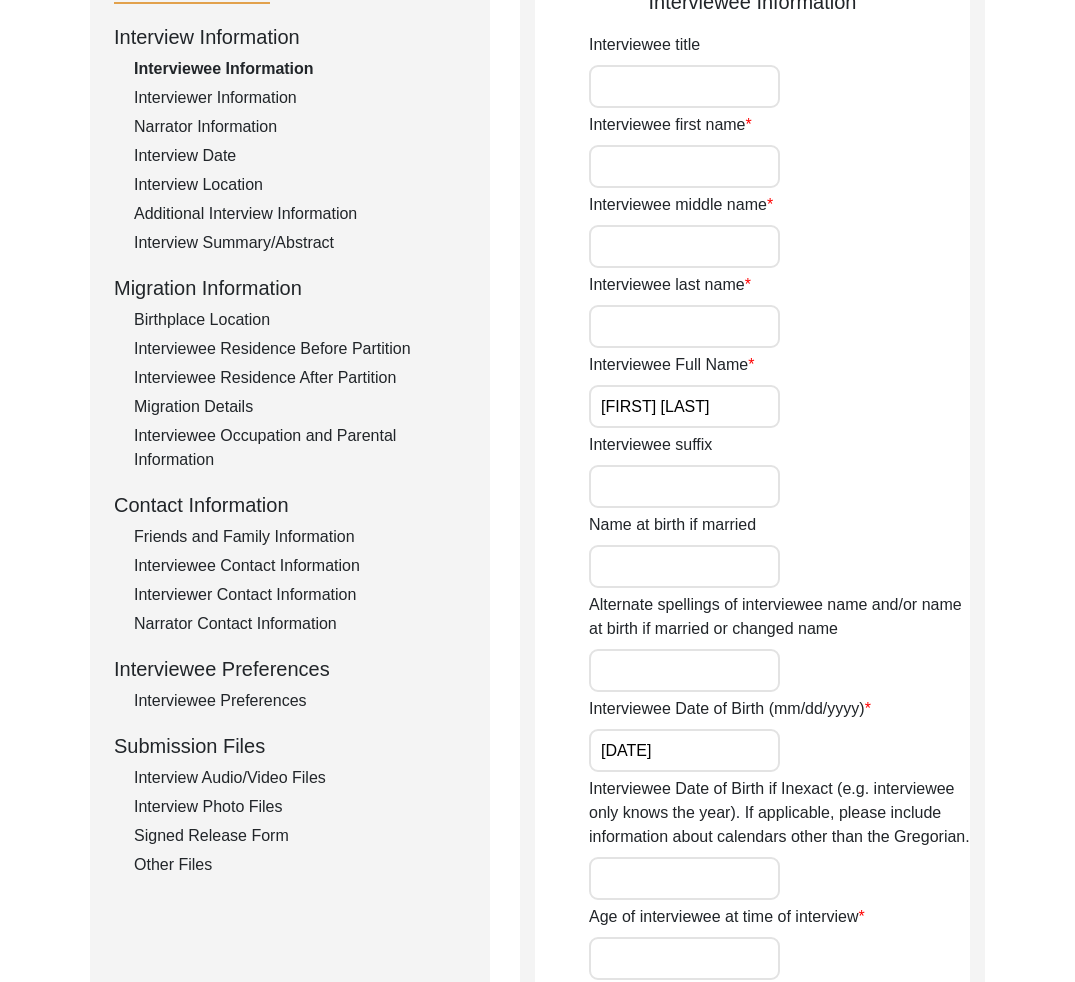 click on "Interviewee Preferences" at bounding box center [300, 701] 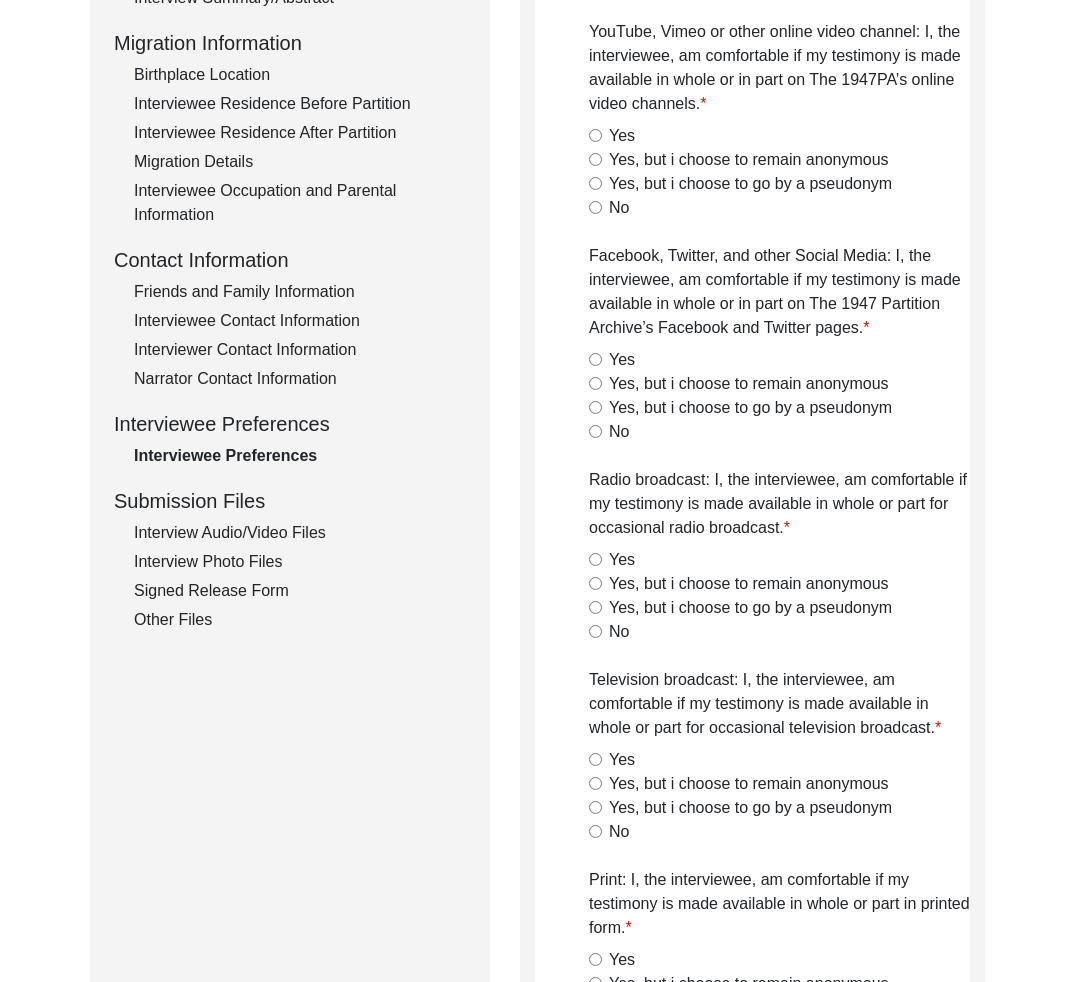 scroll, scrollTop: 0, scrollLeft: 0, axis: both 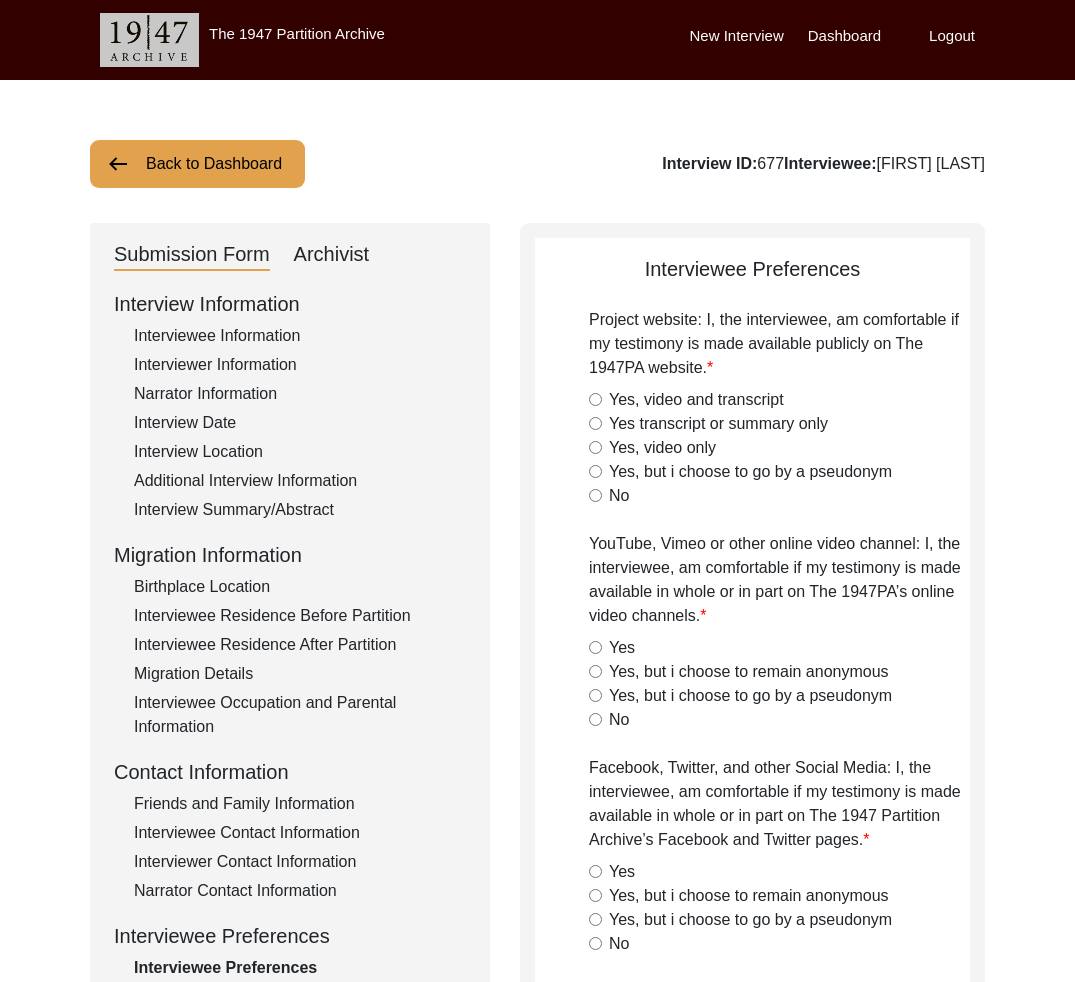 click on "Back to Dashboard" at bounding box center [197, 164] 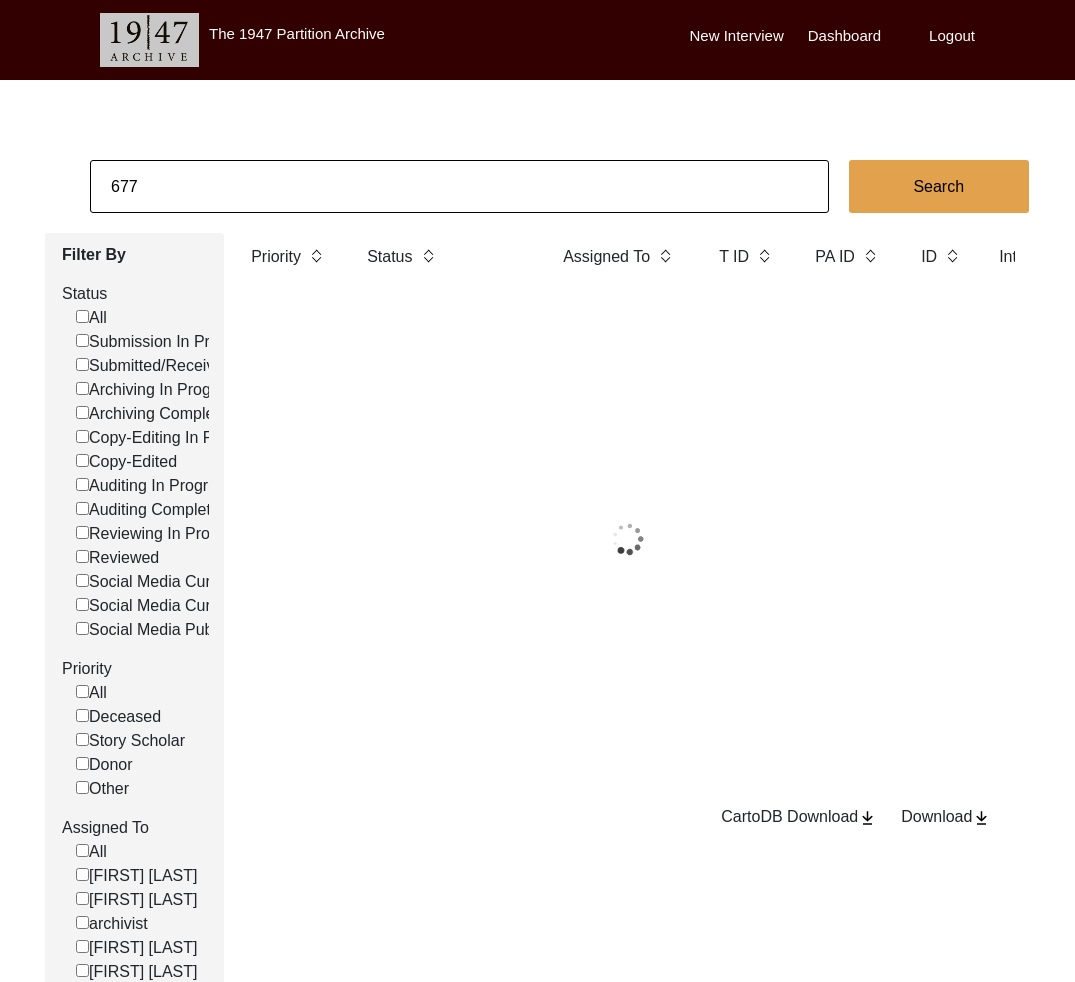 click on "677" at bounding box center (459, 186) 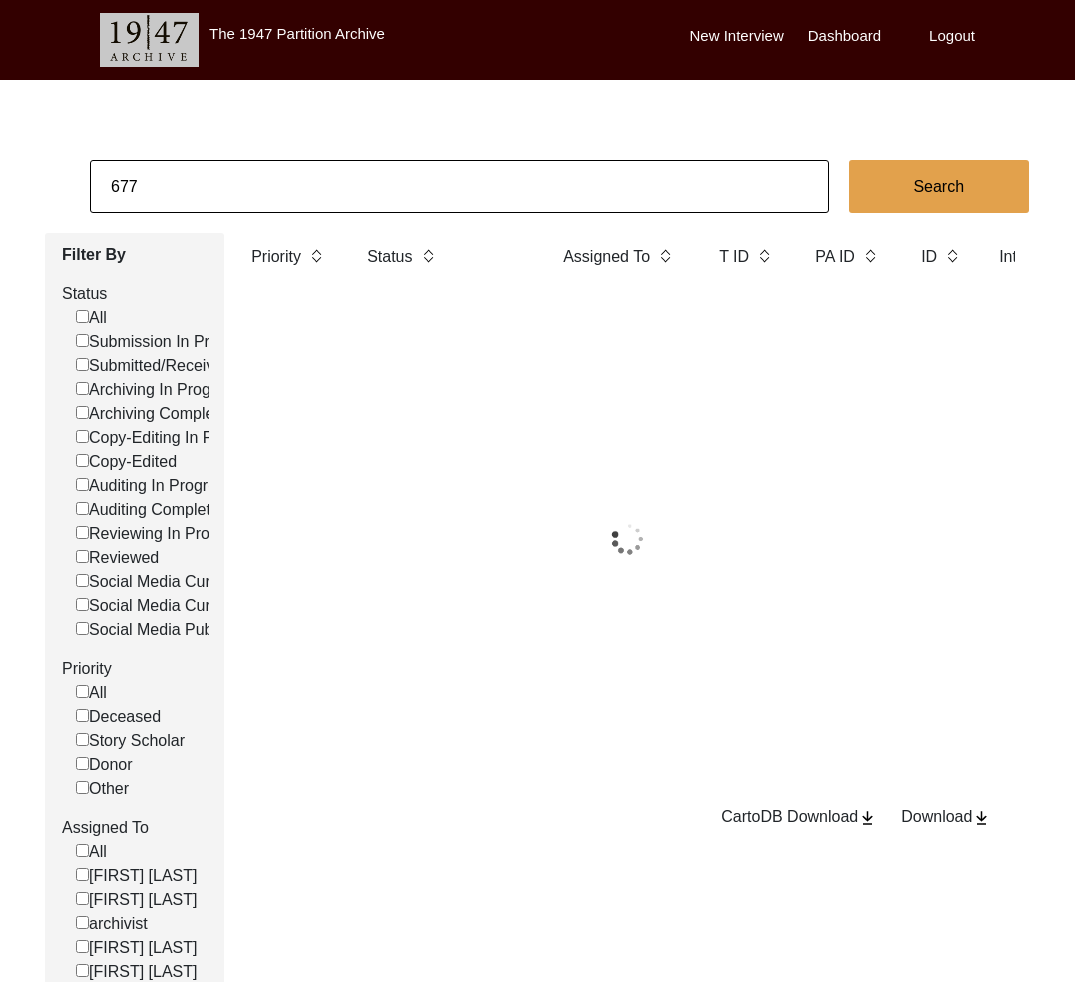 click on "677" at bounding box center [459, 186] 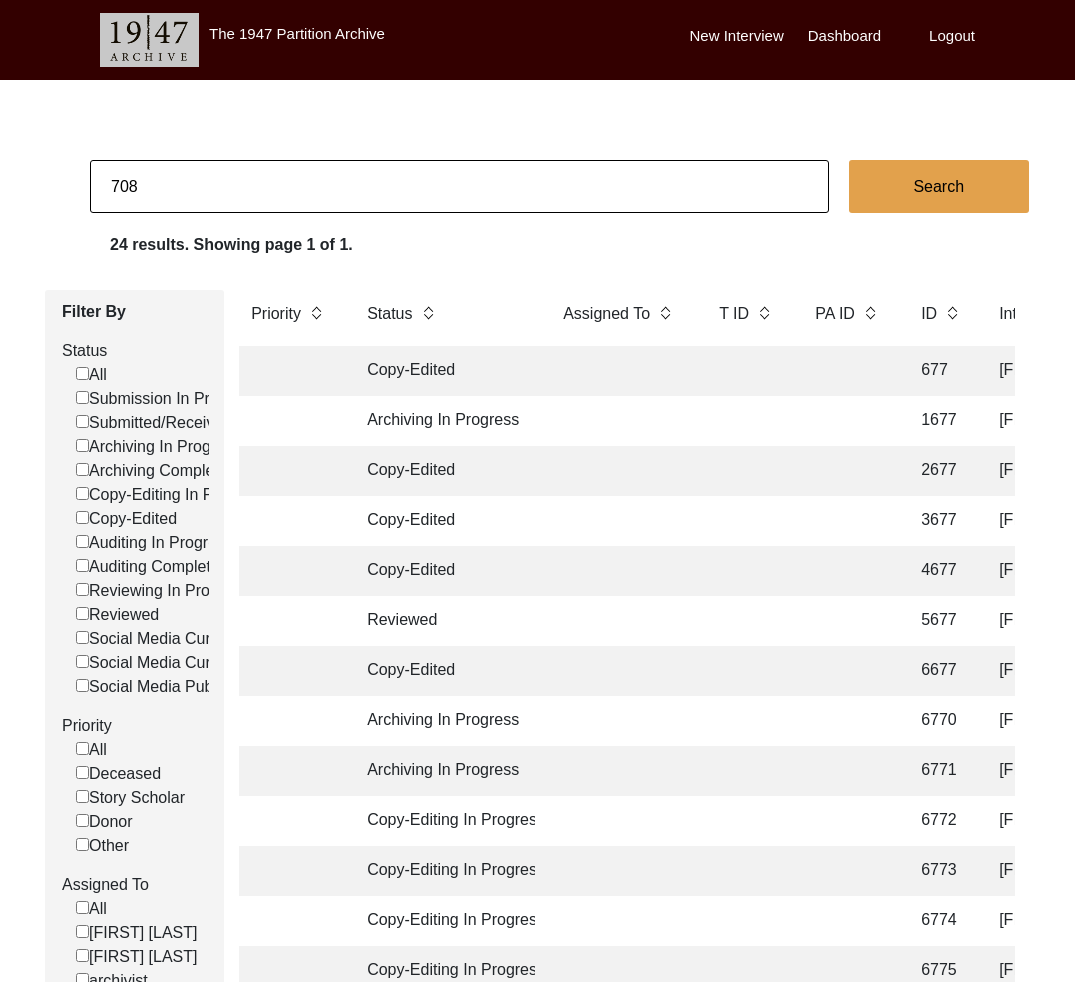 type on "708" 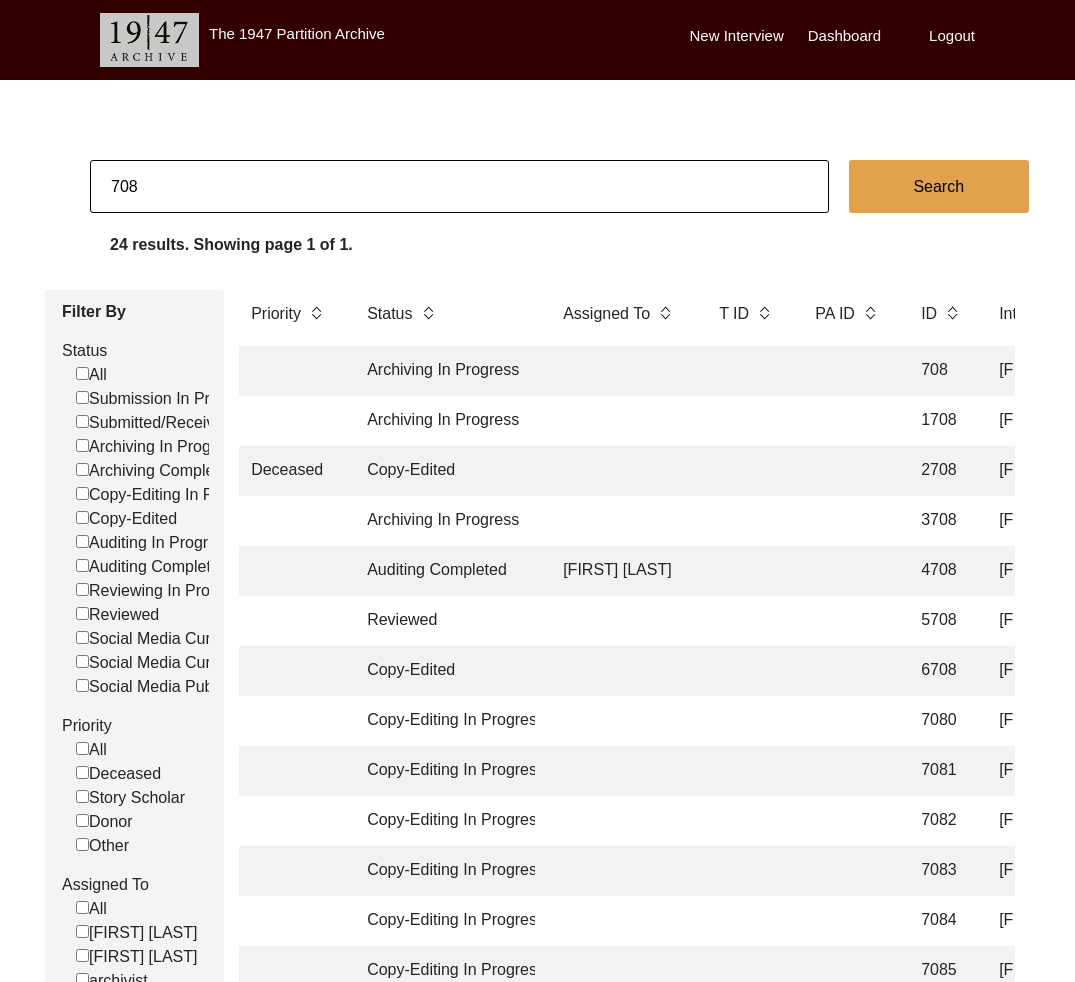 click at bounding box center (621, 371) 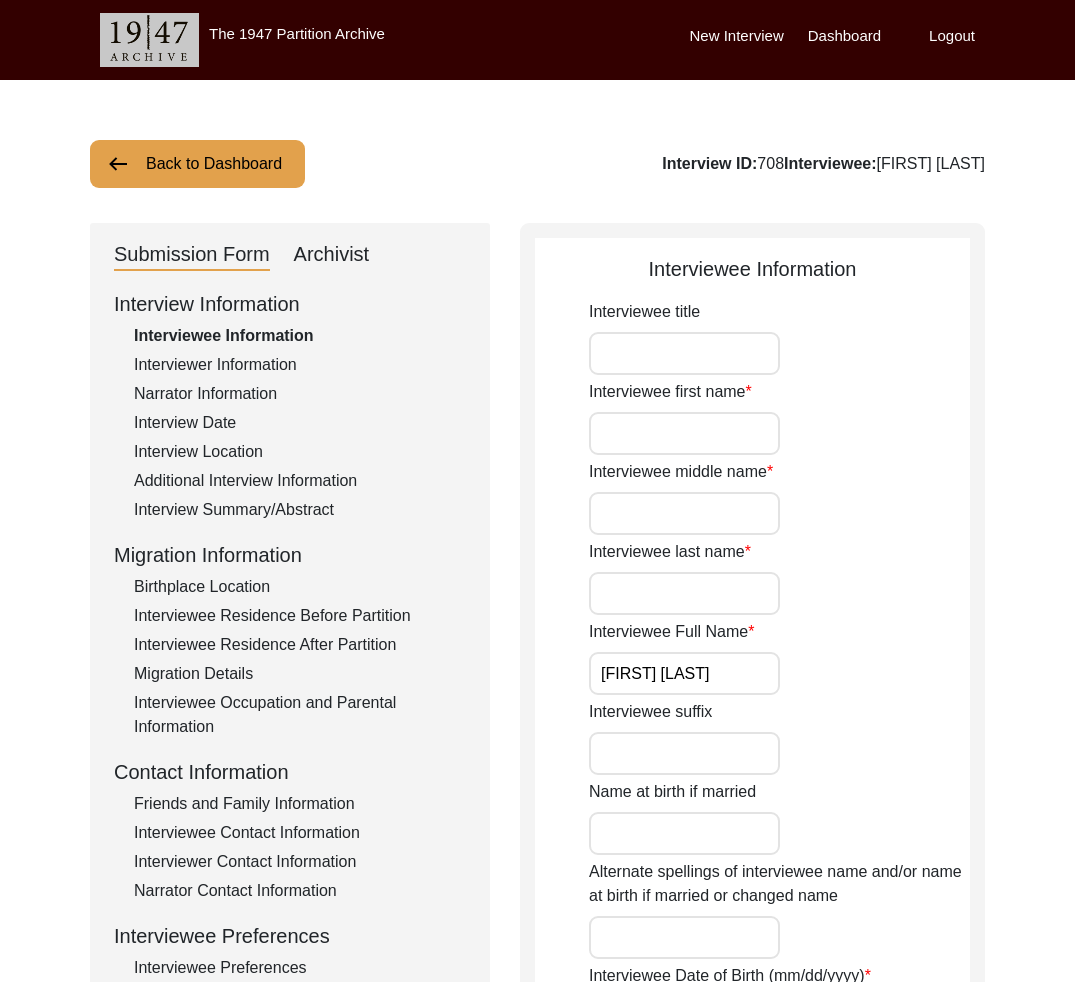 click on "Archivist" at bounding box center [332, 255] 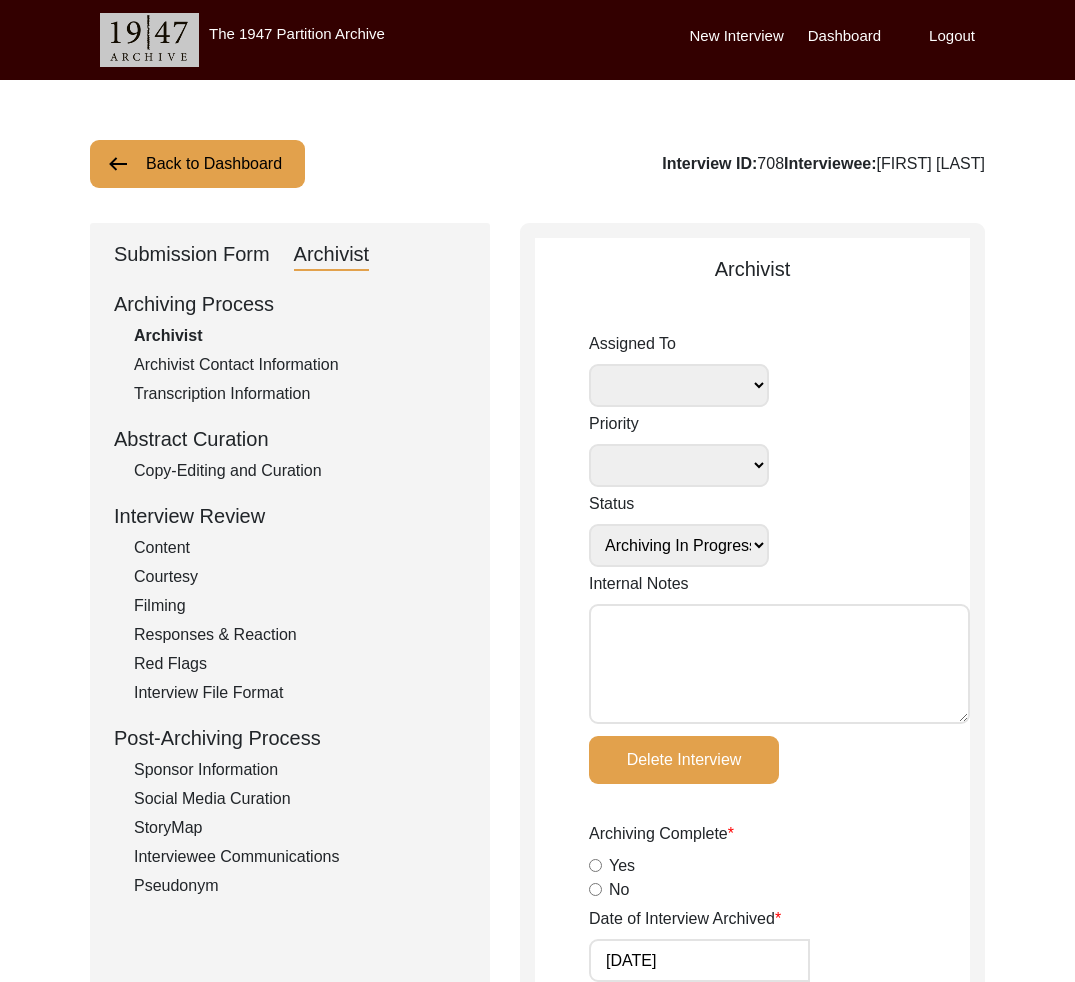 click on "Submission Form" at bounding box center [192, 255] 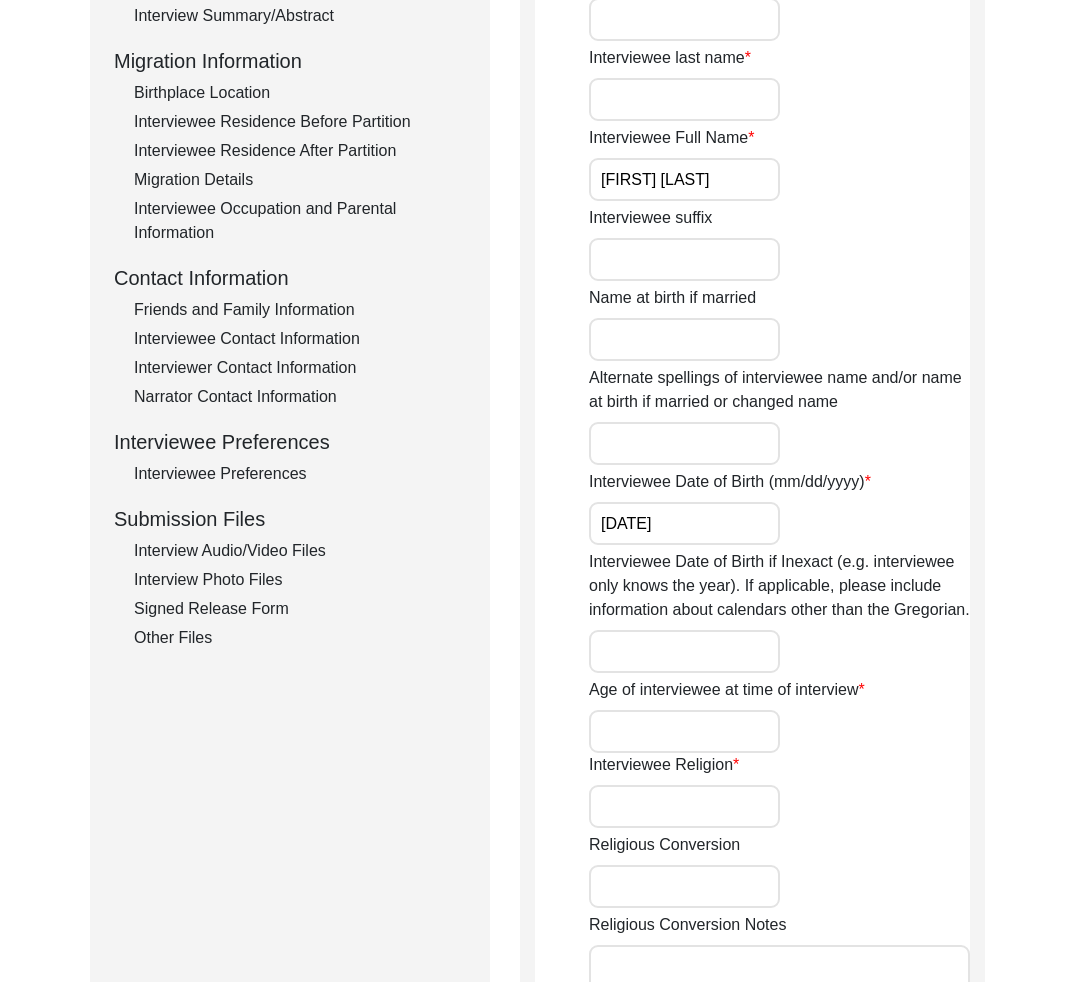 scroll, scrollTop: 874, scrollLeft: 0, axis: vertical 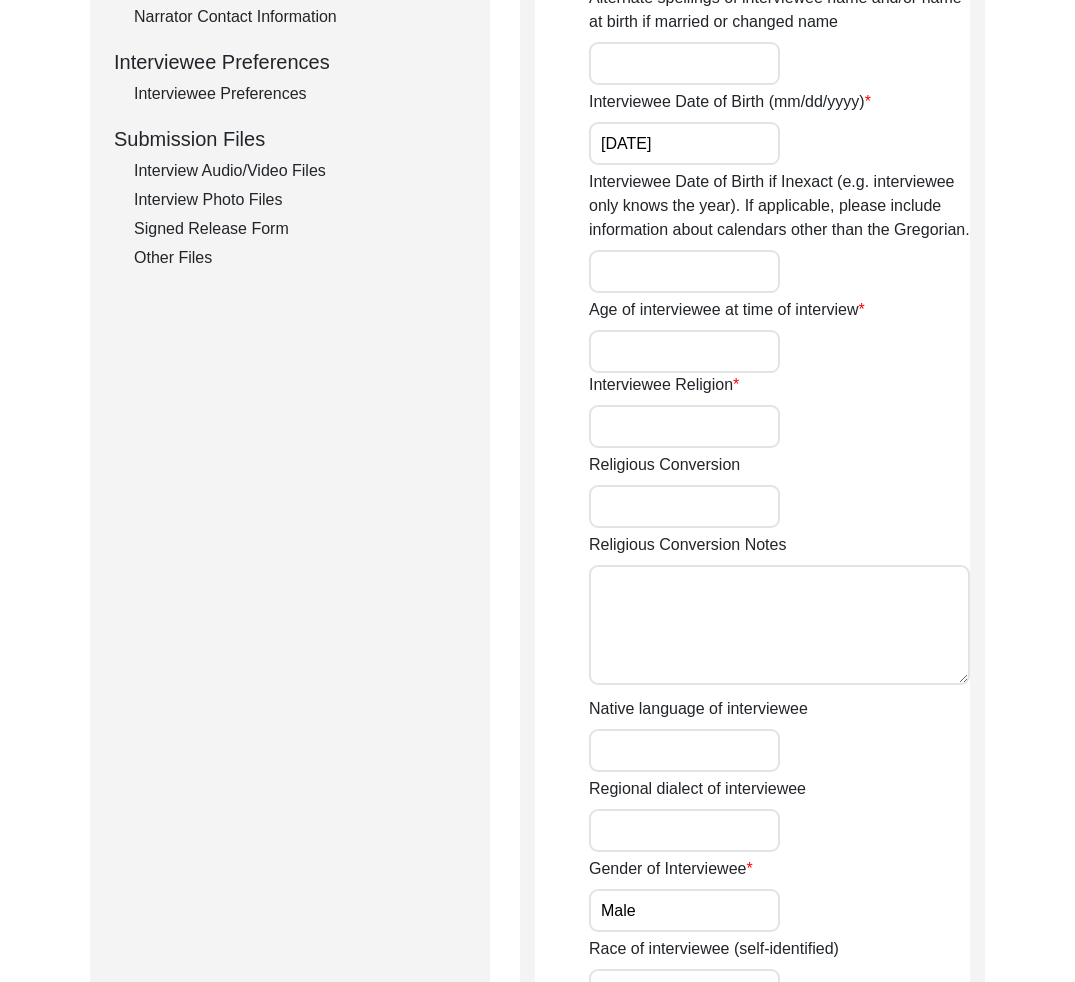 click on "Interviewee Preferences" at bounding box center [300, 94] 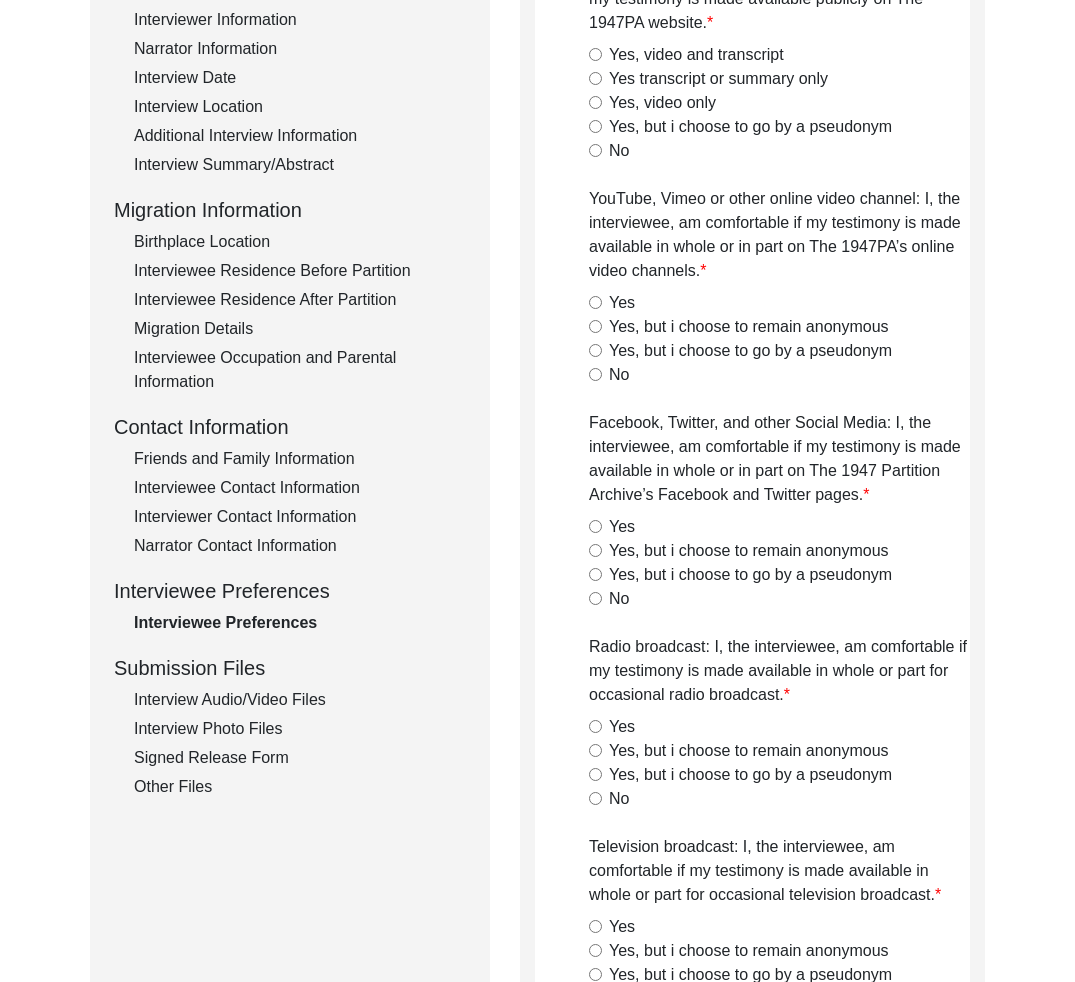 scroll, scrollTop: 0, scrollLeft: 0, axis: both 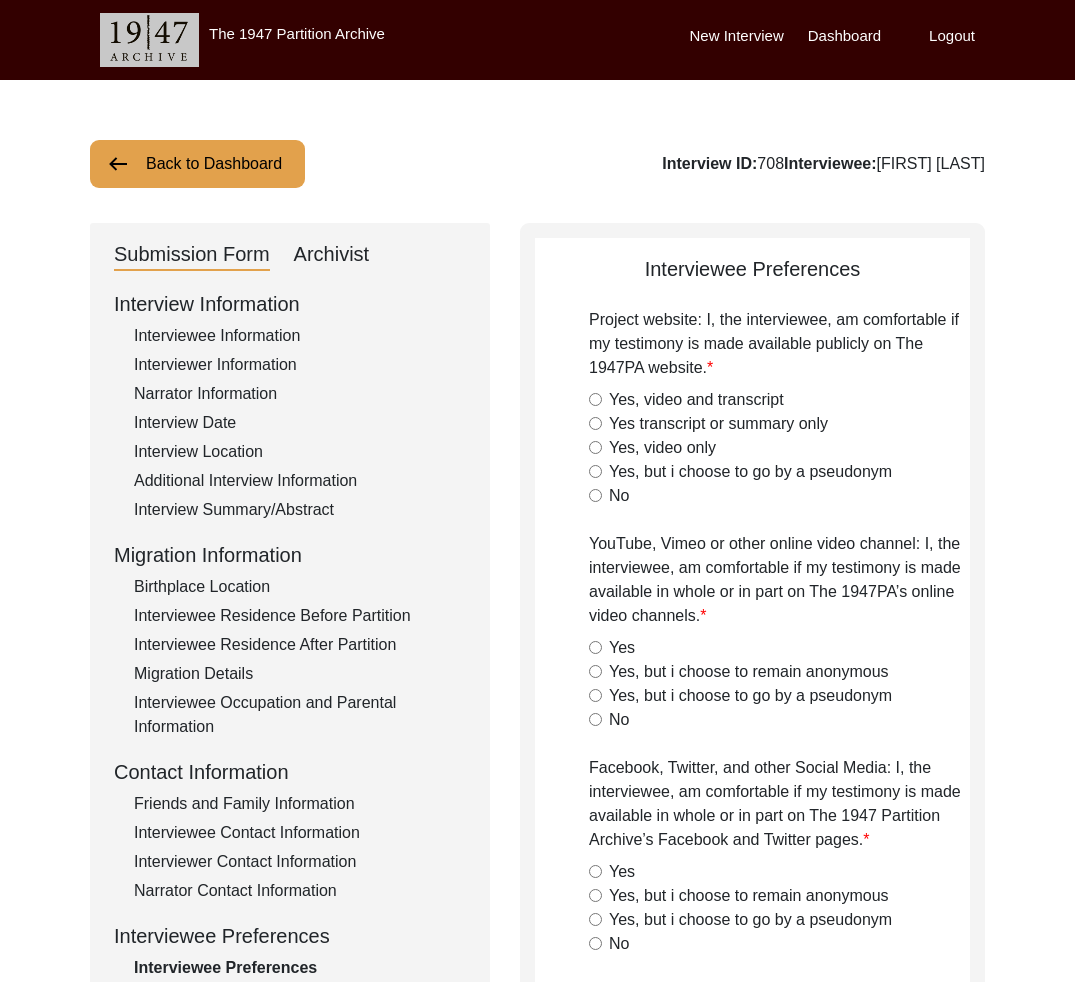 click on "Back to Dashboard" at bounding box center (197, 164) 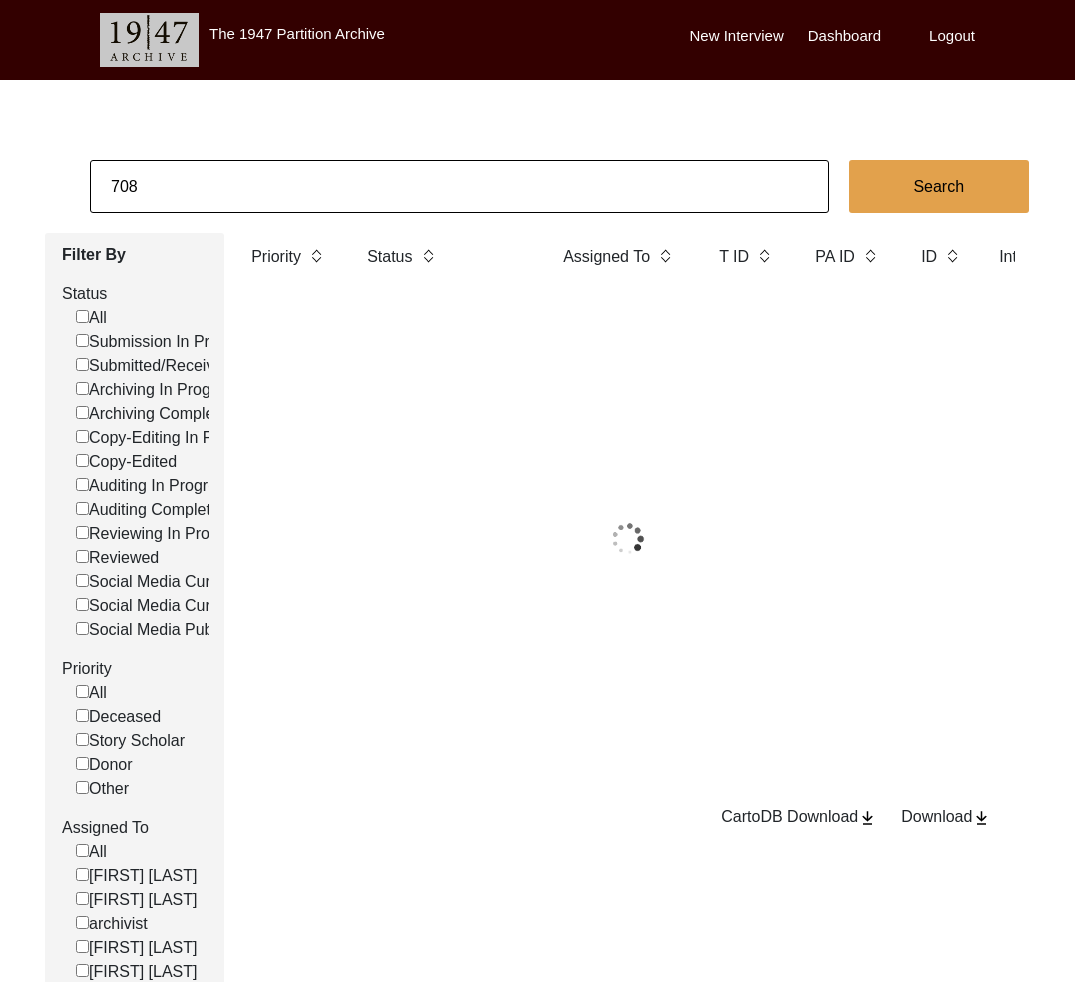 click on "708" at bounding box center [459, 186] 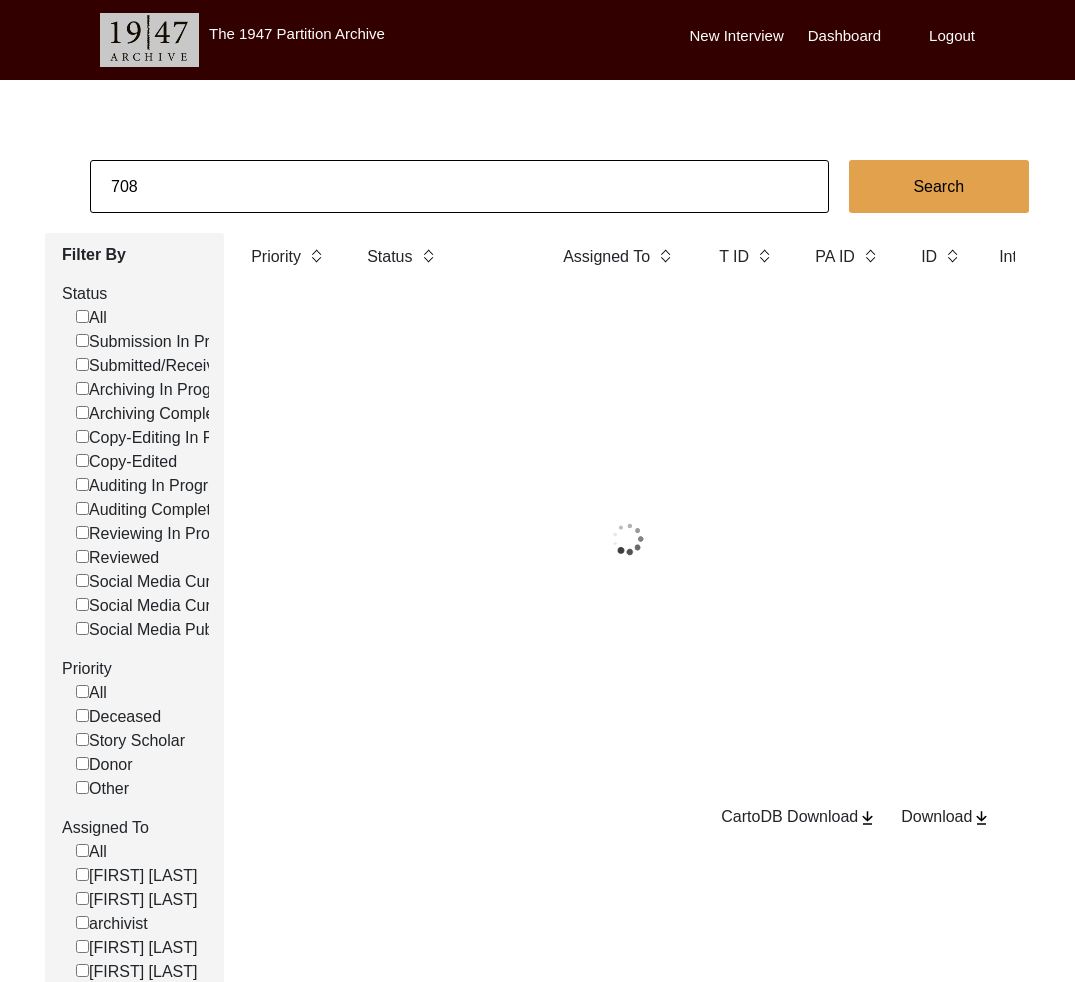 click on "708" at bounding box center [459, 186] 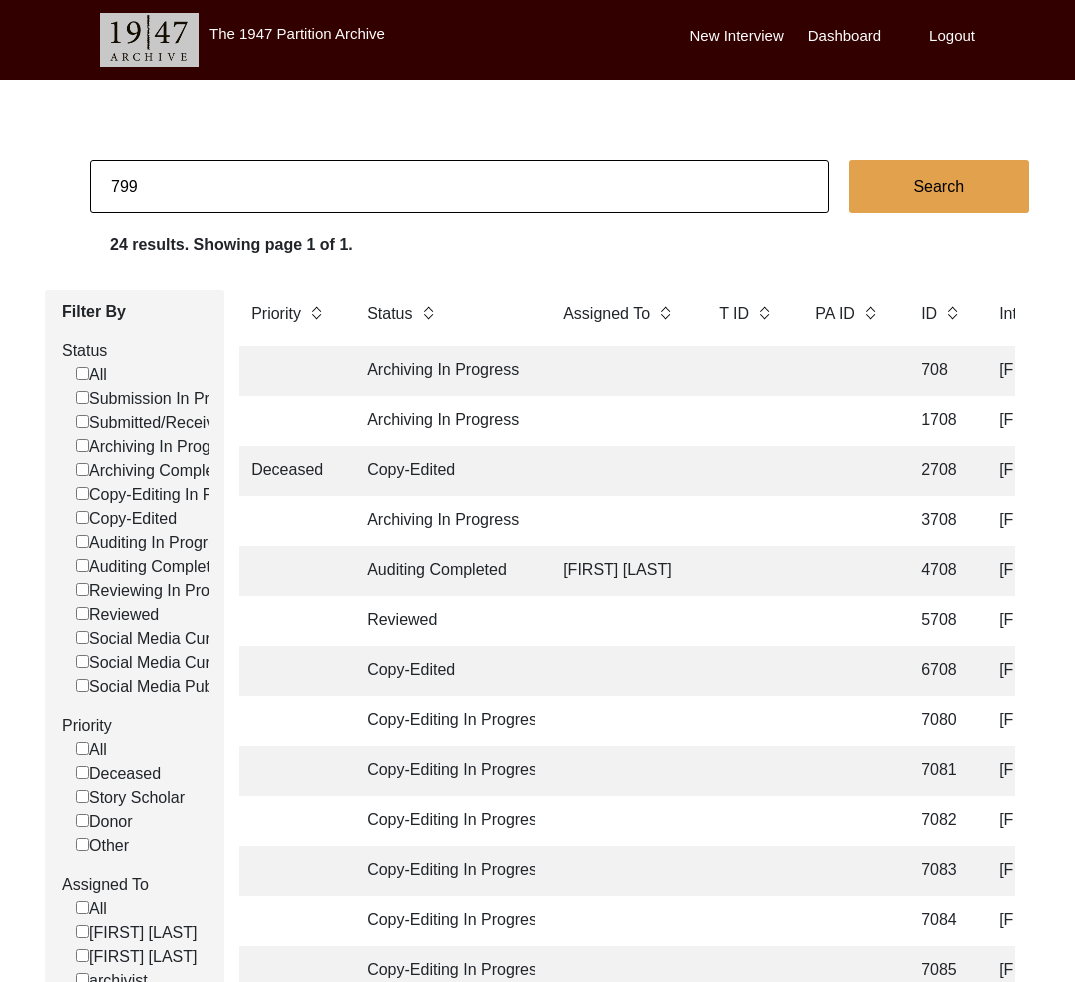 type on "799" 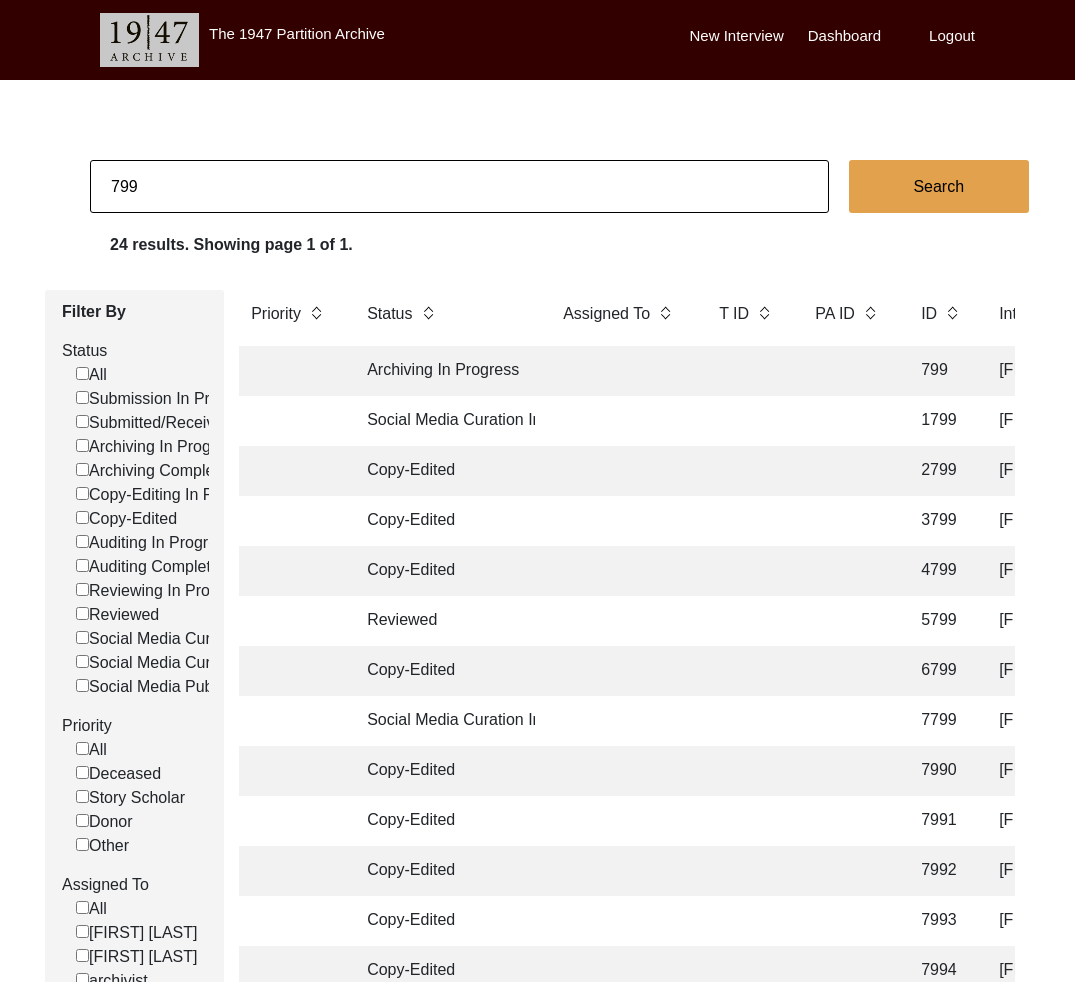 click on "Archiving In Progress" at bounding box center [445, 371] 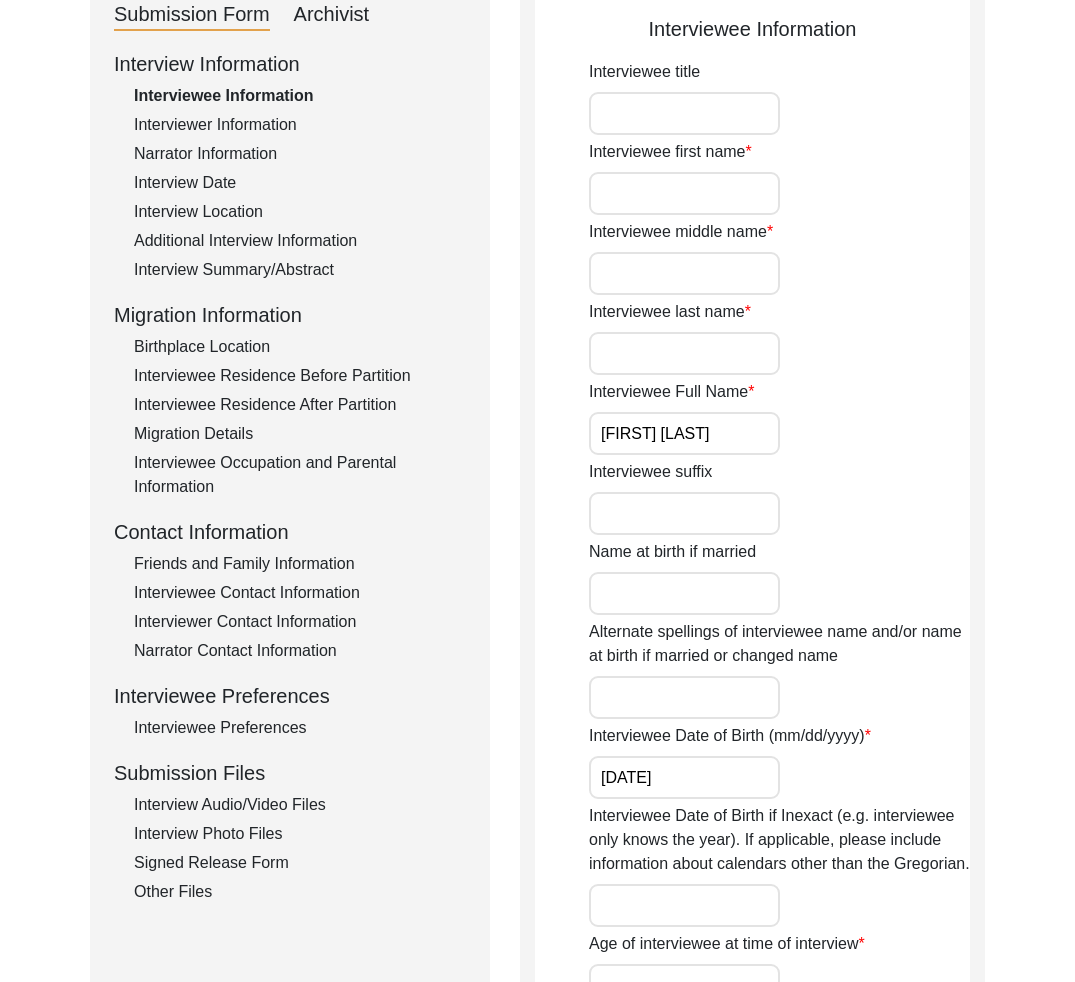 scroll, scrollTop: 497, scrollLeft: 0, axis: vertical 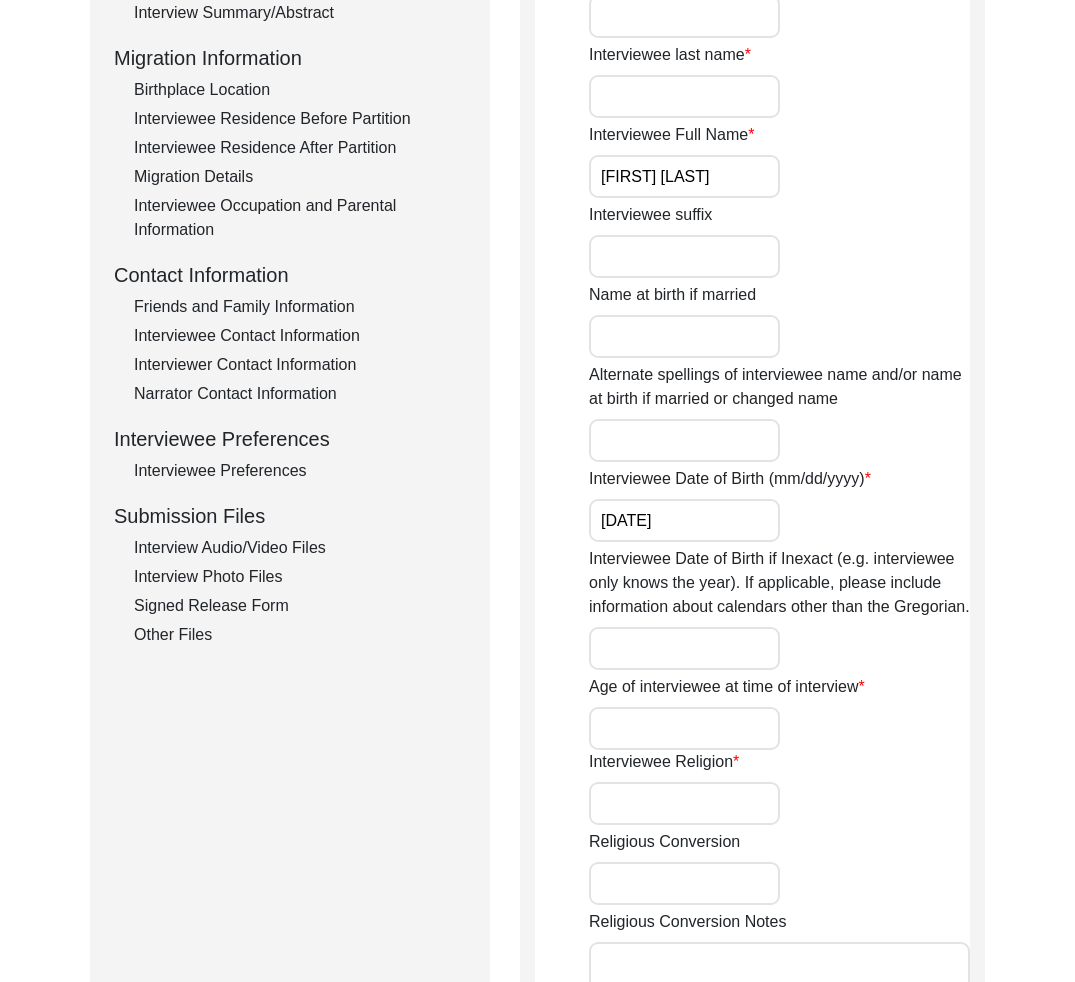click on "Interviewee Preferences" at bounding box center [300, 471] 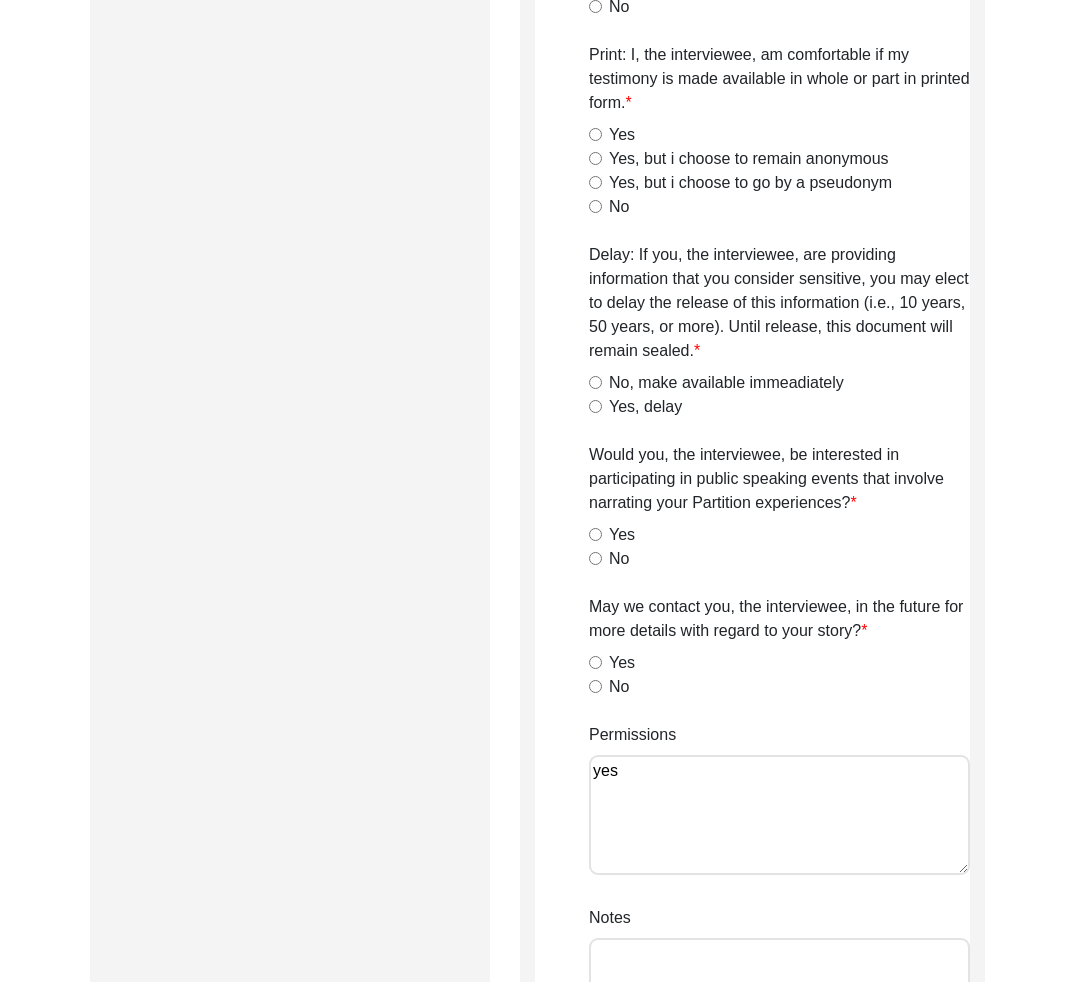 scroll, scrollTop: 0, scrollLeft: 0, axis: both 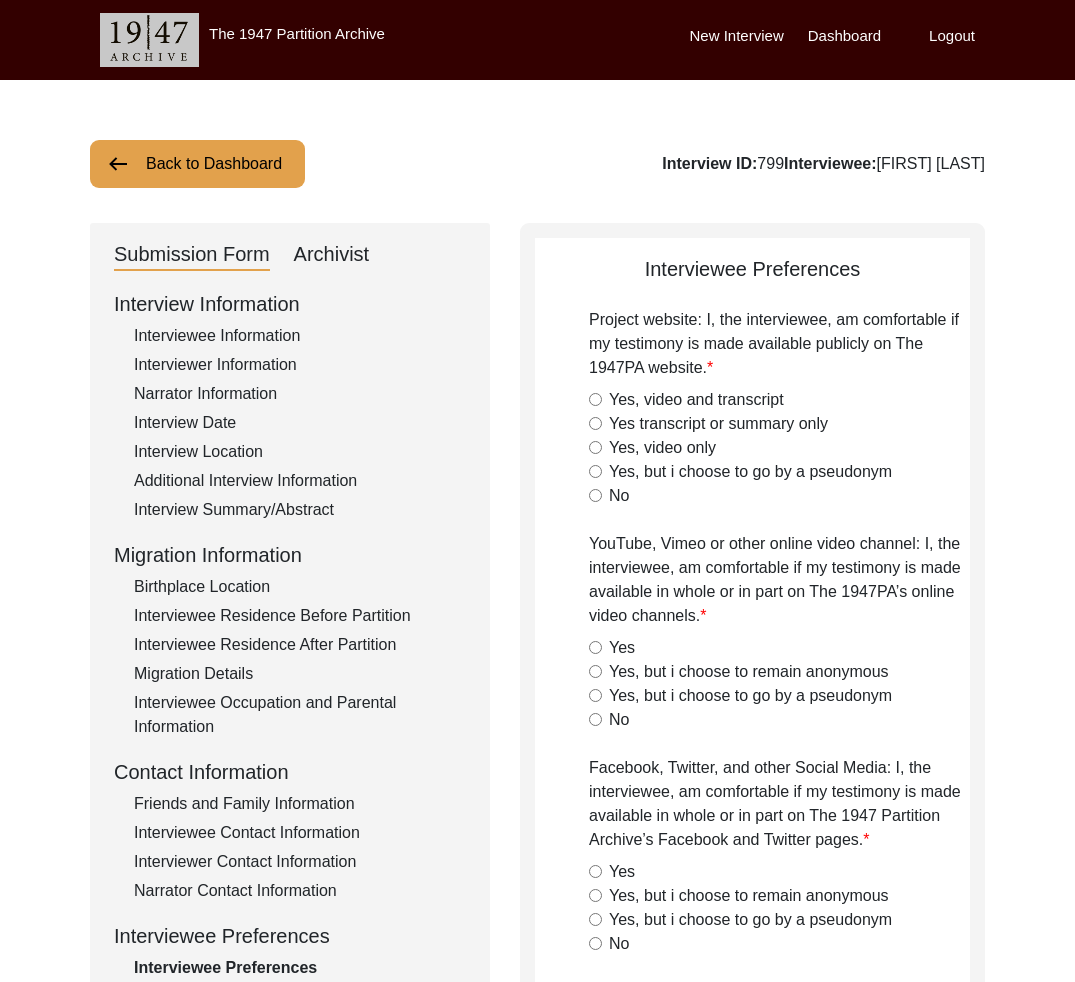click on "Back to Dashboard" at bounding box center (197, 164) 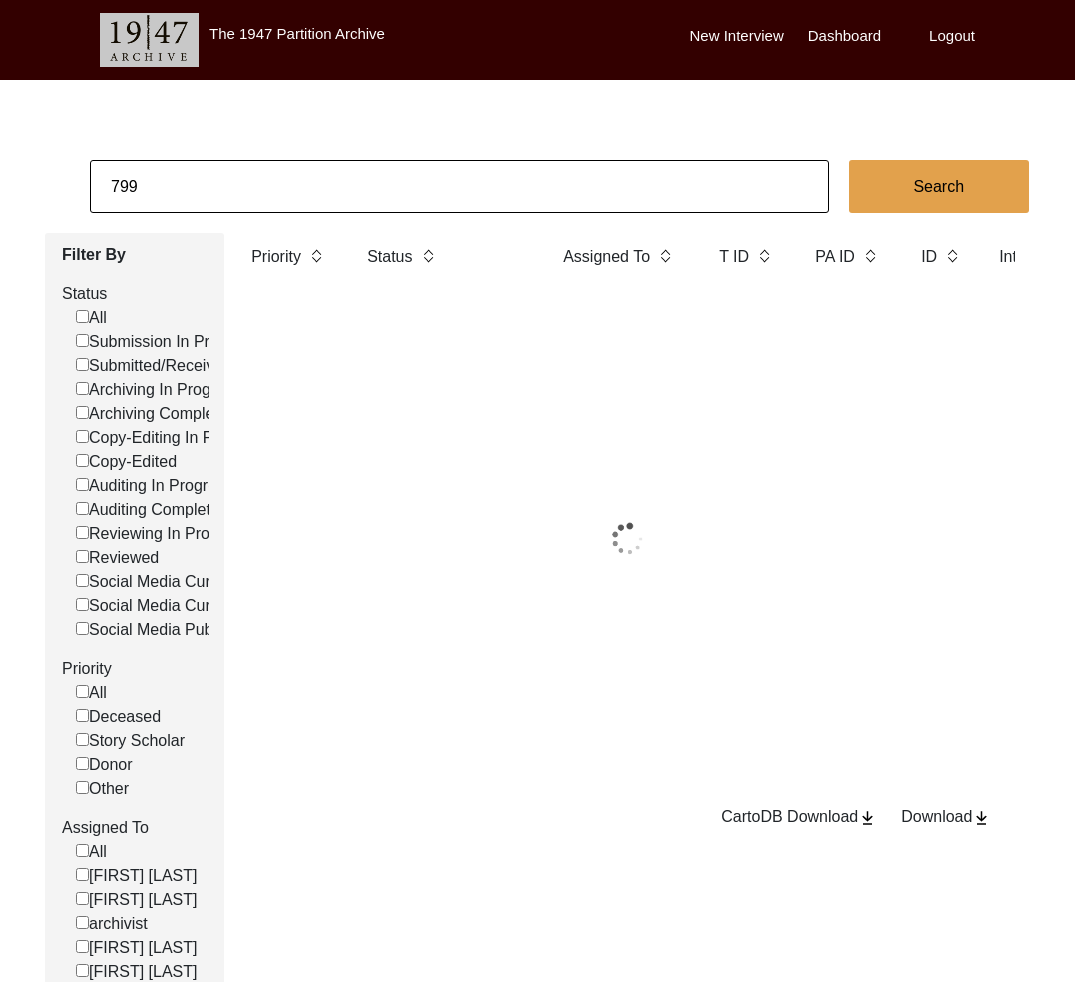 click on "799" at bounding box center [459, 186] 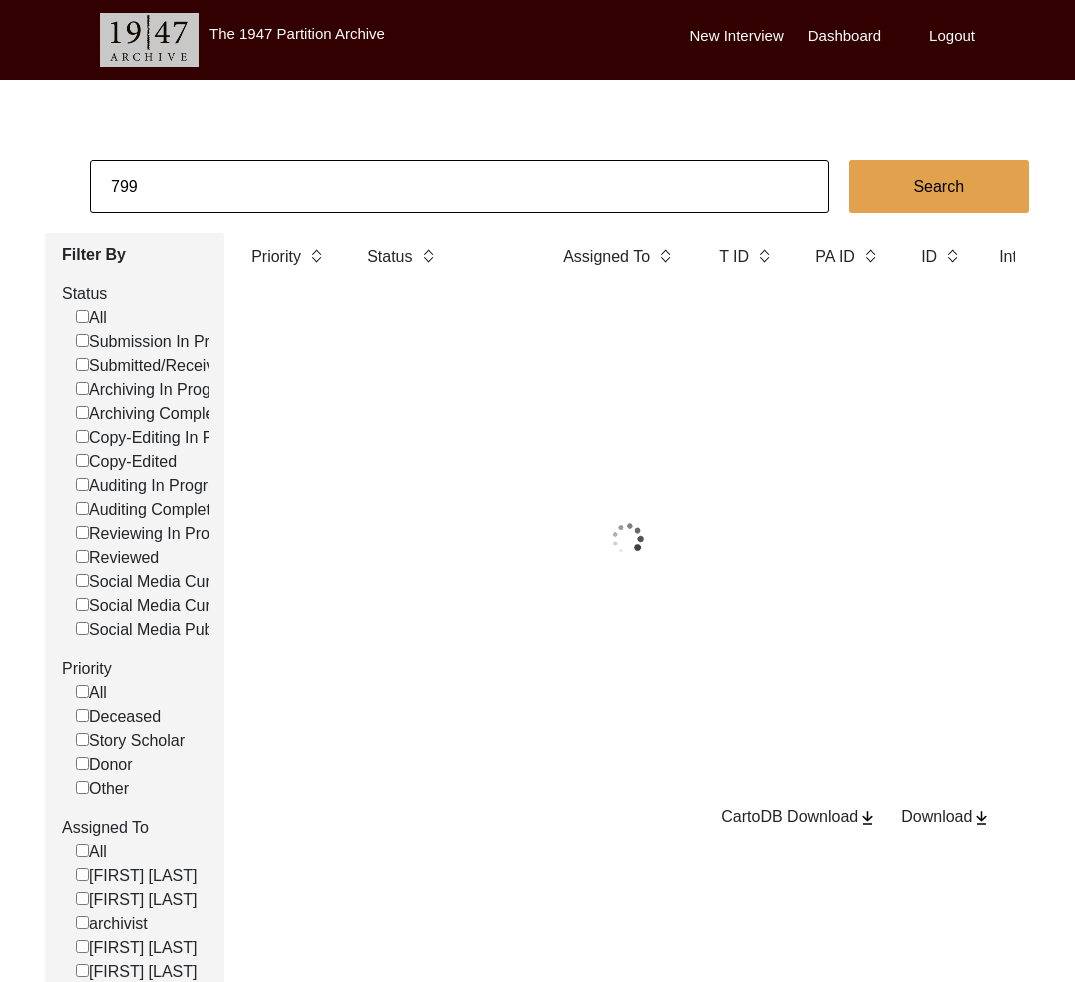 click on "799" at bounding box center (459, 186) 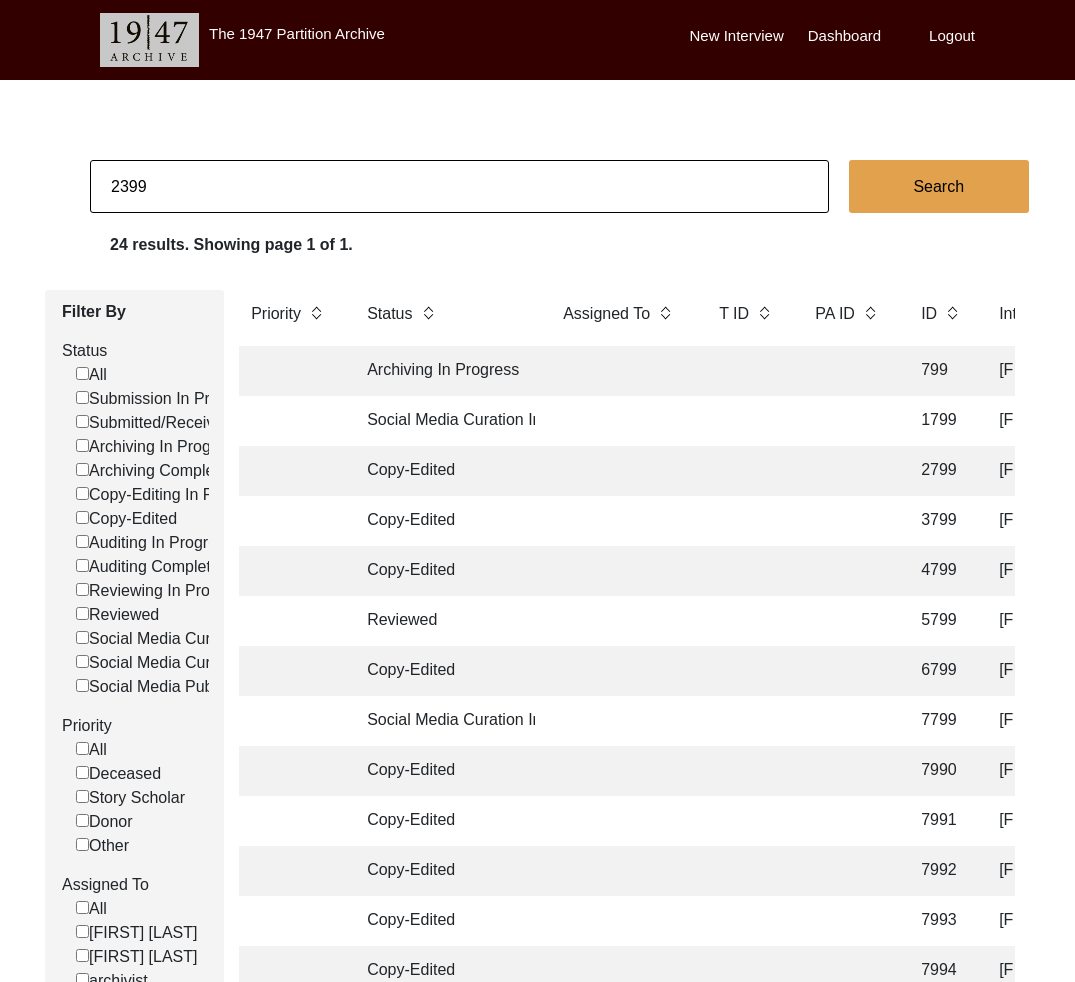 type on "2399" 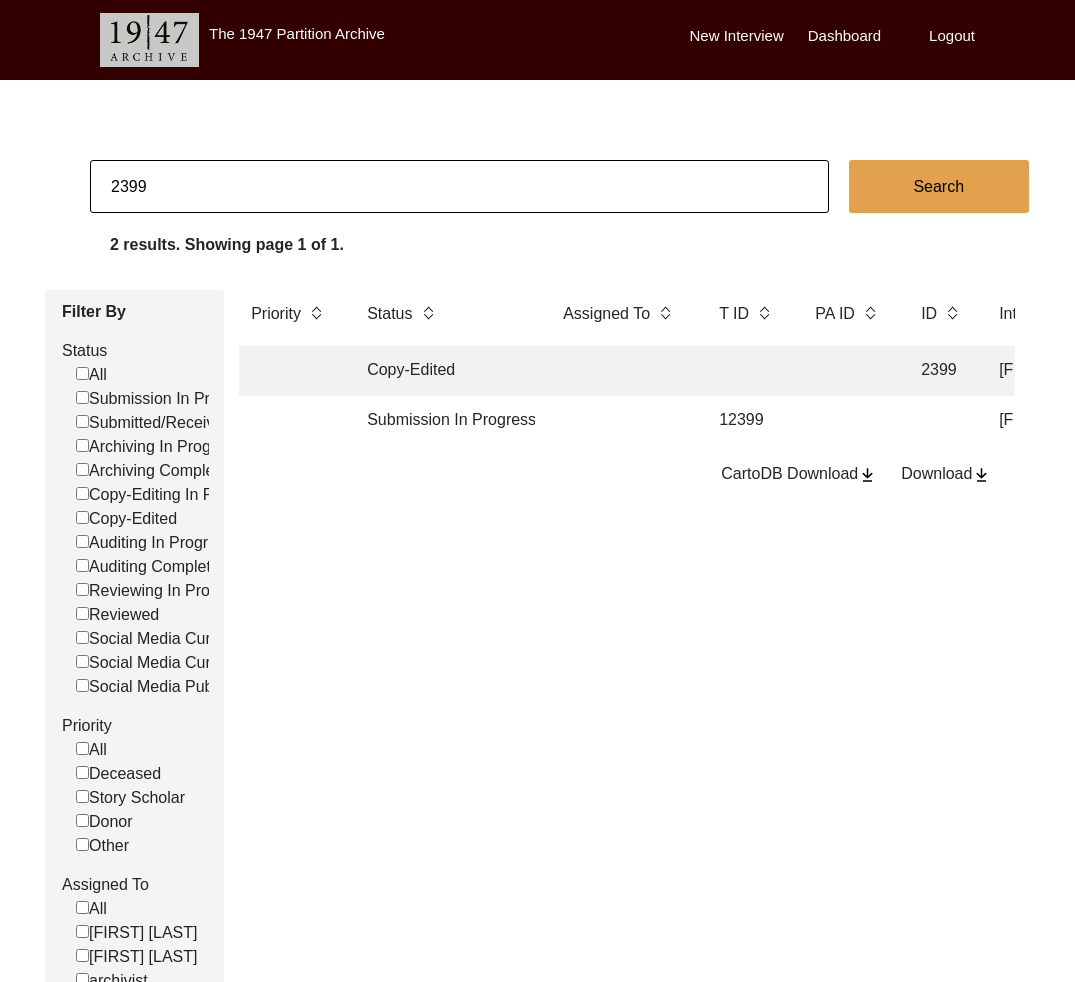 click at bounding box center (621, 371) 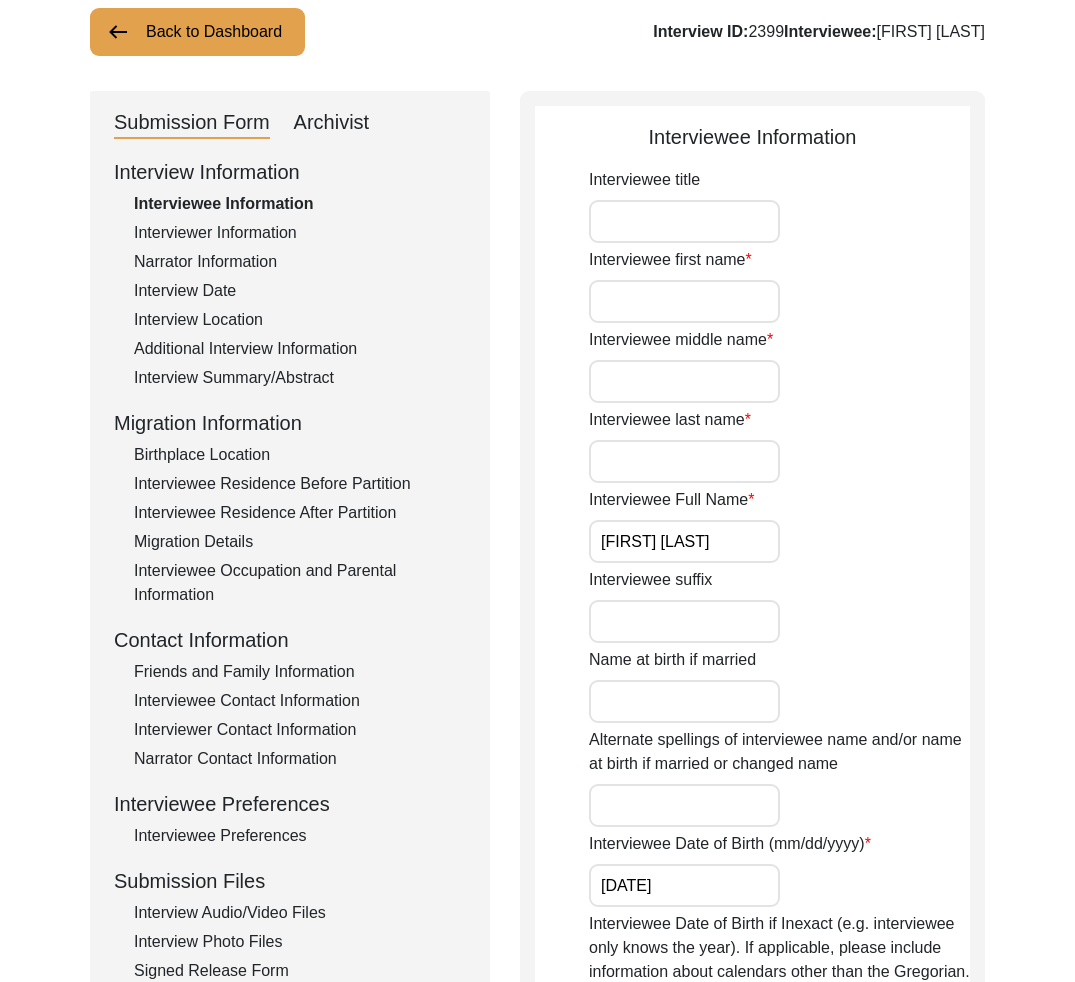 click on "Interviewee Preferences" at bounding box center [300, 836] 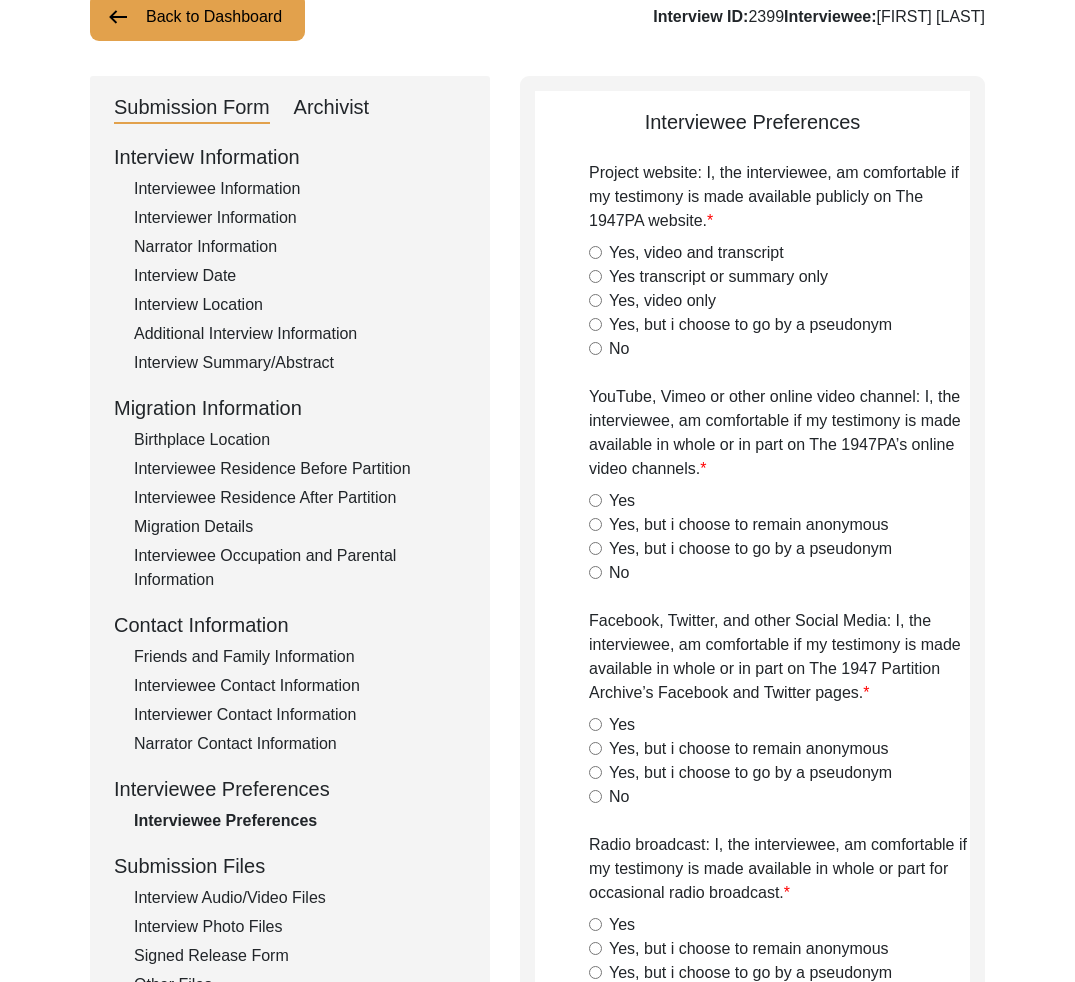 scroll, scrollTop: 0, scrollLeft: 0, axis: both 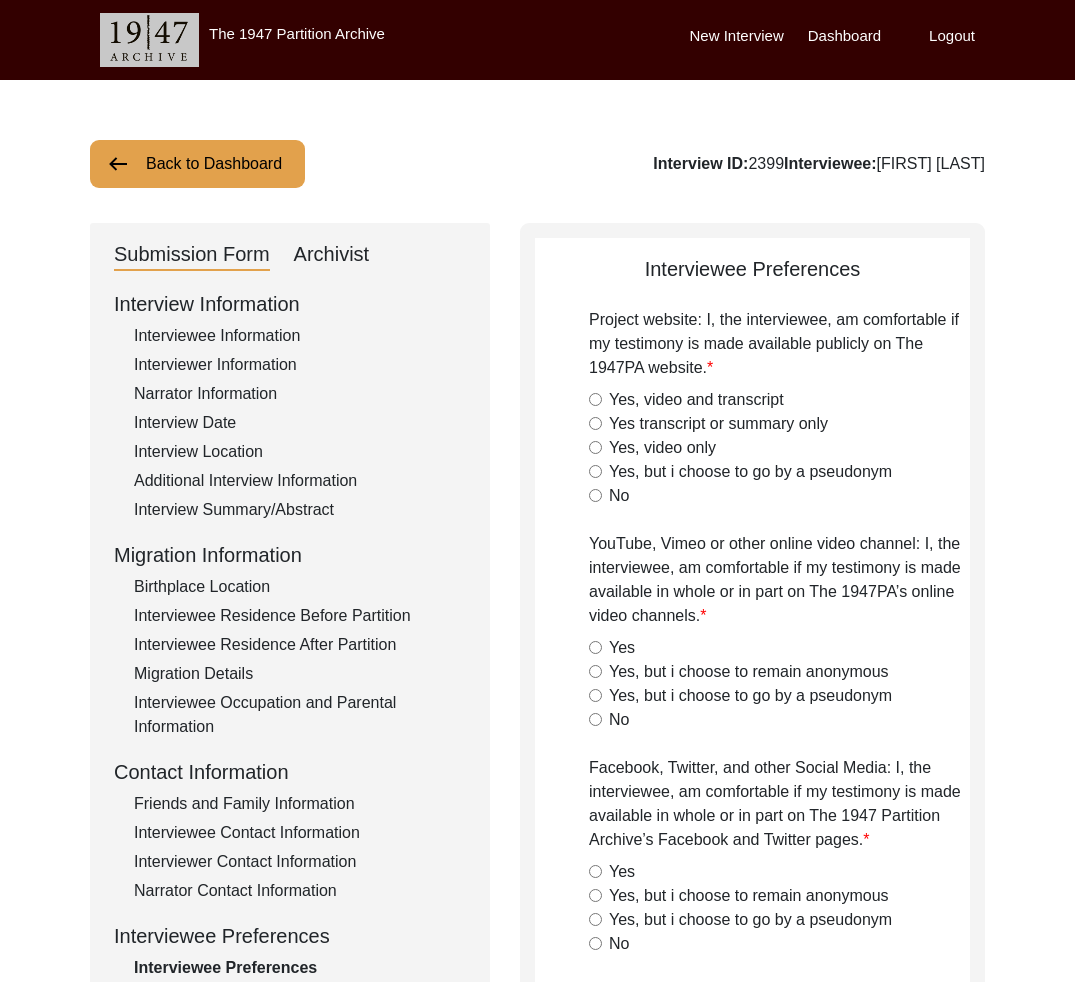 click on "Back to Dashboard" at bounding box center [197, 164] 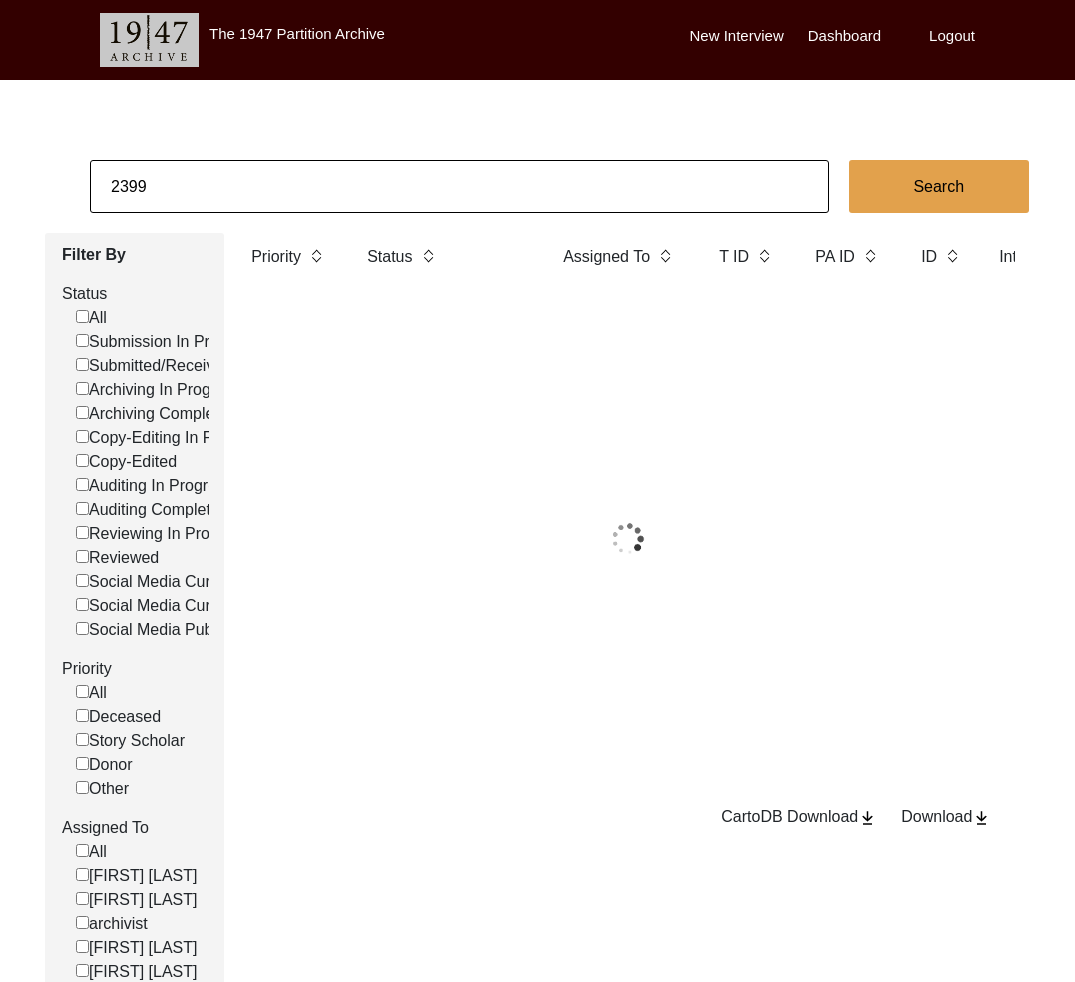 click on "2399" at bounding box center (459, 186) 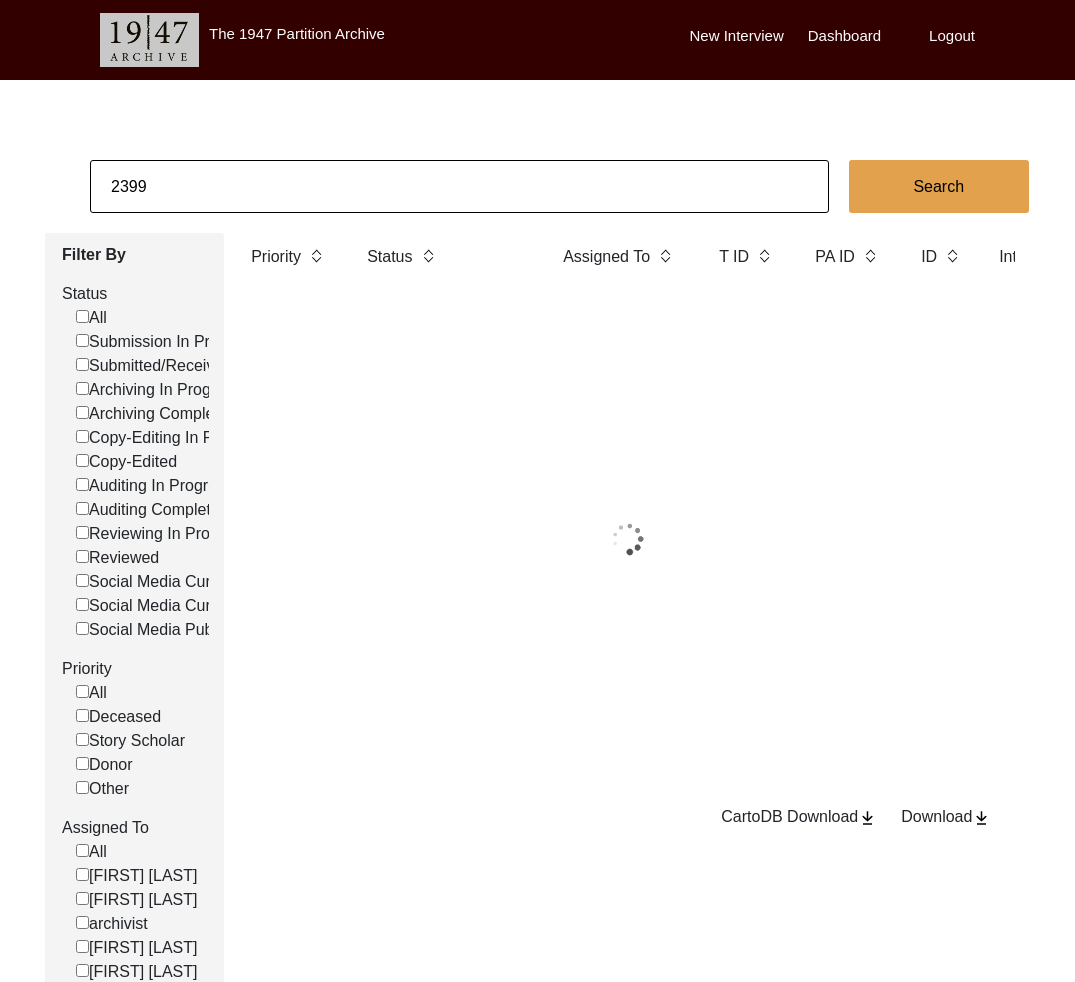 click on "2399" at bounding box center [459, 186] 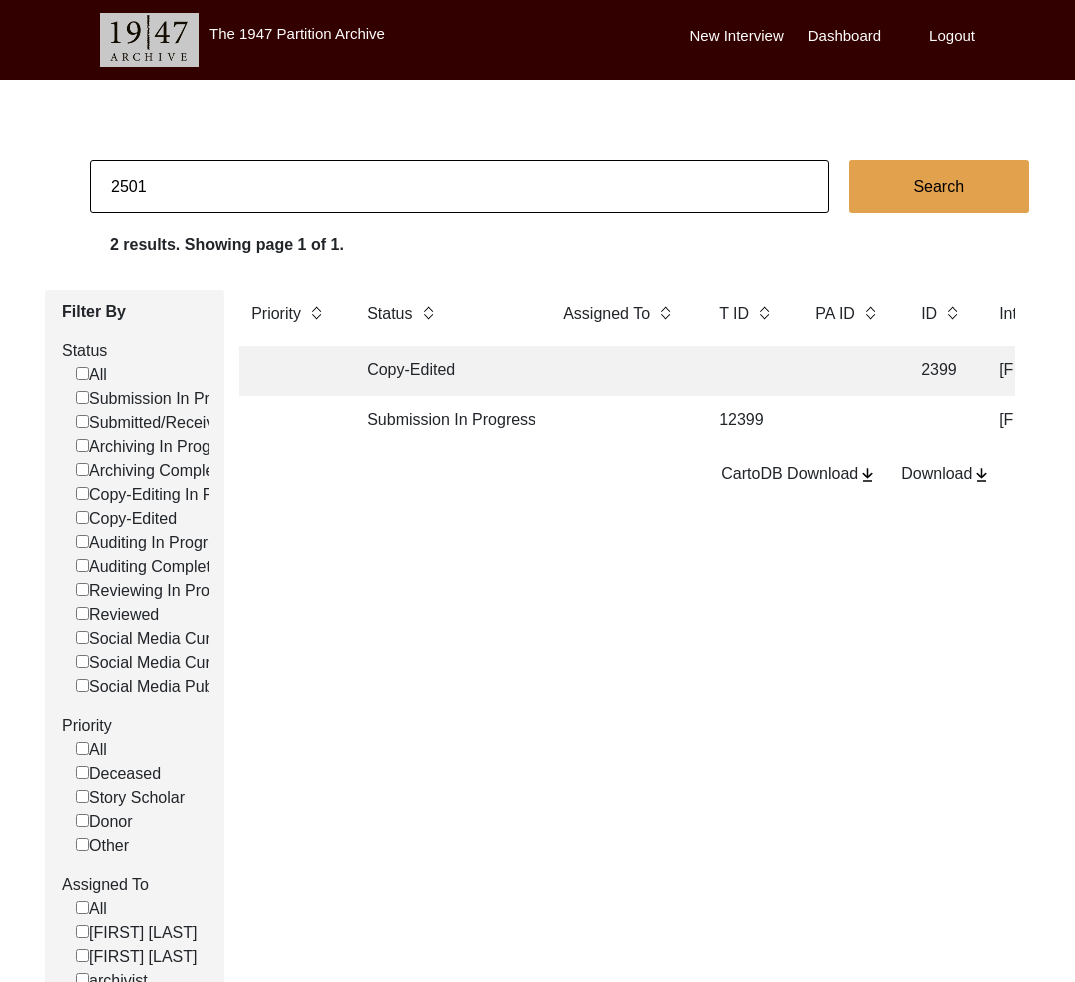 type on "2501" 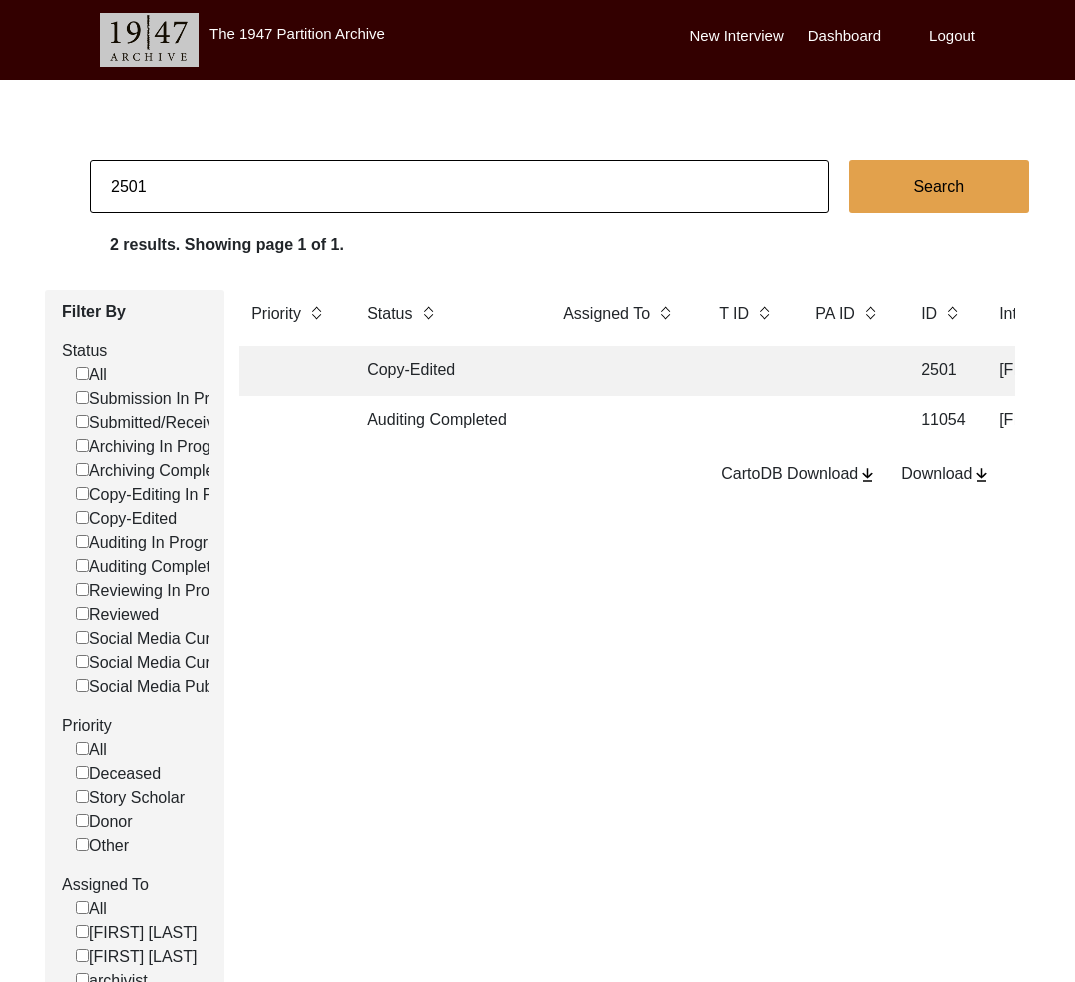 click on "Copy-Edited" at bounding box center (445, 371) 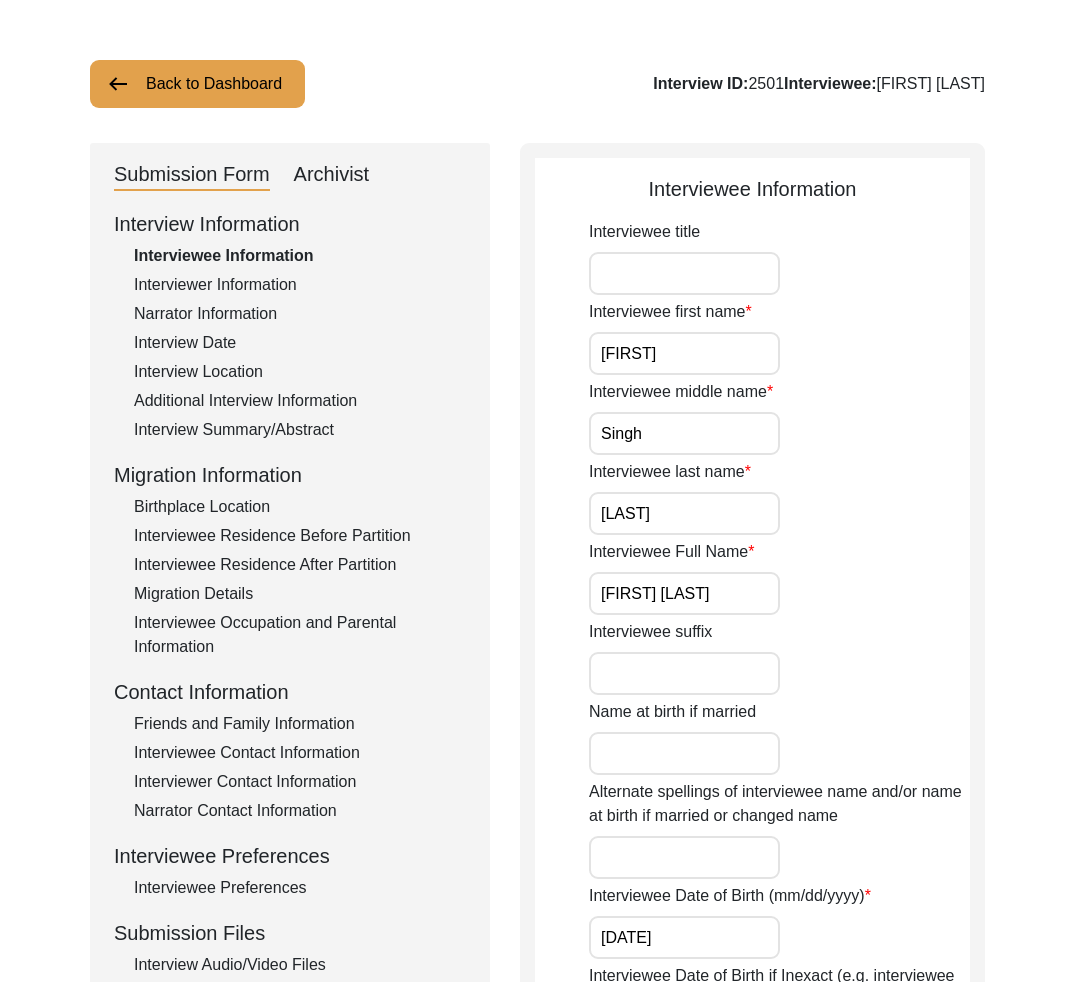 scroll, scrollTop: 256, scrollLeft: 0, axis: vertical 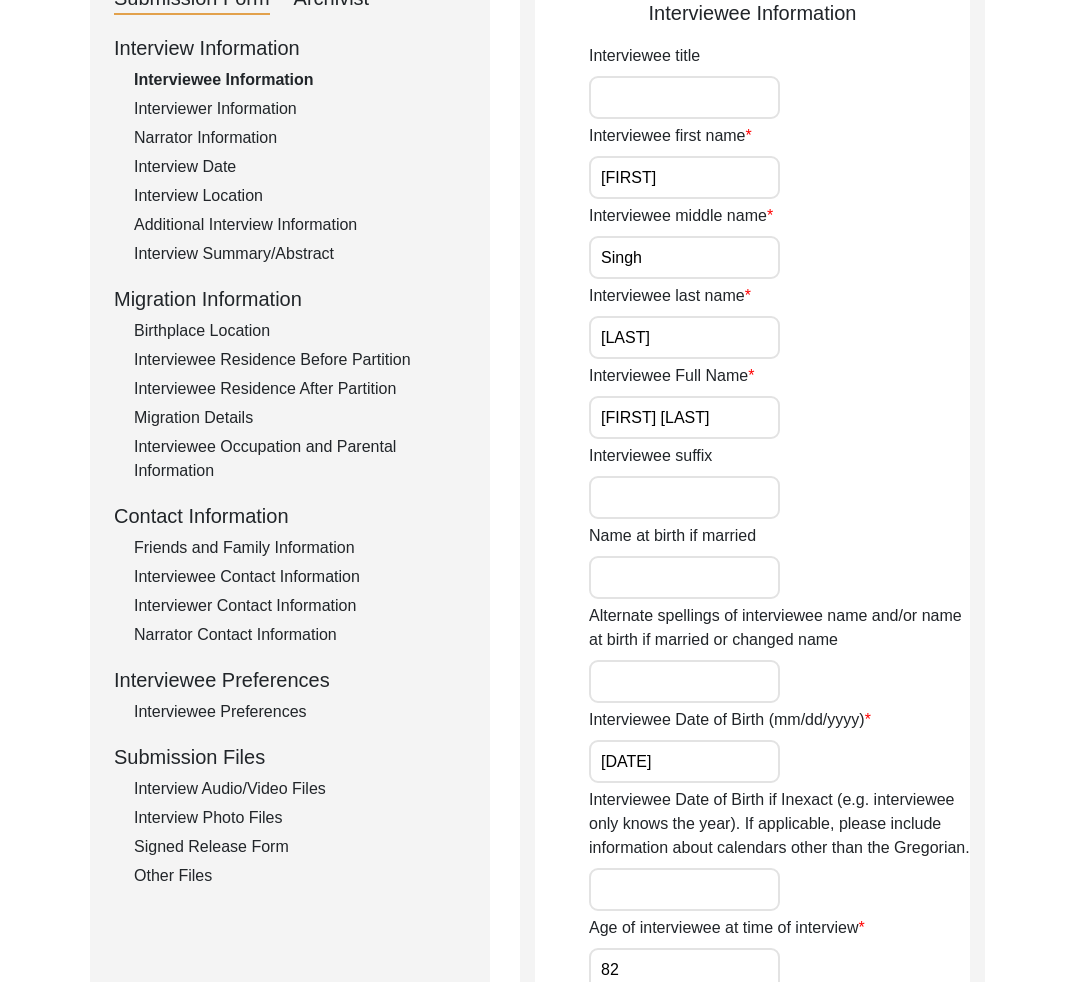 click on "Interviewee Preferences" at bounding box center (300, 712) 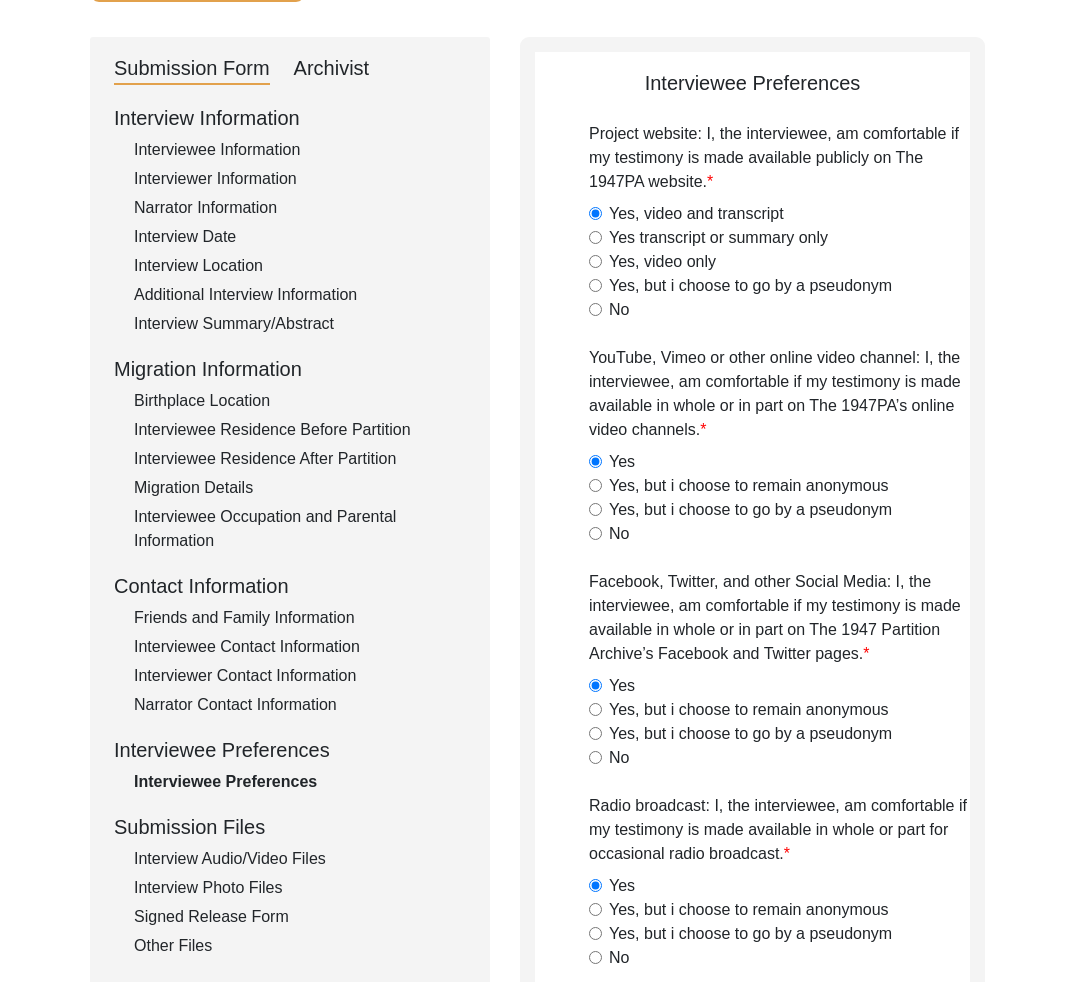 scroll, scrollTop: 0, scrollLeft: 0, axis: both 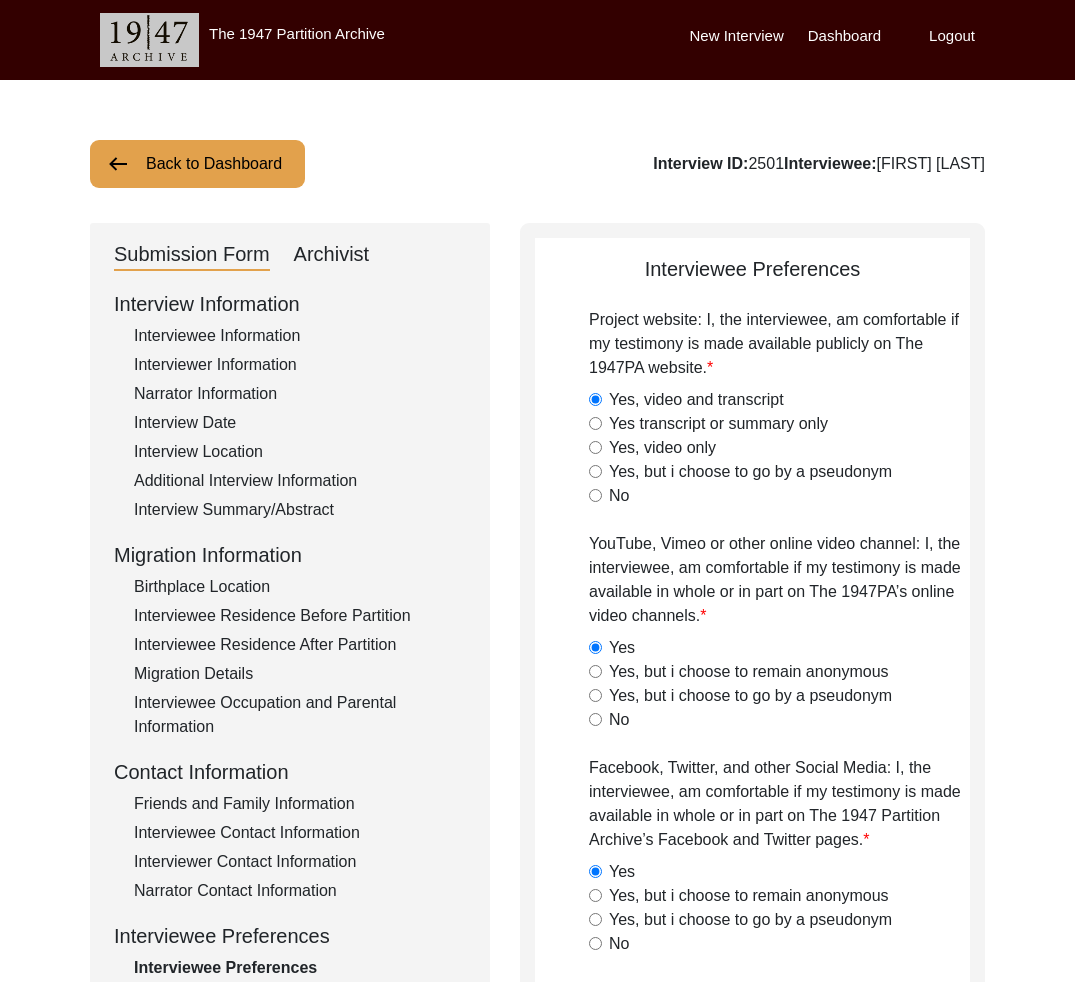 click on "Back to Dashboard" at bounding box center [197, 164] 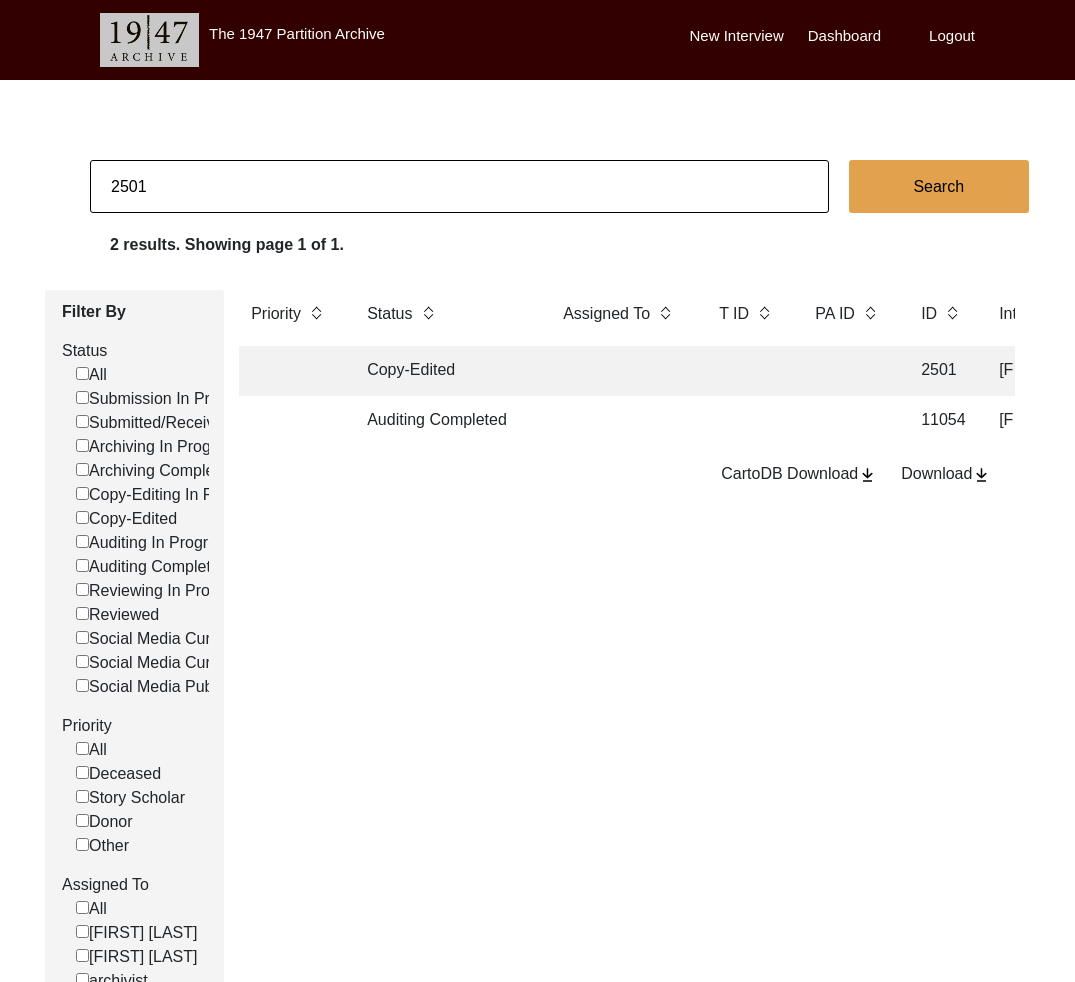 drag, startPoint x: 136, startPoint y: 192, endPoint x: 249, endPoint y: 201, distance: 113.35784 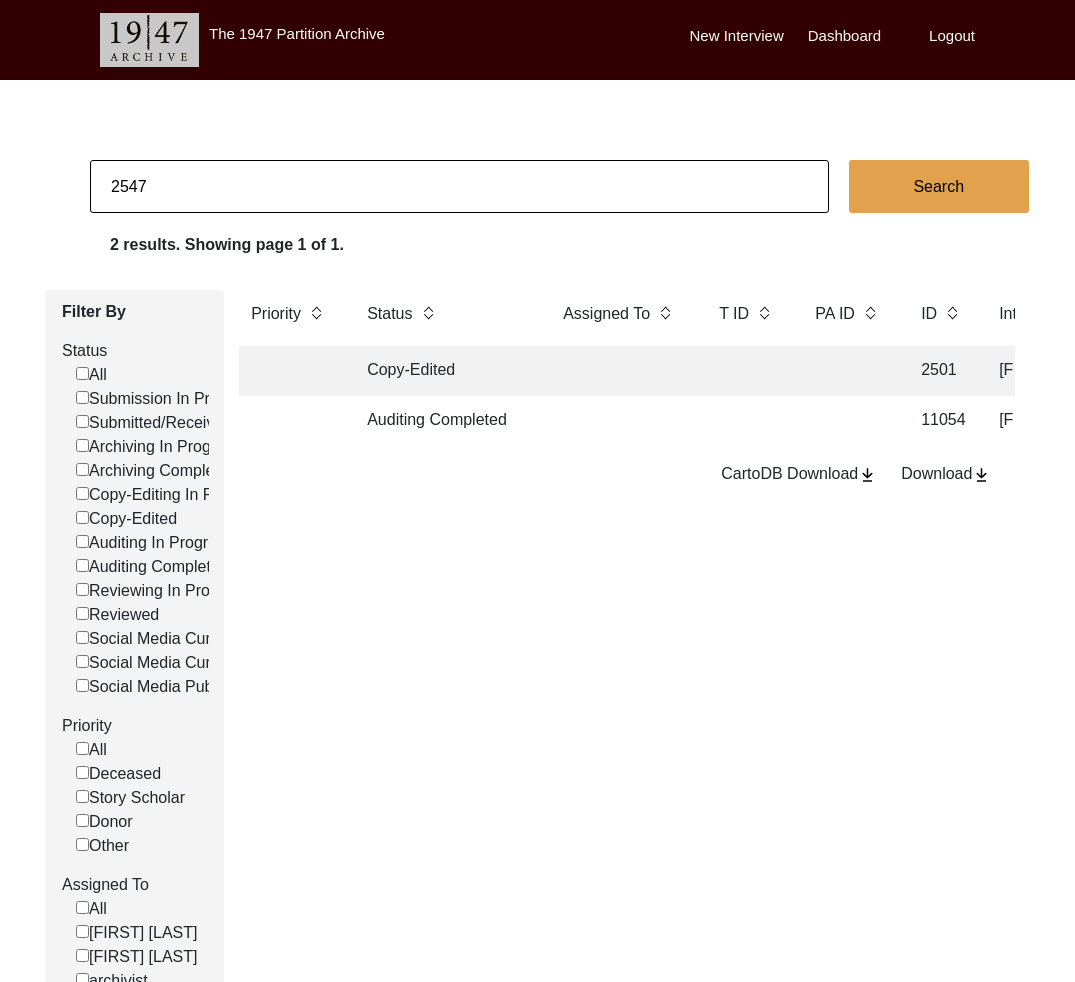type on "2547" 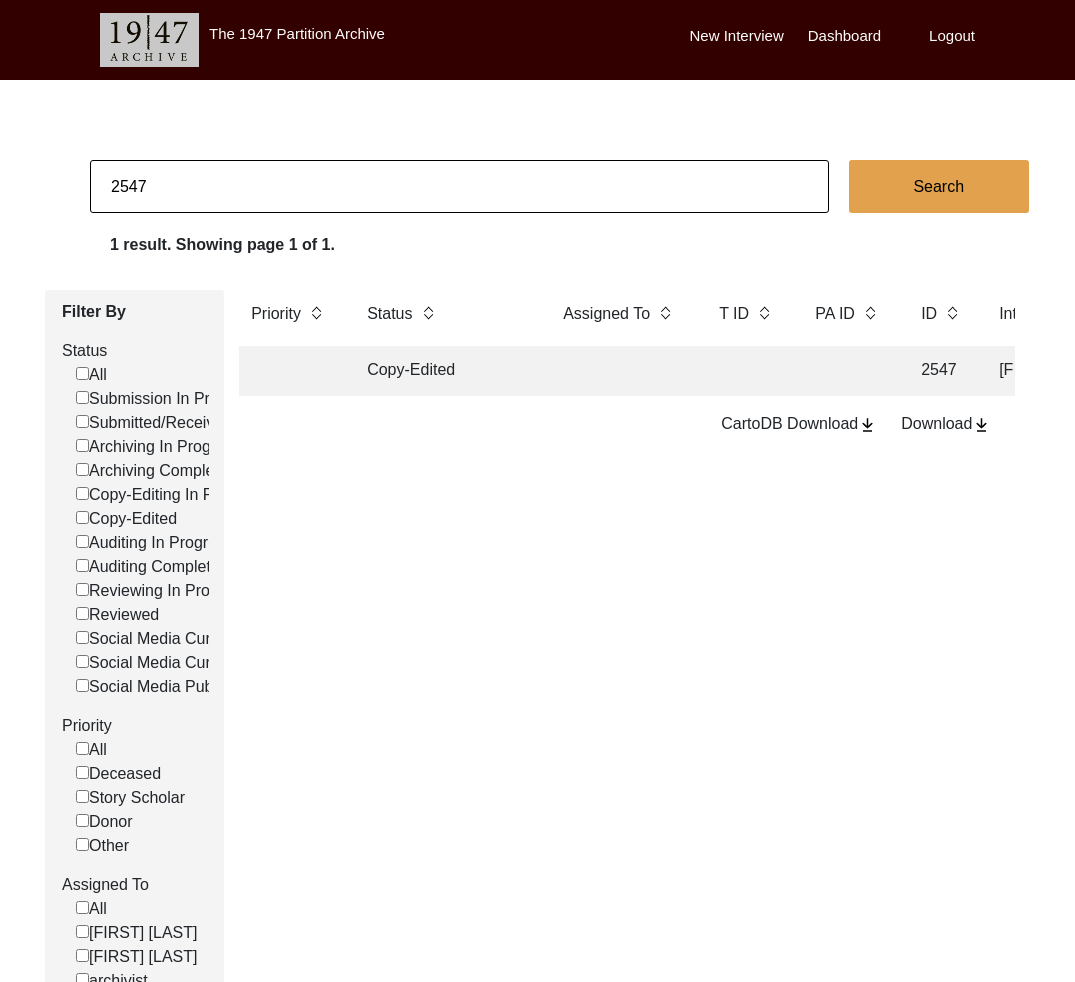 click on "Copy-Edited" at bounding box center (445, 371) 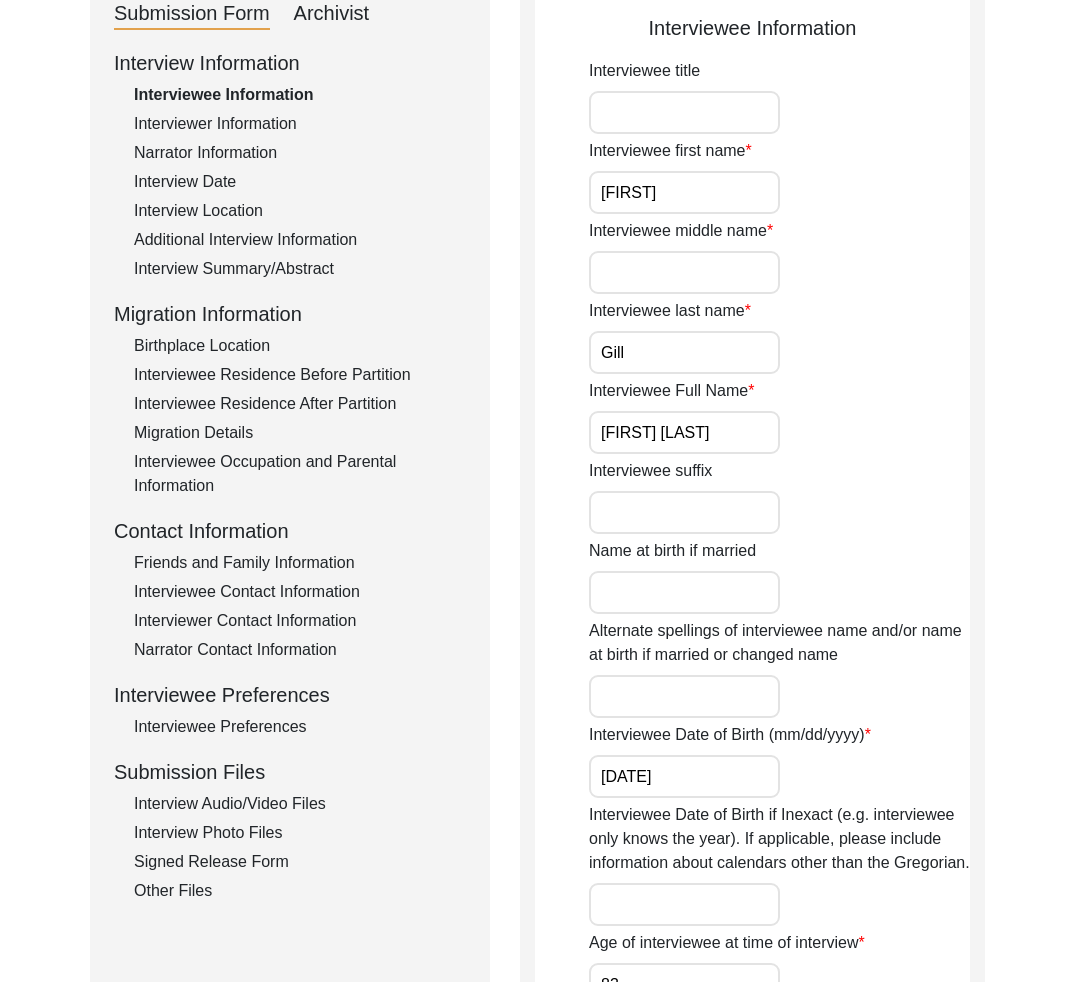 scroll, scrollTop: 469, scrollLeft: 0, axis: vertical 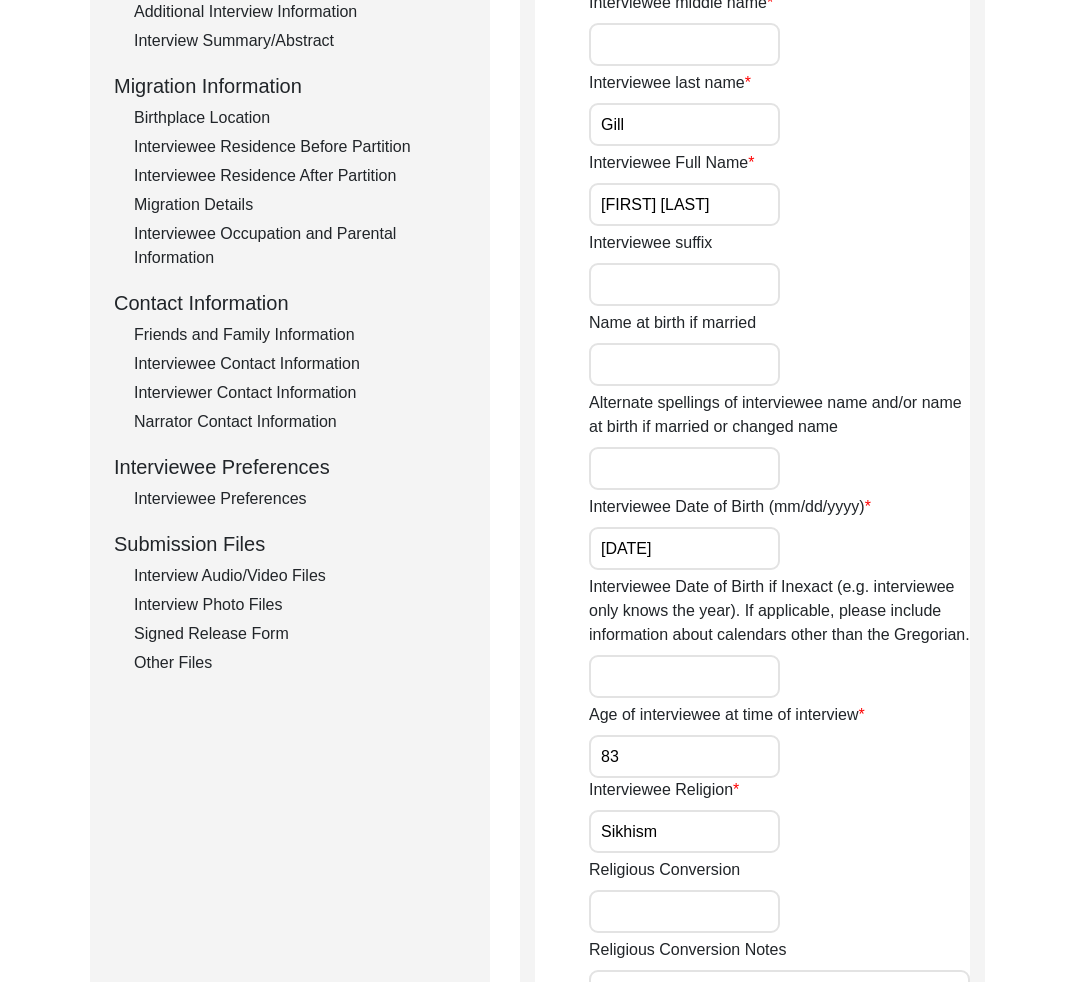 click on "Interviewee Preferences" at bounding box center [300, 499] 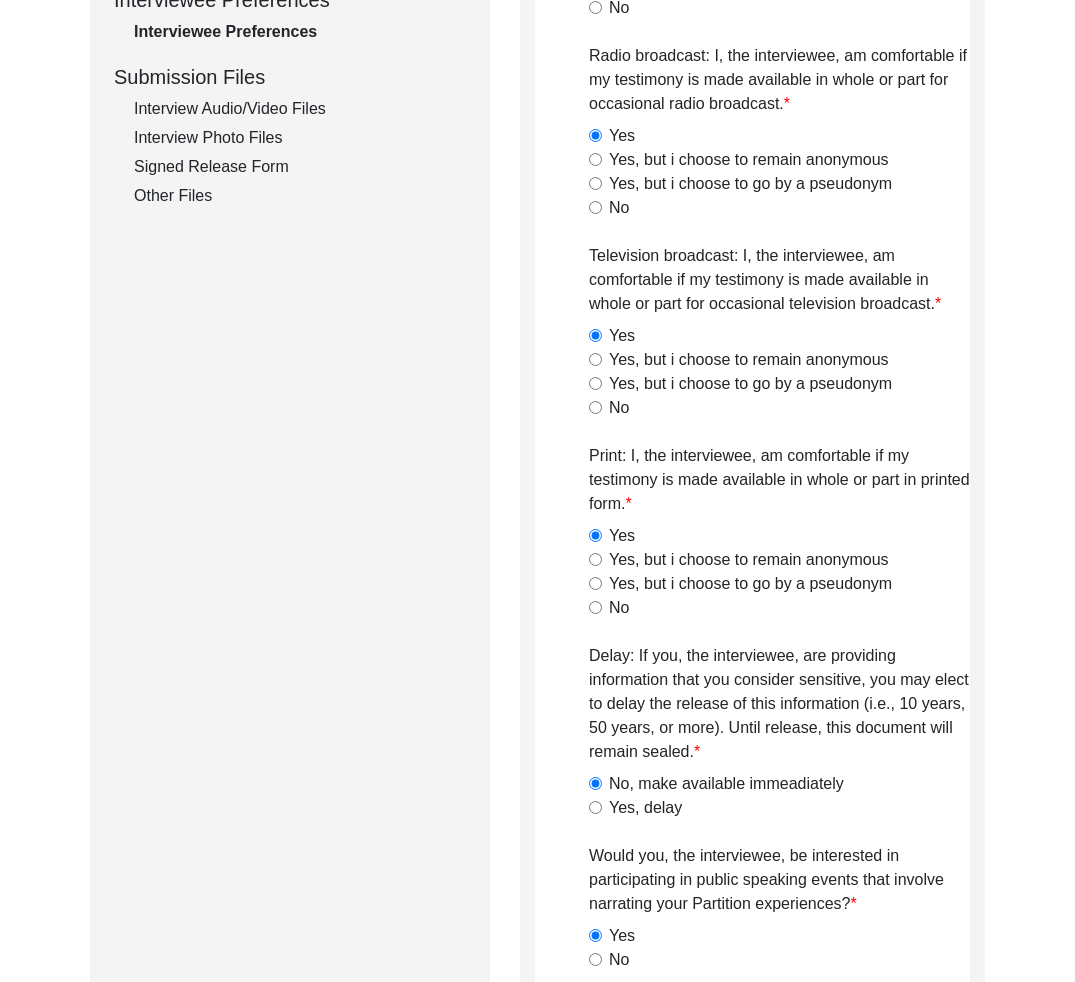 scroll, scrollTop: 90, scrollLeft: 0, axis: vertical 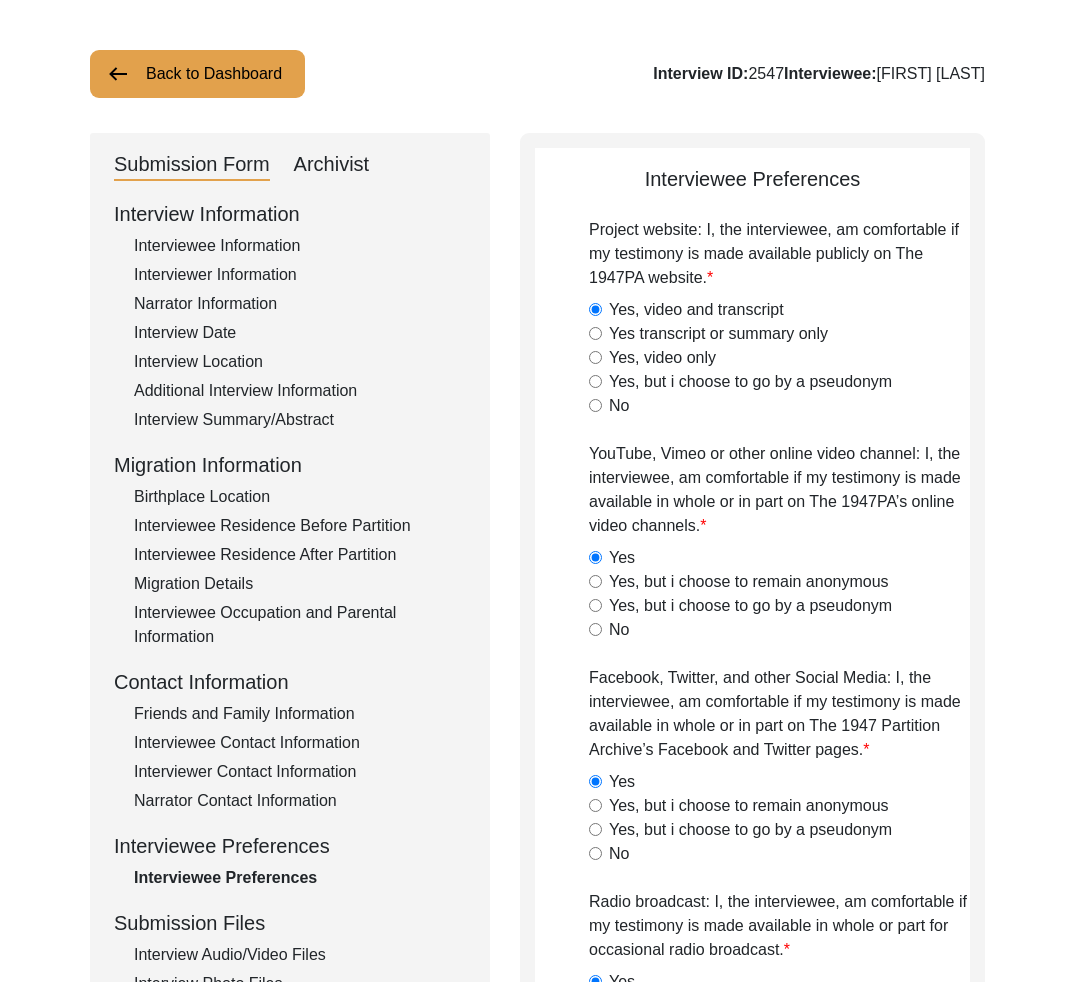 click on "Back to Dashboard" at bounding box center (197, 74) 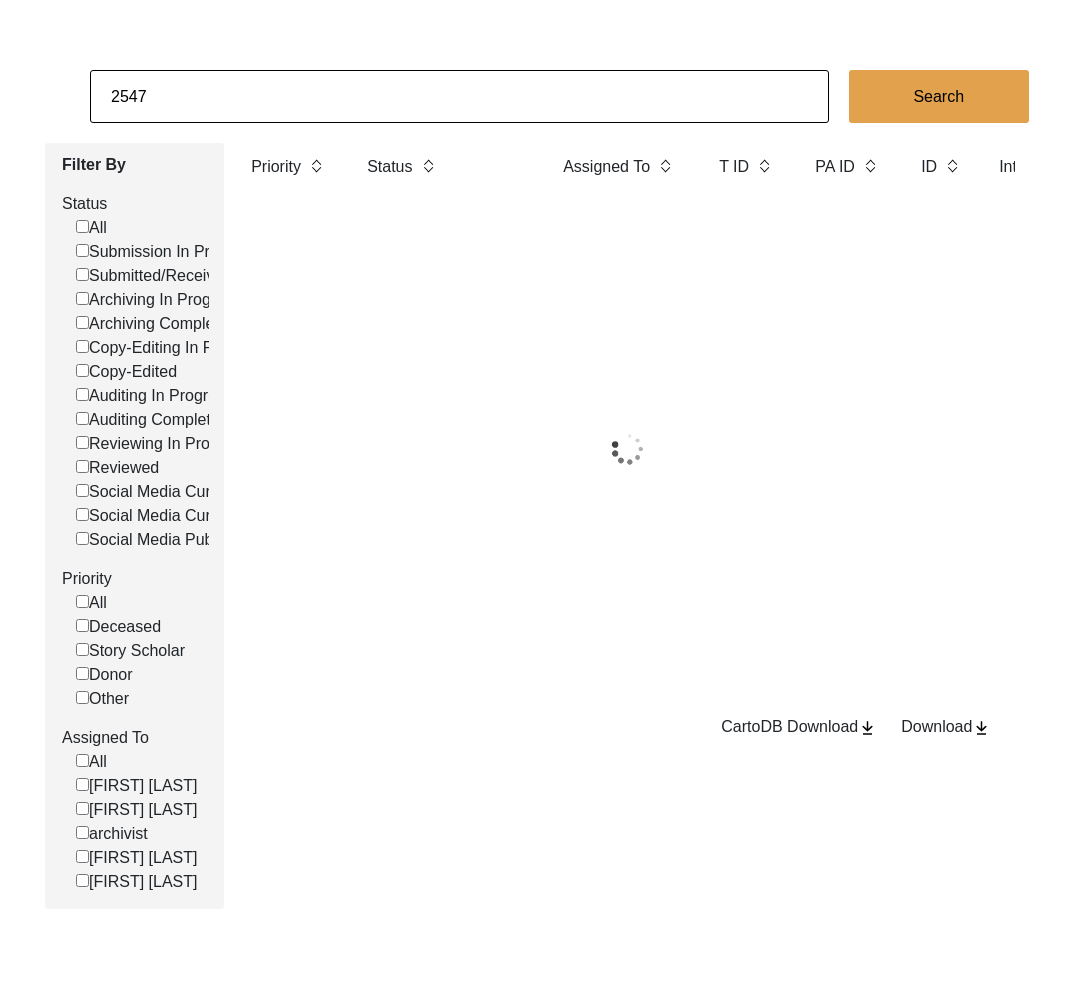 click on "2547" at bounding box center [459, 96] 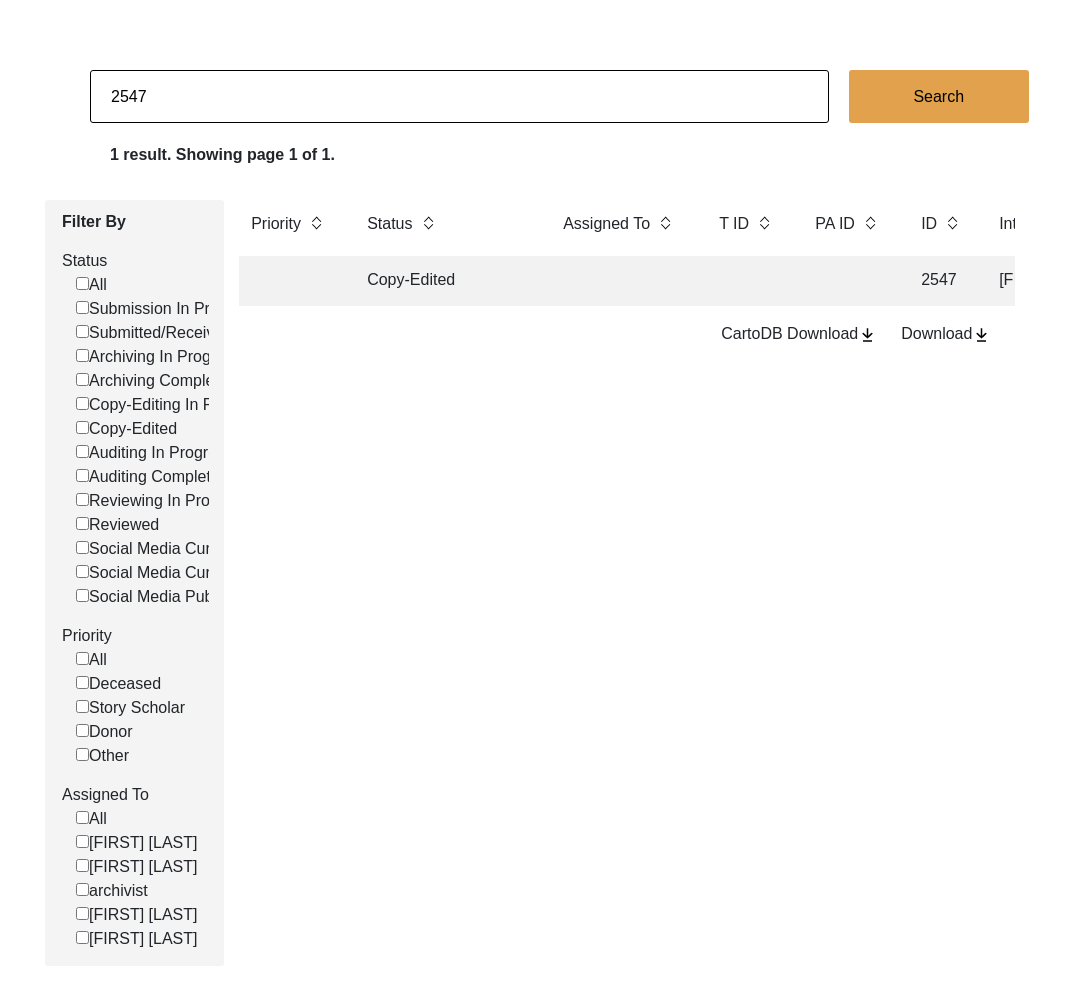 click on "2547" at bounding box center [459, 96] 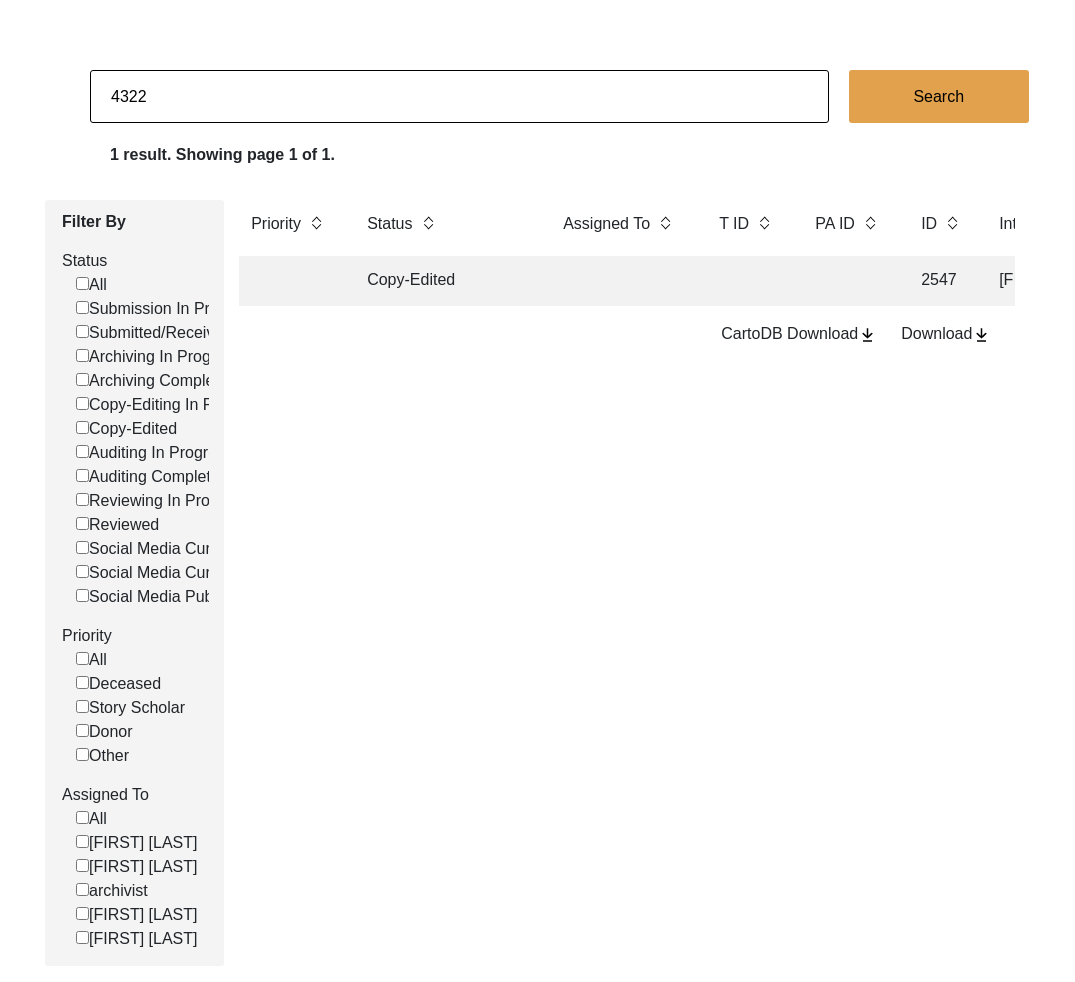 type on "4322" 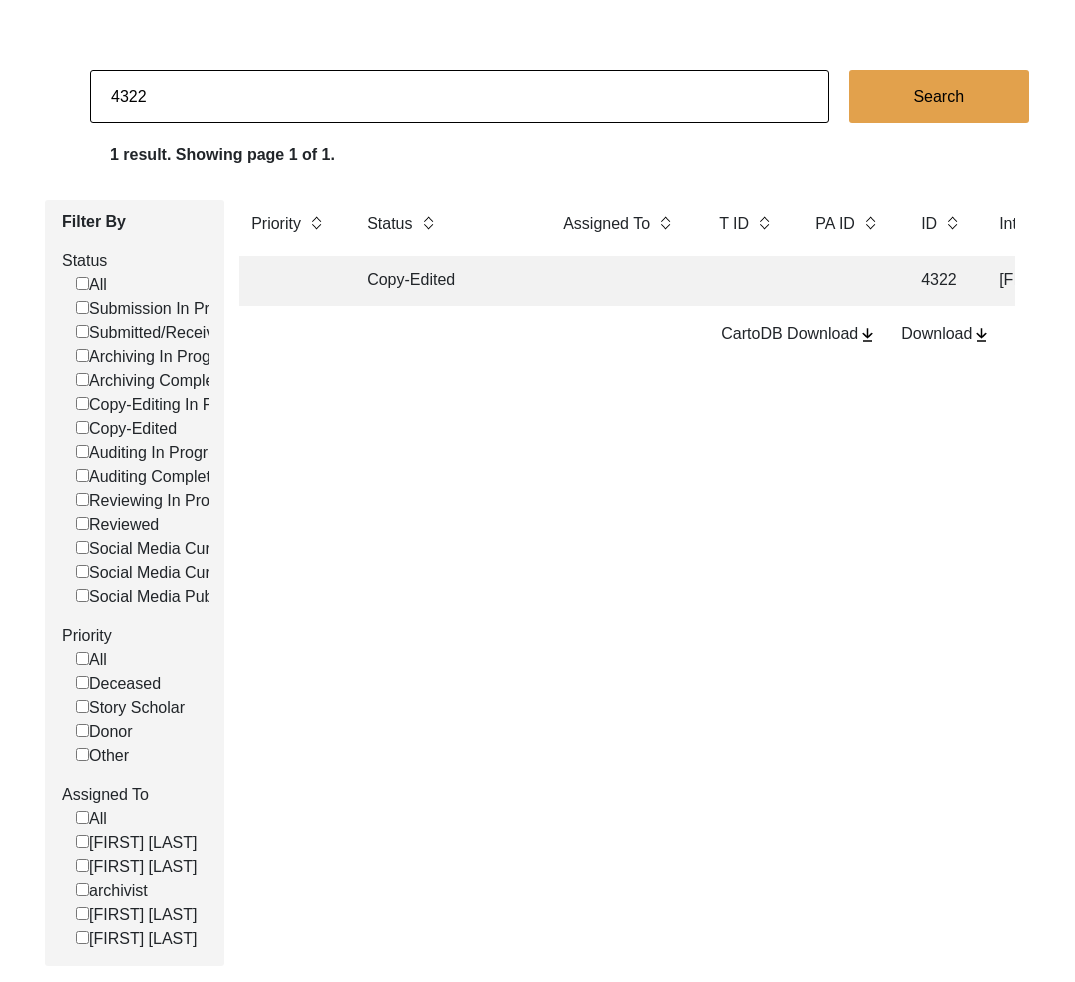 click on "Copy-Edited" at bounding box center (445, 281) 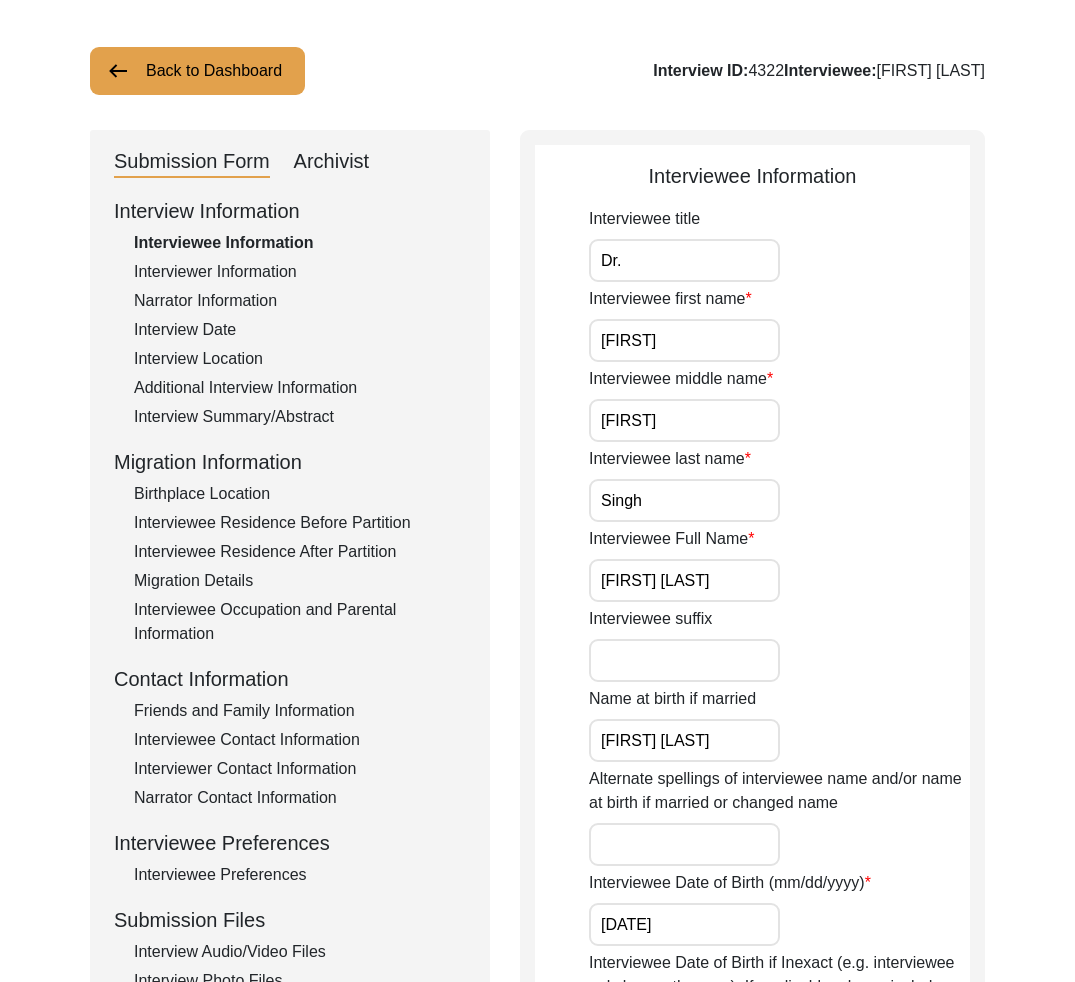 scroll, scrollTop: 97, scrollLeft: 0, axis: vertical 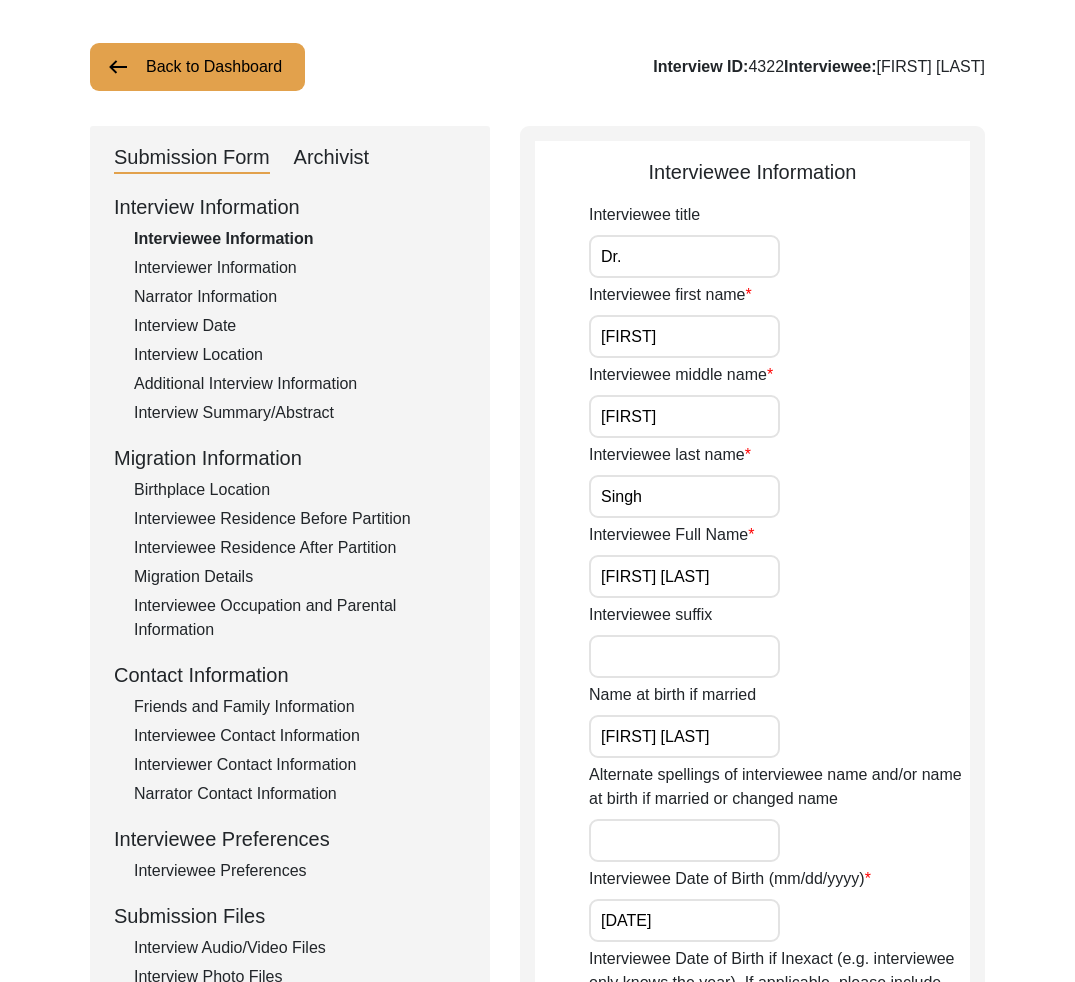 click on "Interviewee Preferences" at bounding box center (300, 871) 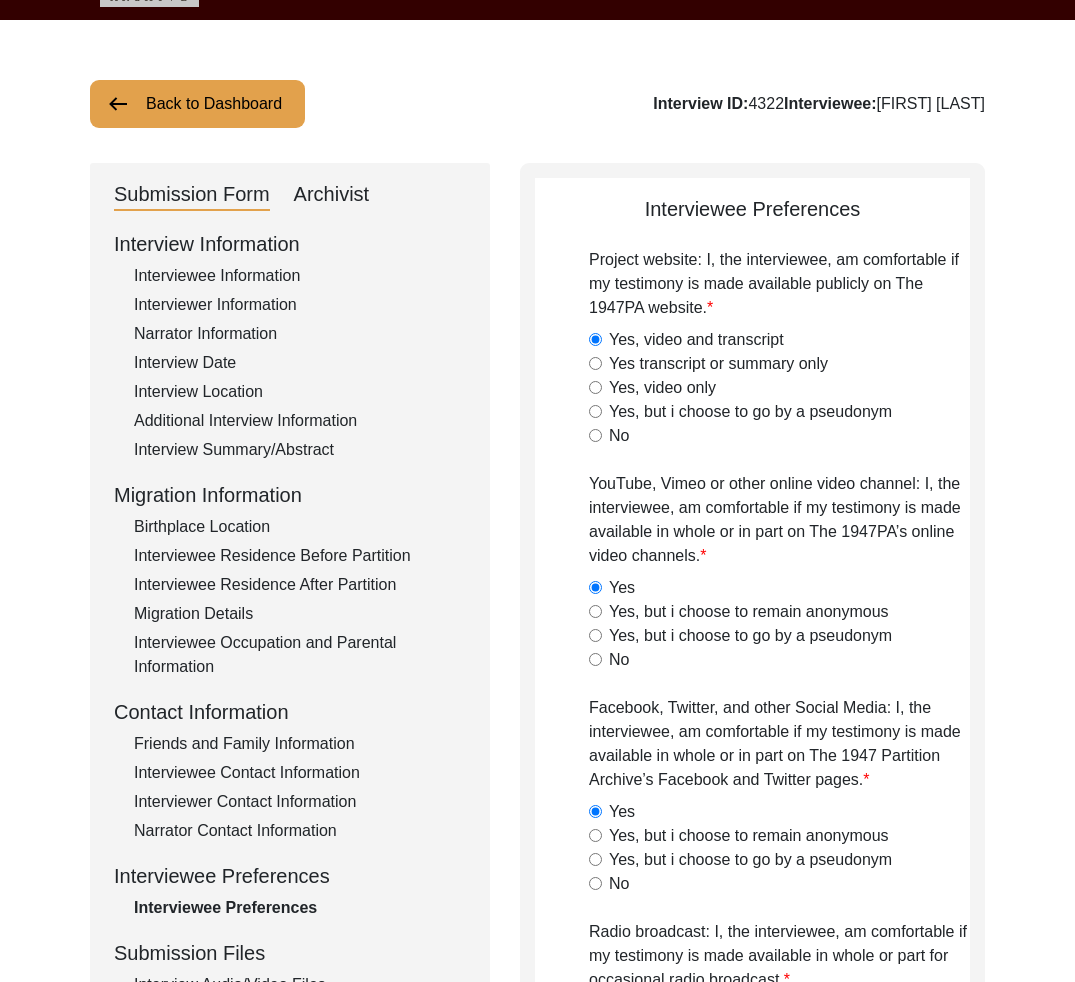 scroll, scrollTop: 0, scrollLeft: 0, axis: both 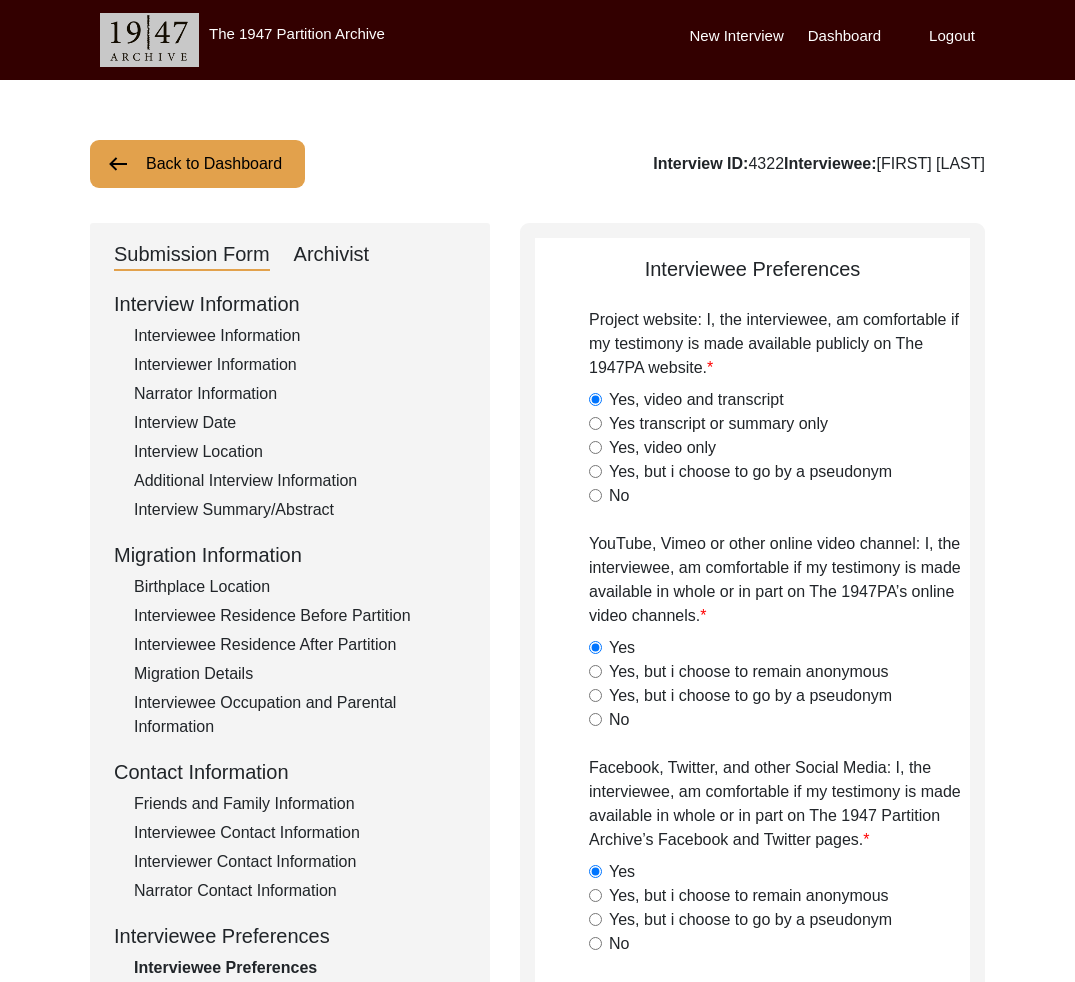 click on "Back to Dashboard" at bounding box center [197, 164] 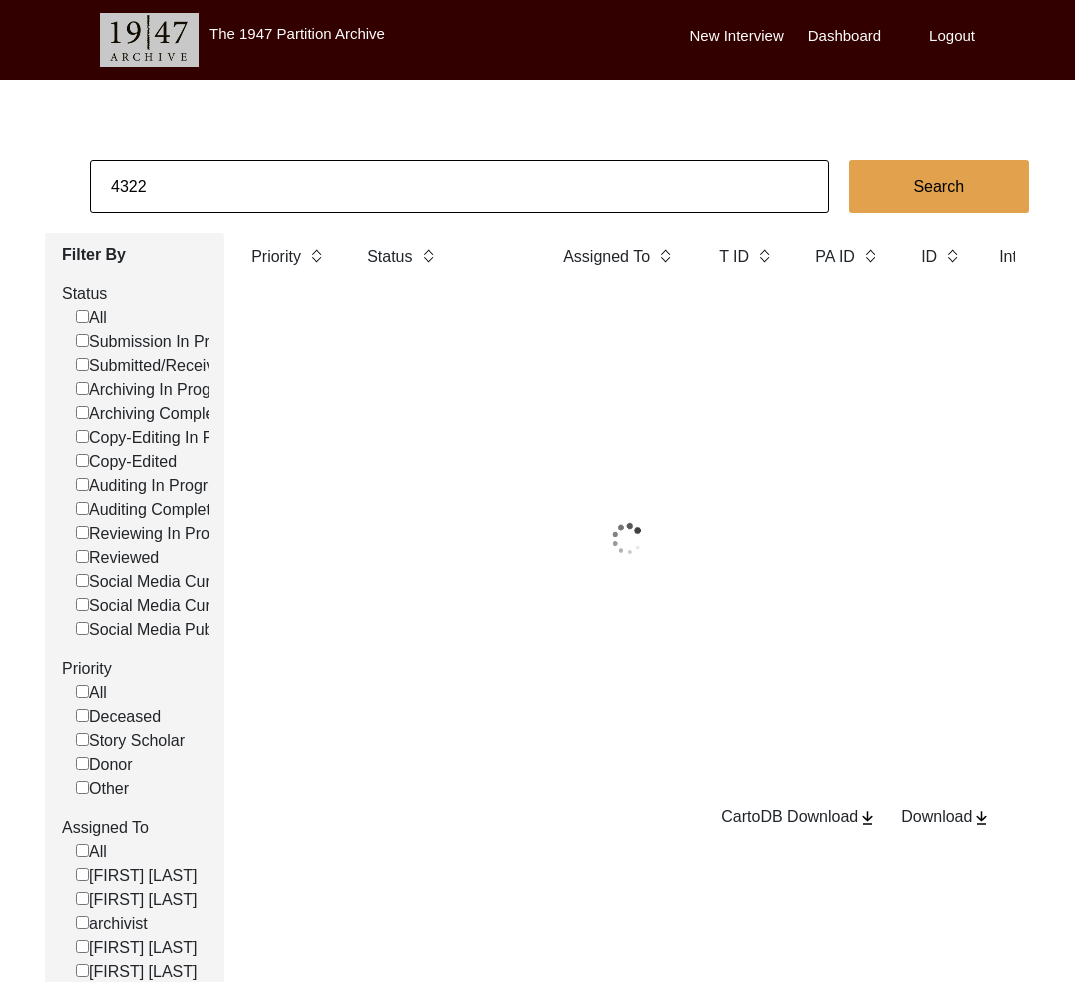 click on "4322" at bounding box center (459, 186) 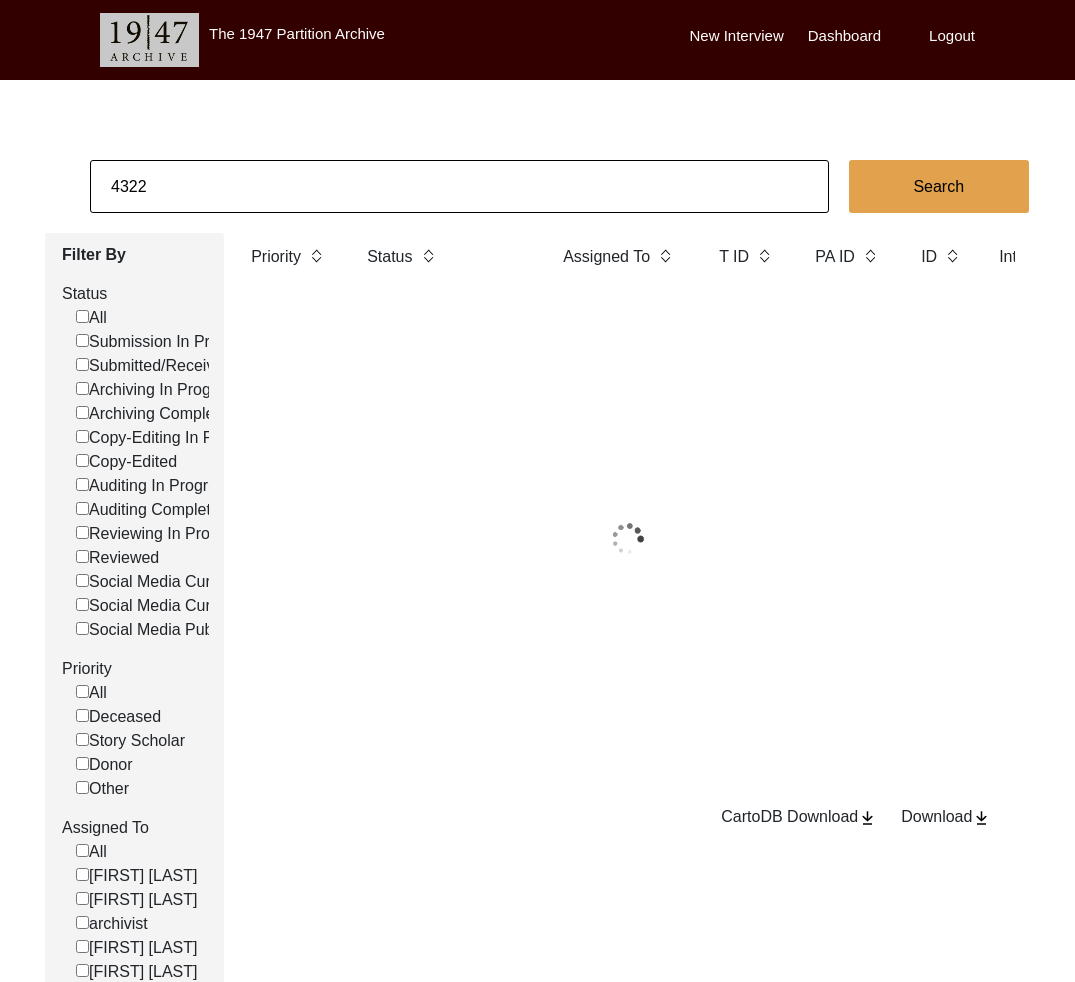 click on "4322" at bounding box center (459, 186) 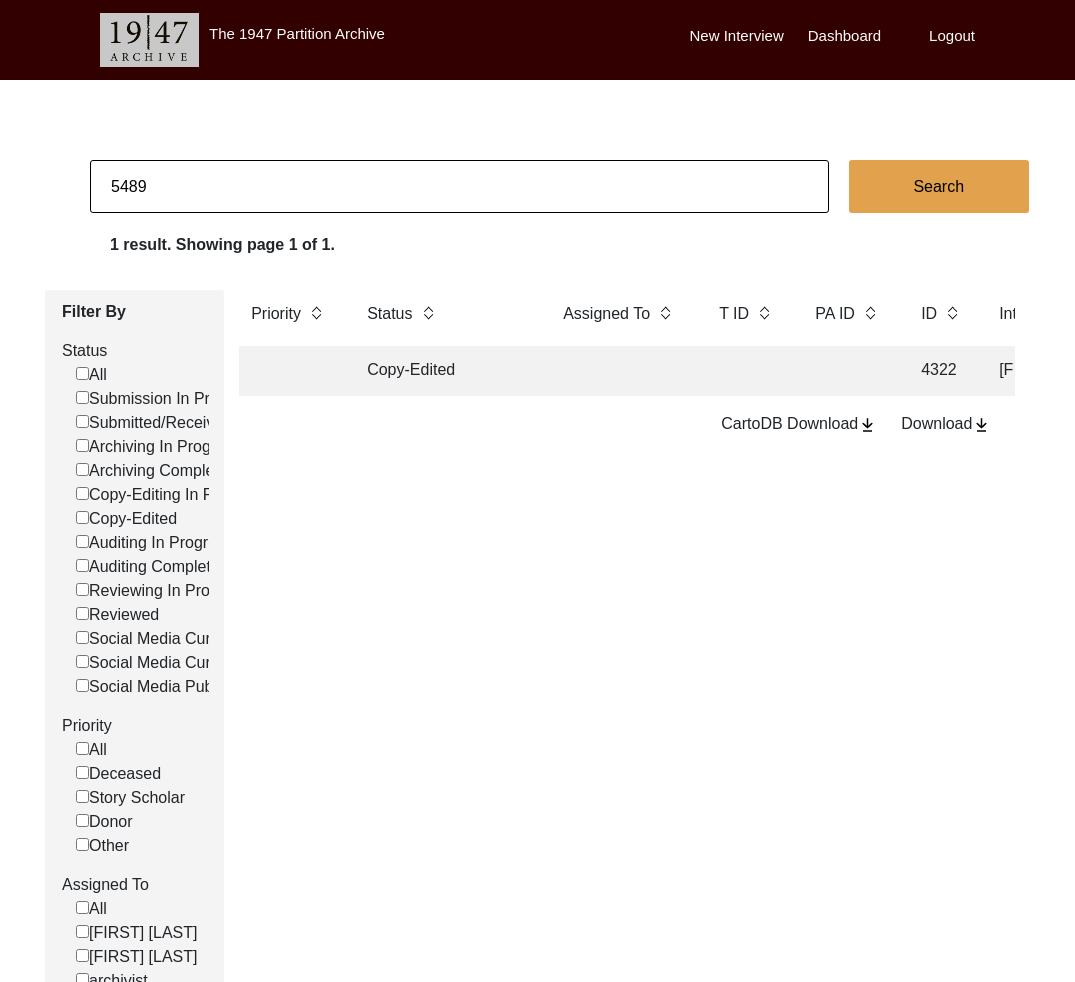 type on "5489" 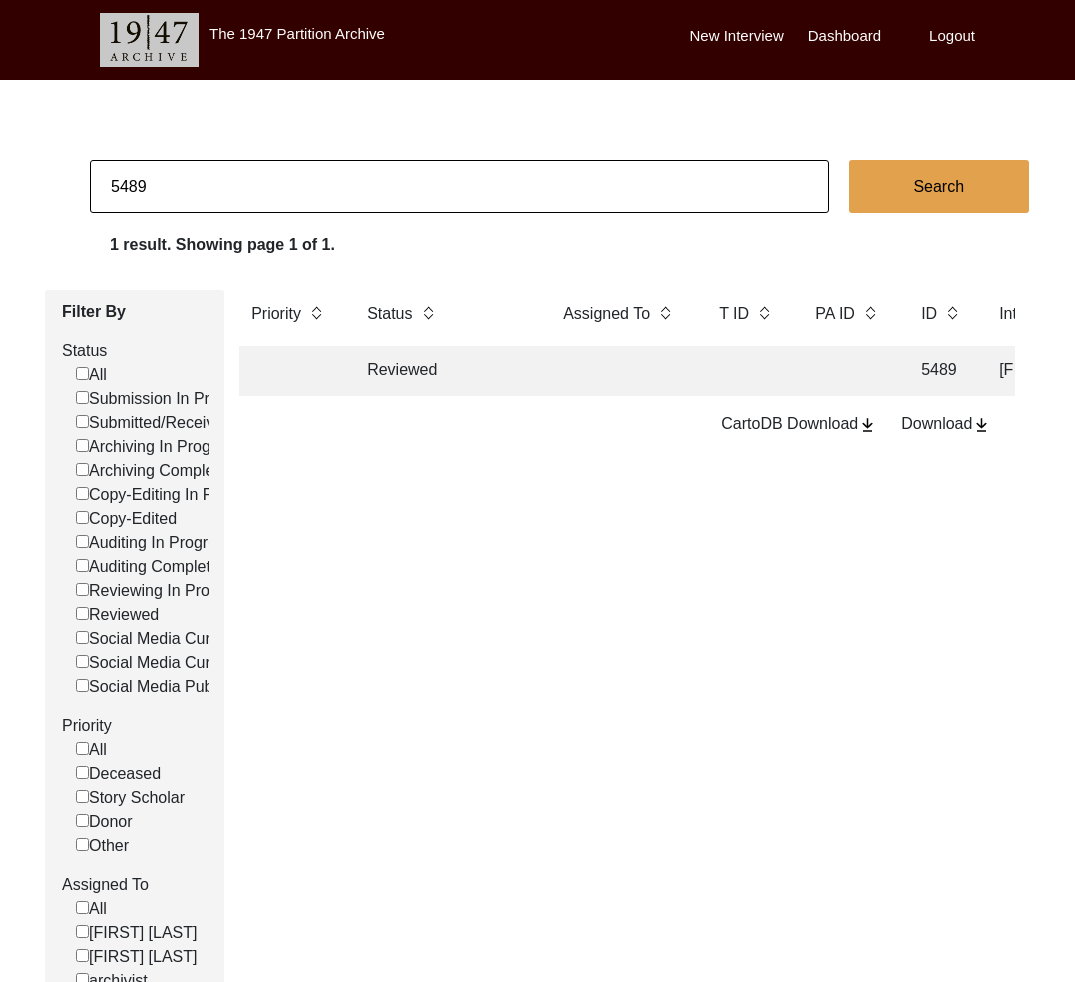 click on "Reviewed" at bounding box center [445, 371] 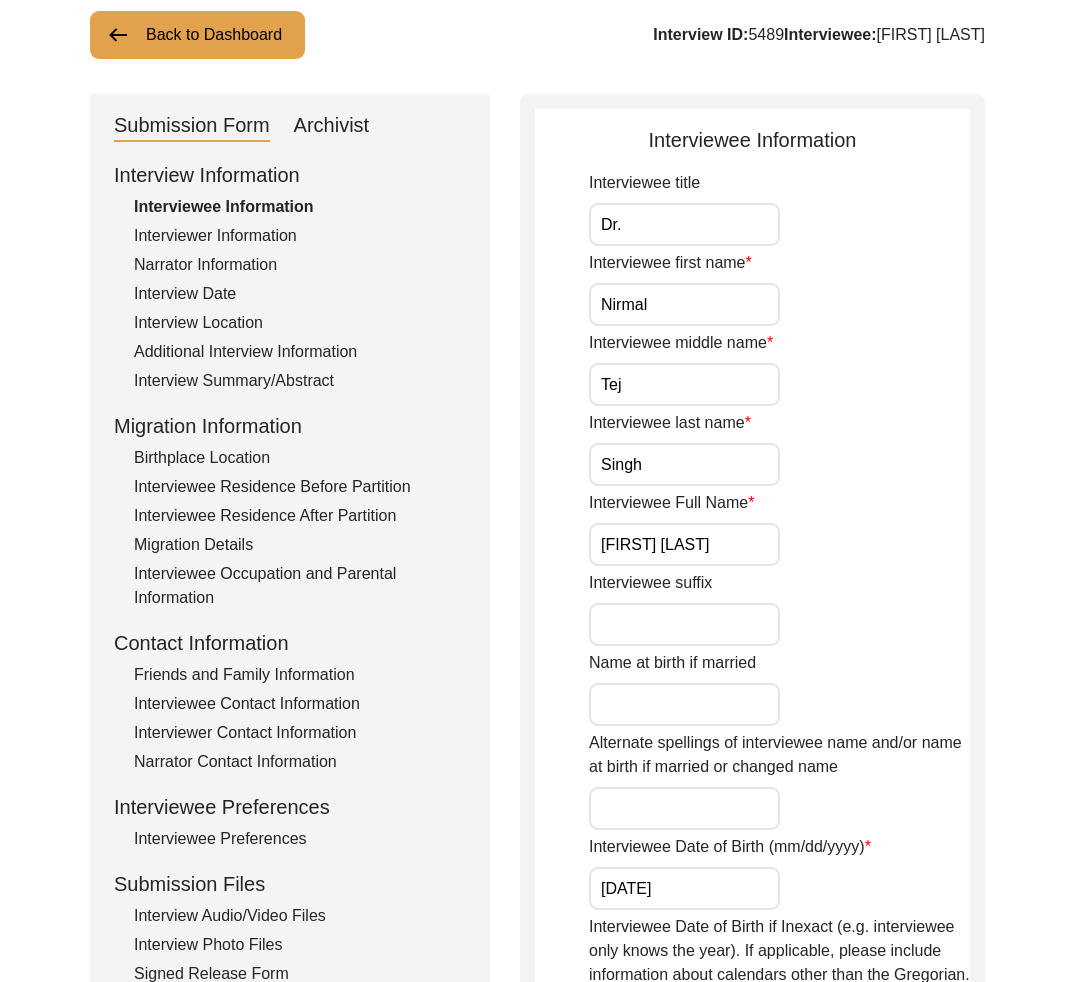scroll, scrollTop: 261, scrollLeft: 0, axis: vertical 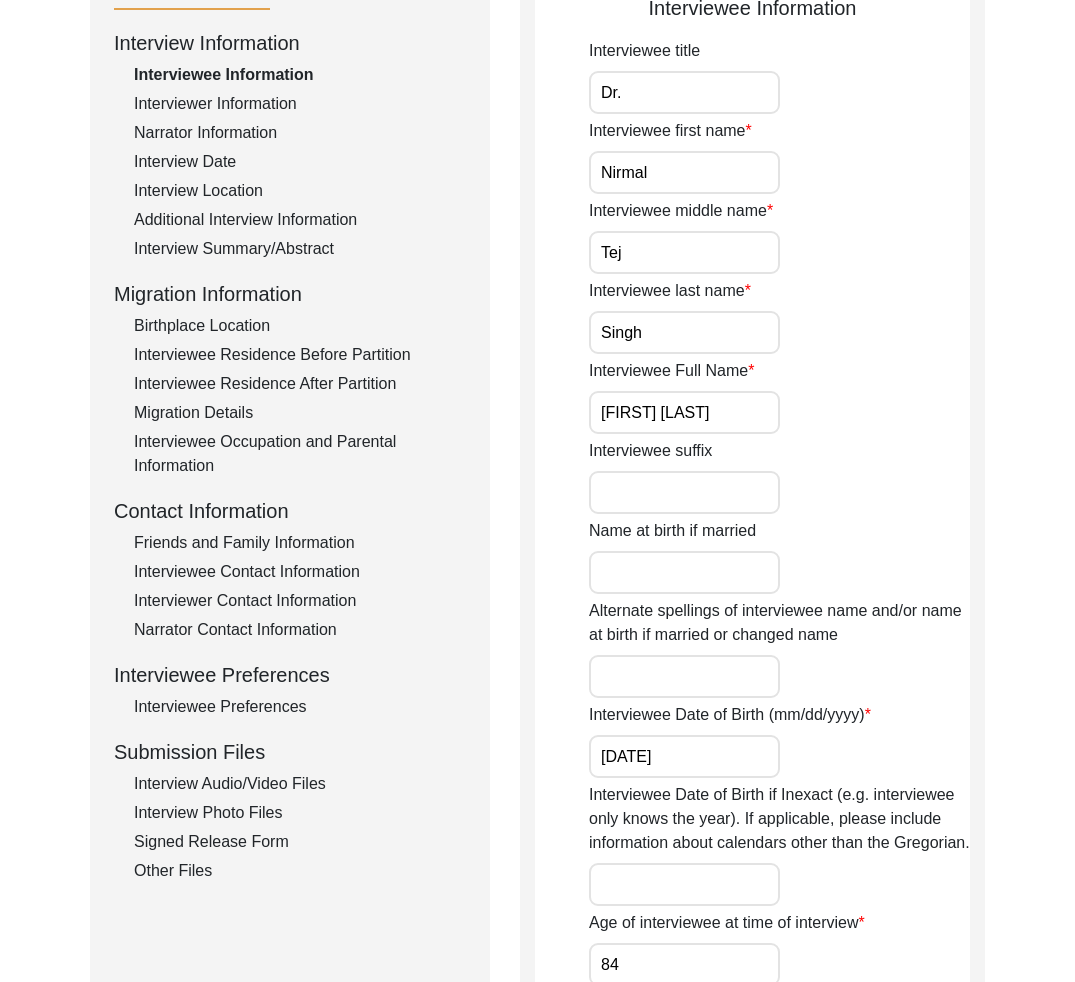 click on "Interviewee Preferences" at bounding box center [300, 707] 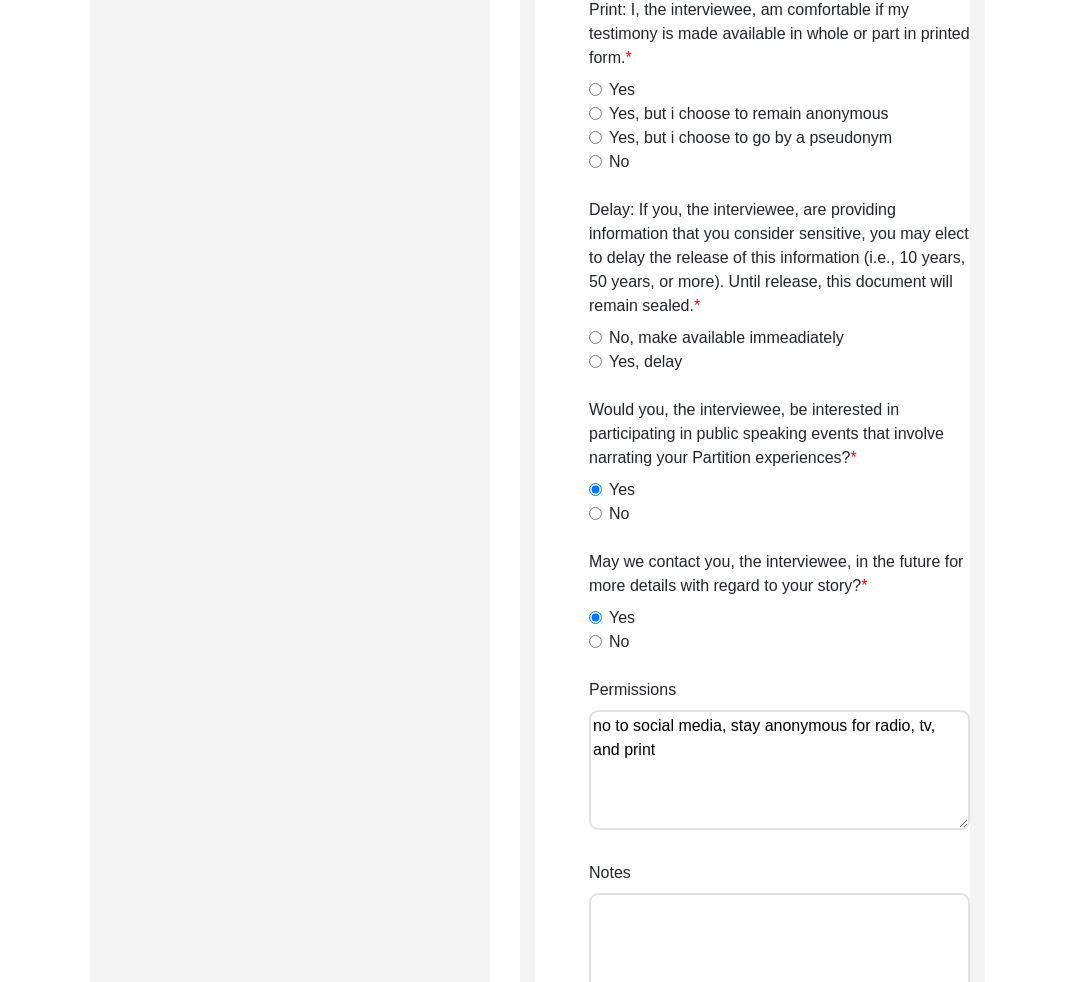 scroll, scrollTop: 0, scrollLeft: 0, axis: both 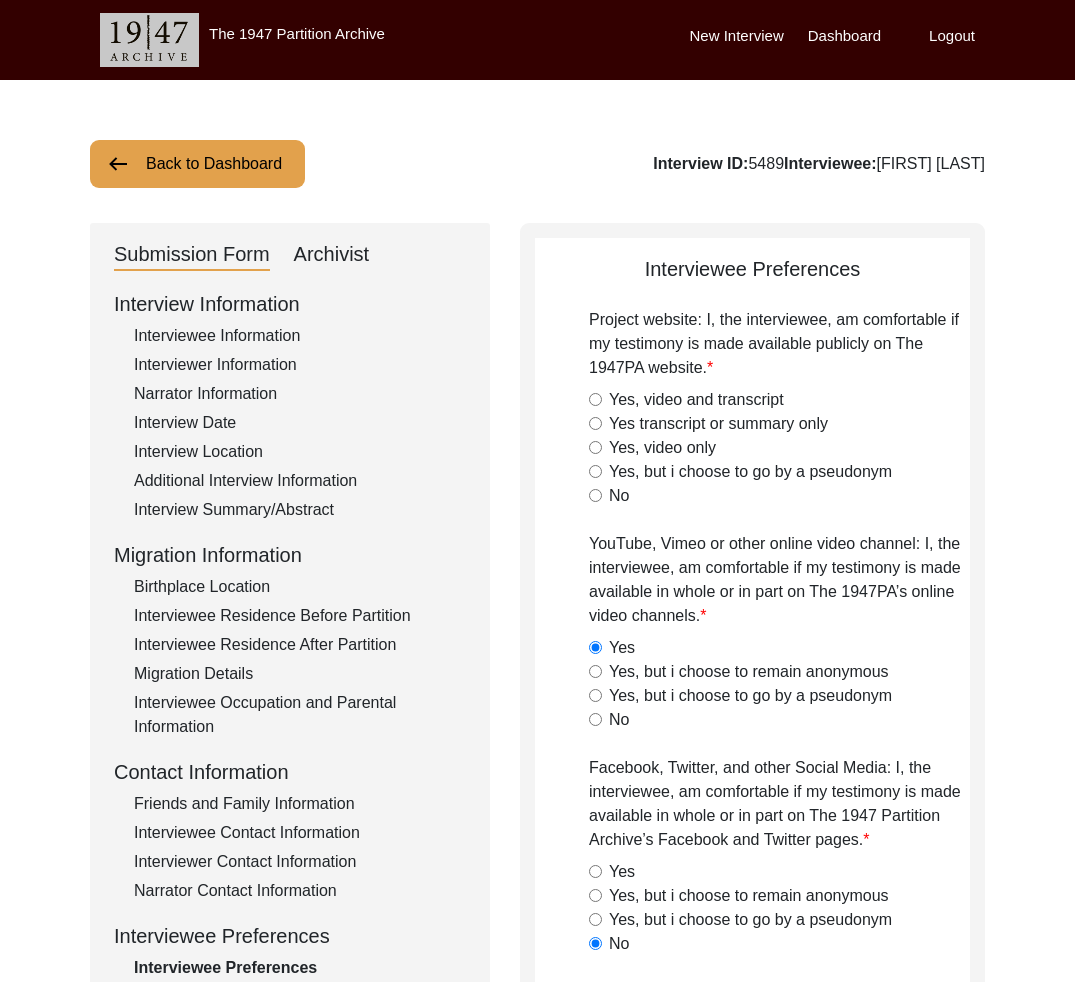 click on "Back to Dashboard" at bounding box center (197, 164) 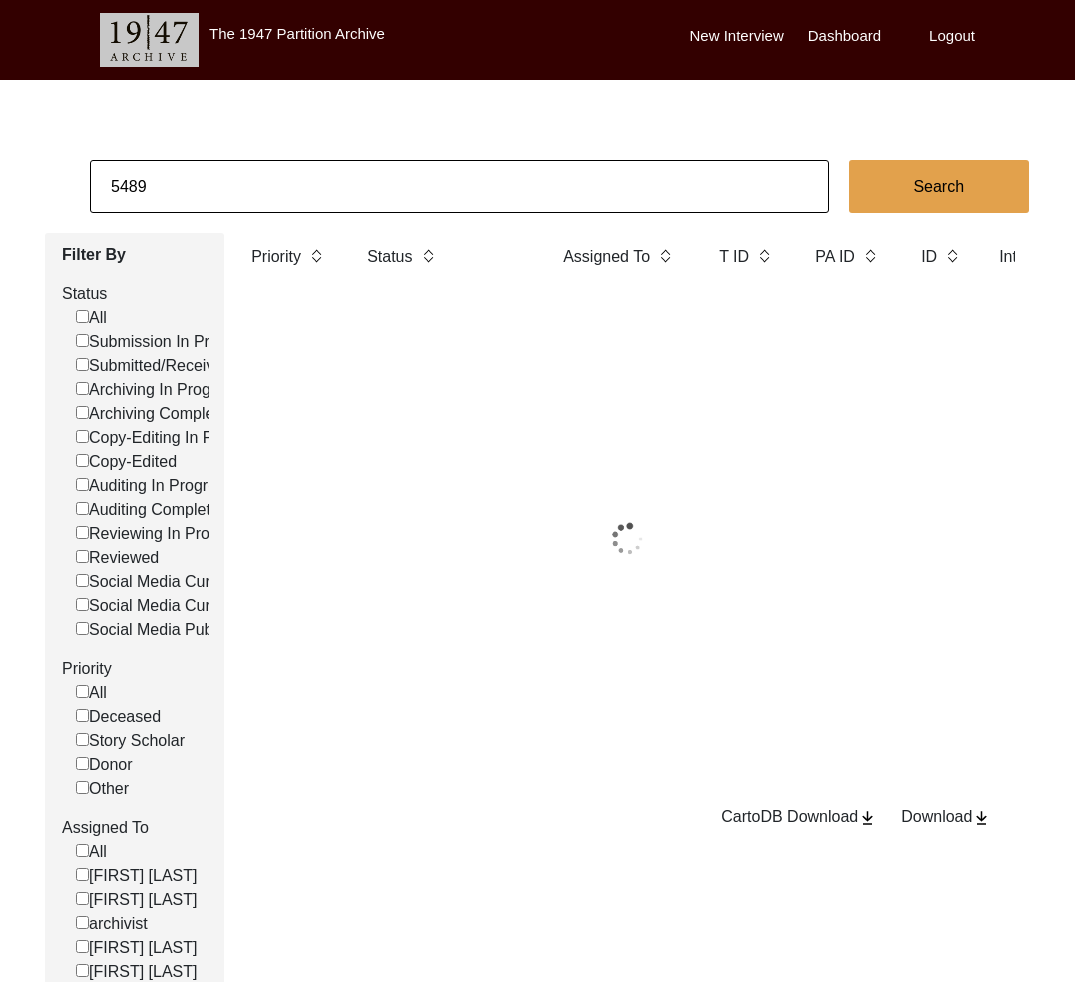 click on "5489" at bounding box center (459, 186) 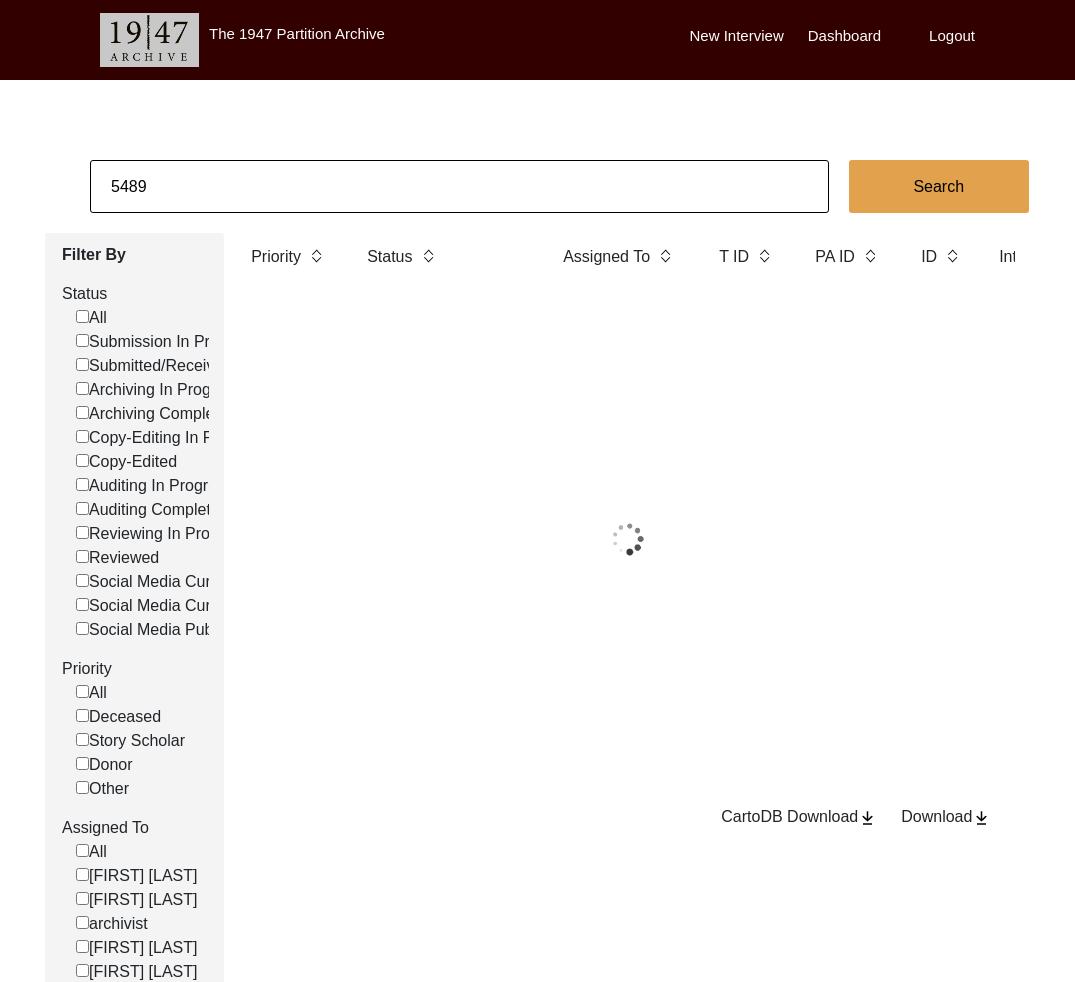 click on "5489" at bounding box center [459, 186] 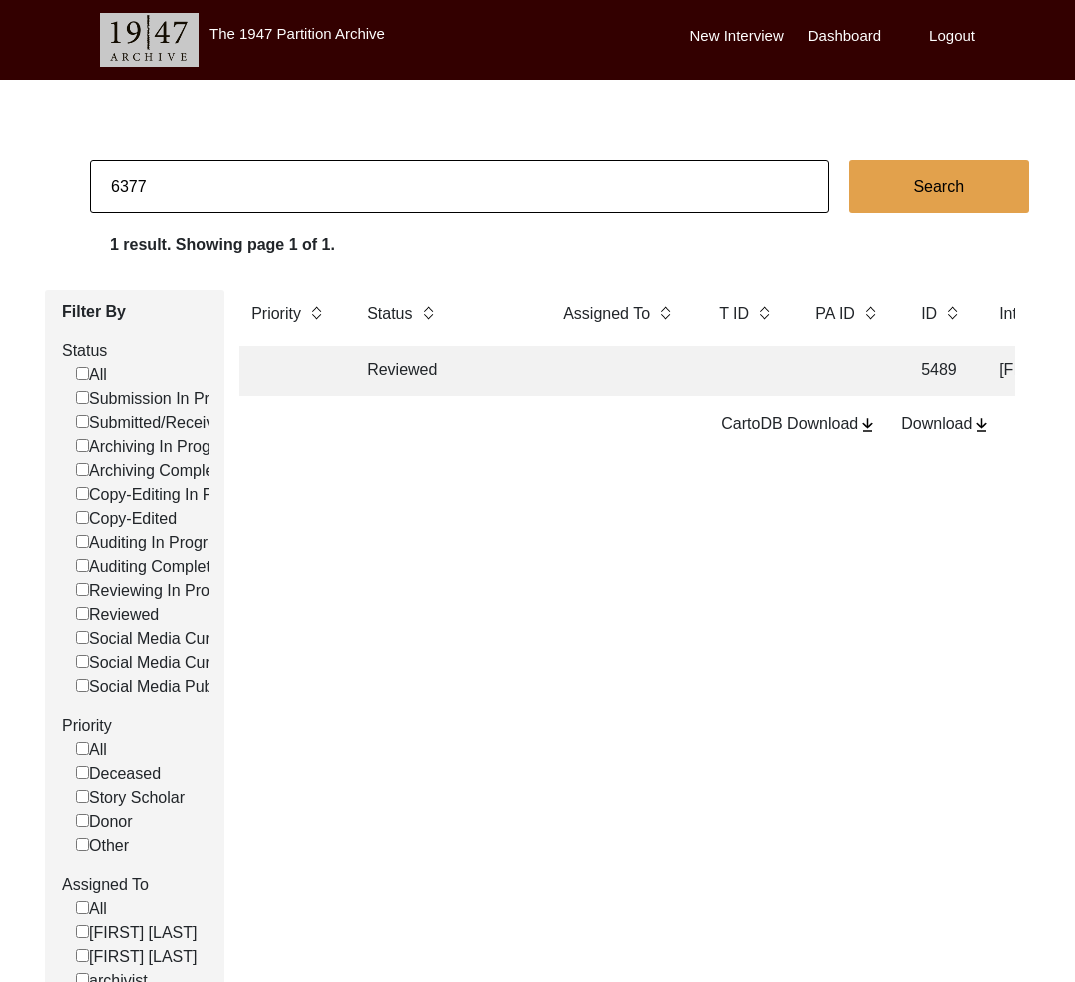 type on "6377" 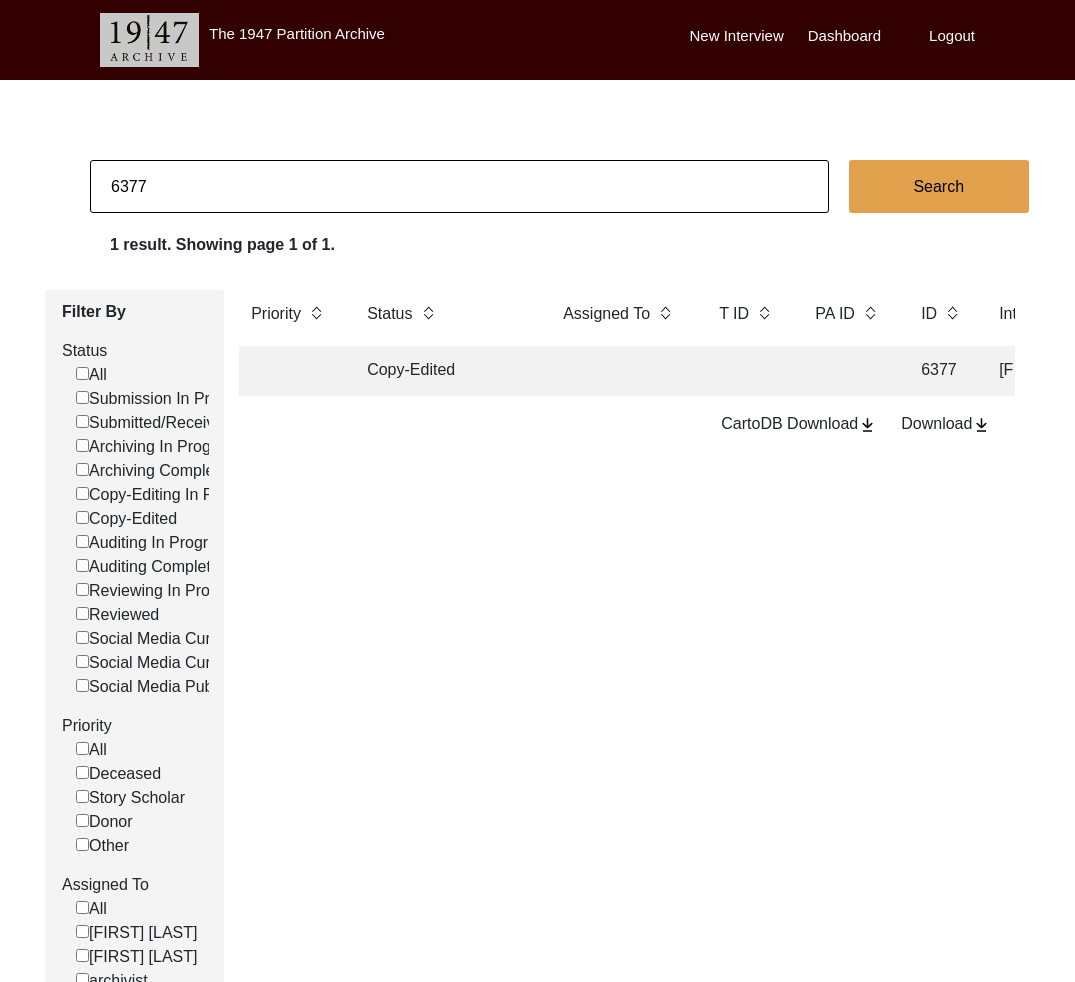 click on "Copy-Edited 6377 [FIRST] [LAST] [FIRST] [LAST] [CITY], [STATE], [COUNTRY] [DATE] Male [DATE] English [CITY], [STATE], [COUNTRY] [CITY], [STATE] yes yes yes" at bounding box center (2769, 371) 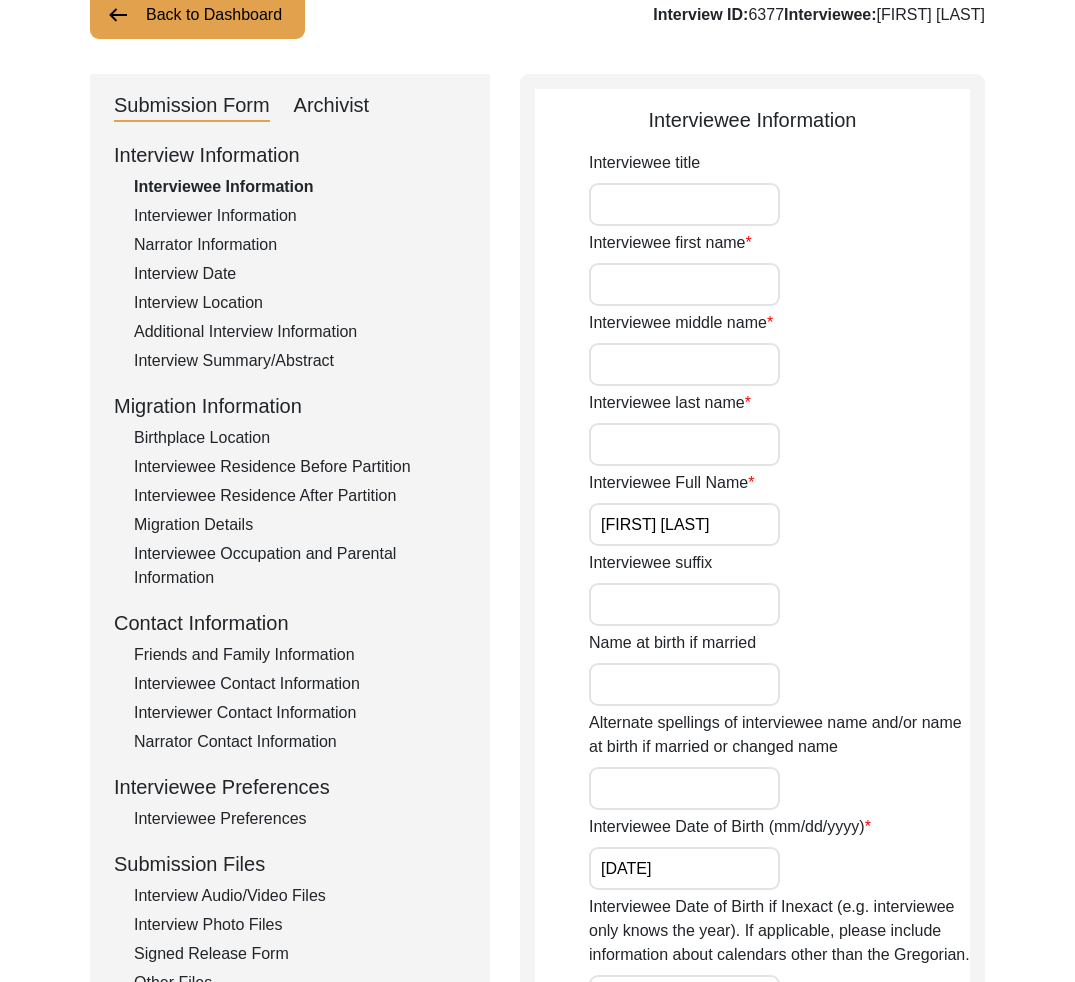 scroll, scrollTop: 257, scrollLeft: 0, axis: vertical 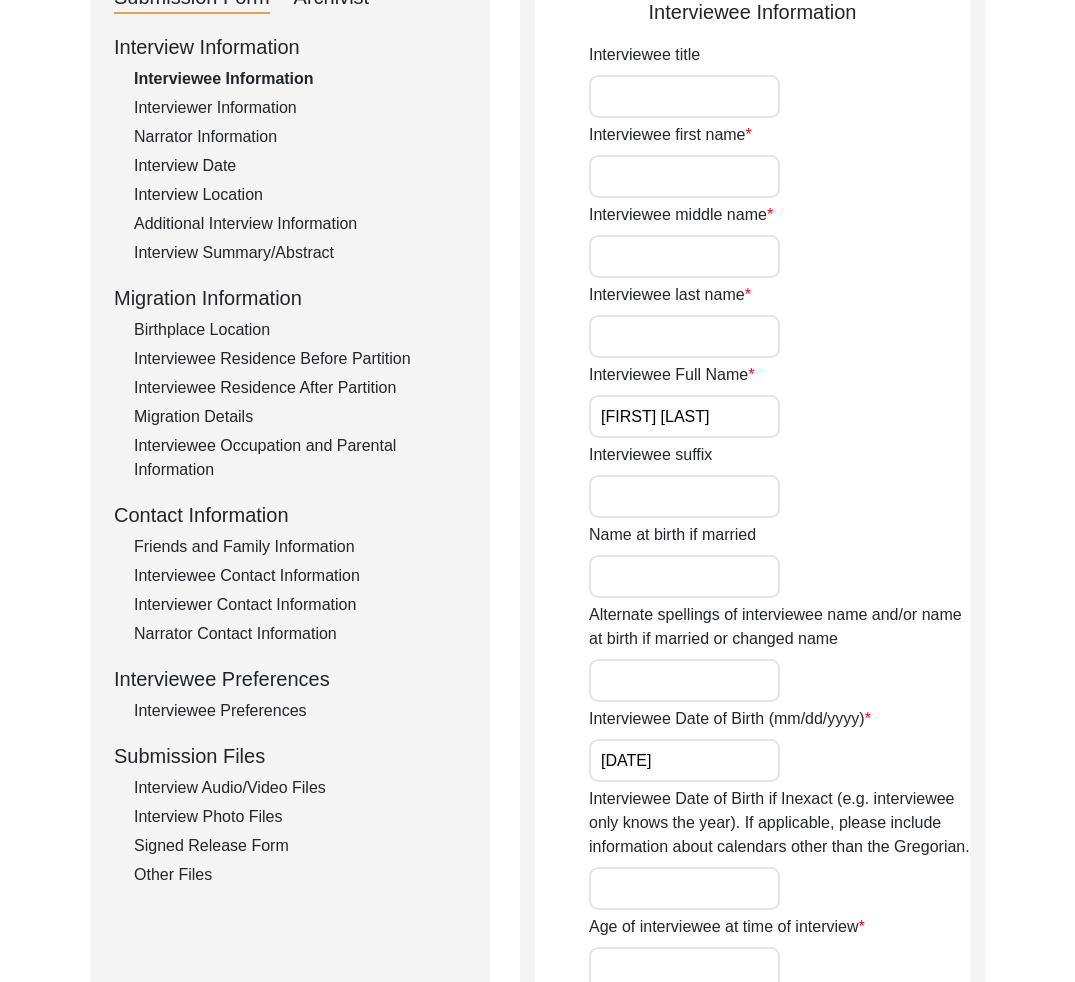 click on "Interviewee Preferences" at bounding box center (300, 711) 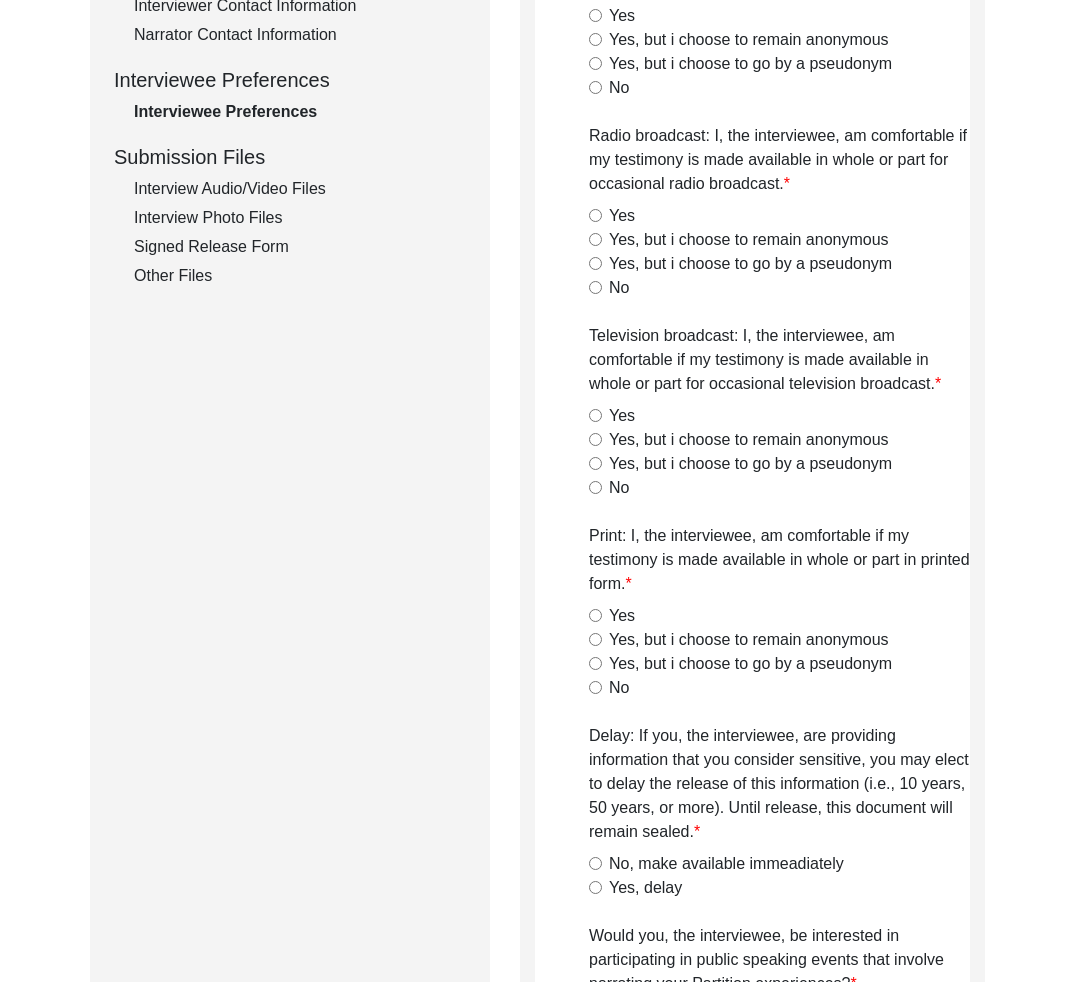 scroll, scrollTop: 0, scrollLeft: 0, axis: both 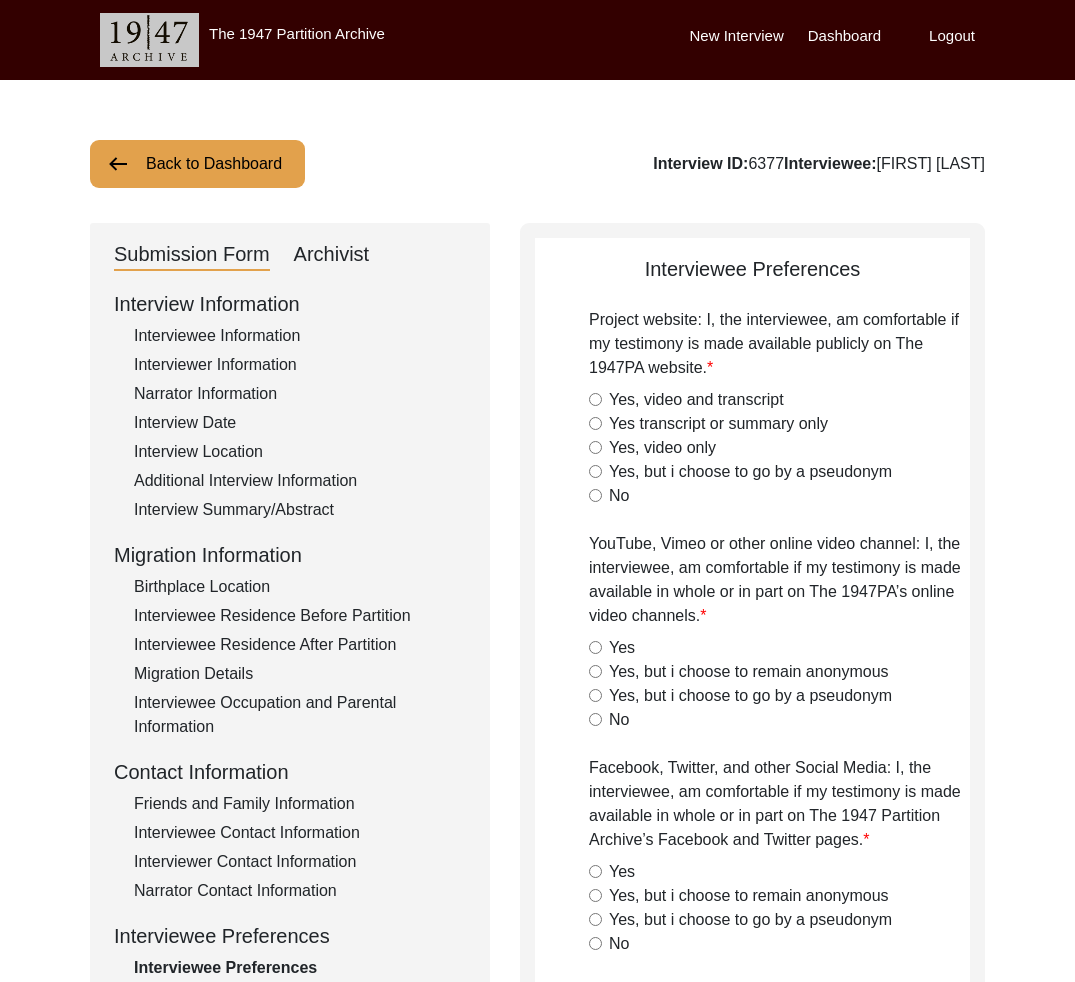 click on "Back to Dashboard" at bounding box center [197, 164] 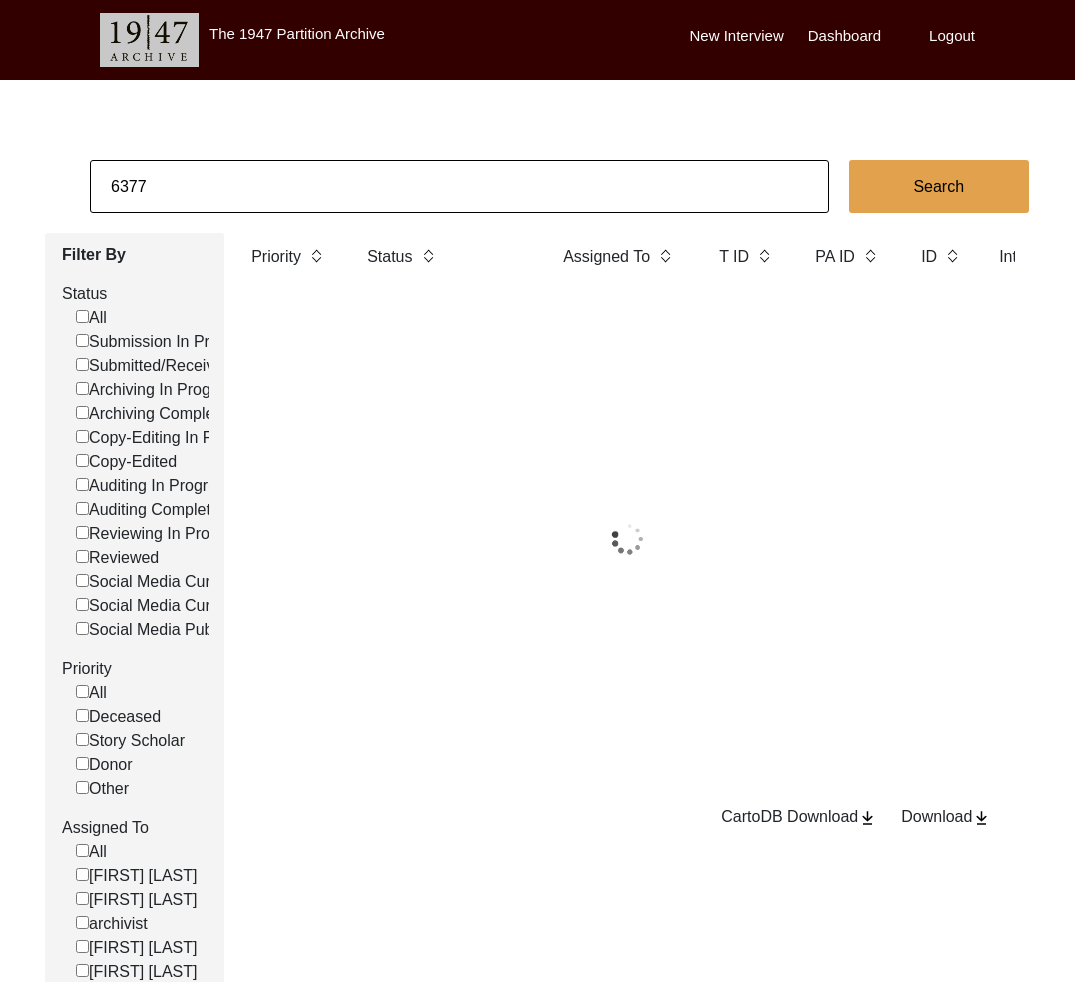 click on "6377" at bounding box center [459, 186] 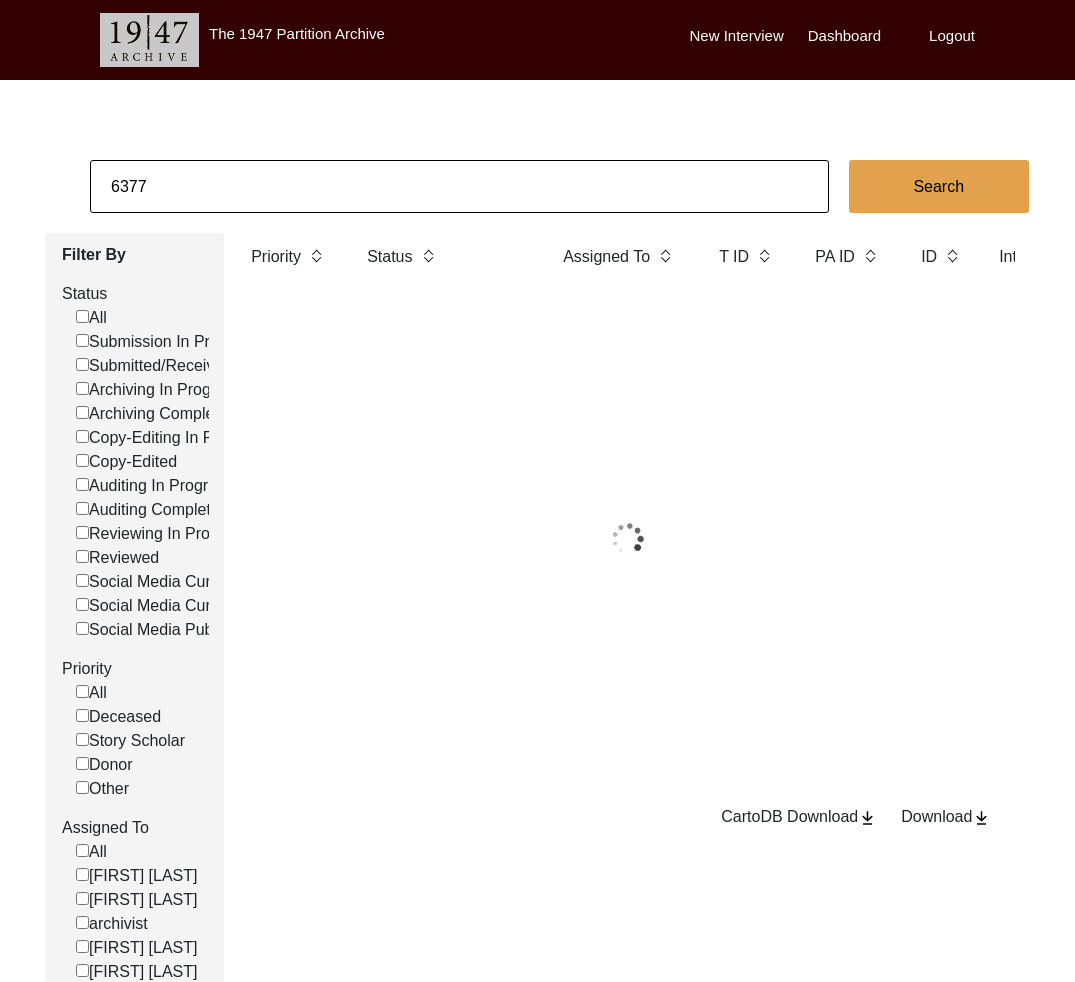 click on "6377" at bounding box center (459, 186) 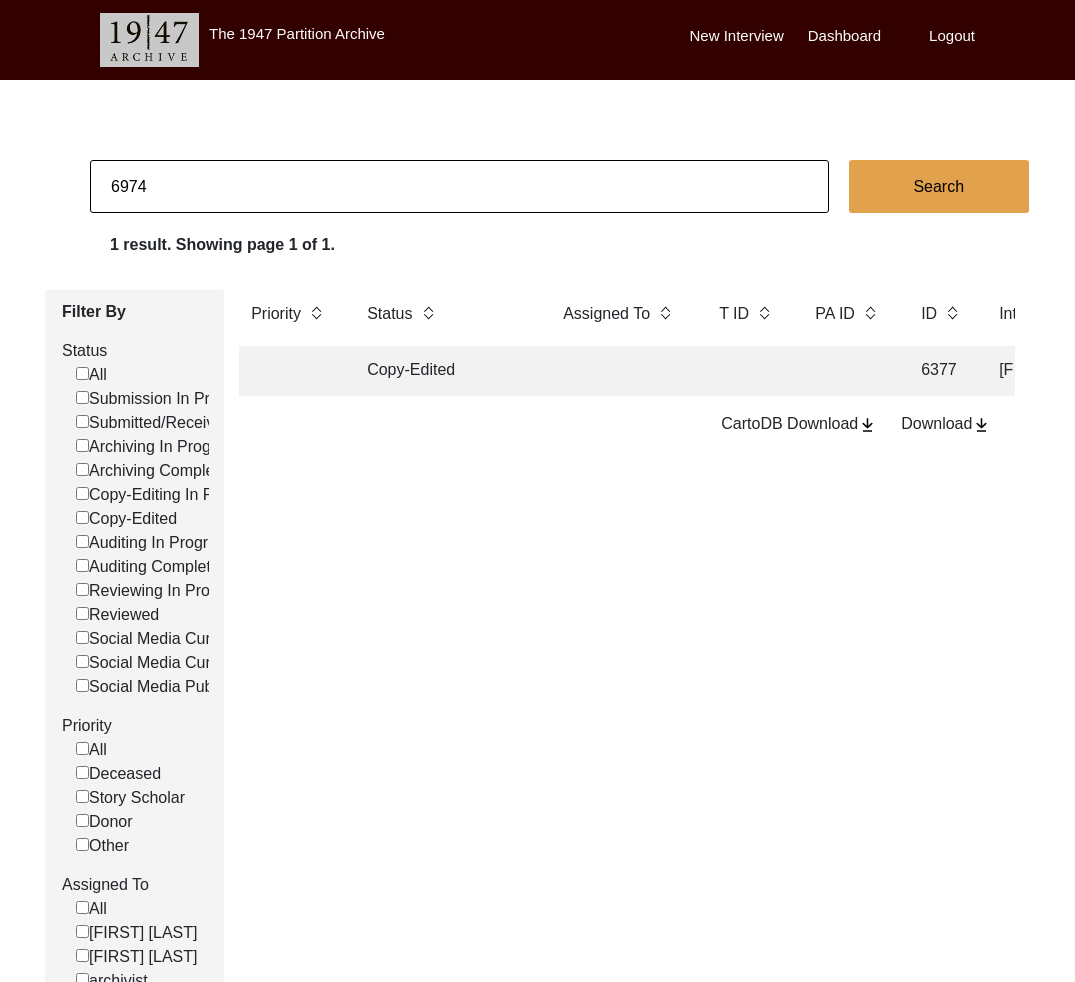 type on "6974" 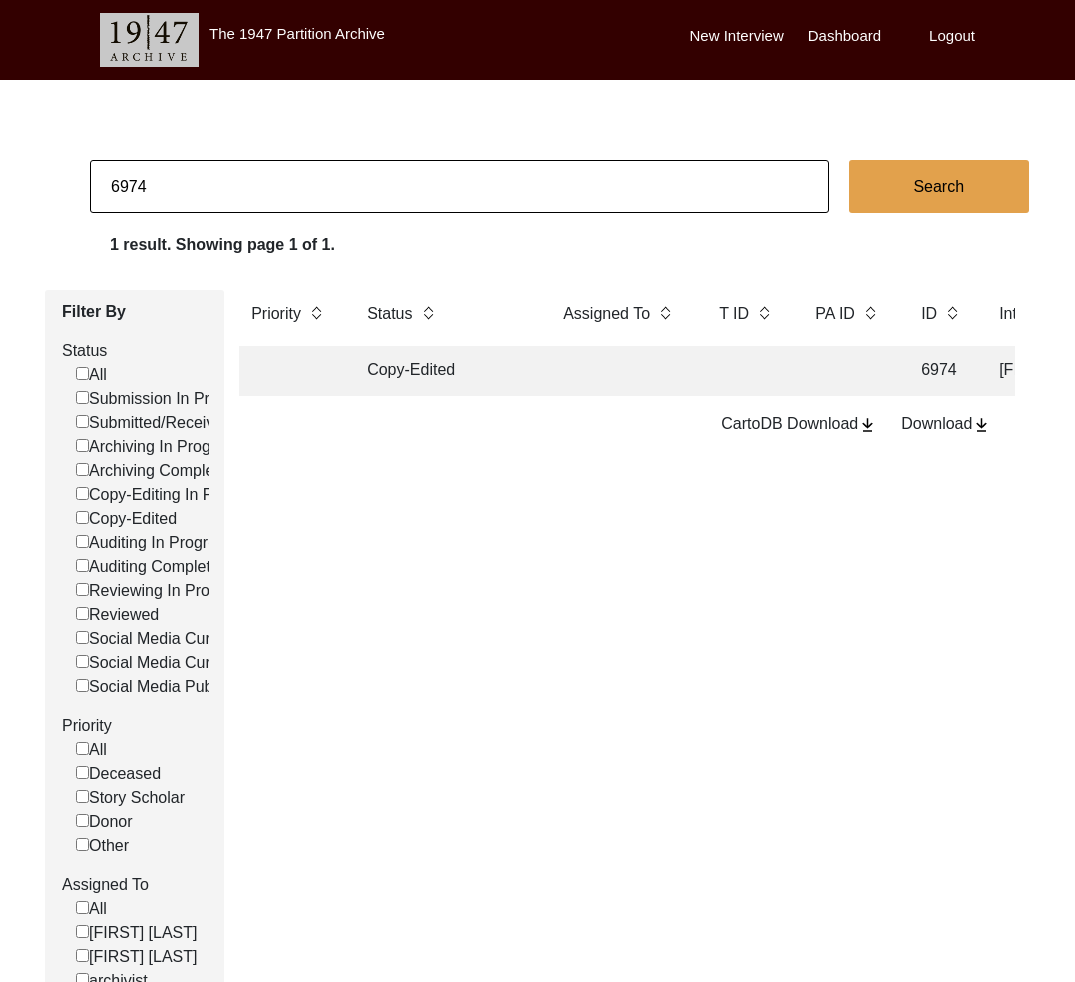 click on "Copy-Edited" at bounding box center (445, 371) 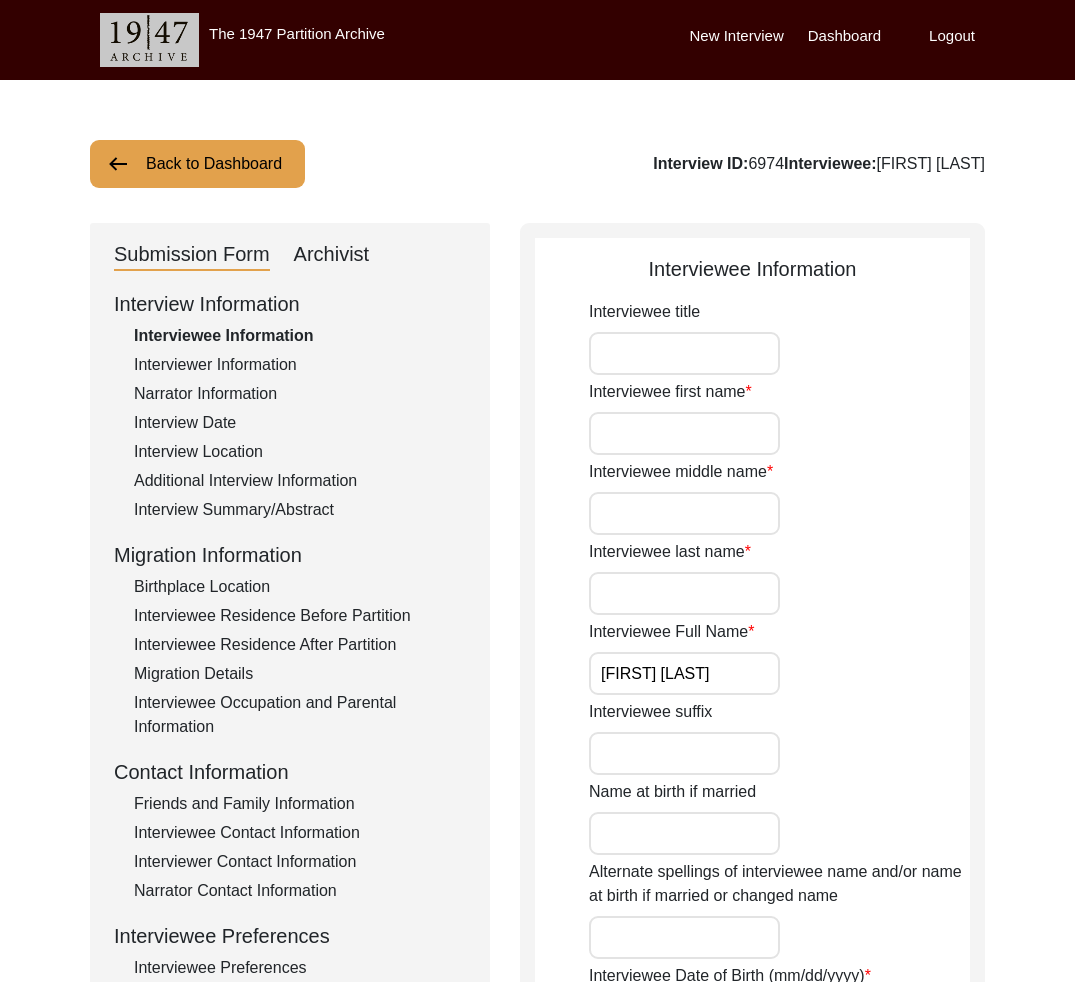 click on "Interviewee Preferences" at bounding box center [300, 968] 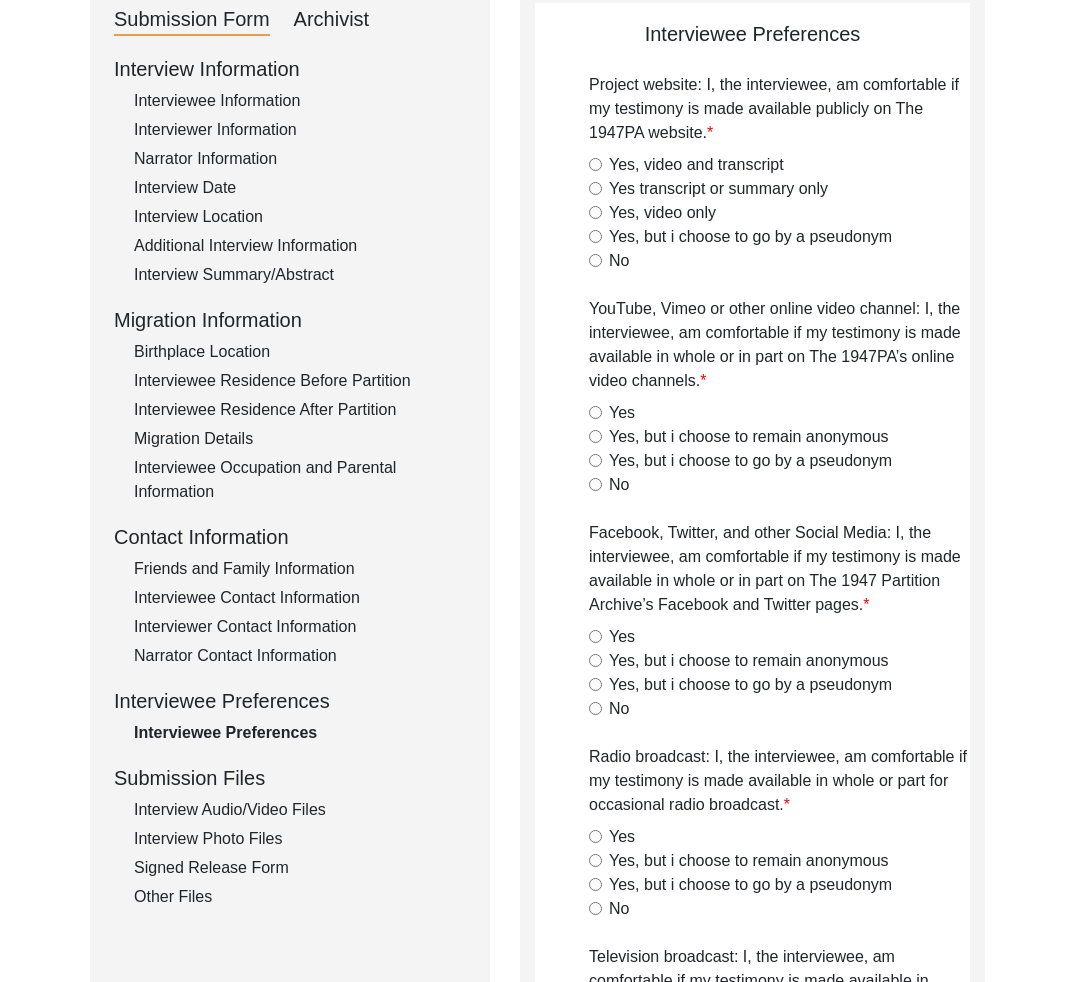 scroll, scrollTop: 0, scrollLeft: 0, axis: both 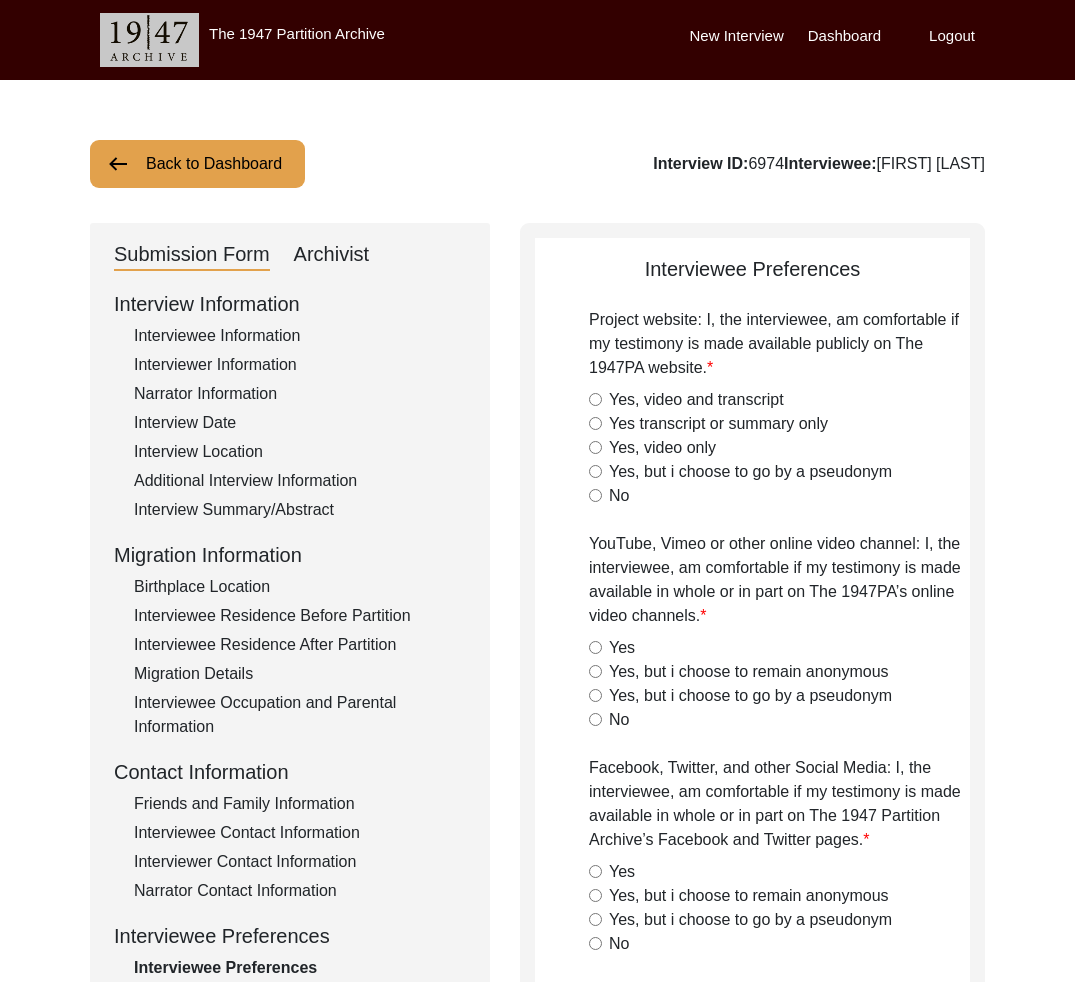 click on "Back to Dashboard" at bounding box center (197, 164) 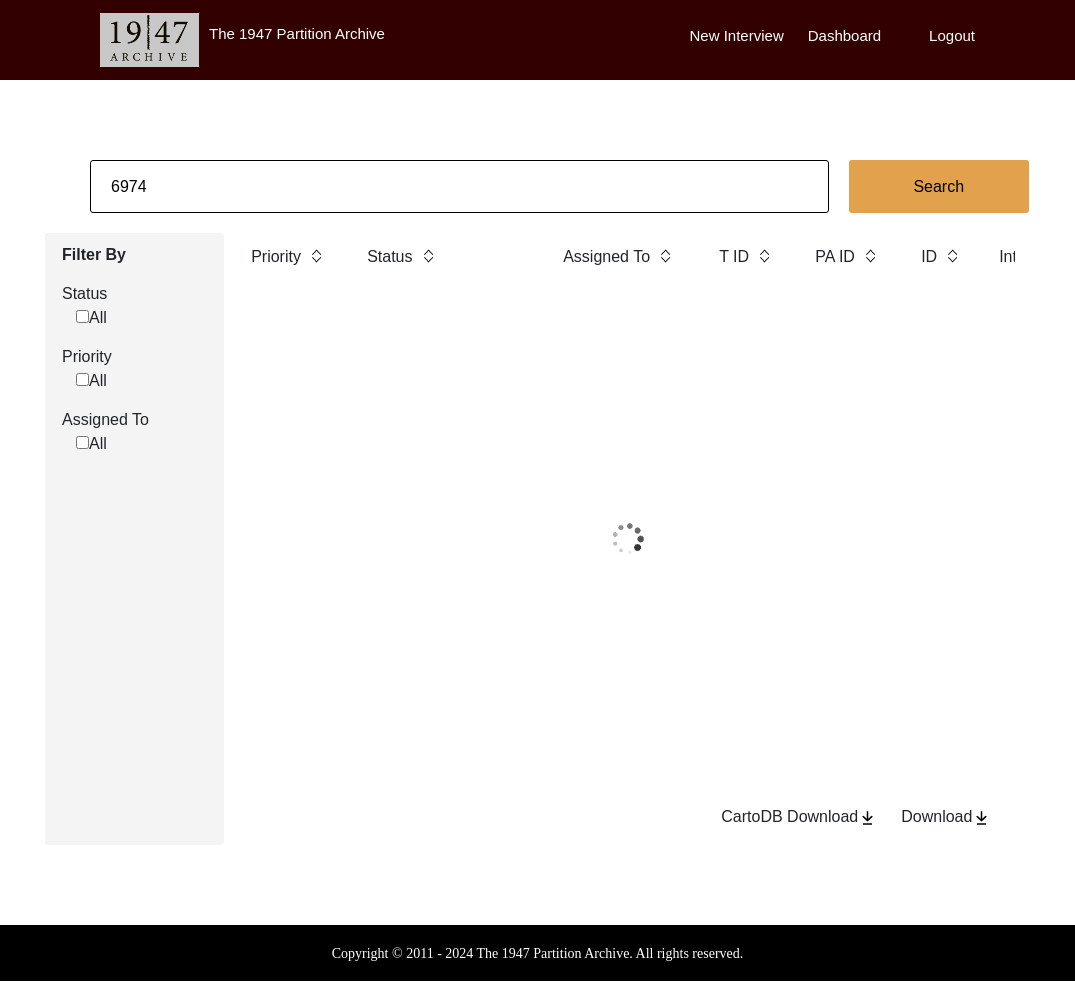 click on "6974" at bounding box center [459, 186] 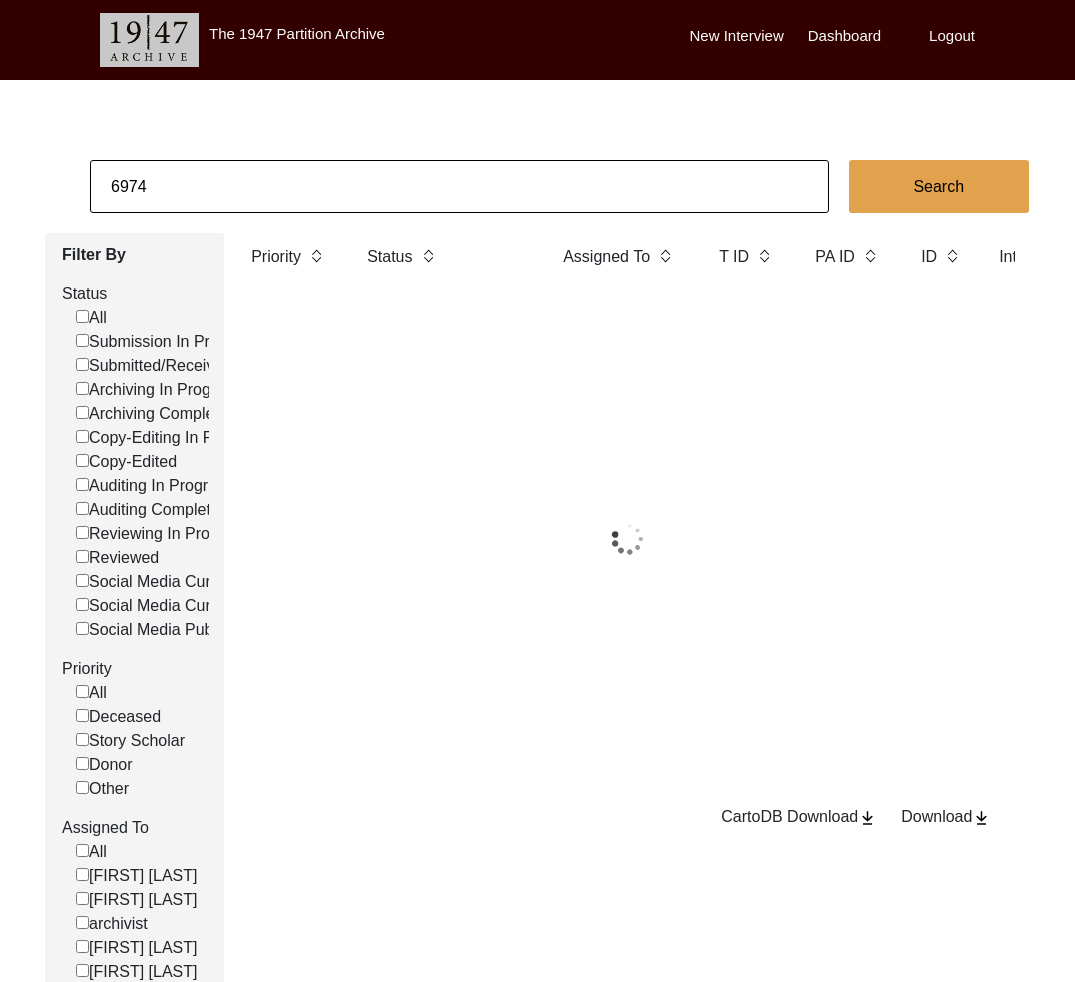 click on "6974" at bounding box center [459, 186] 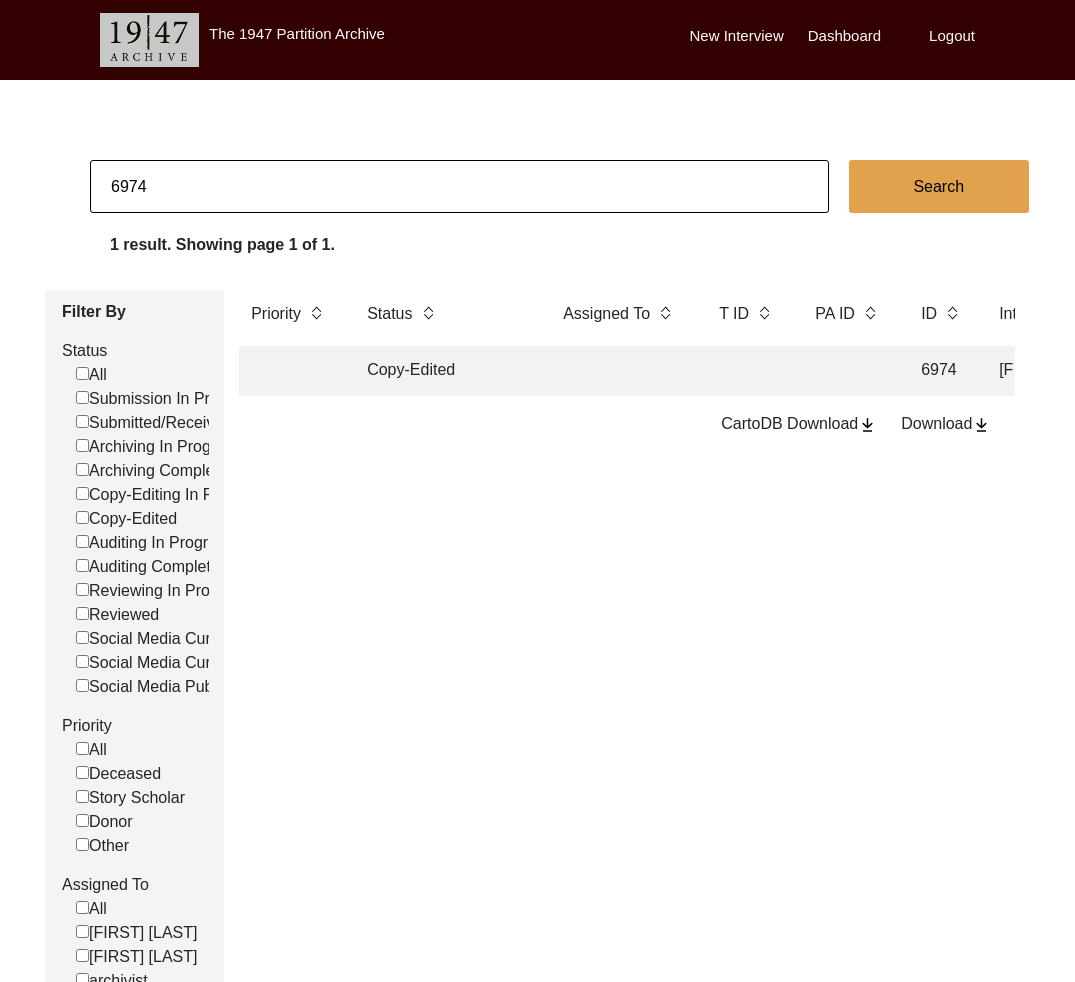 drag, startPoint x: 150, startPoint y: 189, endPoint x: 132, endPoint y: 190, distance: 18.027756 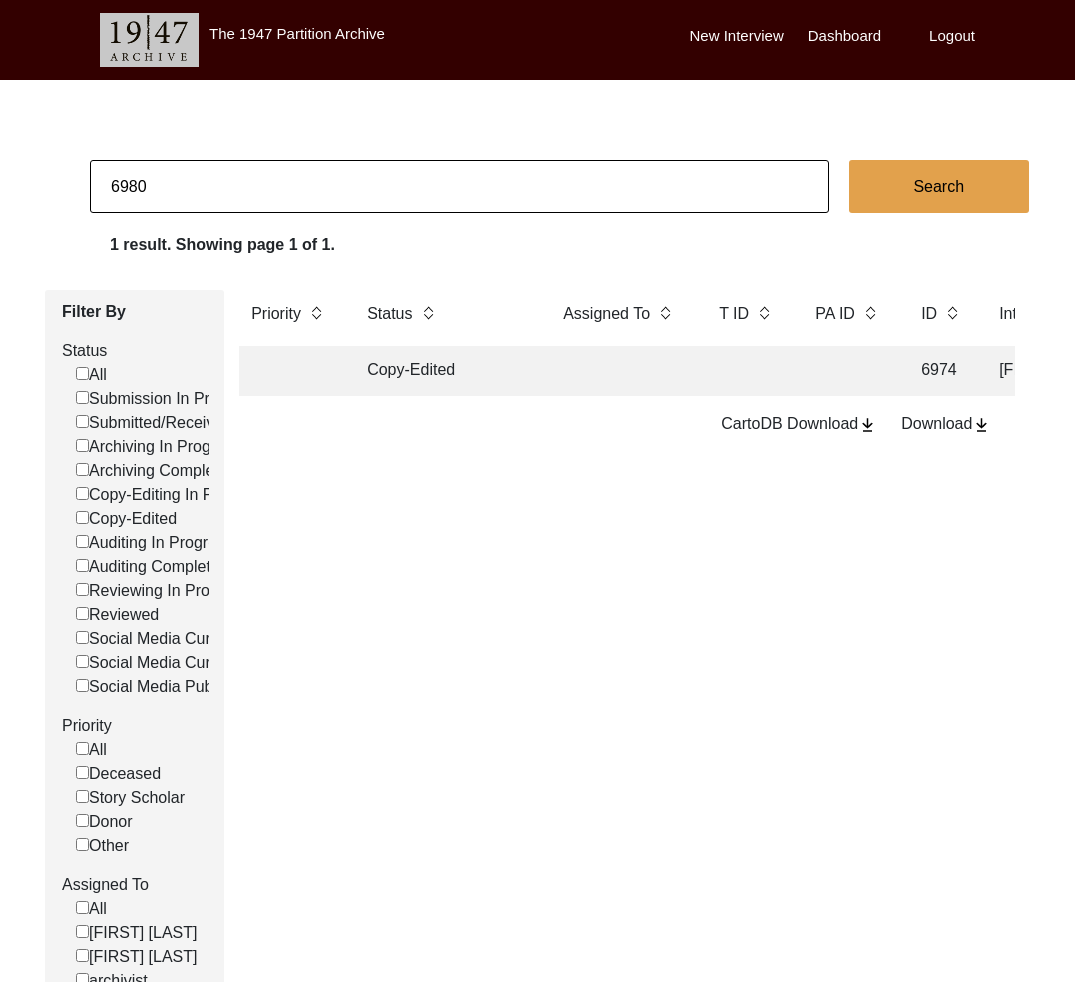 type on "6980" 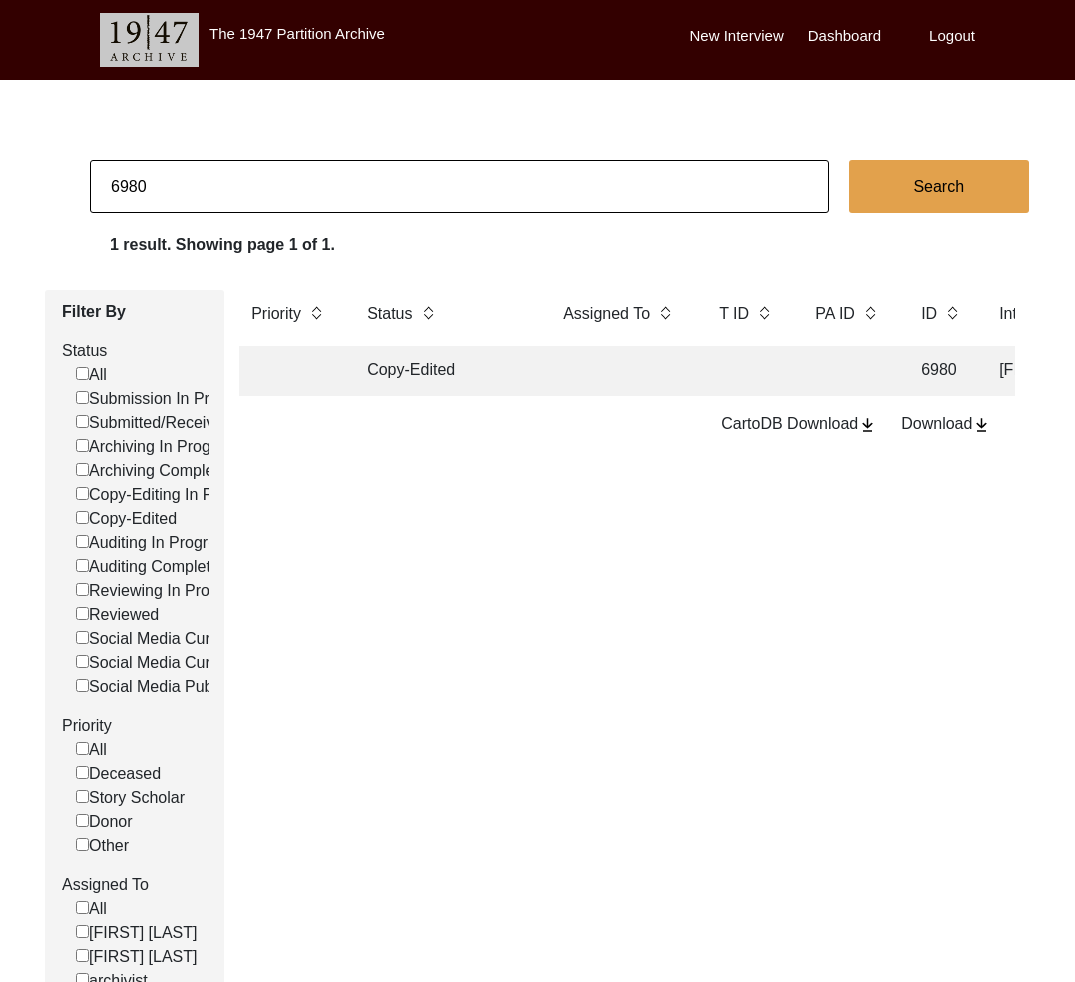 click on "Copy-Edited" at bounding box center (445, 371) 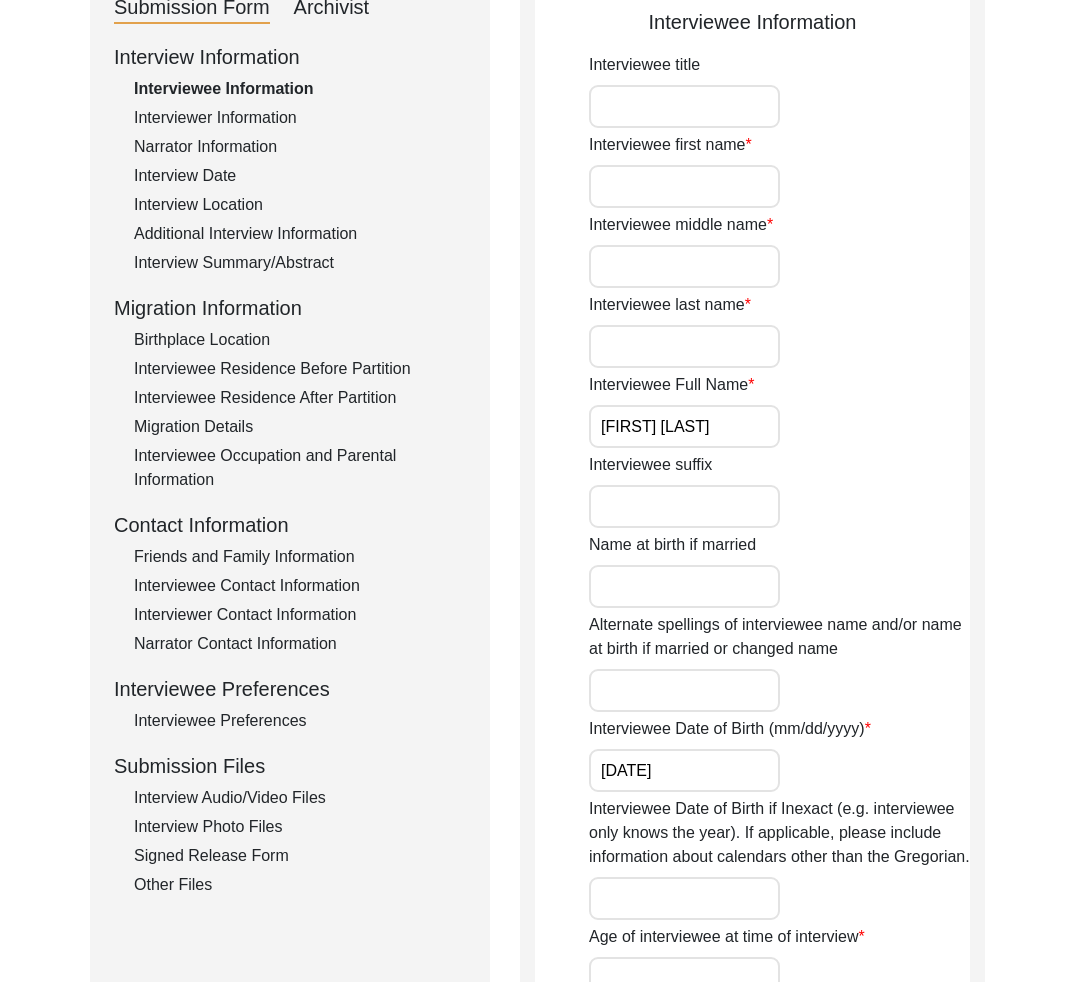 scroll, scrollTop: 602, scrollLeft: 0, axis: vertical 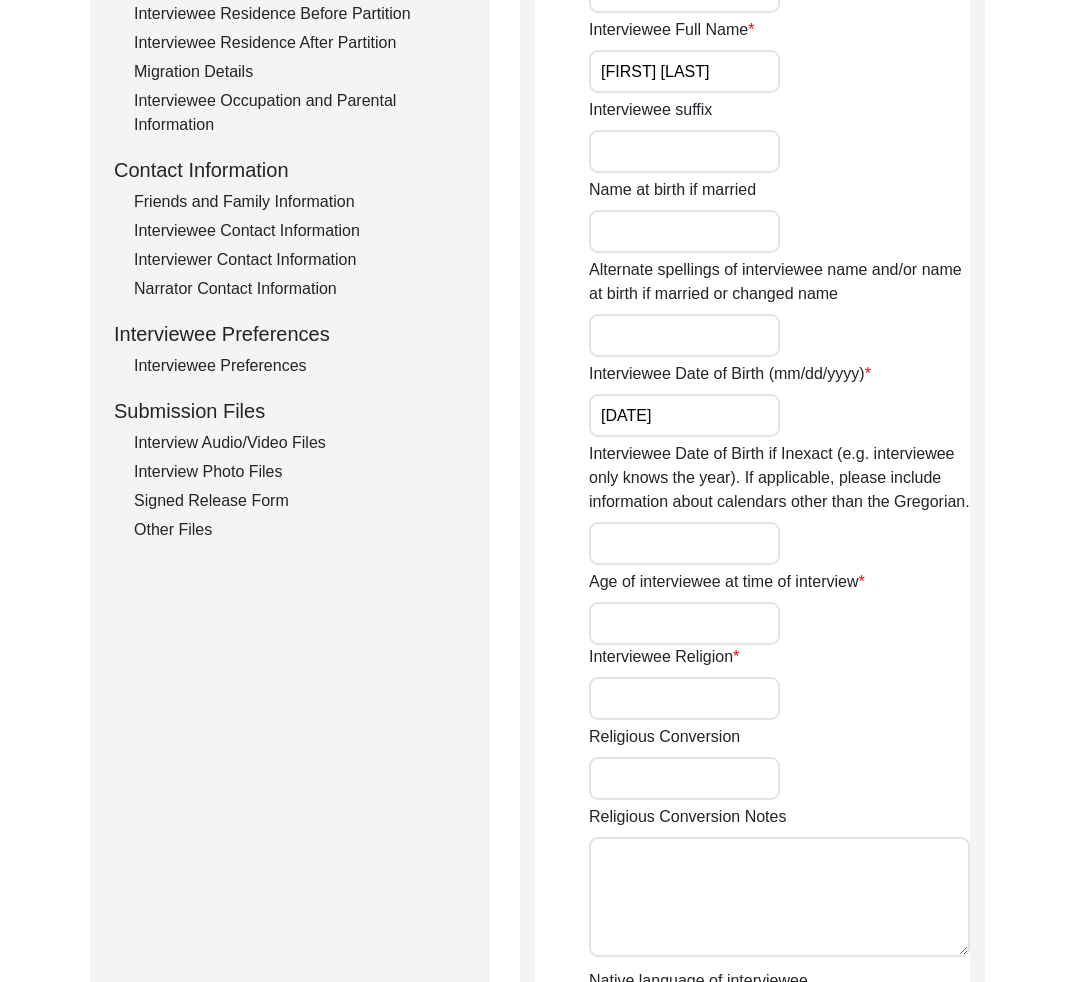click on "Interviewee Preferences" at bounding box center (300, 366) 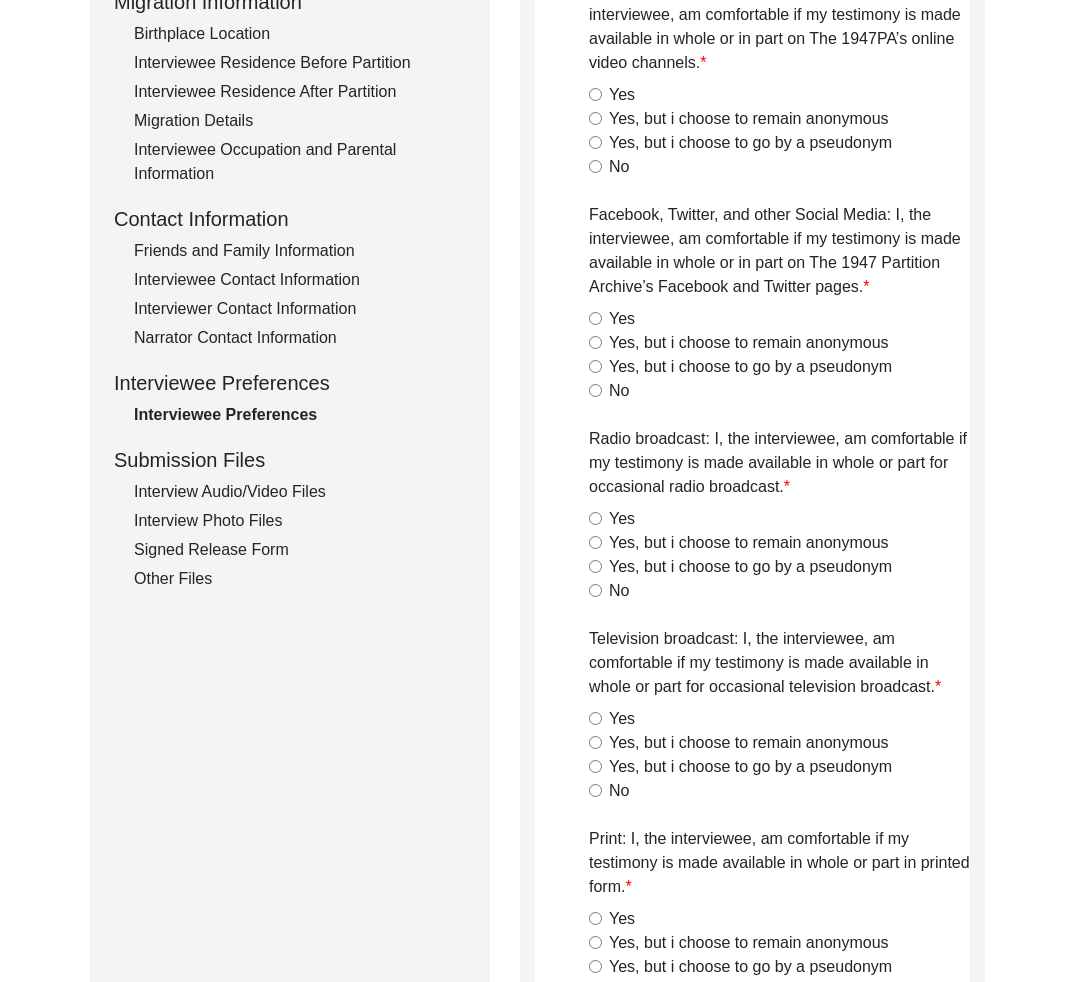 scroll, scrollTop: 0, scrollLeft: 0, axis: both 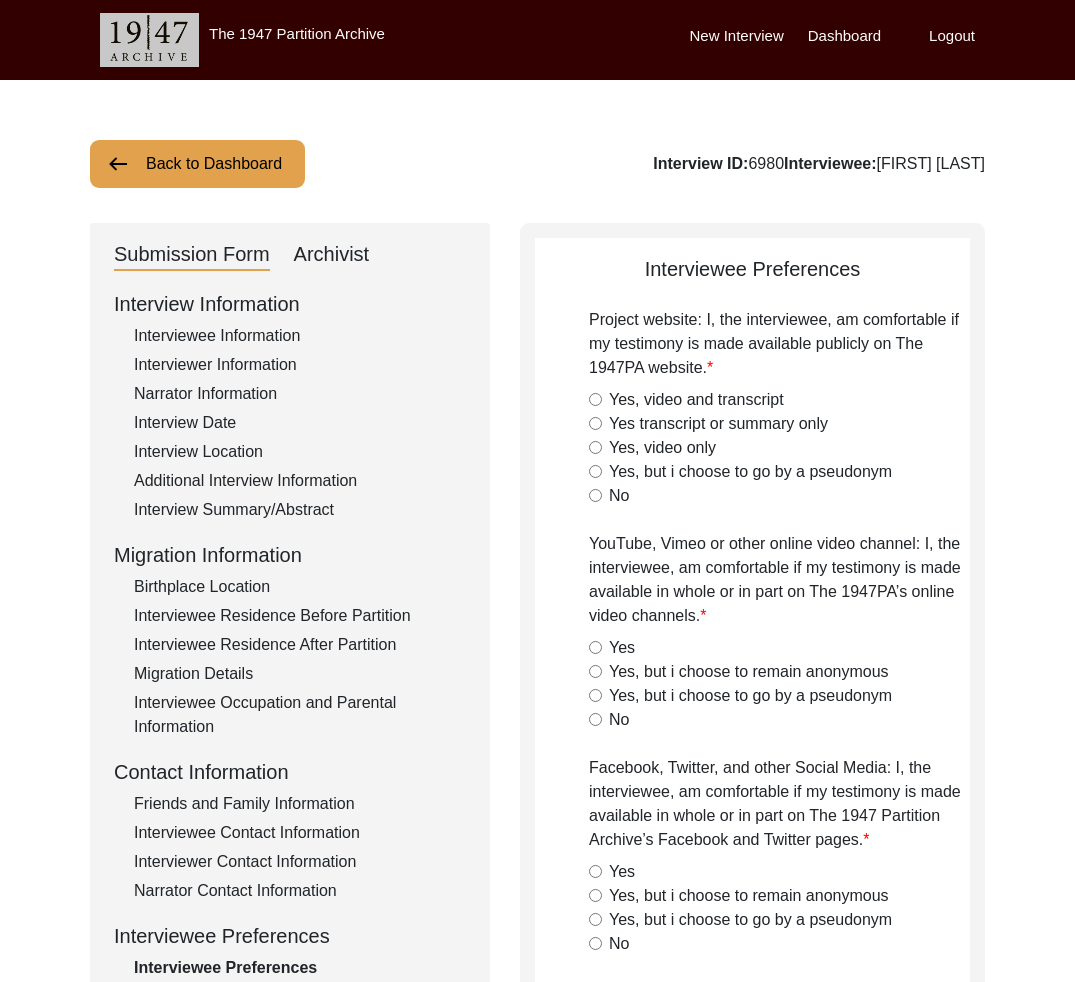 click on "Back to Dashboard" at bounding box center [197, 164] 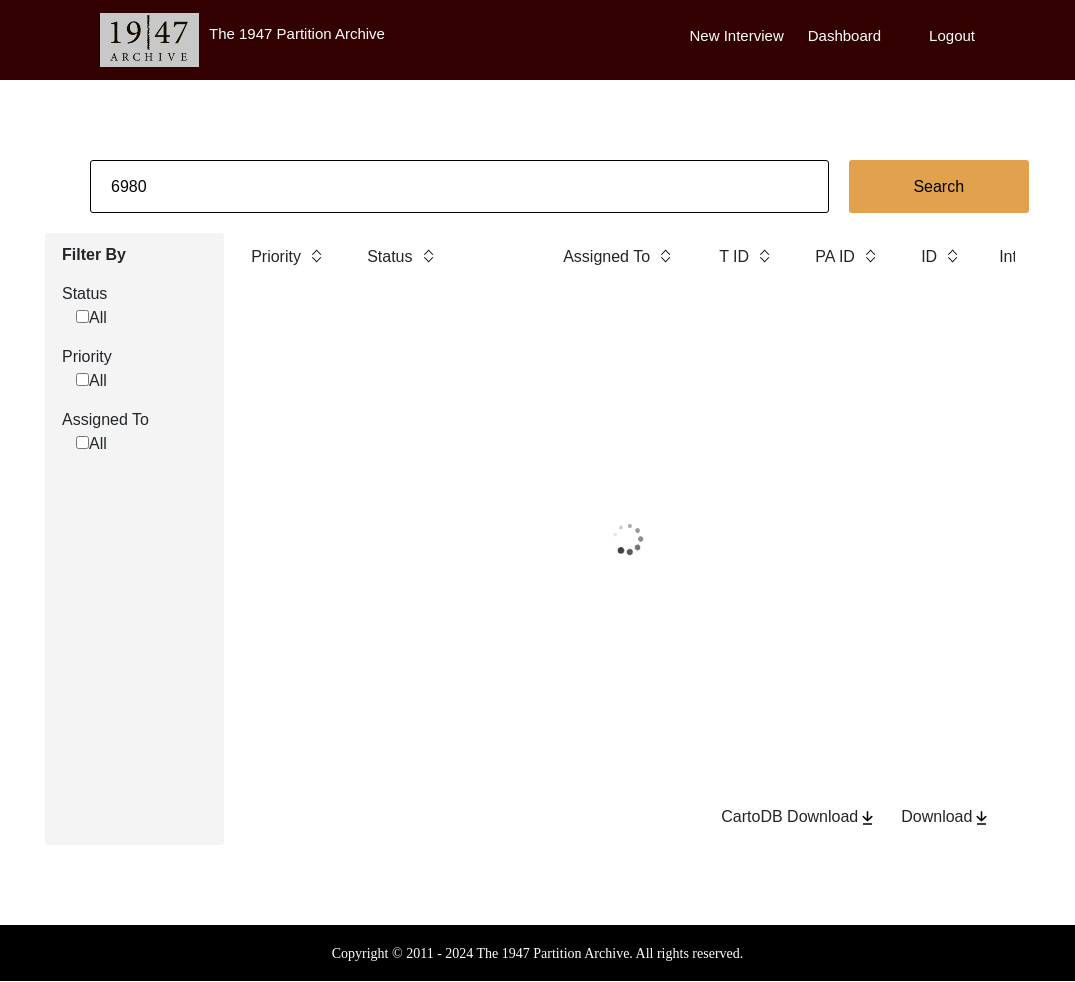 click on "6980" at bounding box center (459, 186) 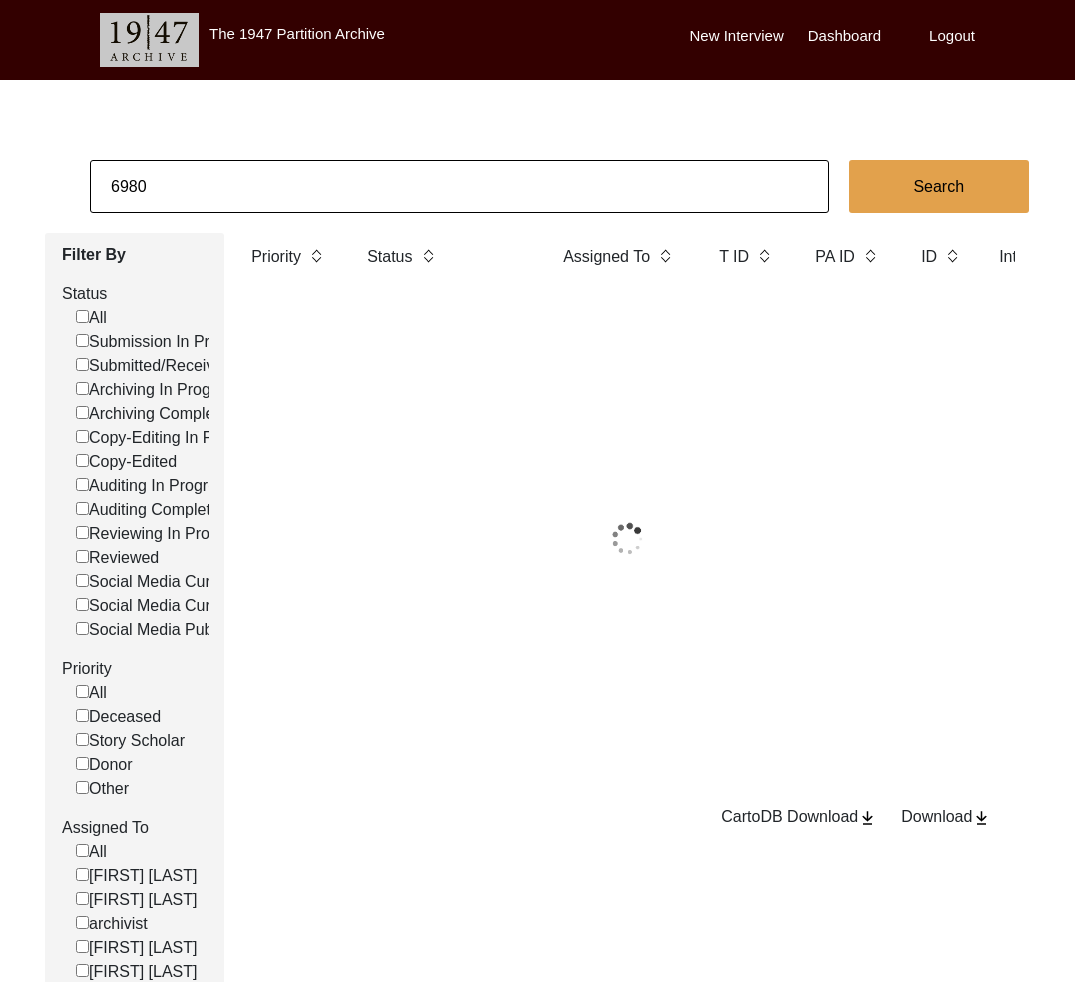 click on "6980" at bounding box center (459, 186) 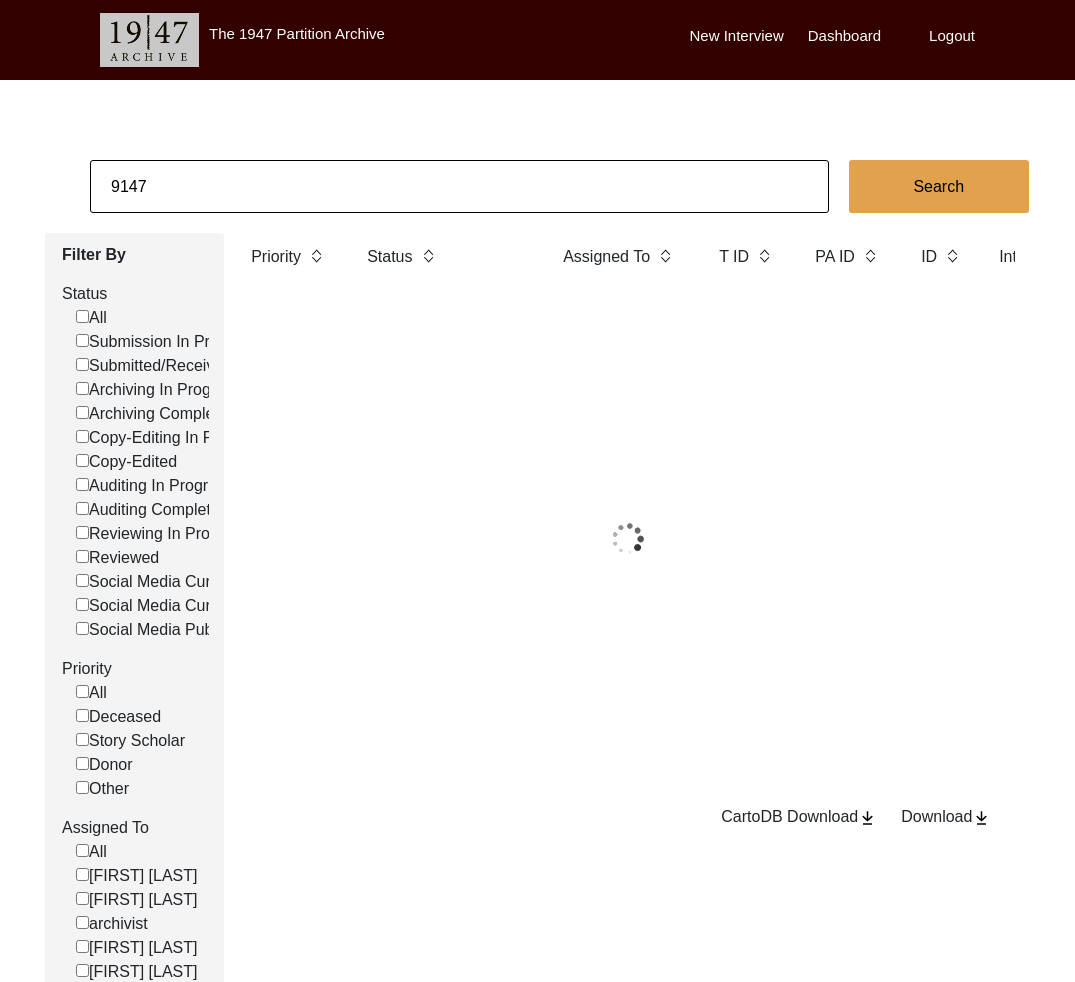 type on "9147" 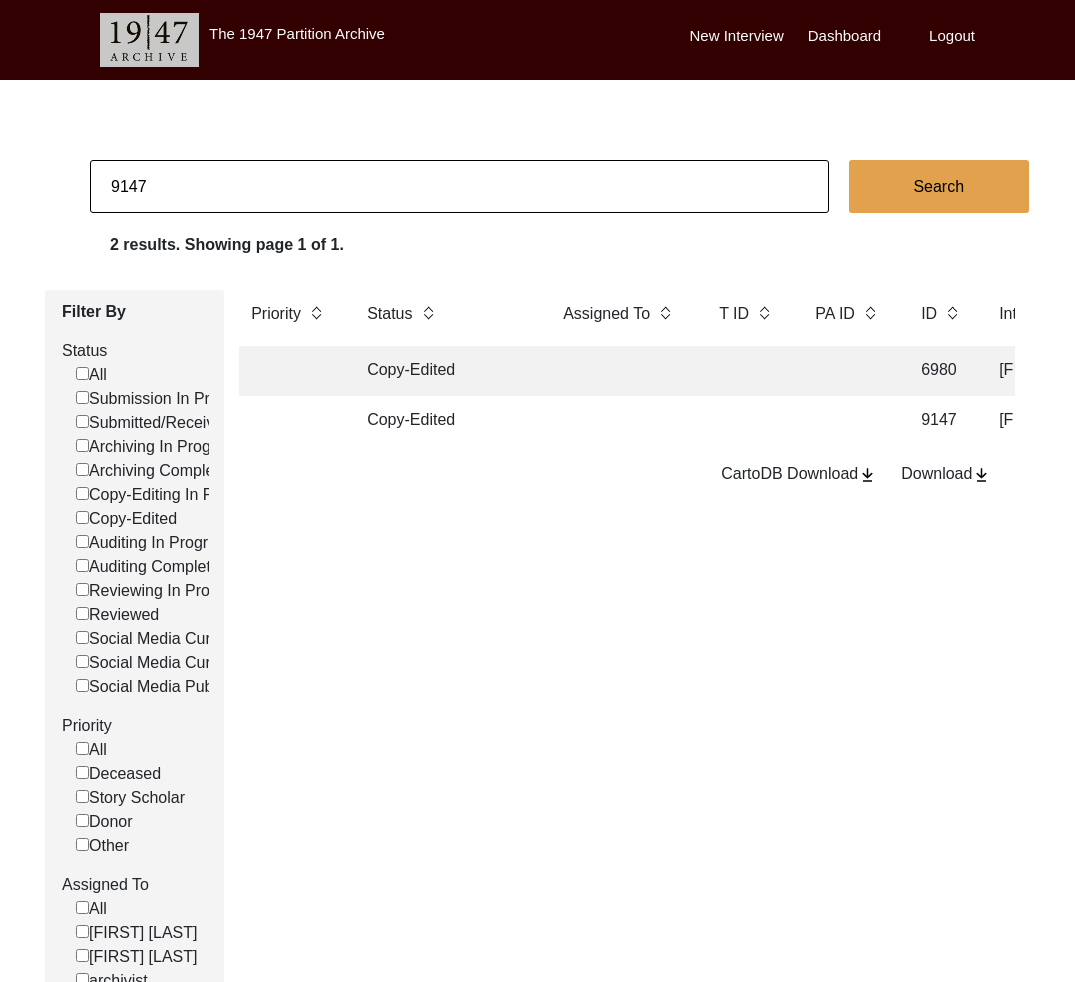 click on "Copy-Edited" at bounding box center [445, 371] 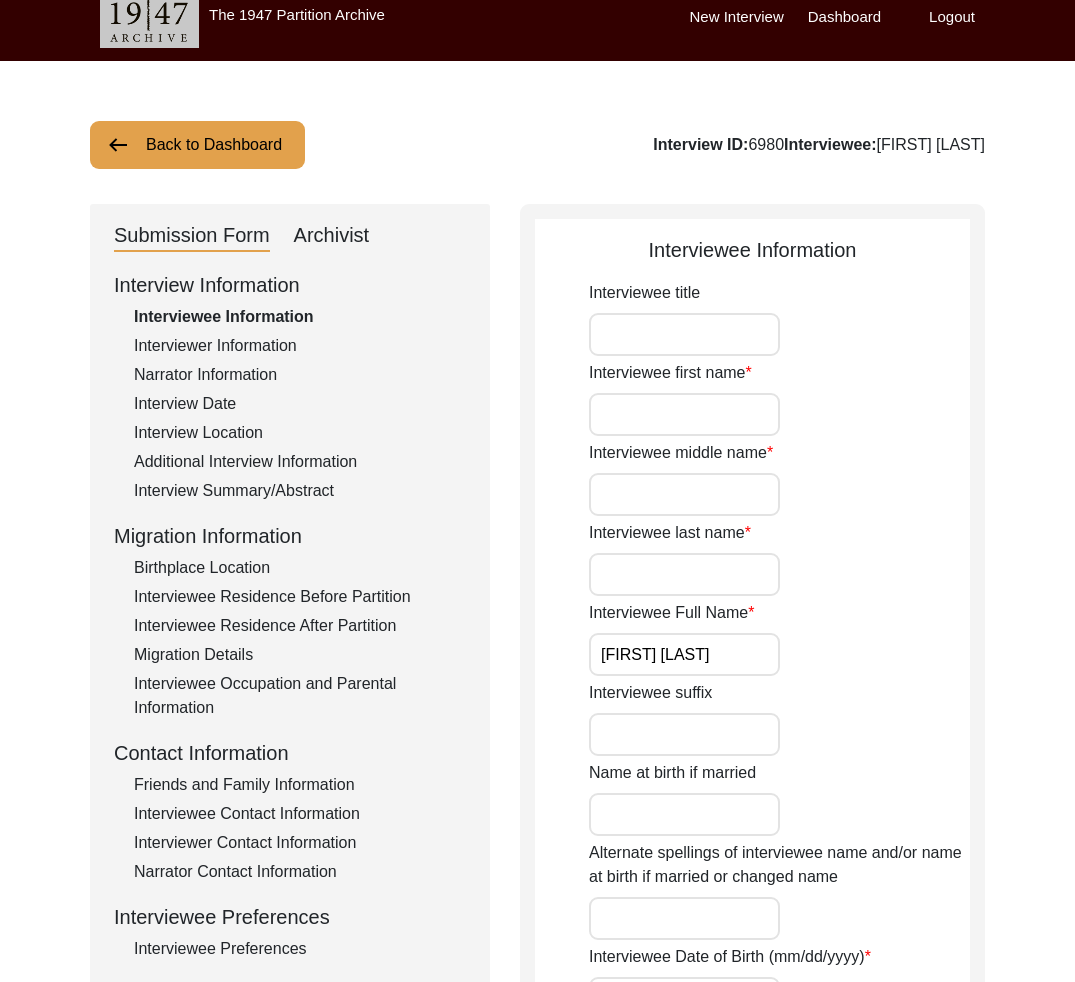 scroll, scrollTop: 28, scrollLeft: 0, axis: vertical 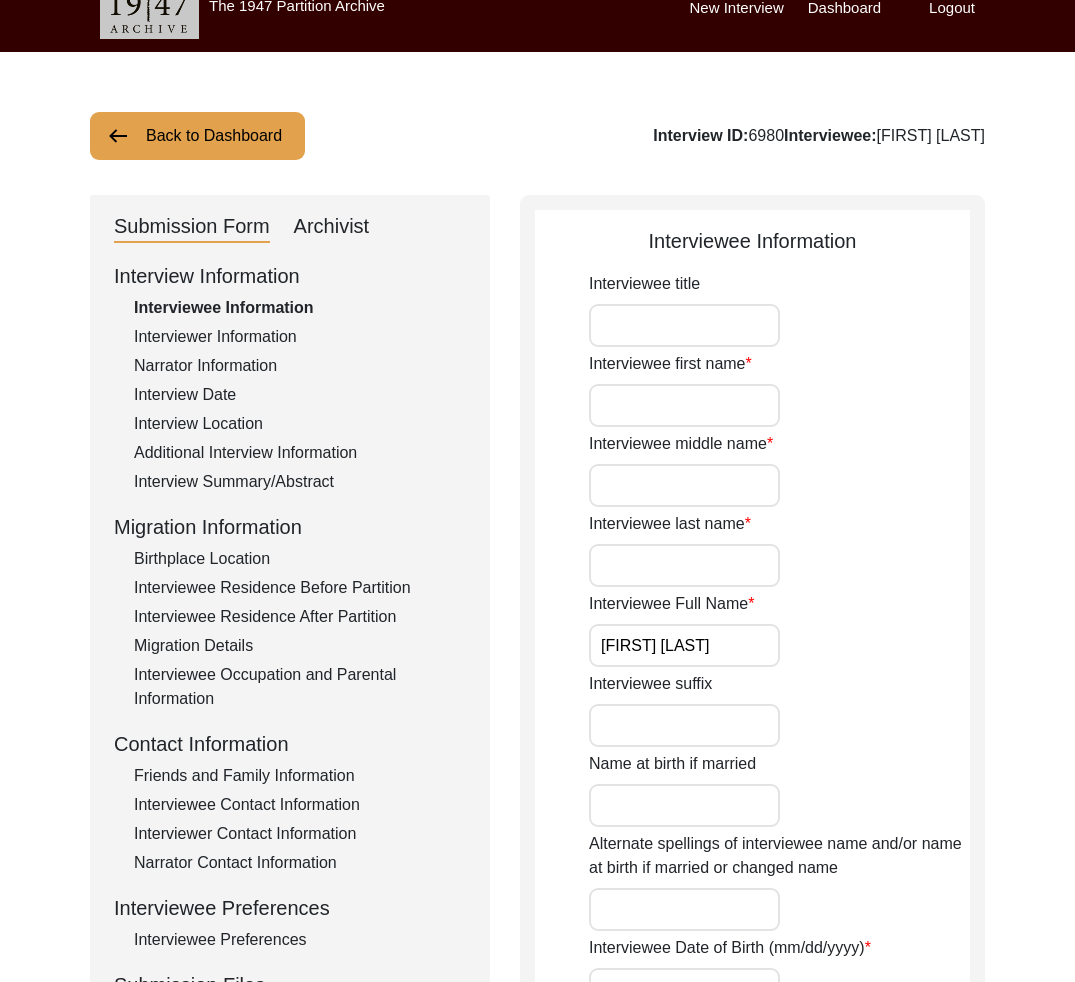 click on "Back to Dashboard" at bounding box center [197, 136] 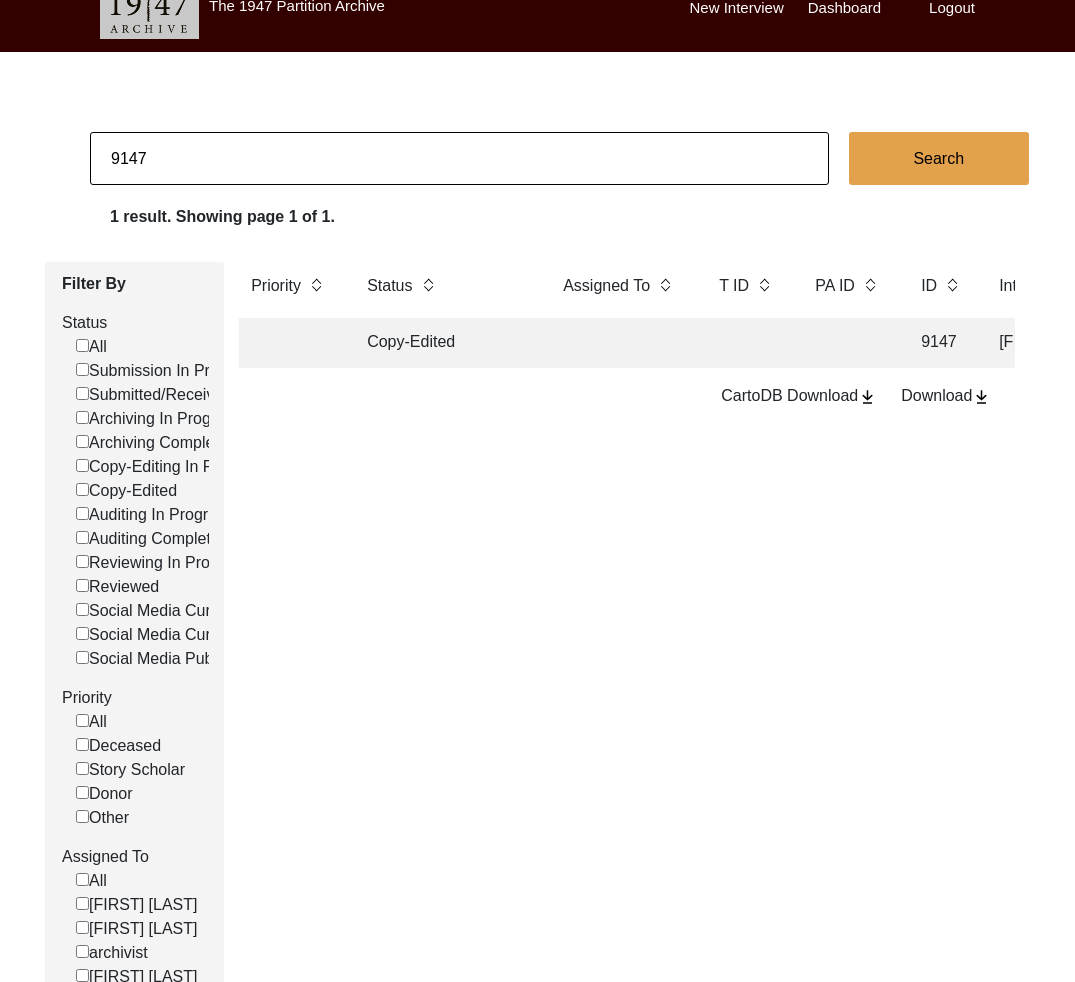 click at bounding box center [621, 343] 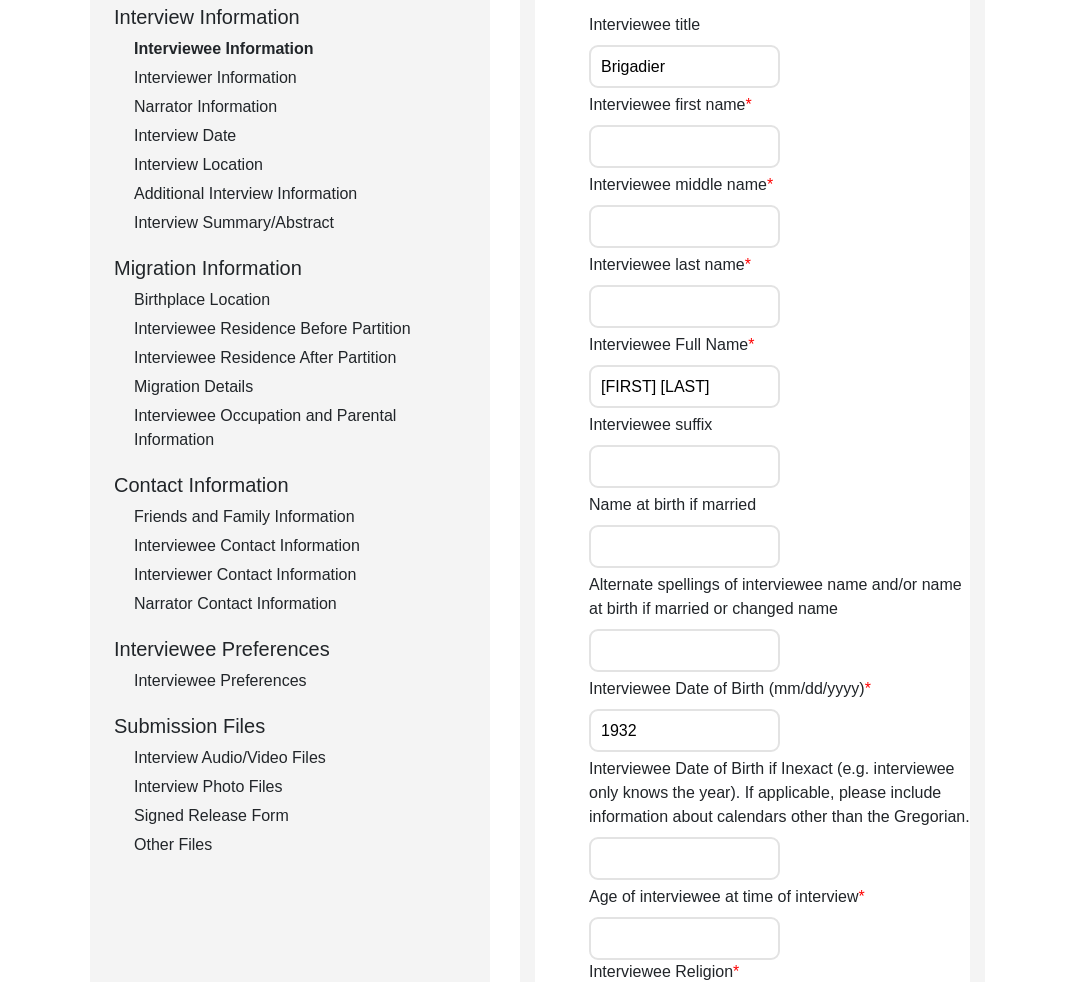 scroll, scrollTop: 515, scrollLeft: 0, axis: vertical 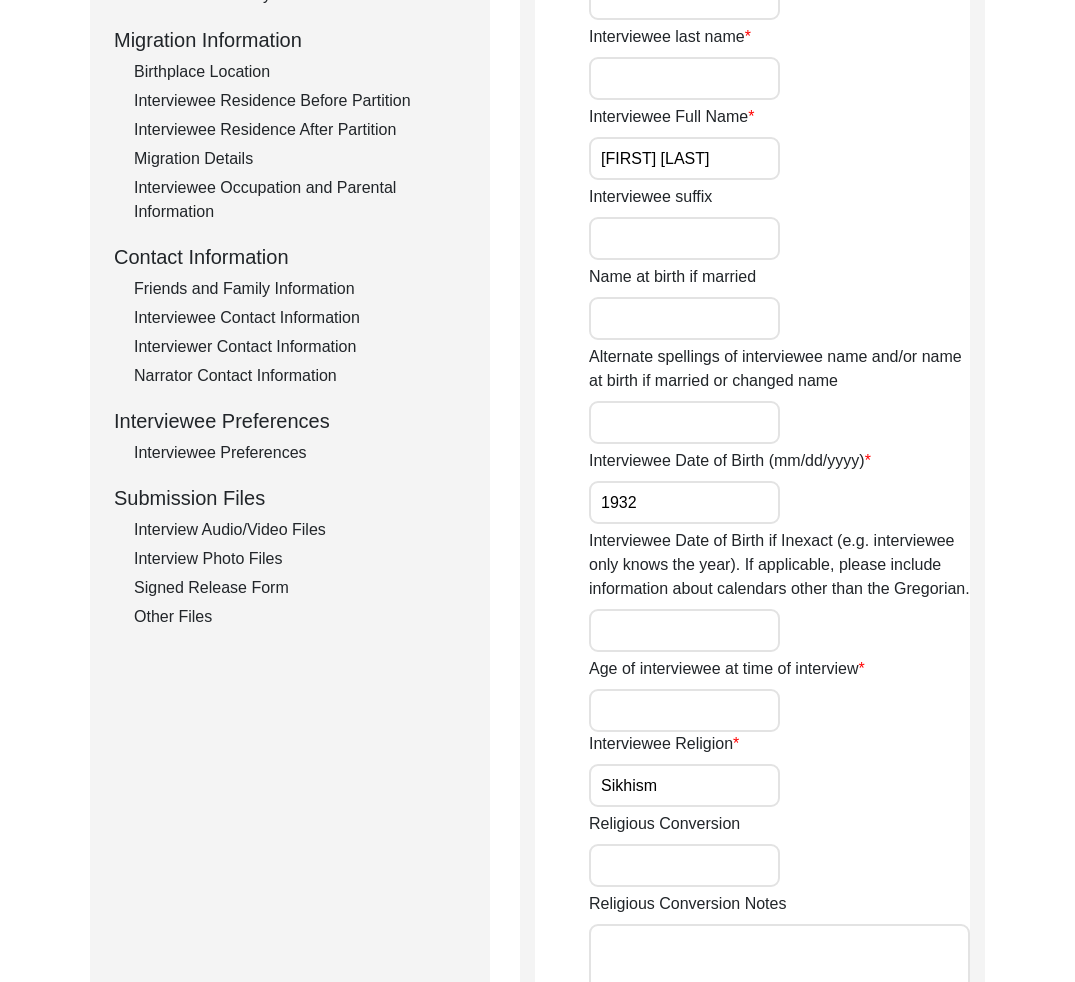 click on "Interviewee Preferences" at bounding box center [300, 453] 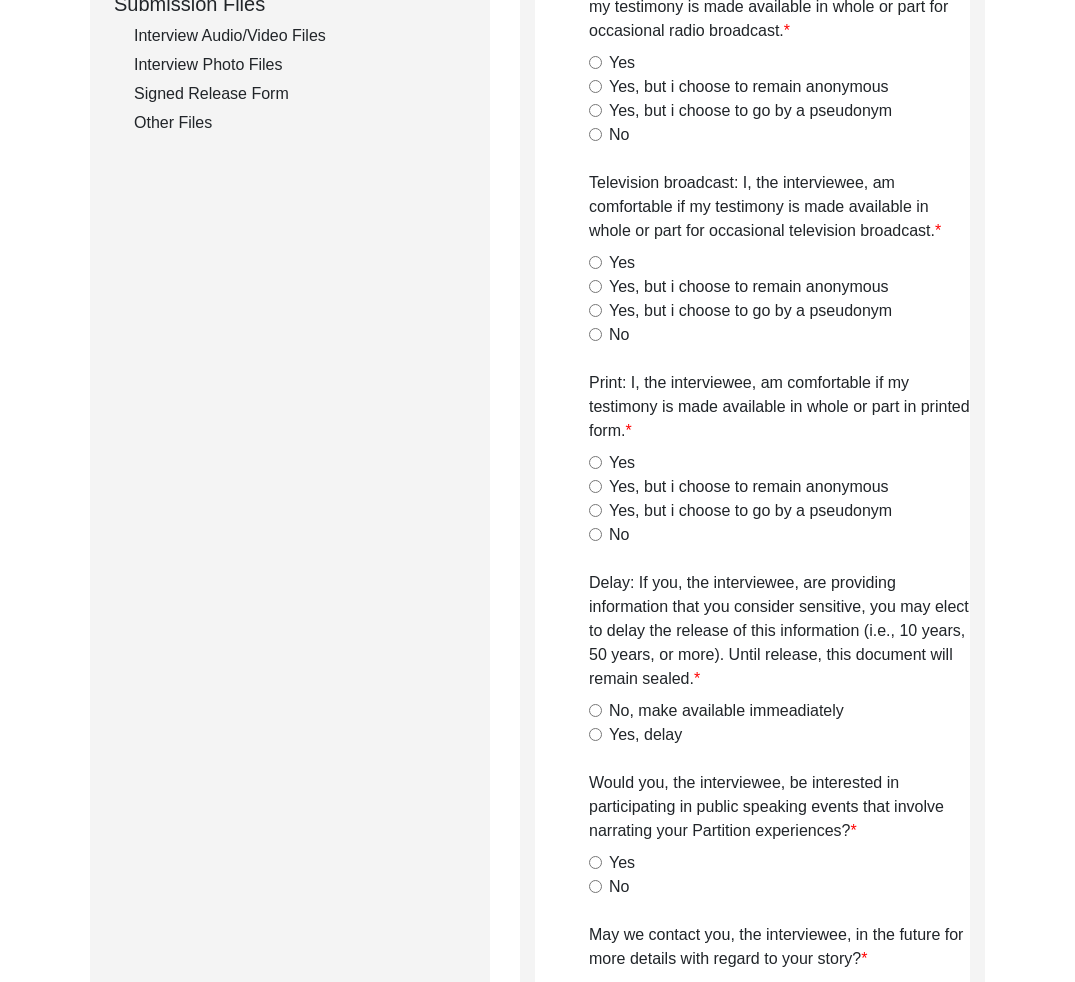 scroll, scrollTop: 0, scrollLeft: 0, axis: both 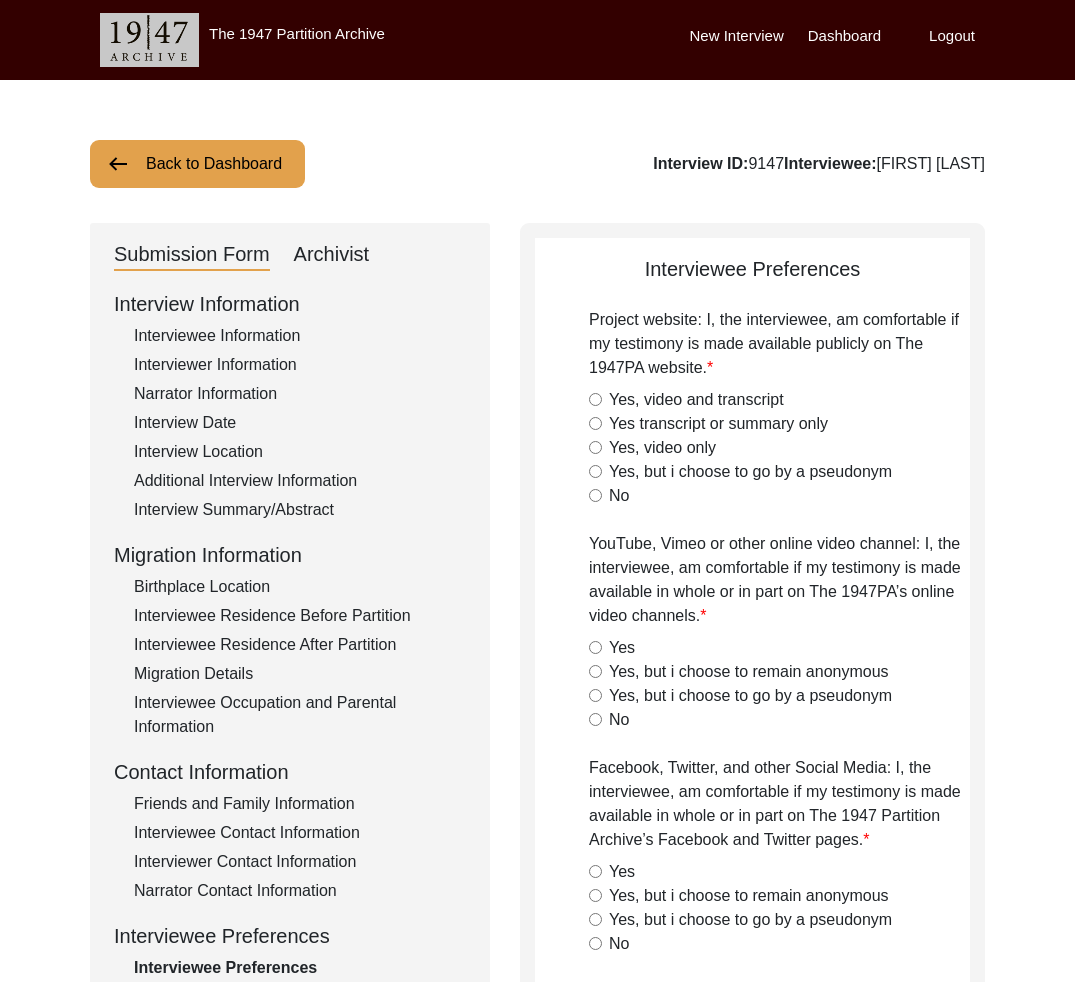 click on "Back to Dashboard" at bounding box center [197, 164] 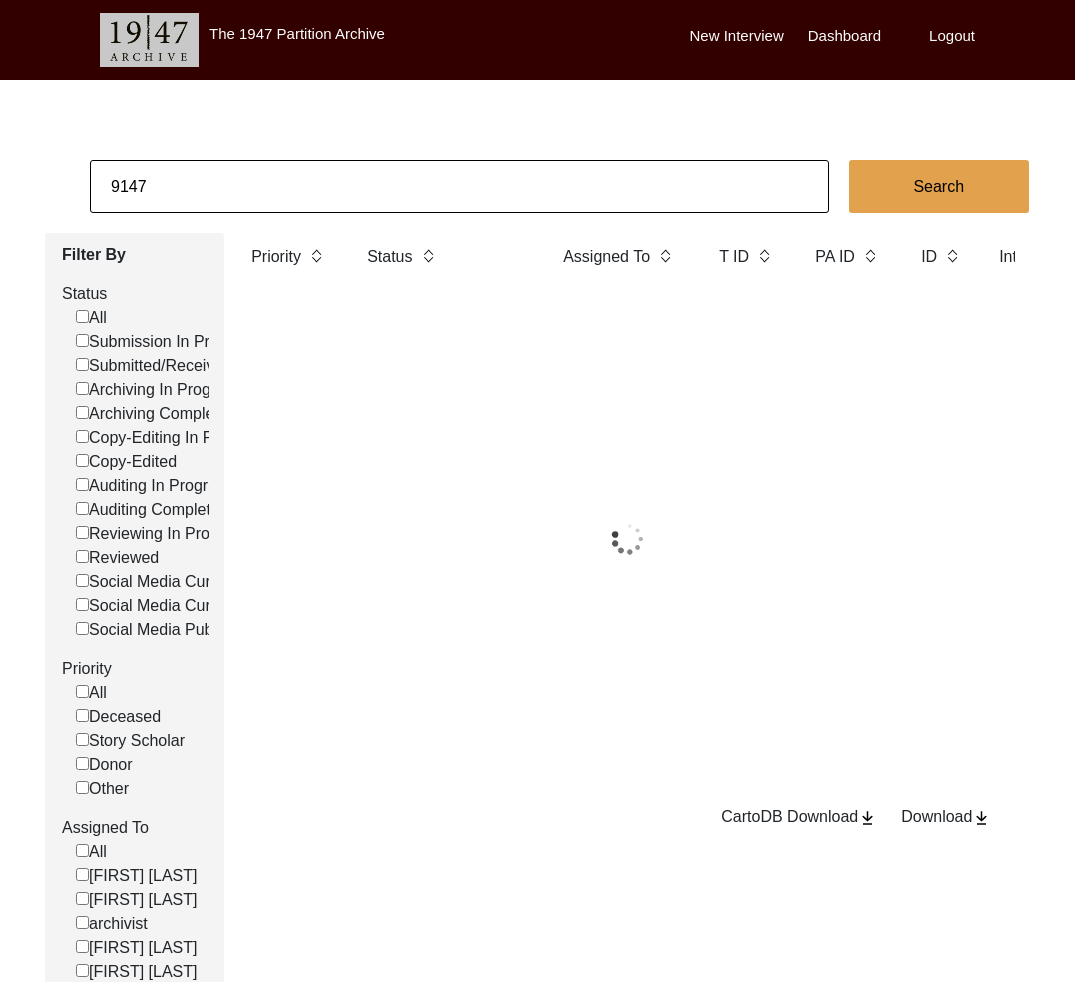 click on "9147" at bounding box center [459, 186] 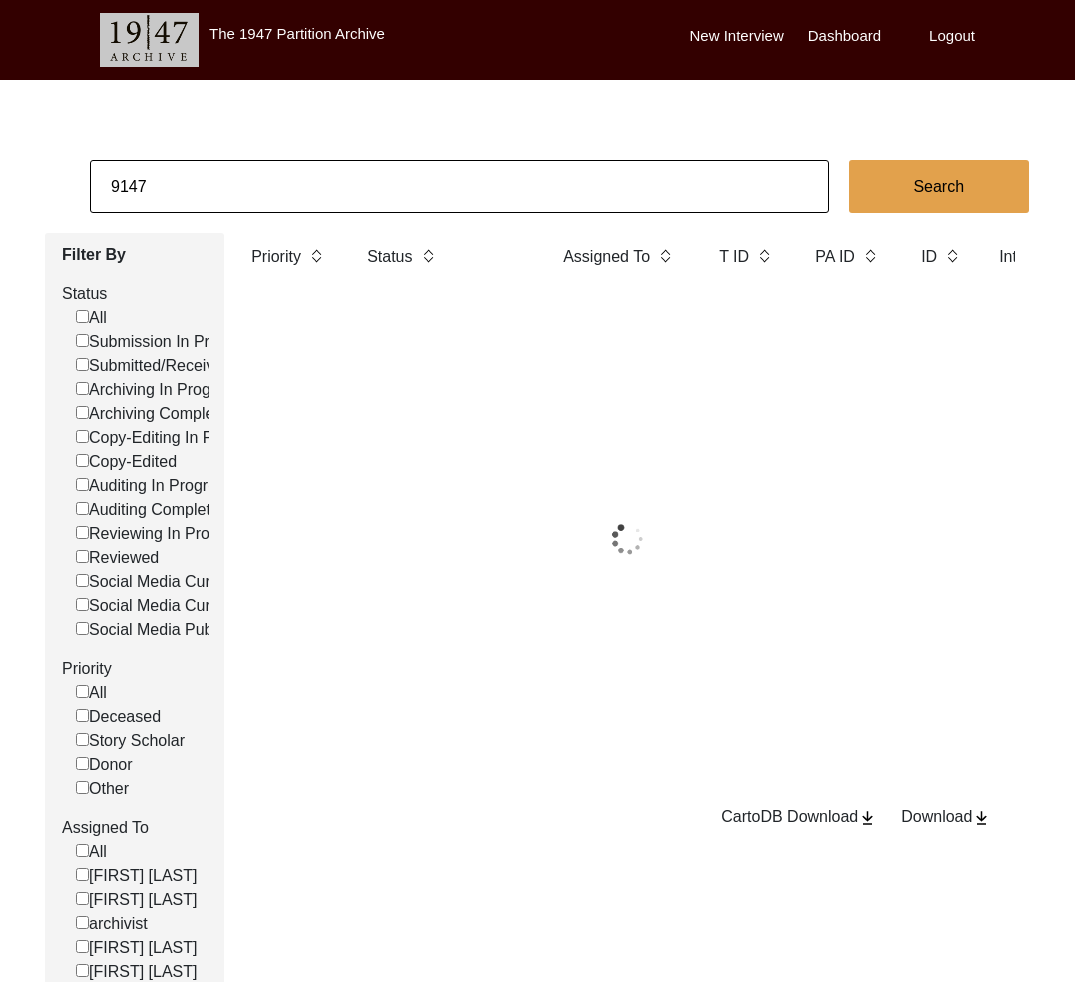click on "9147" at bounding box center (459, 186) 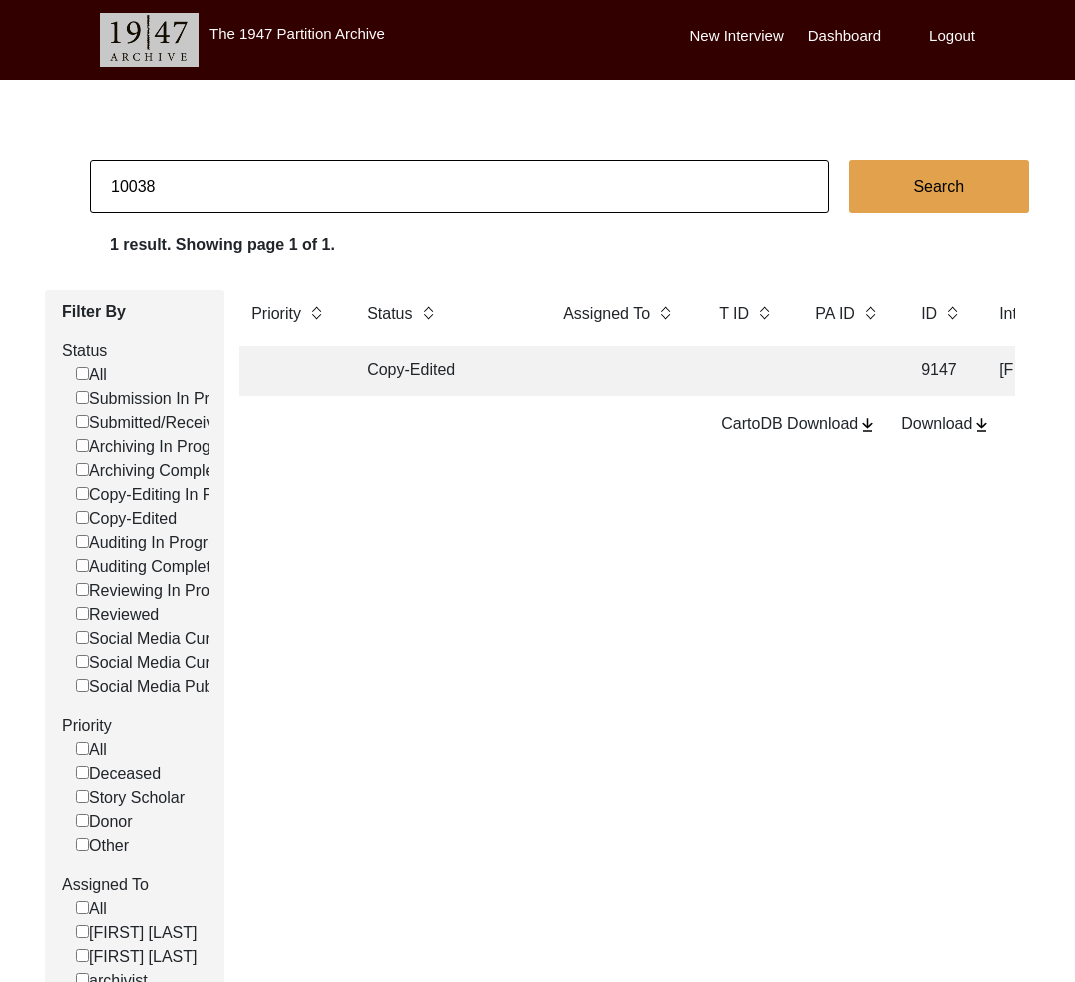 type on "10038" 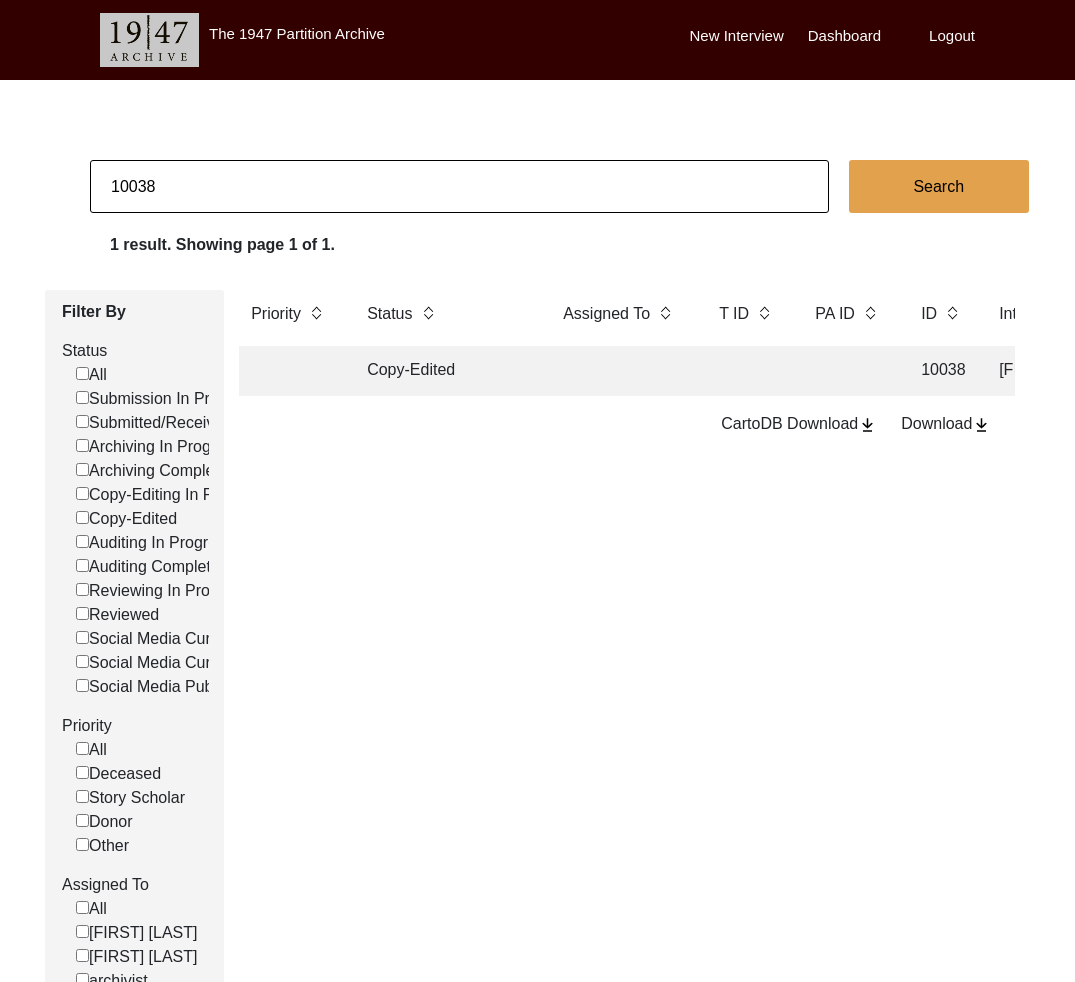 click on "Copy-Edited" at bounding box center [445, 371] 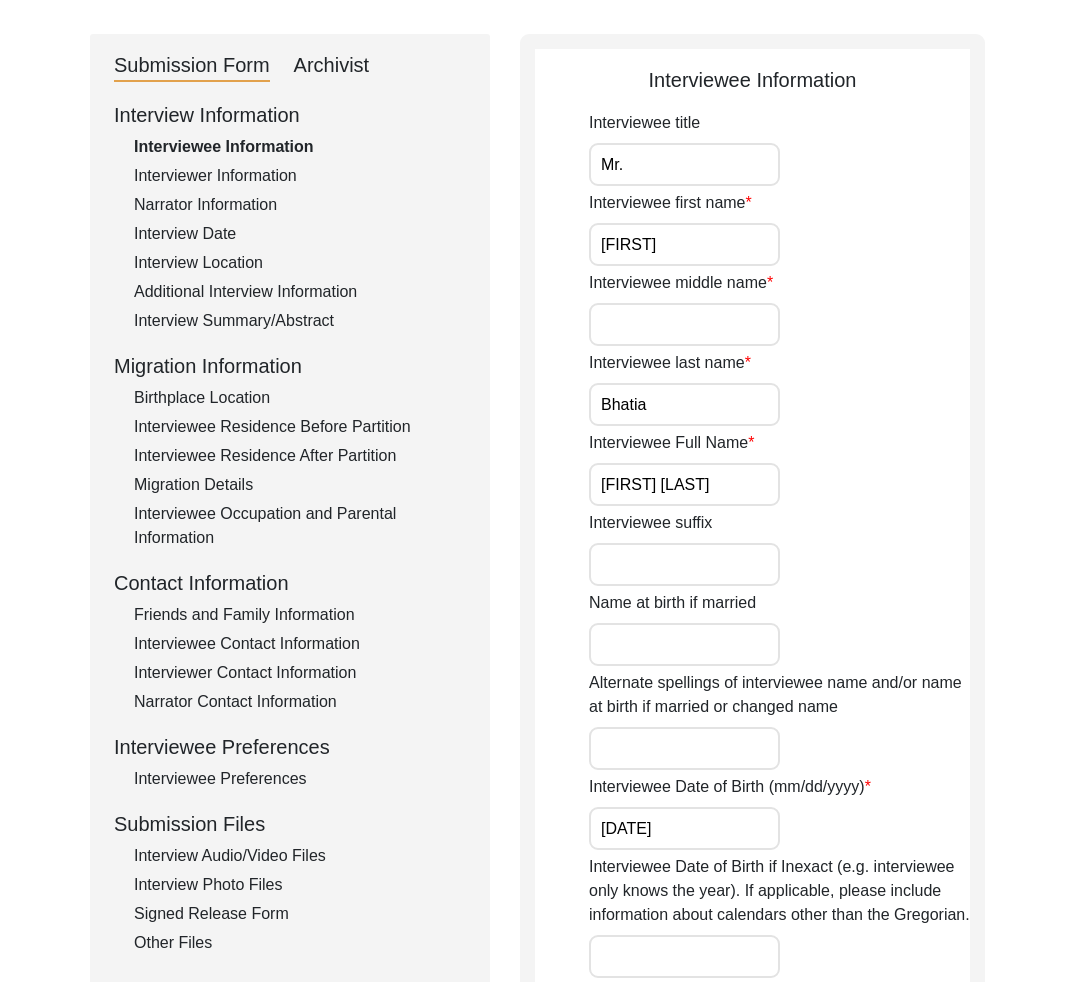 scroll, scrollTop: 331, scrollLeft: 0, axis: vertical 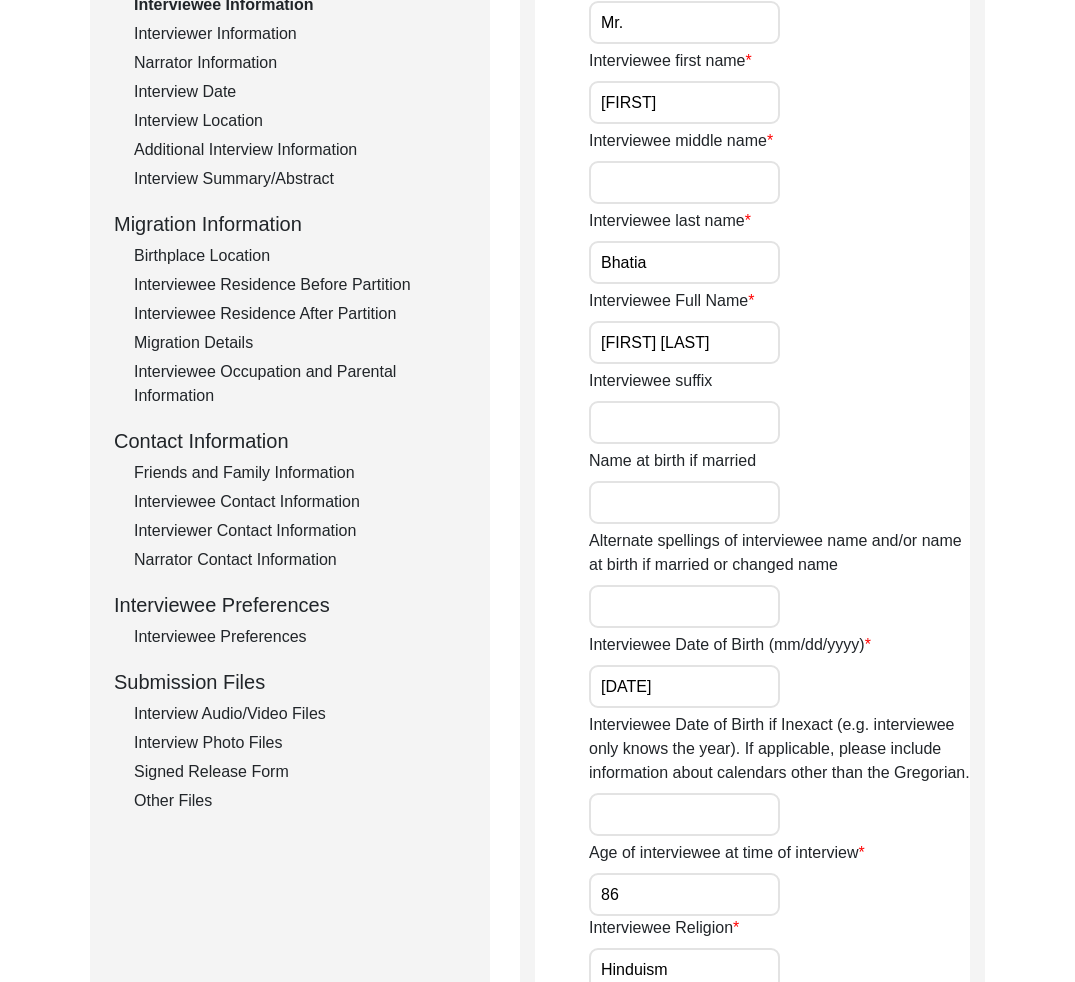 click on "Interviewee Preferences" at bounding box center (300, 637) 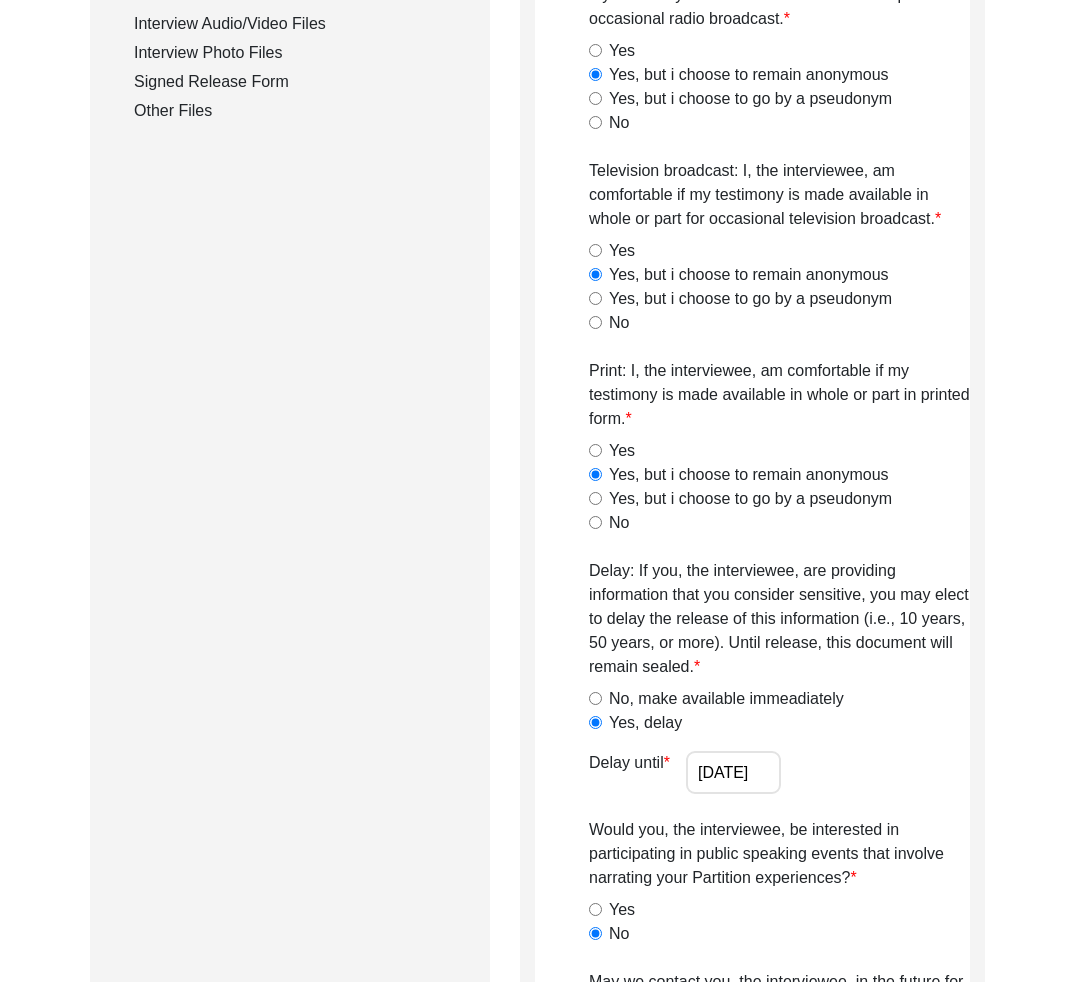 scroll, scrollTop: 1031, scrollLeft: 0, axis: vertical 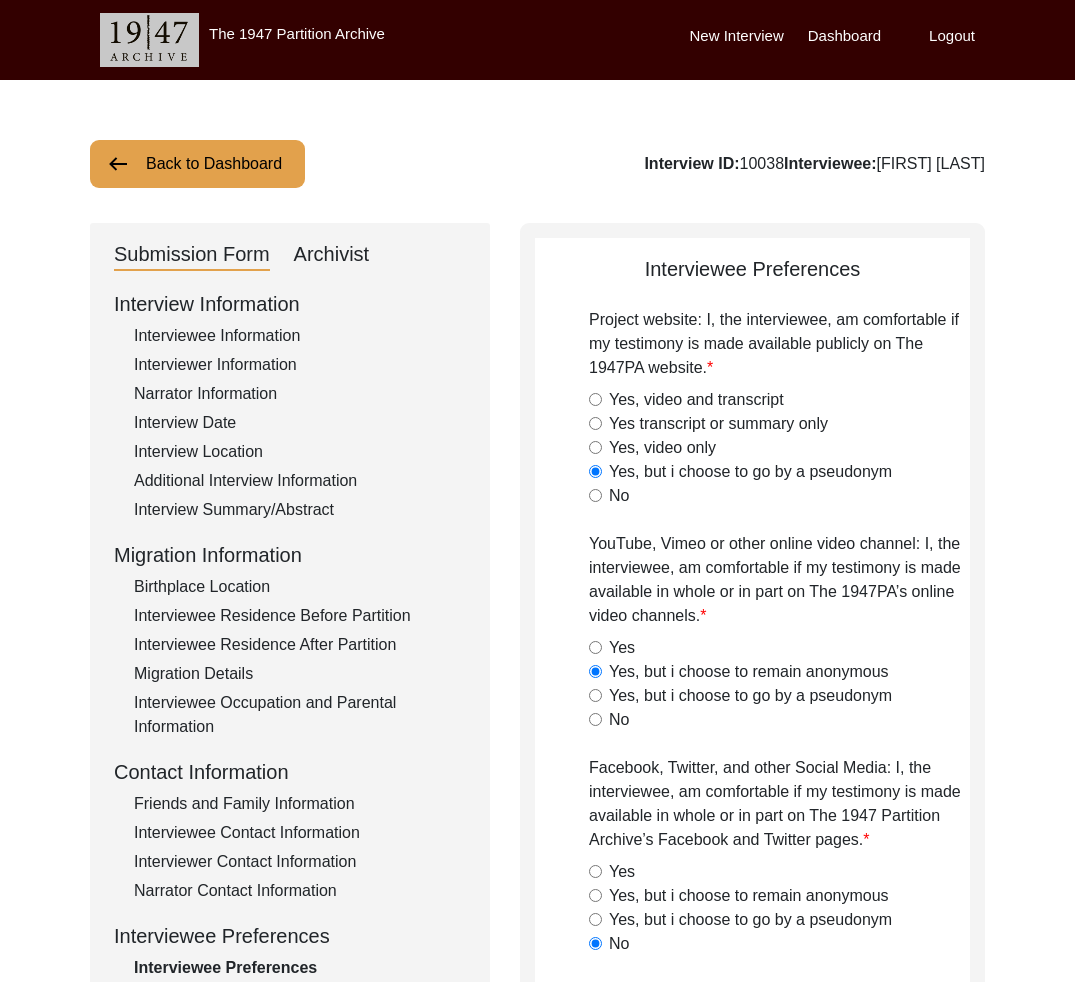 click on "Back to Dashboard" at bounding box center (197, 164) 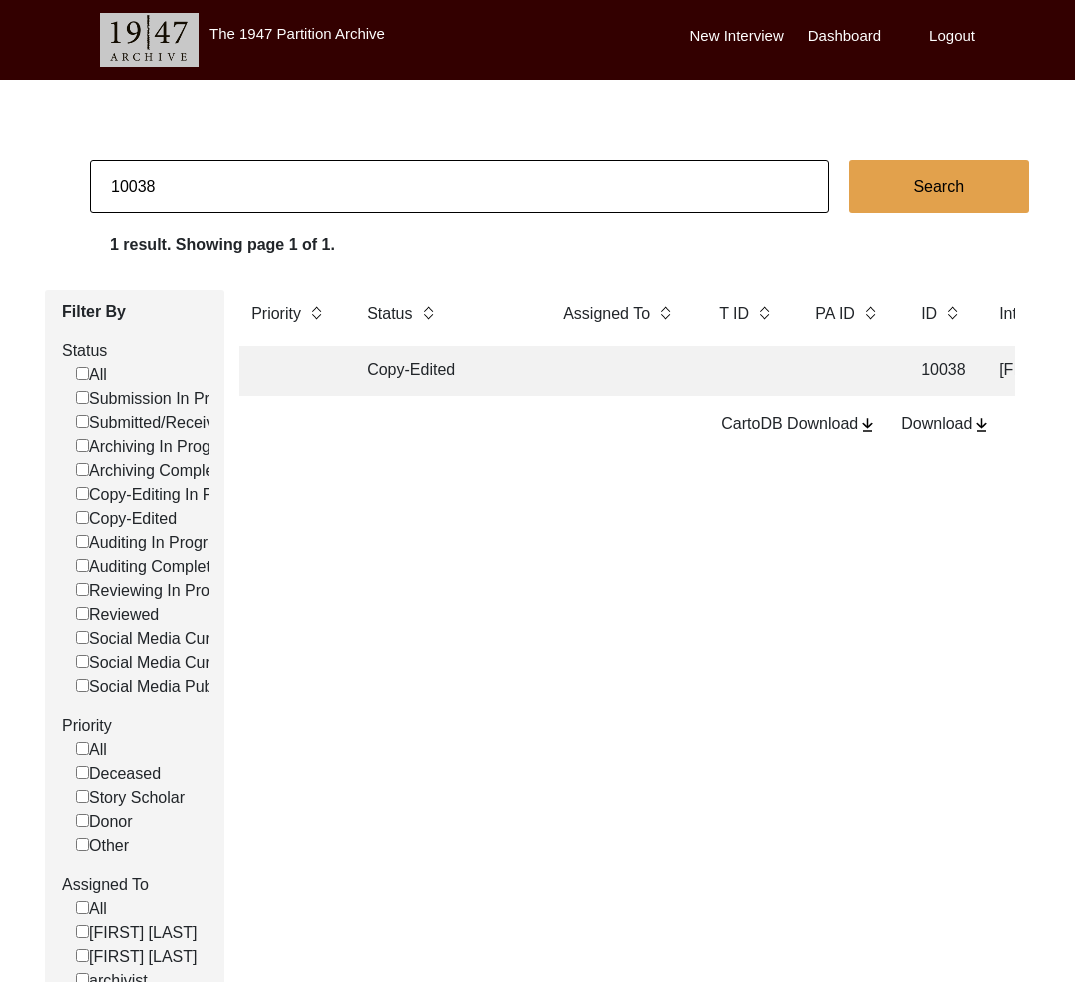 click on "10038" at bounding box center [459, 186] 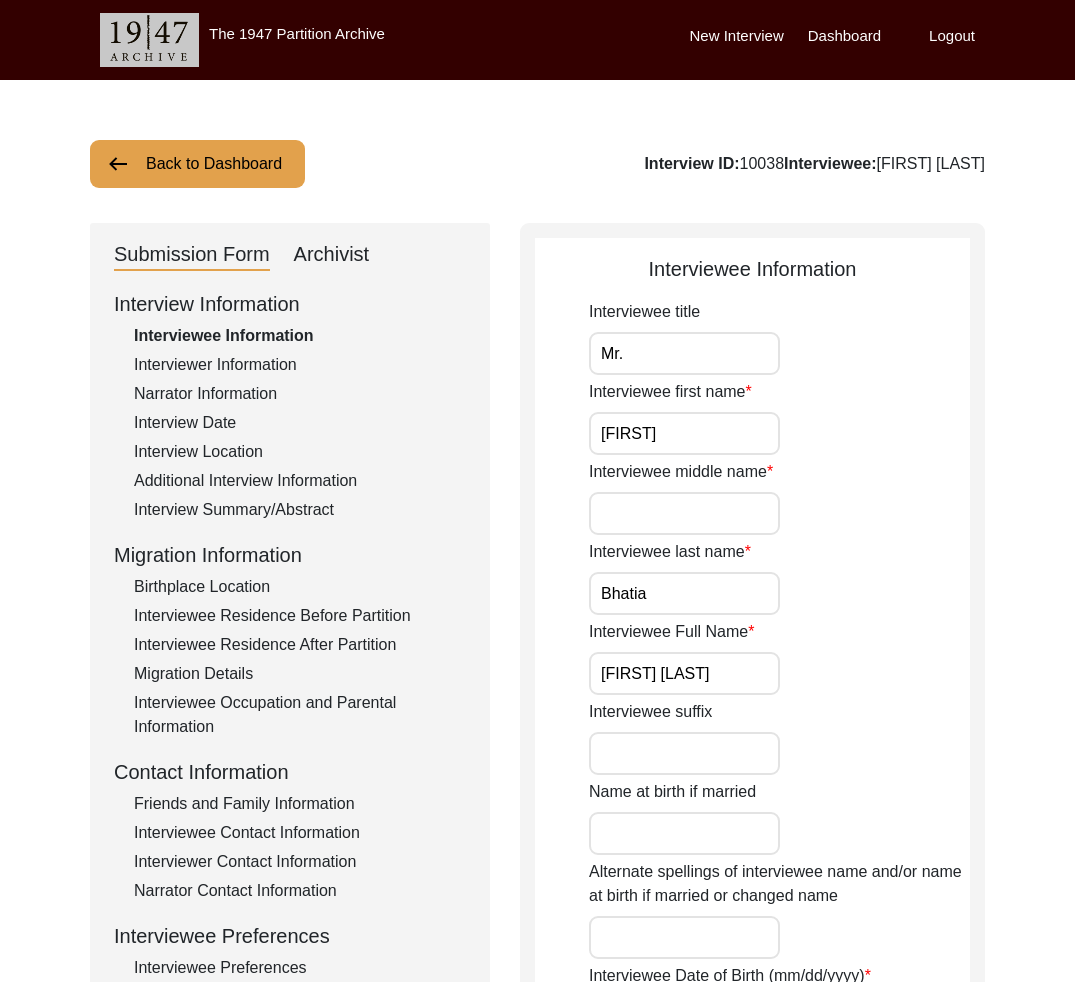click on "Interviewer Information" at bounding box center [300, 365] 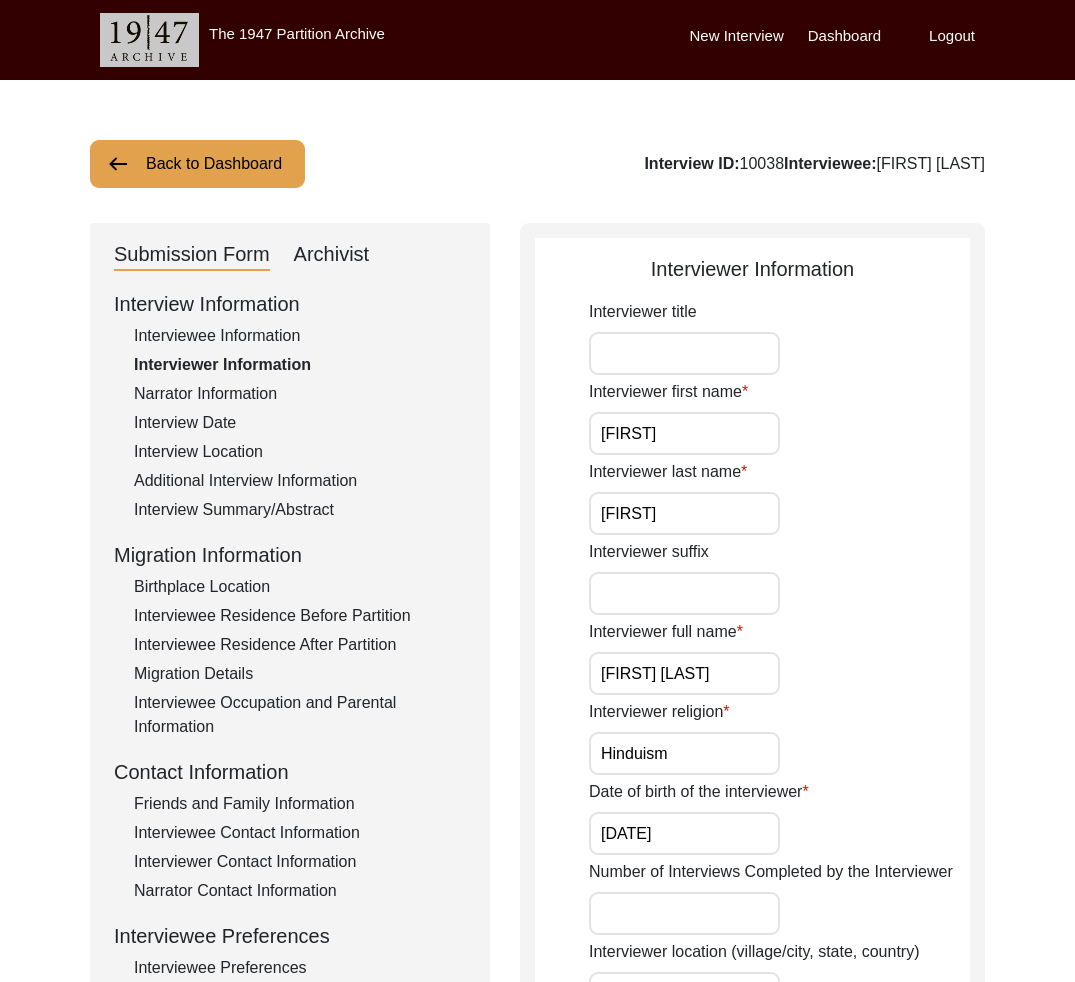click on "Interview Date" at bounding box center (300, 423) 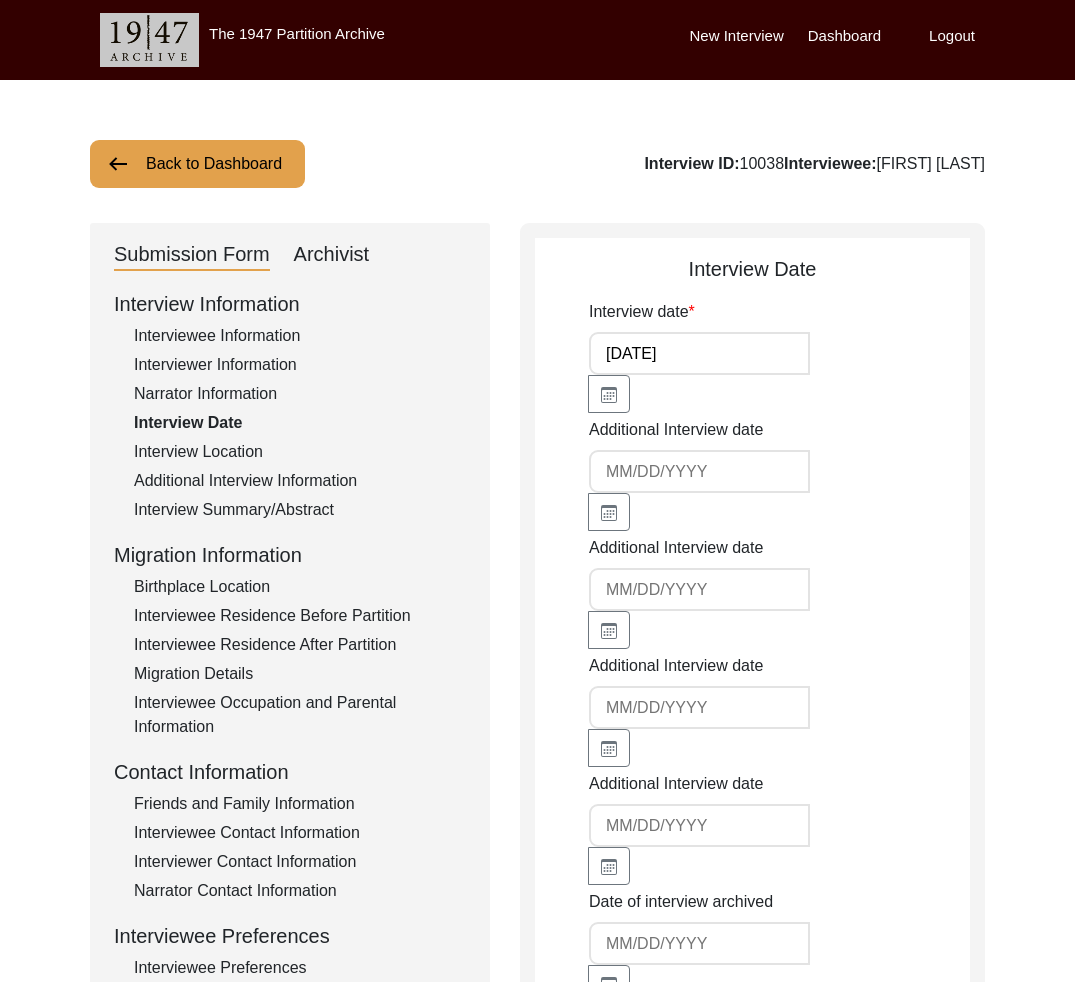 click on "Interviewee Information" at bounding box center [300, 336] 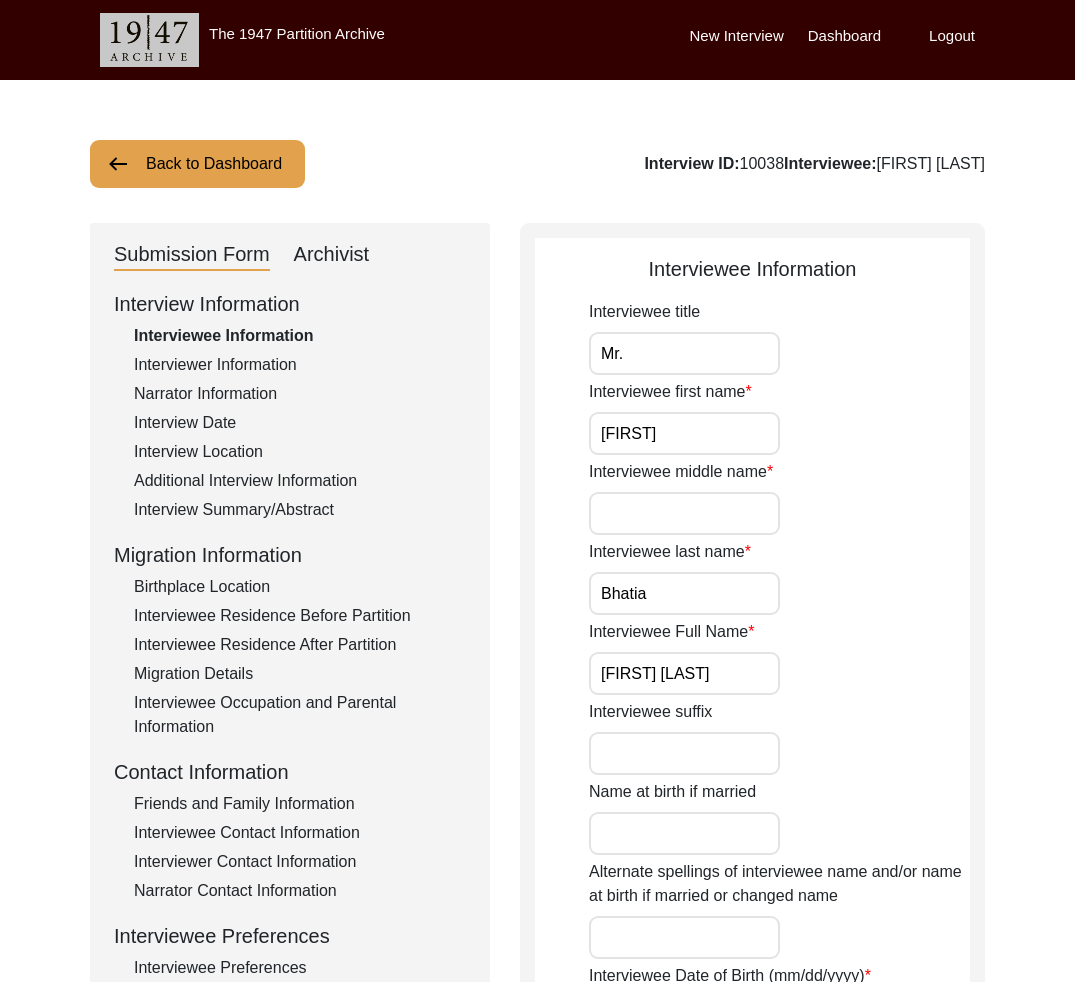 click on "Interview Date" at bounding box center (300, 423) 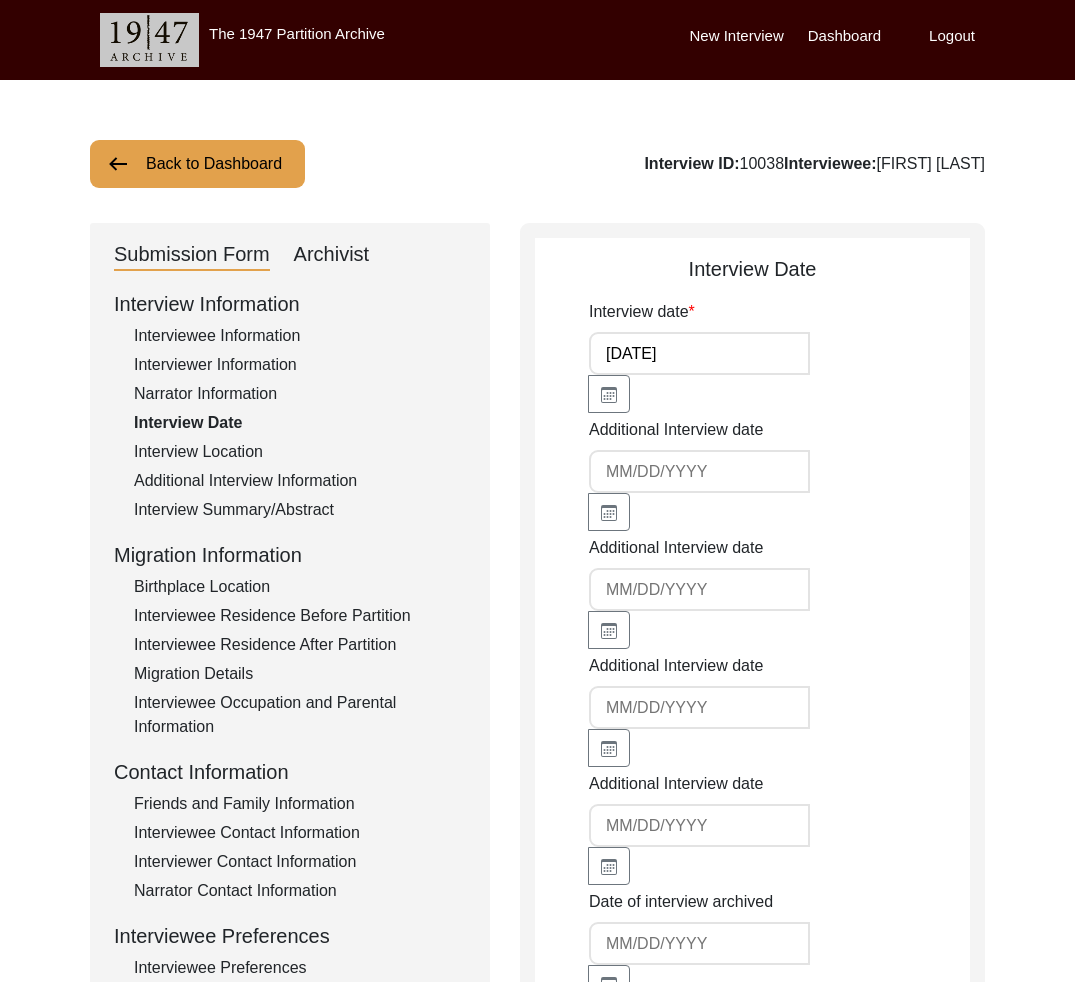 click on "Narrator Information" at bounding box center (300, 394) 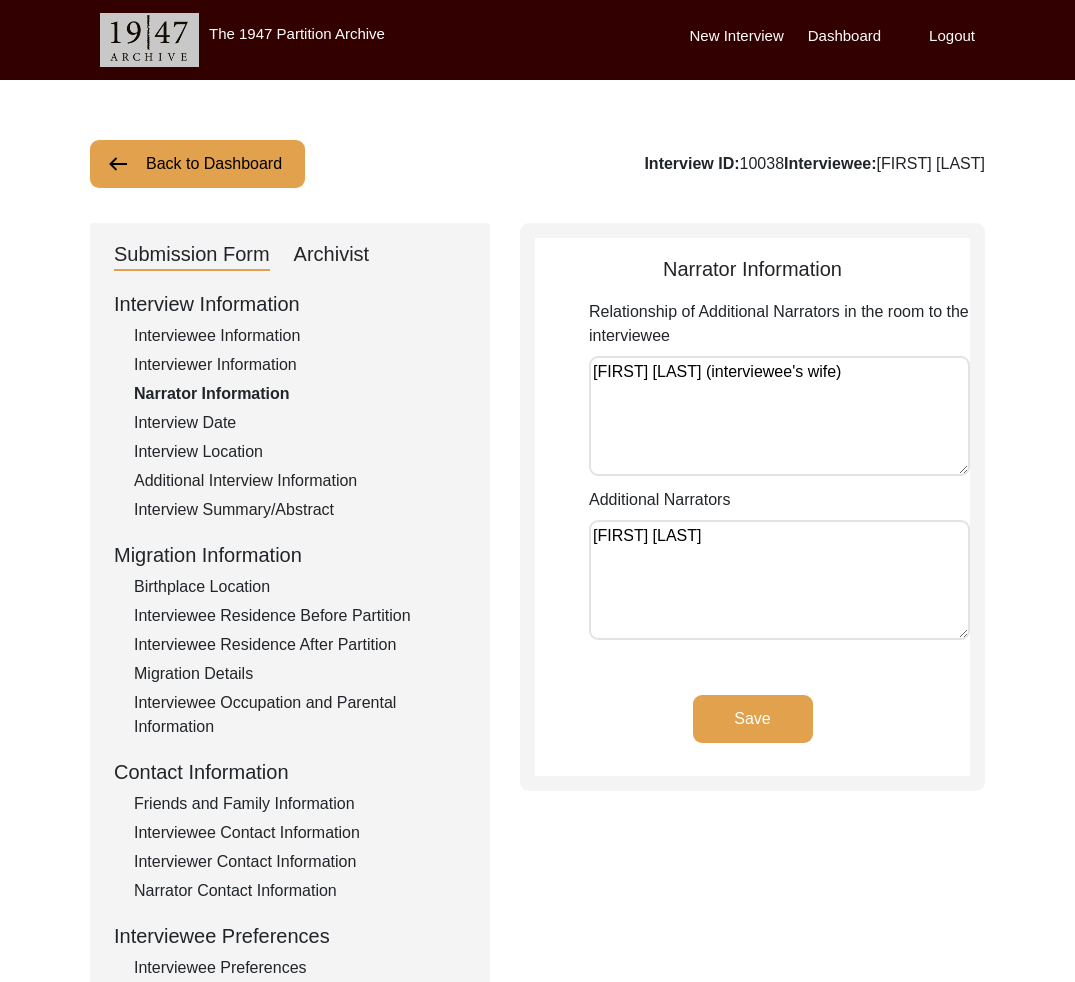 click on "Interviewee Information" at bounding box center [300, 336] 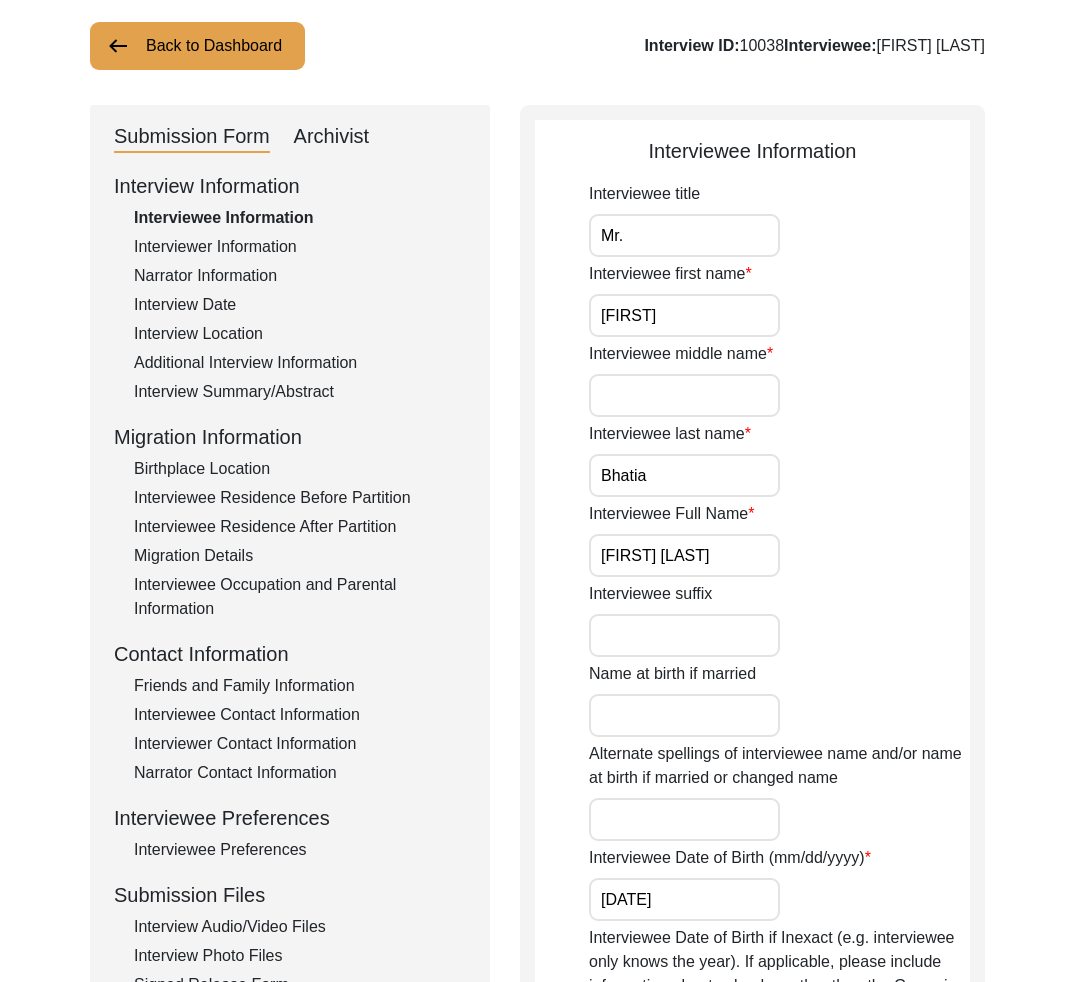 scroll, scrollTop: 0, scrollLeft: 0, axis: both 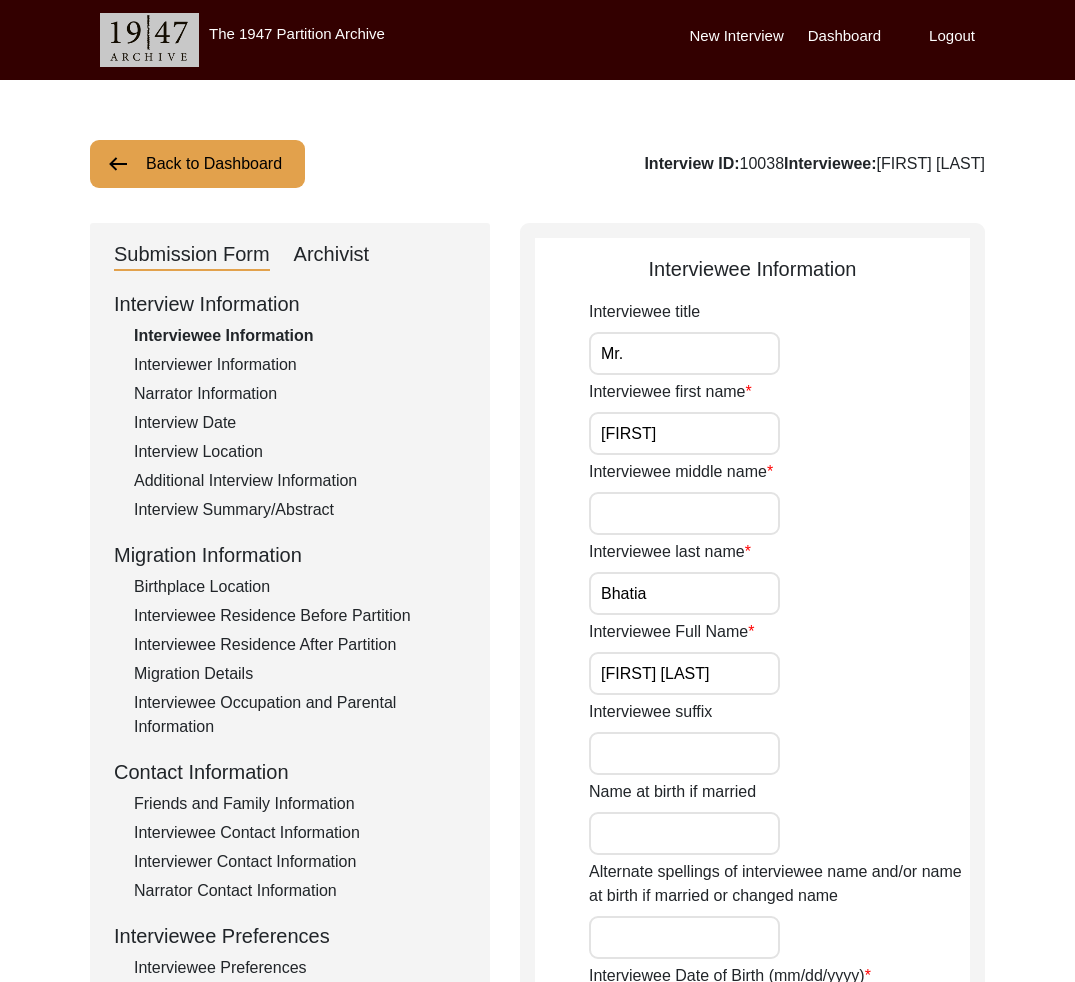 click on "Archivist" at bounding box center (332, 255) 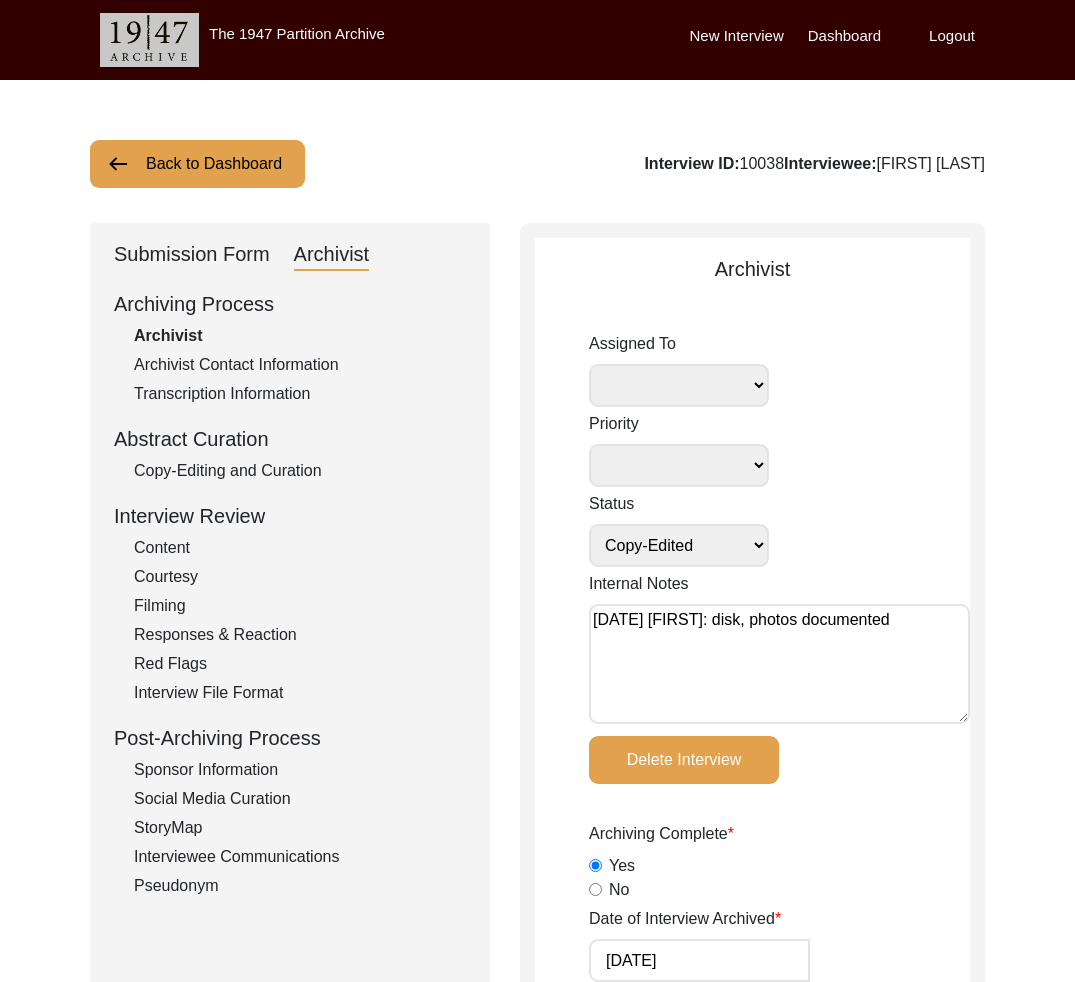 click on "Archivist Contact Information" at bounding box center [300, 365] 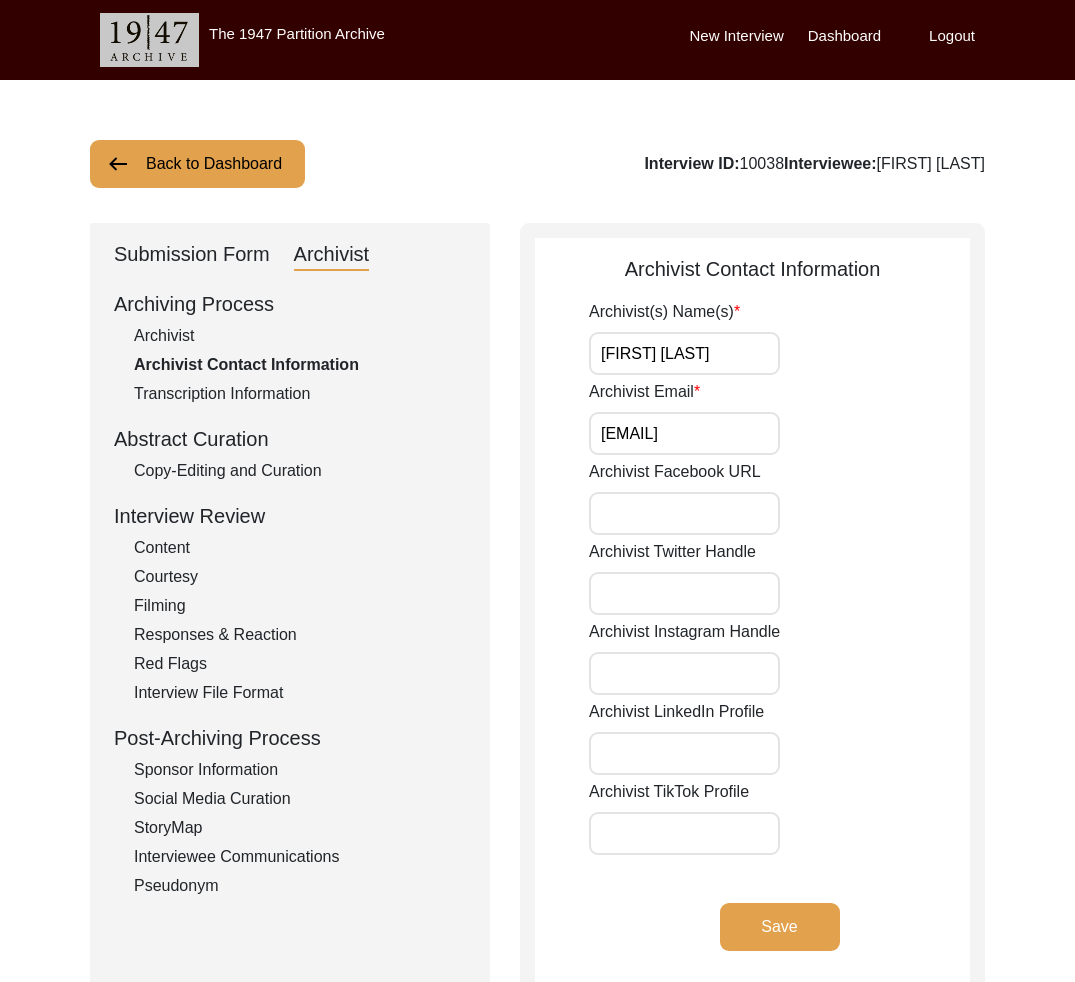 scroll, scrollTop: 0, scrollLeft: 13, axis: horizontal 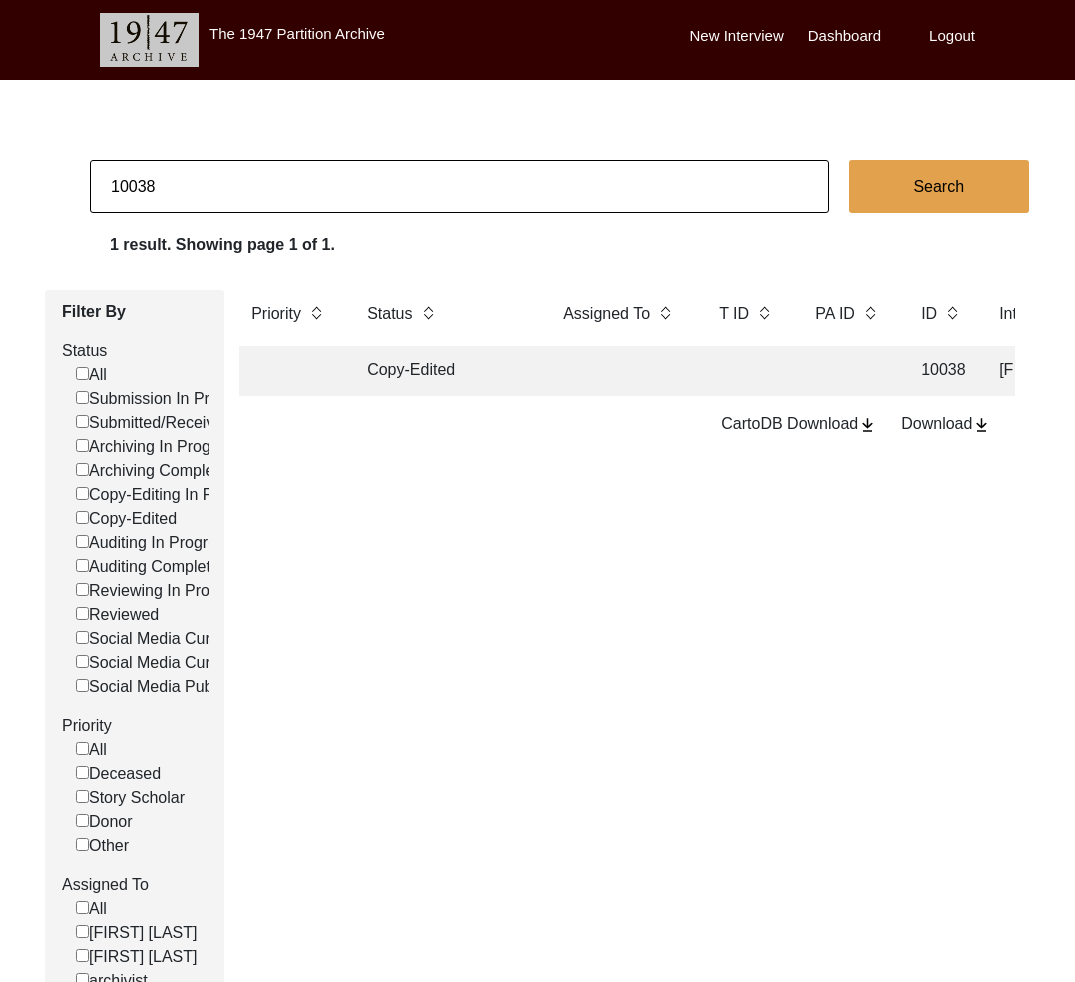 click on "Copy-Edited" at bounding box center (445, 371) 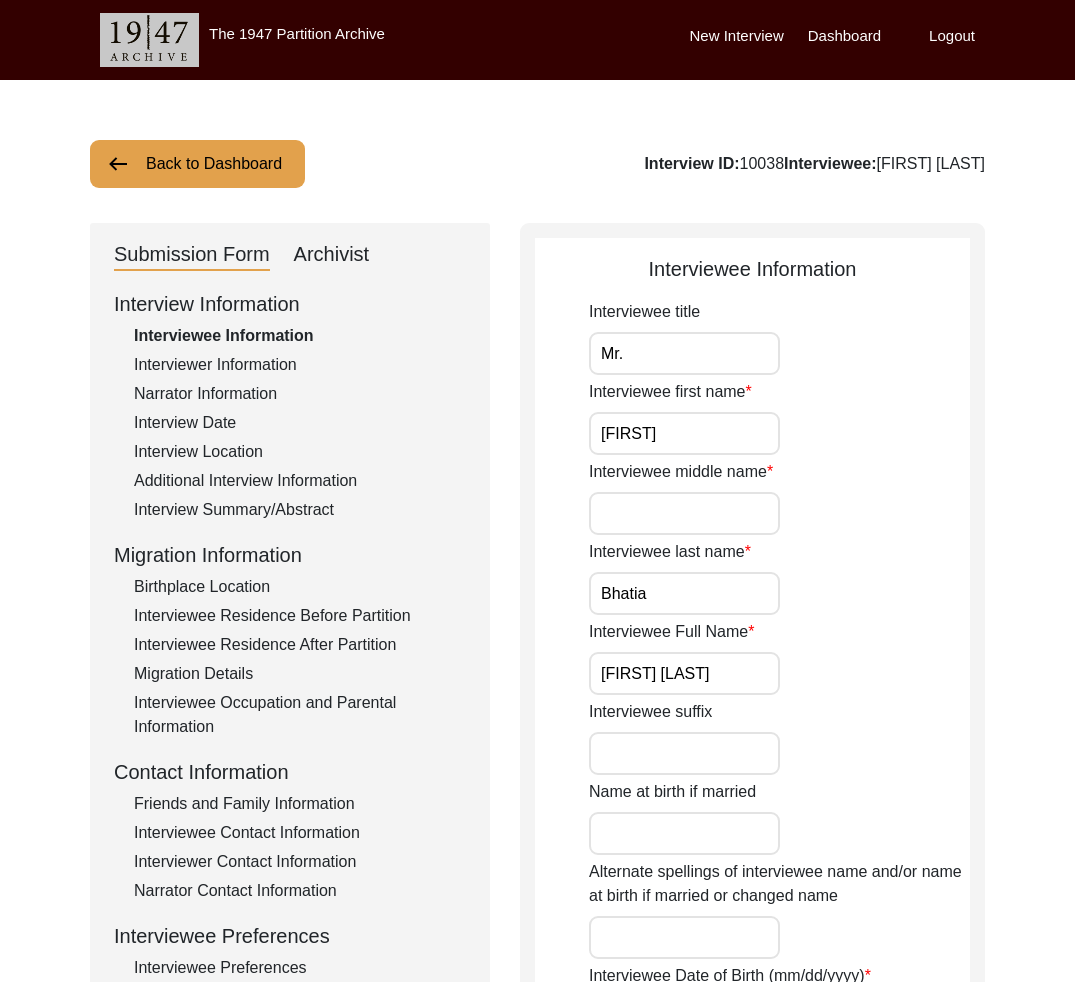 click on "Interviewer Information" at bounding box center [300, 365] 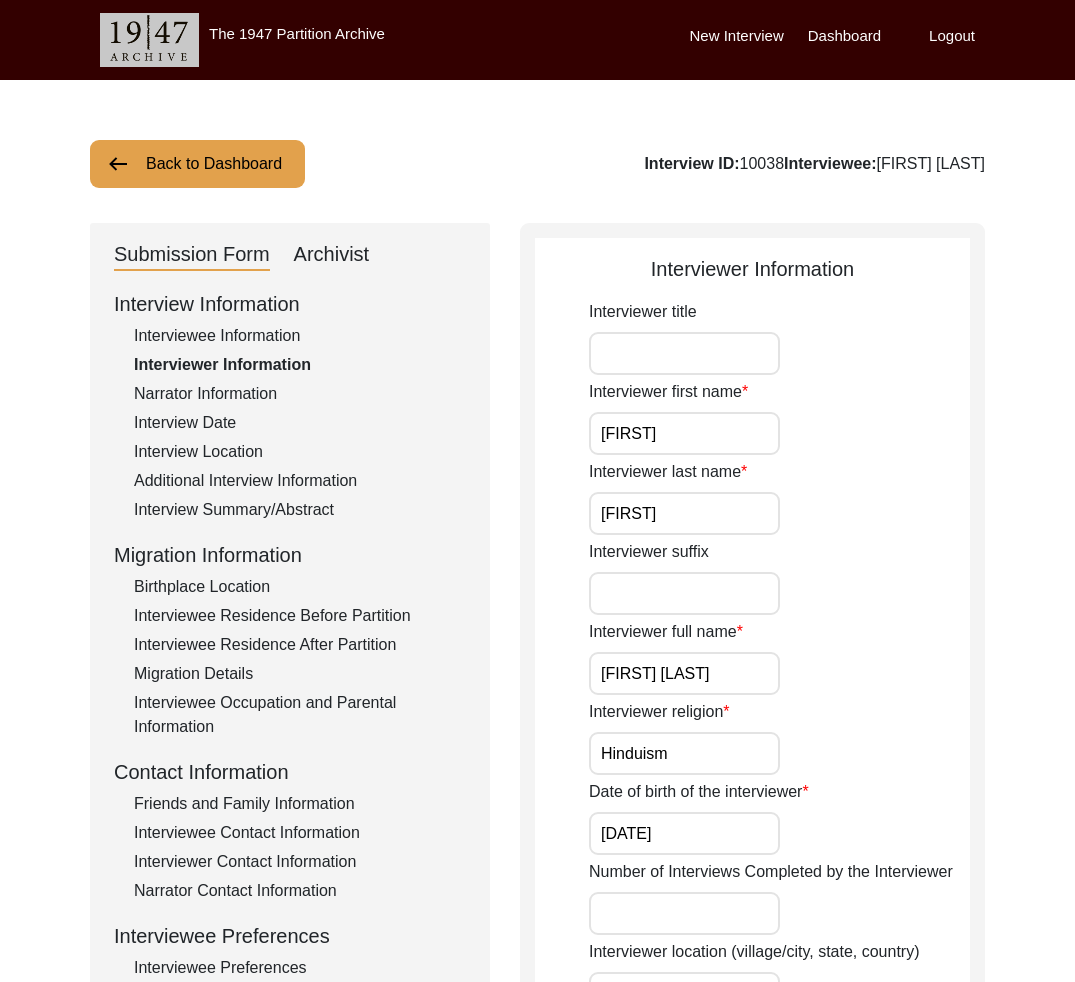 click on "Interview Information   Interviewee Information   Interviewer Information   Narrator Information   Interview Date   Interview Location   Additional Interview Information   Interview Summary/Abstract   Migration Information   Birthplace Location   Interviewee Residence Before Partition   Interviewee Residence After Partition   Migration Details   Interviewee Occupation and Parental Information   Contact Information   Friends and Family Information   Interviewee Contact Information   Interviewer Contact Information   Narrator Contact Information   Interviewee Preferences   Interviewee Preferences   Submission Files   Interview Audio/Video Files   Interview Photo Files   Signed Release Form   Other Files" at bounding box center (290, 716) 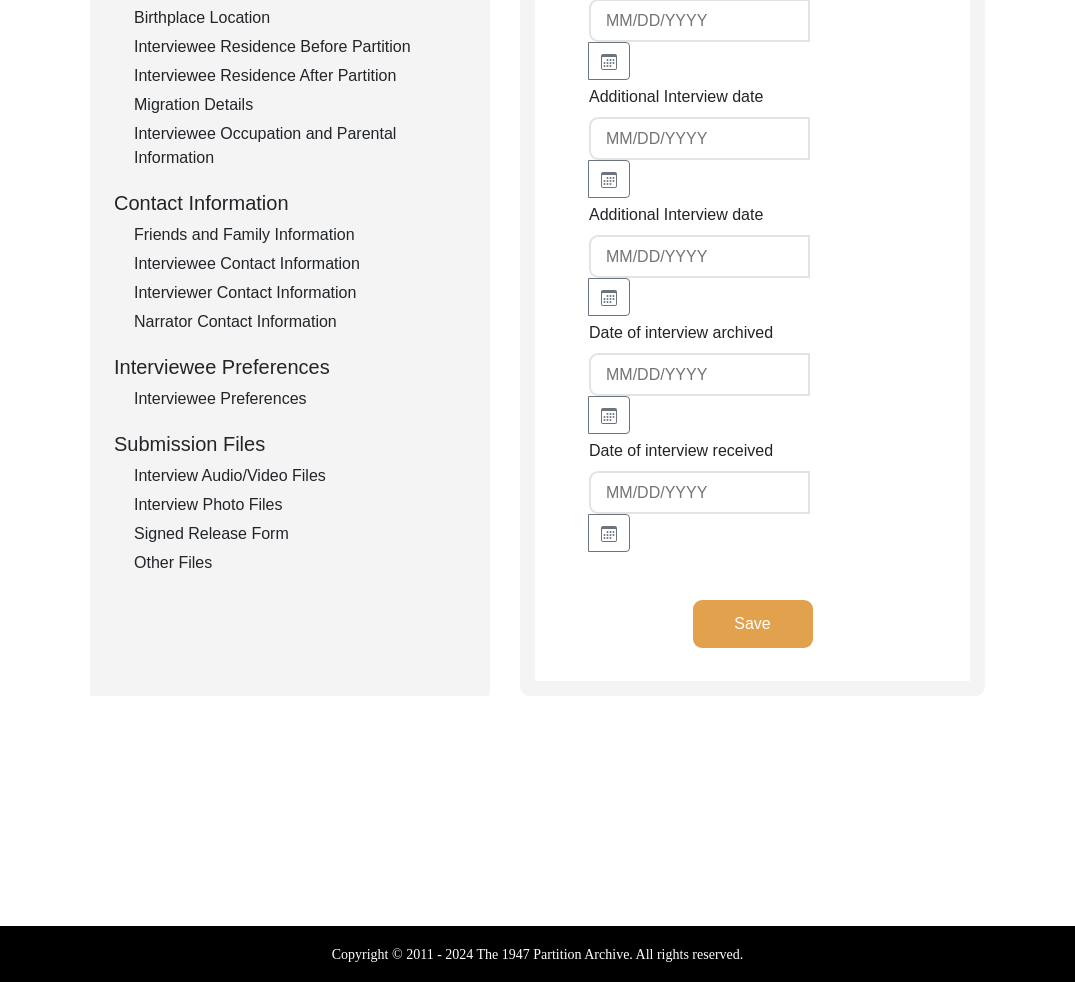 click on "Signed Release Form" at bounding box center (300, 534) 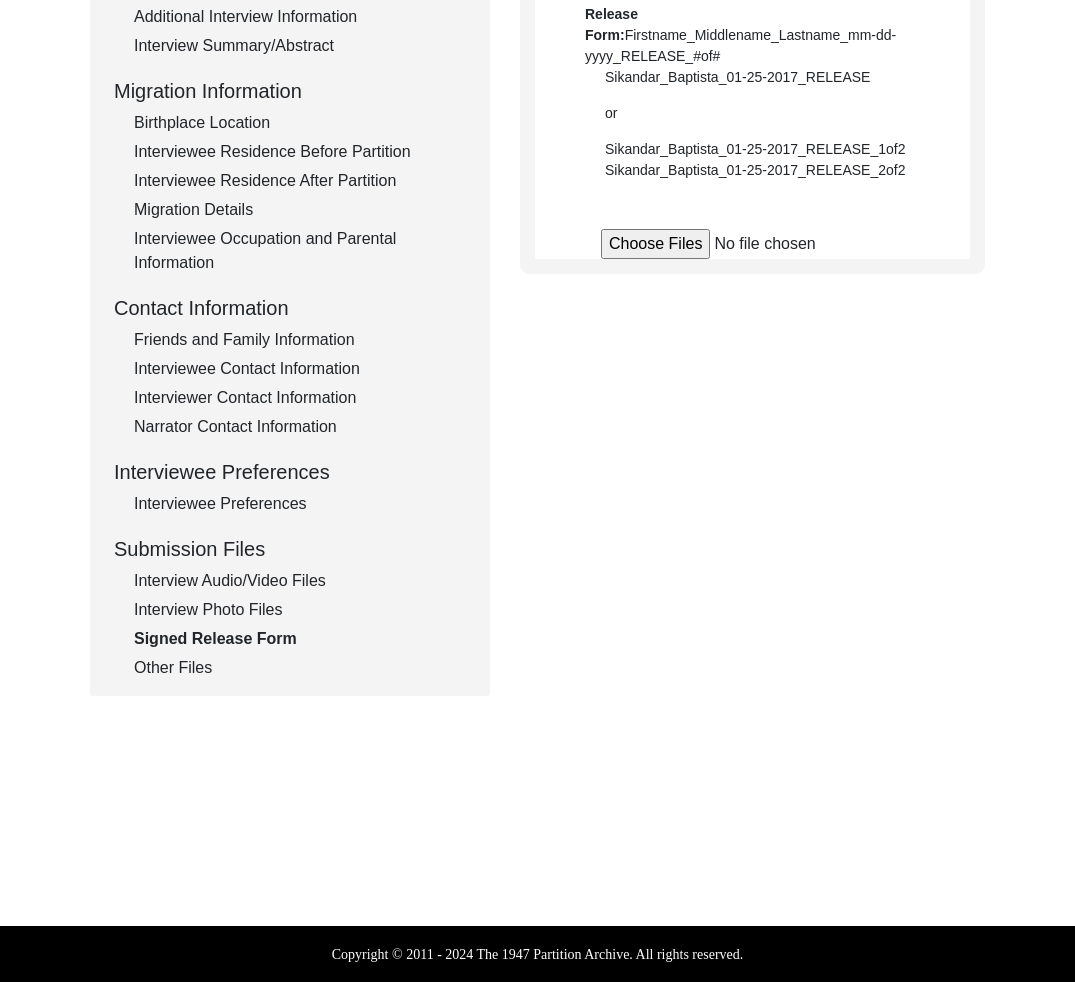 scroll, scrollTop: 464, scrollLeft: 0, axis: vertical 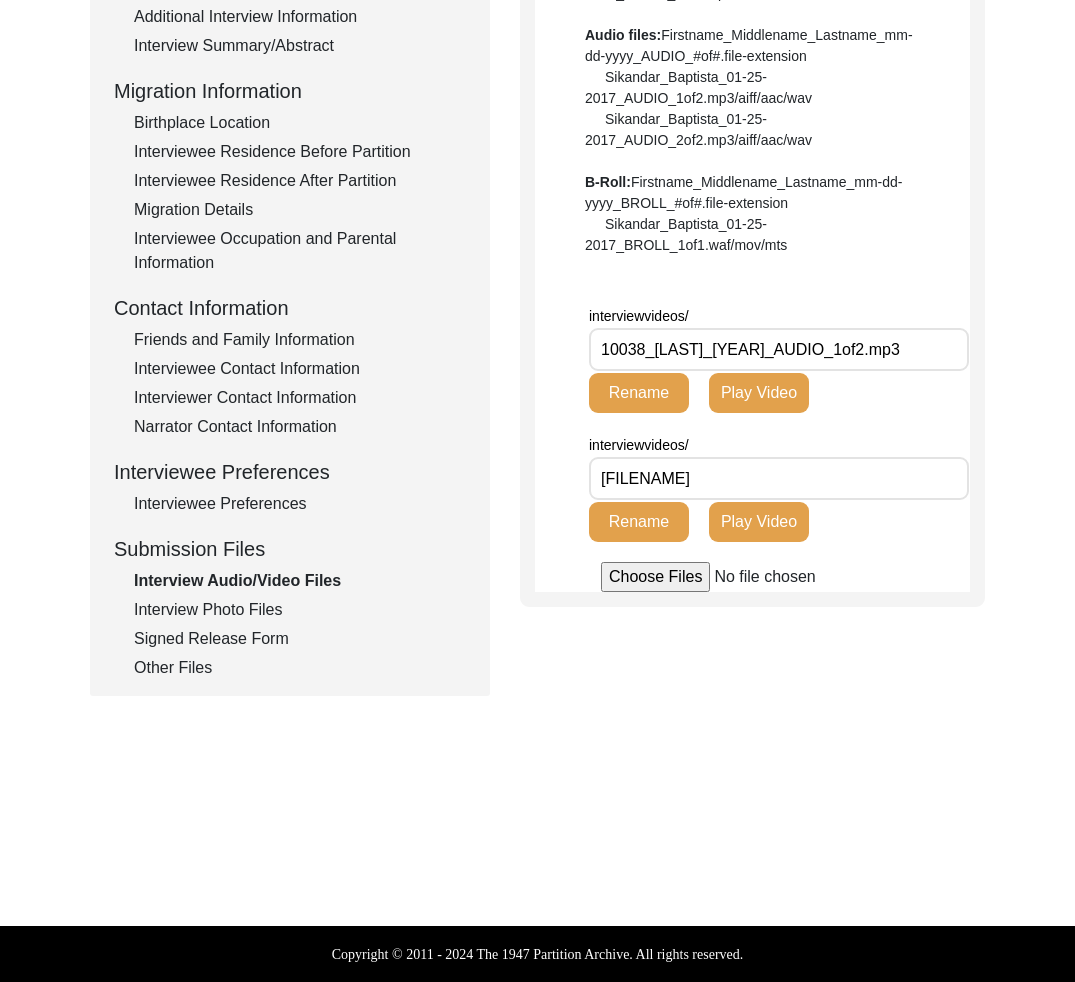 click on "Interview Photo Files" at bounding box center [300, 610] 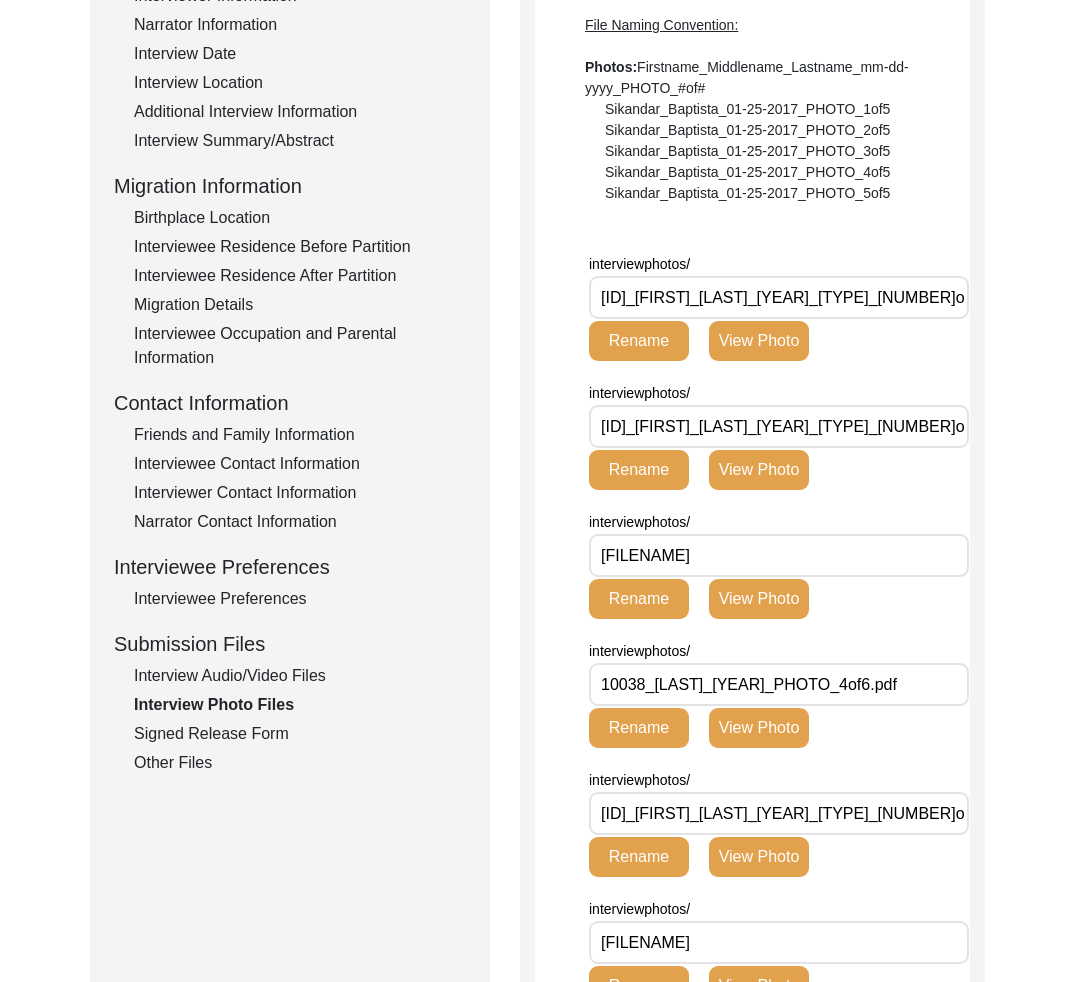 scroll, scrollTop: 0, scrollLeft: 0, axis: both 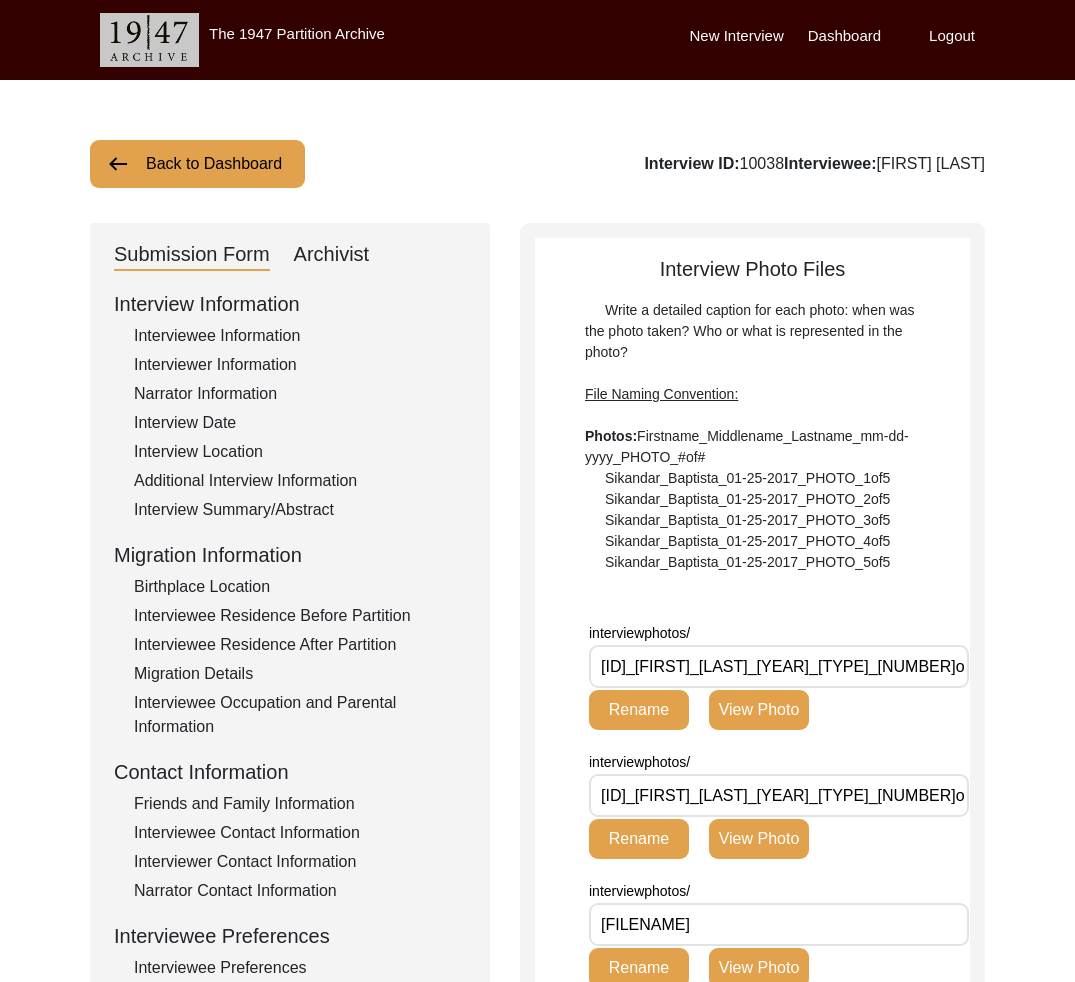 click on "Back to Dashboard" at bounding box center (197, 164) 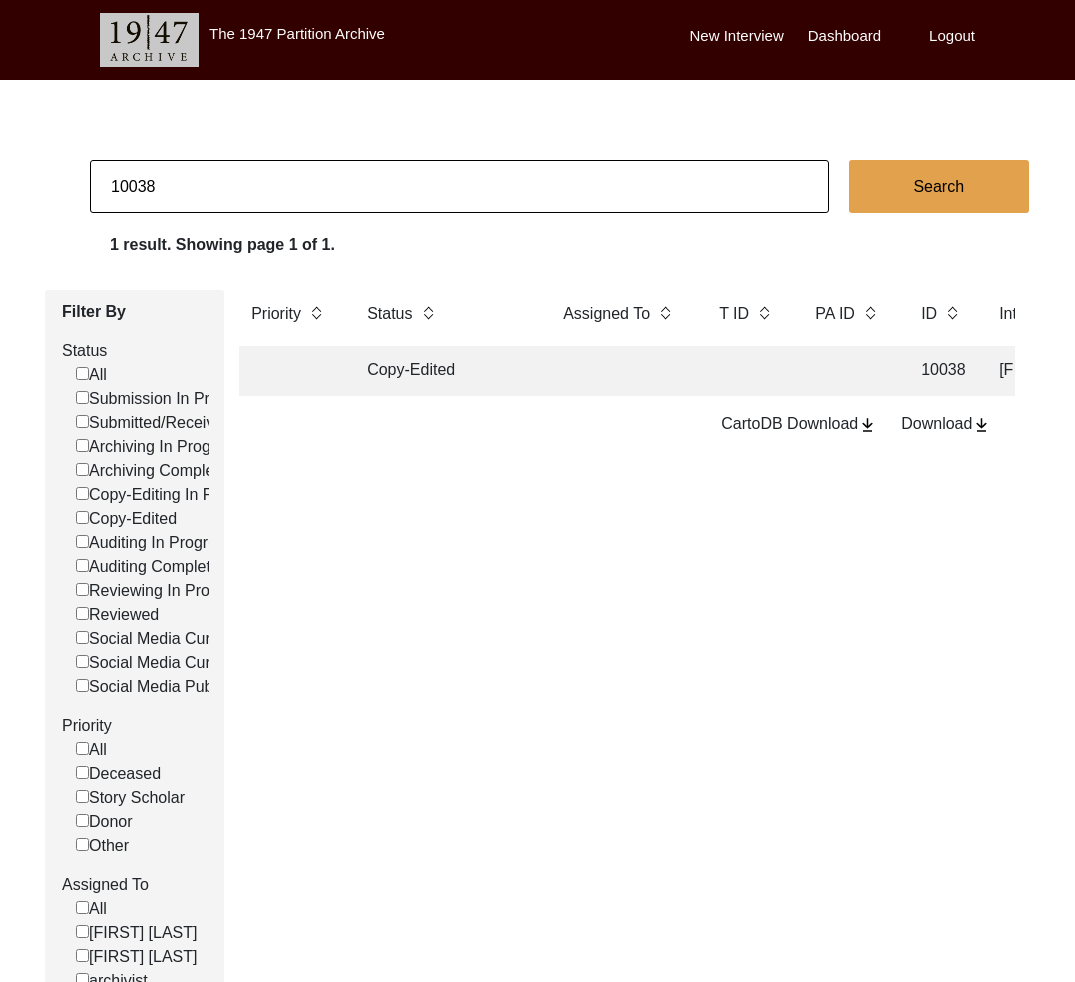 drag, startPoint x: 121, startPoint y: 187, endPoint x: 134, endPoint y: 185, distance: 13.152946 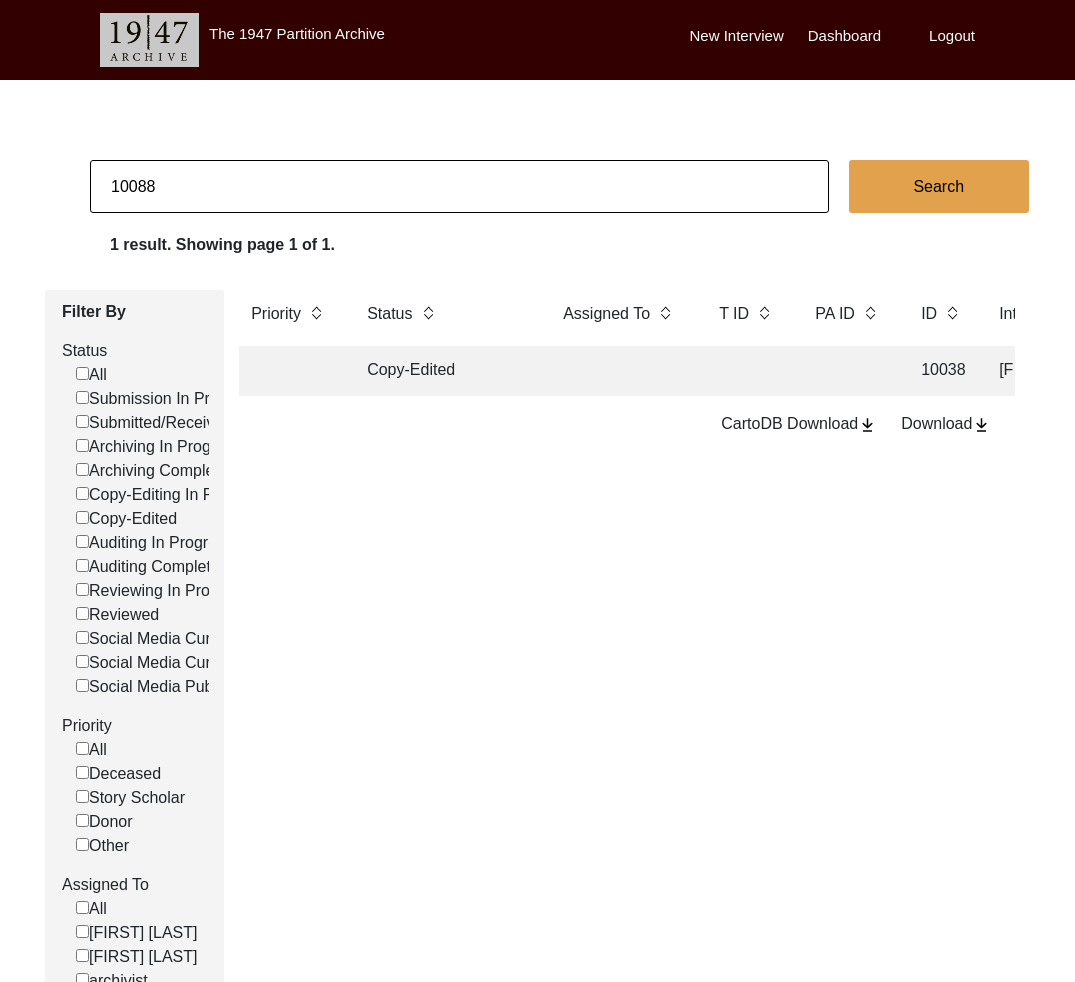 type on "10088" 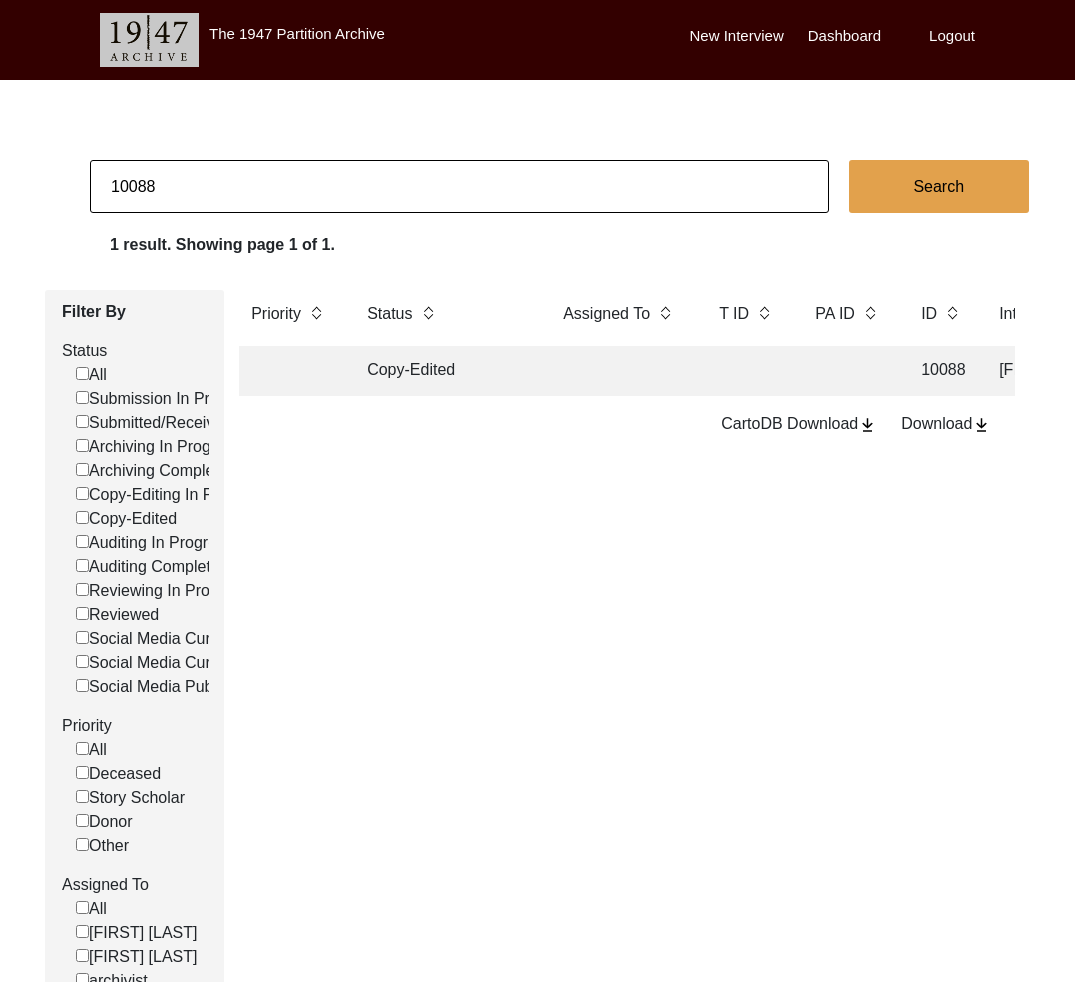 click on "Copy-Edited [ID] [FIRST] [LAST] [CITY], [STATE], [COUNTRY] [DATE] Female [DATE] Sikhism English [CITY], [STATE], [COUNTRY] [CITY], [STATE], [COUNTRY] none" at bounding box center [2769, 371] 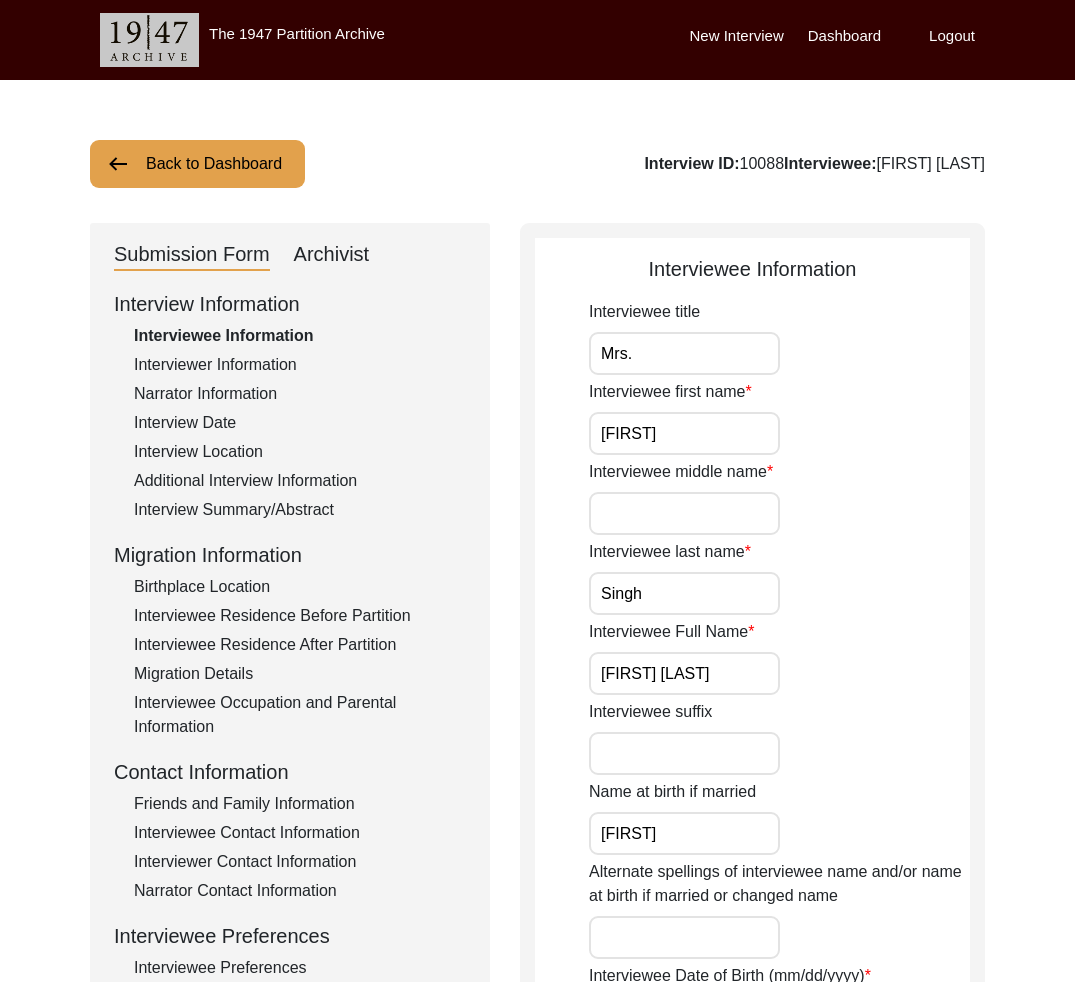 click on "Interview Information   Interviewee Information   Interviewer Information   Narrator Information   Interview Date   Interview Location   Additional Interview Information   Interview Summary/Abstract   Migration Information   Birthplace Location   Interviewee Residence Before Partition   Interviewee Residence After Partition   Migration Details   Interviewee Occupation and Parental Information   Contact Information   Friends and Family Information   Interviewee Contact Information   Interviewer Contact Information   Narrator Contact Information   Interviewee Preferences   Interviewee Preferences   Submission Files   Interview Audio/Video Files   Interview Photo Files   Signed Release Form   Other Files" at bounding box center [290, 716] 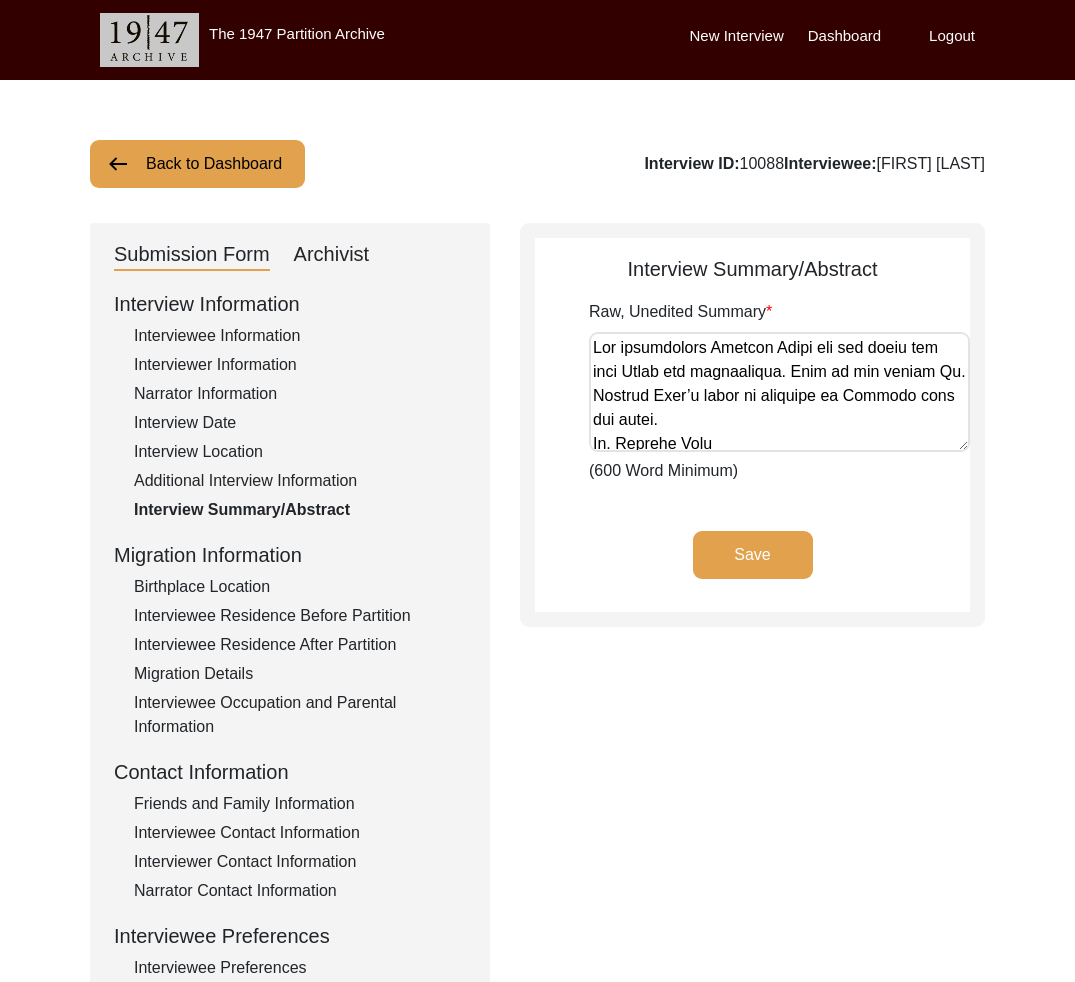 click on "Archivist" at bounding box center [332, 255] 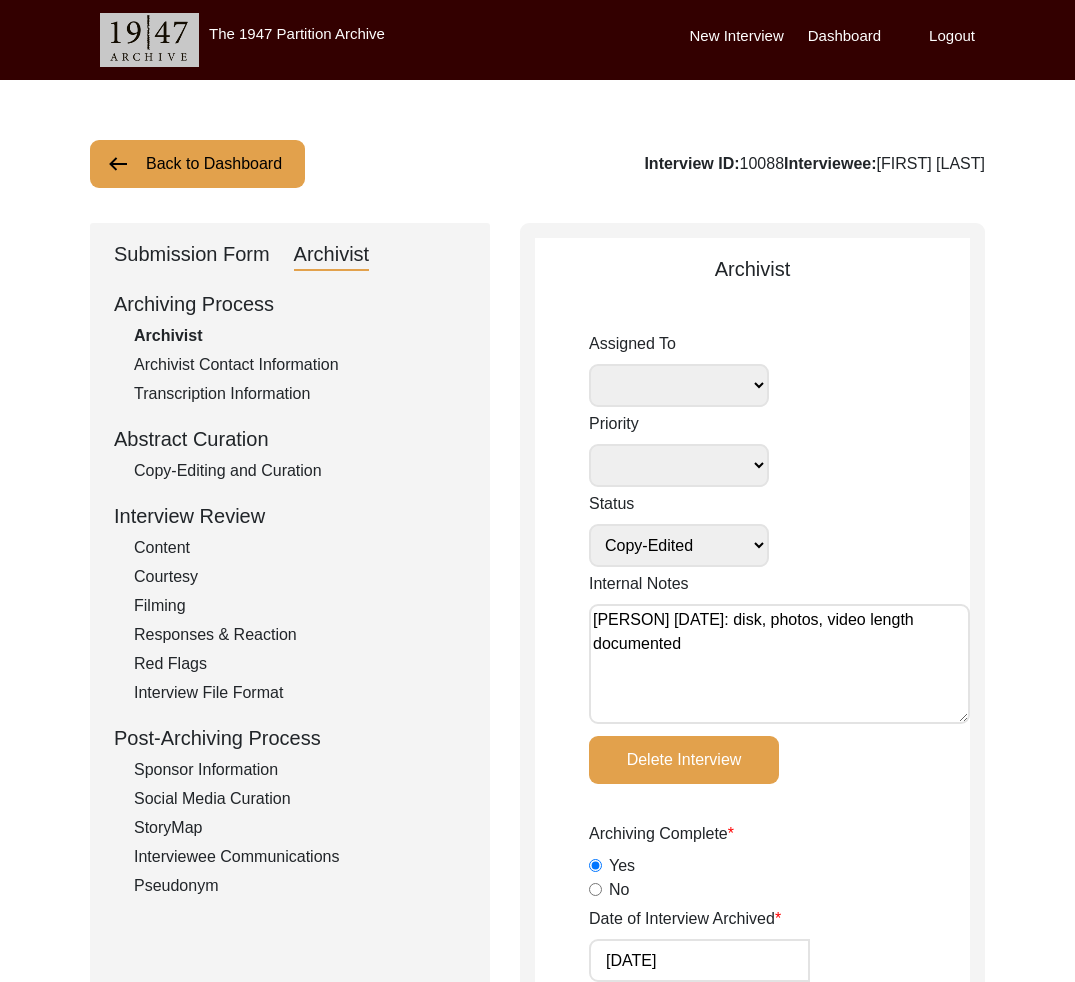 click on "Submission Form" at bounding box center (192, 255) 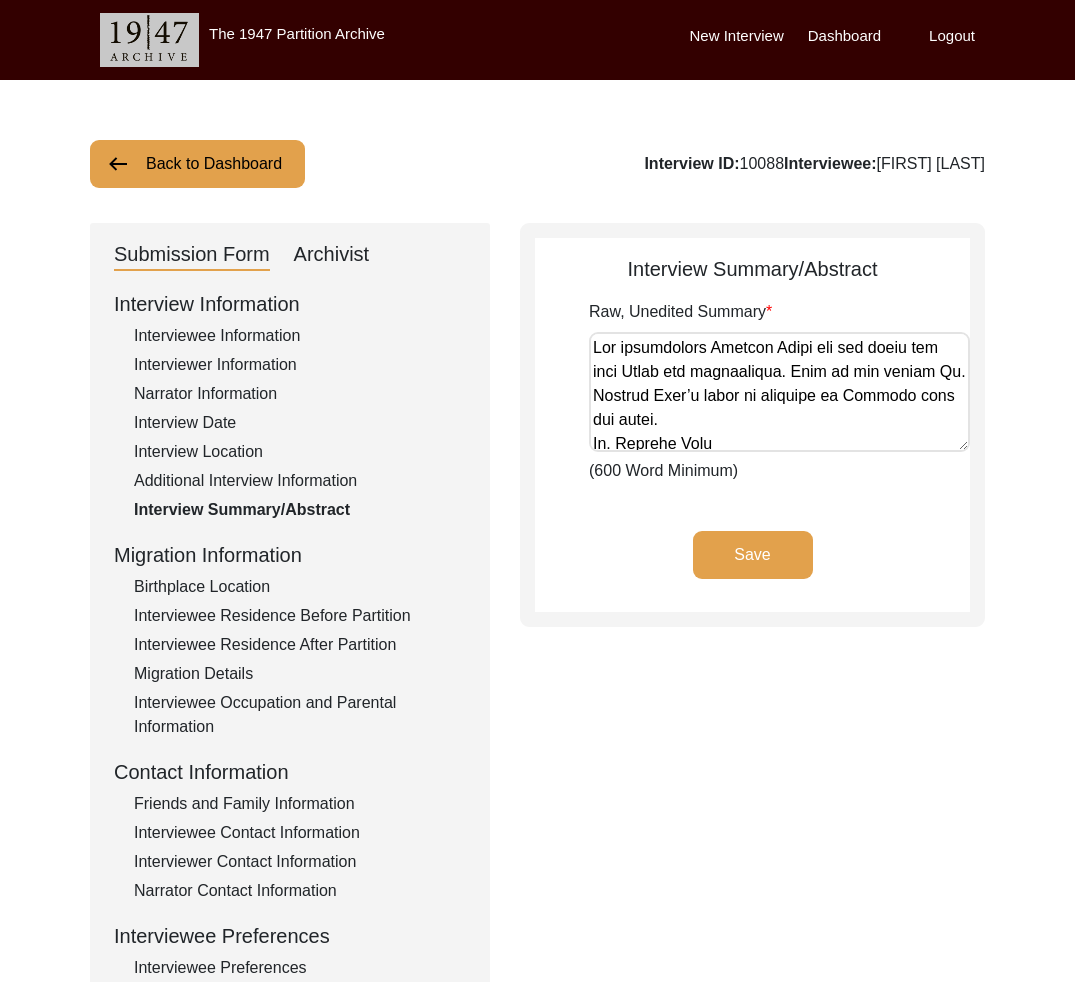 scroll, scrollTop: 45, scrollLeft: 0, axis: vertical 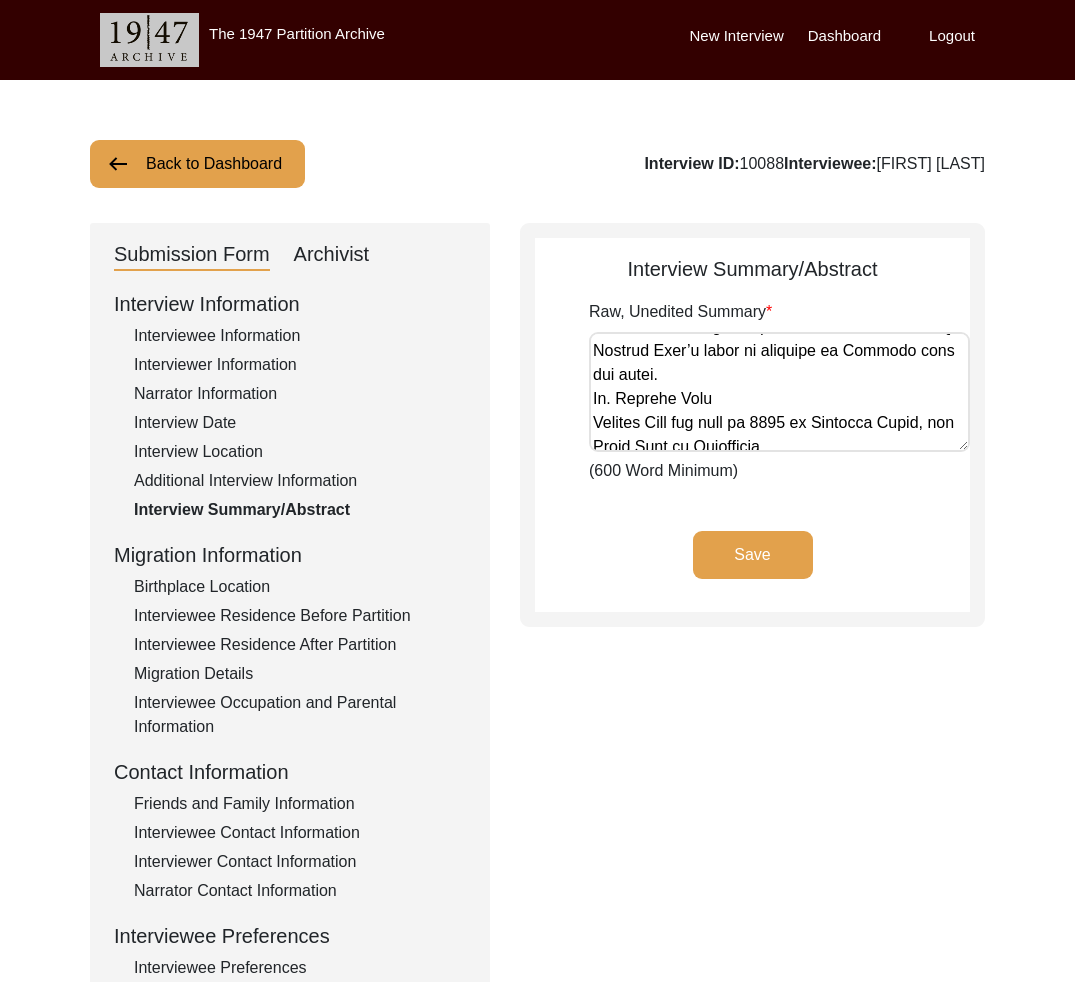 click on "Back to Dashboard" at bounding box center (197, 164) 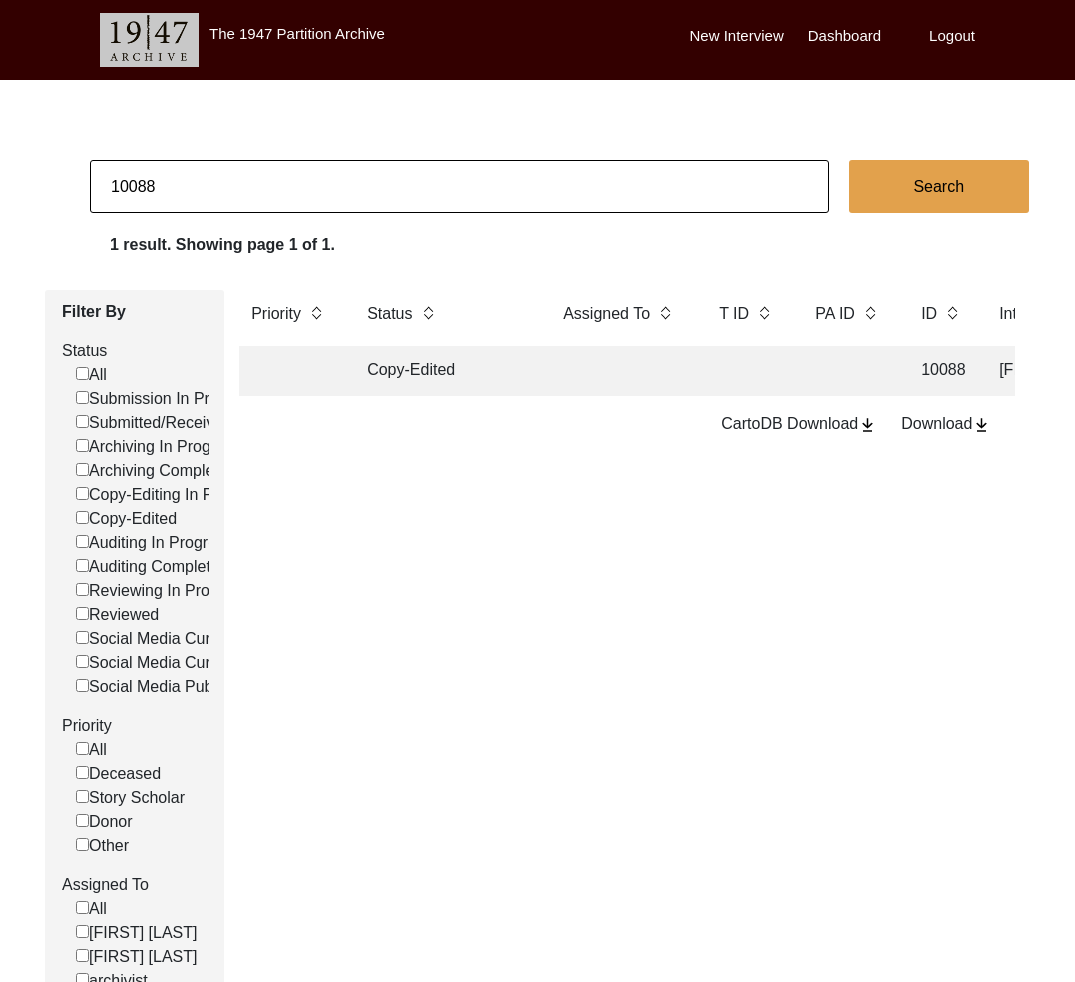 drag, startPoint x: 134, startPoint y: 188, endPoint x: 207, endPoint y: 193, distance: 73.171036 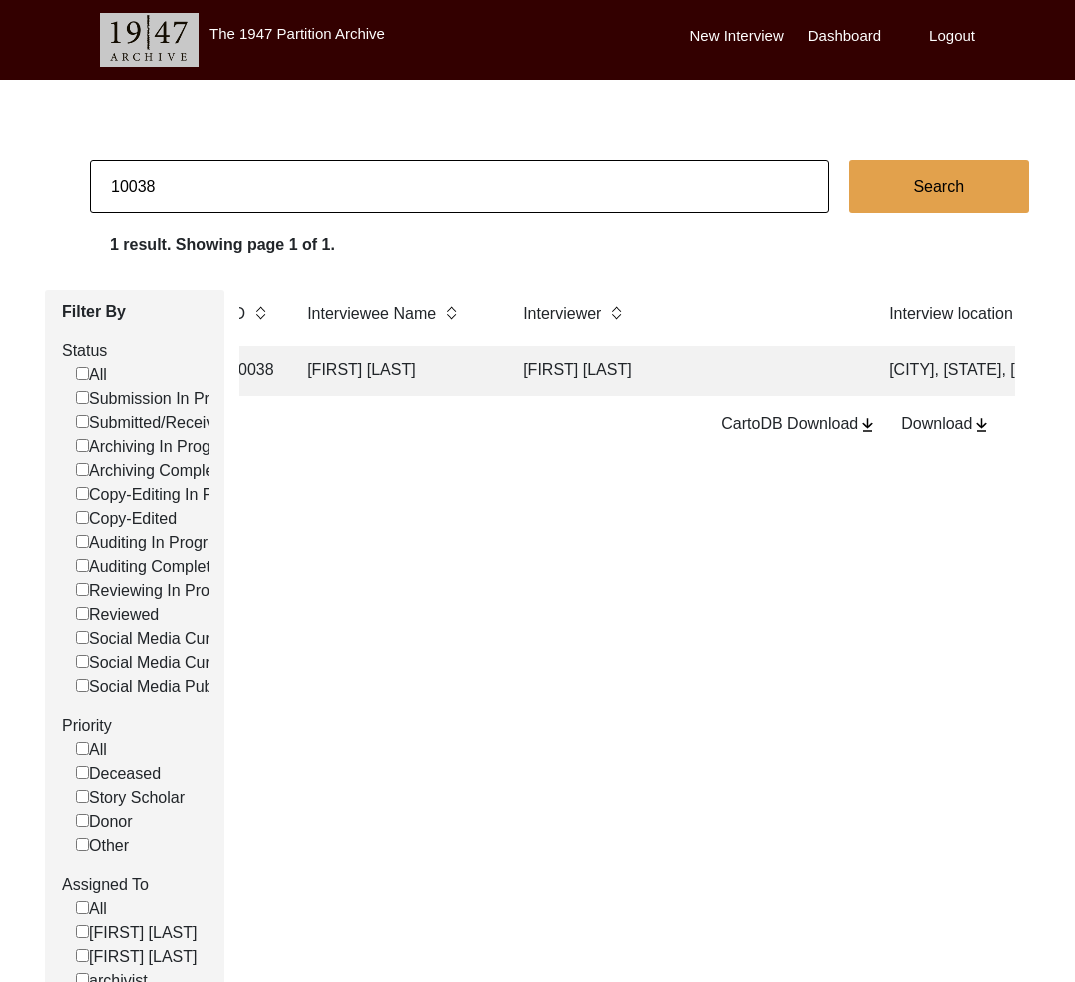 scroll, scrollTop: 0, scrollLeft: 739, axis: horizontal 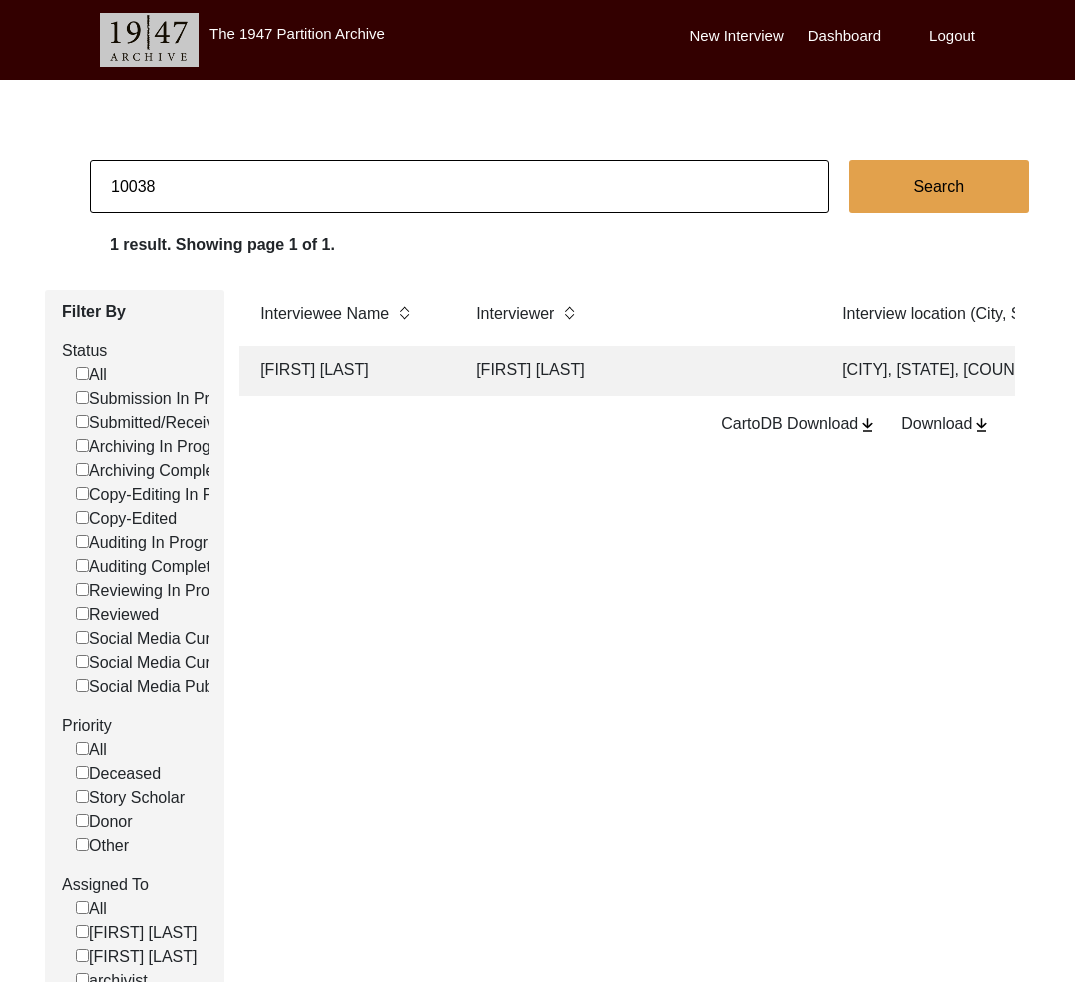 click on "10038" at bounding box center [459, 186] 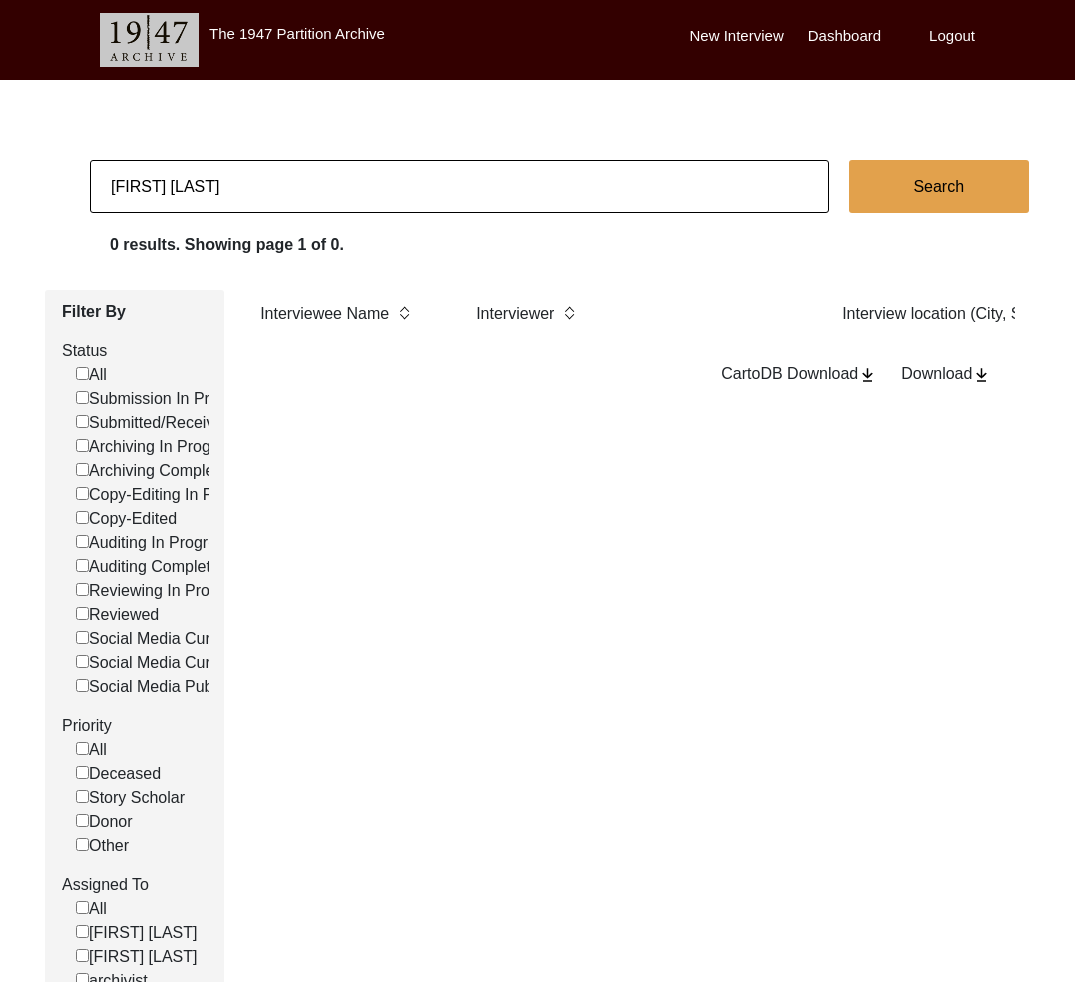 click on "[FIRST] [LAST]" at bounding box center (459, 186) 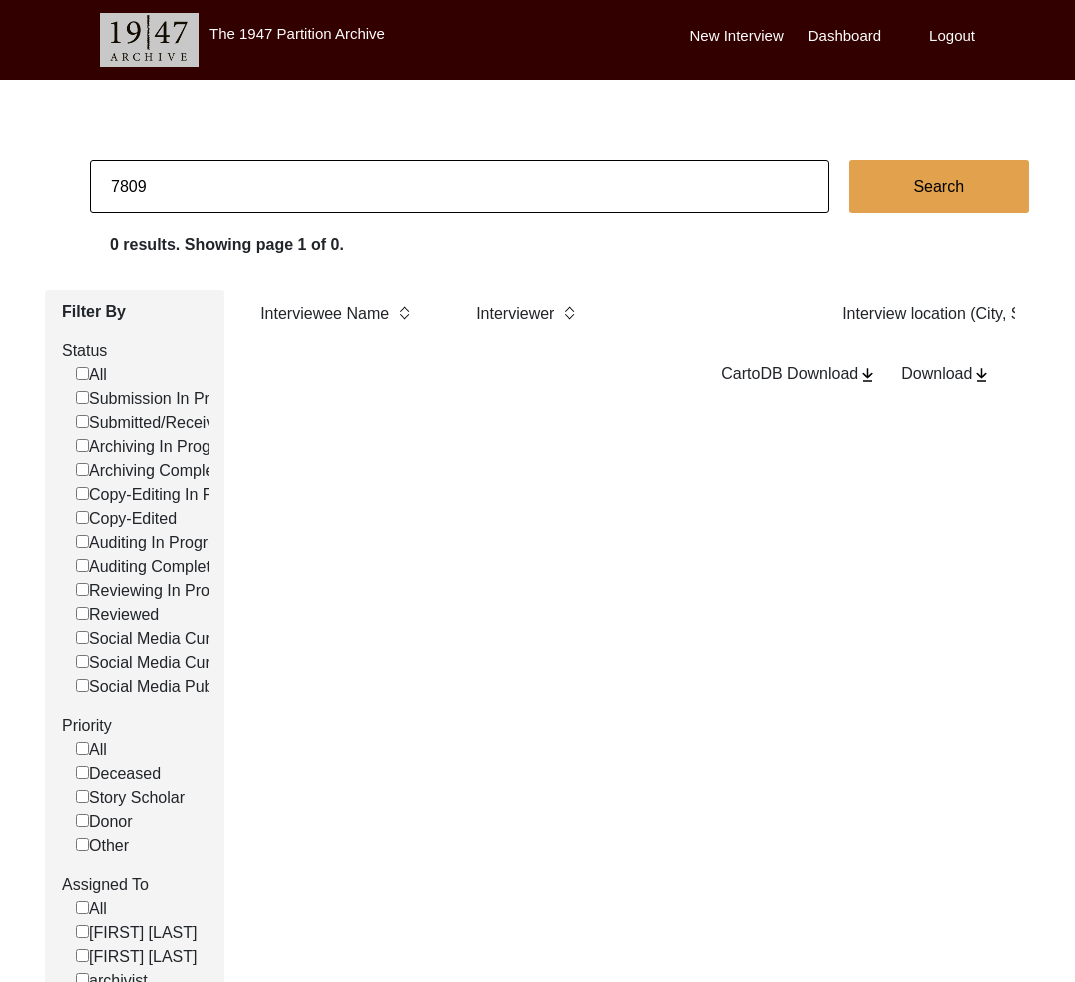 type on "7809" 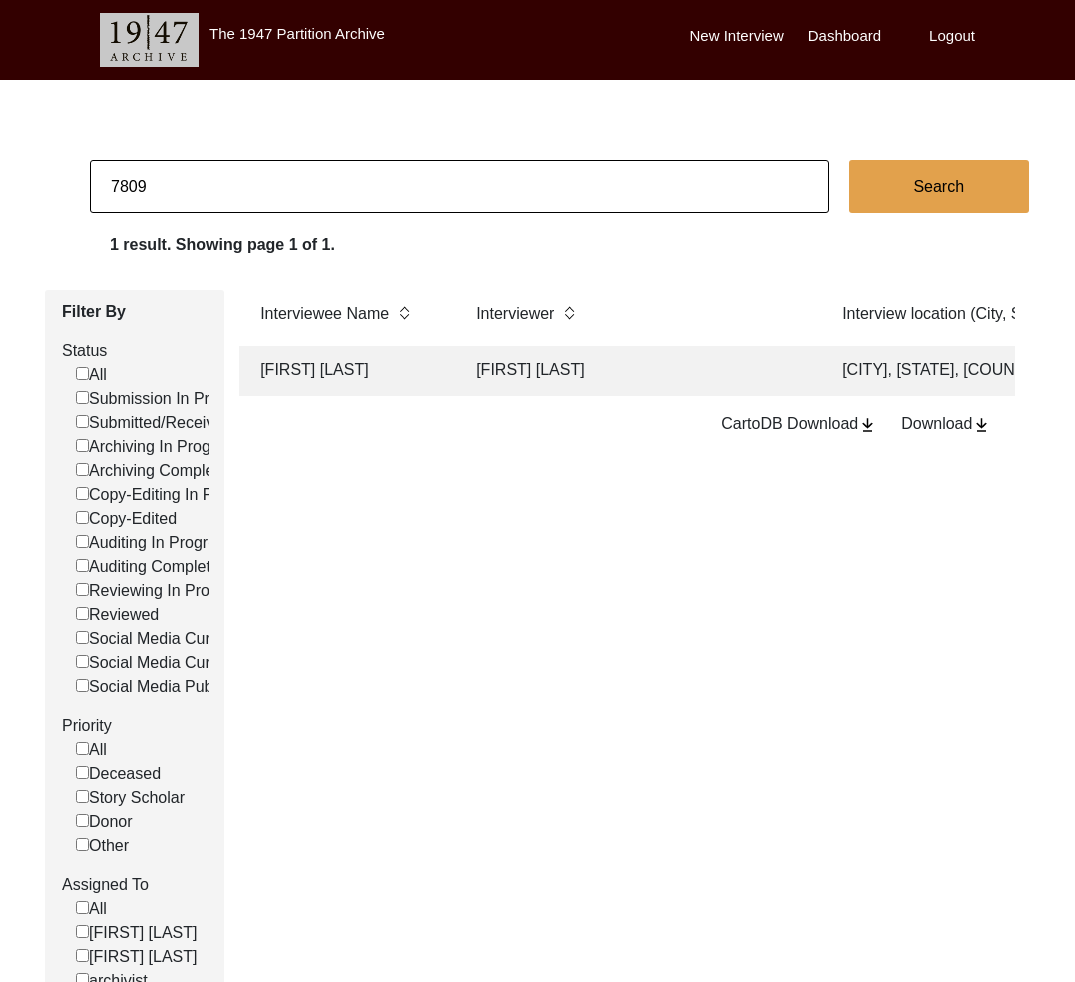 click on "[FIRST] [LAST]" at bounding box center [639, 371] 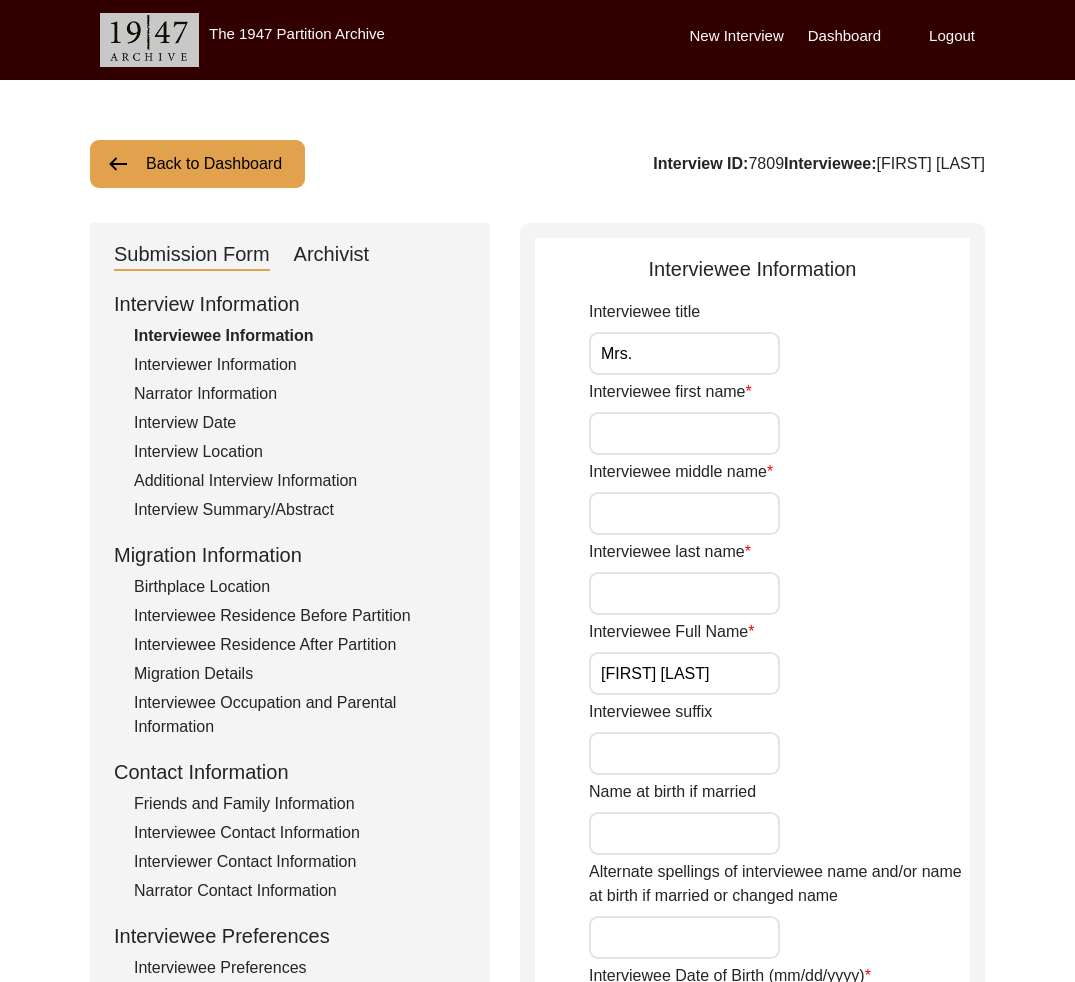 click on "Archivist" at bounding box center (332, 255) 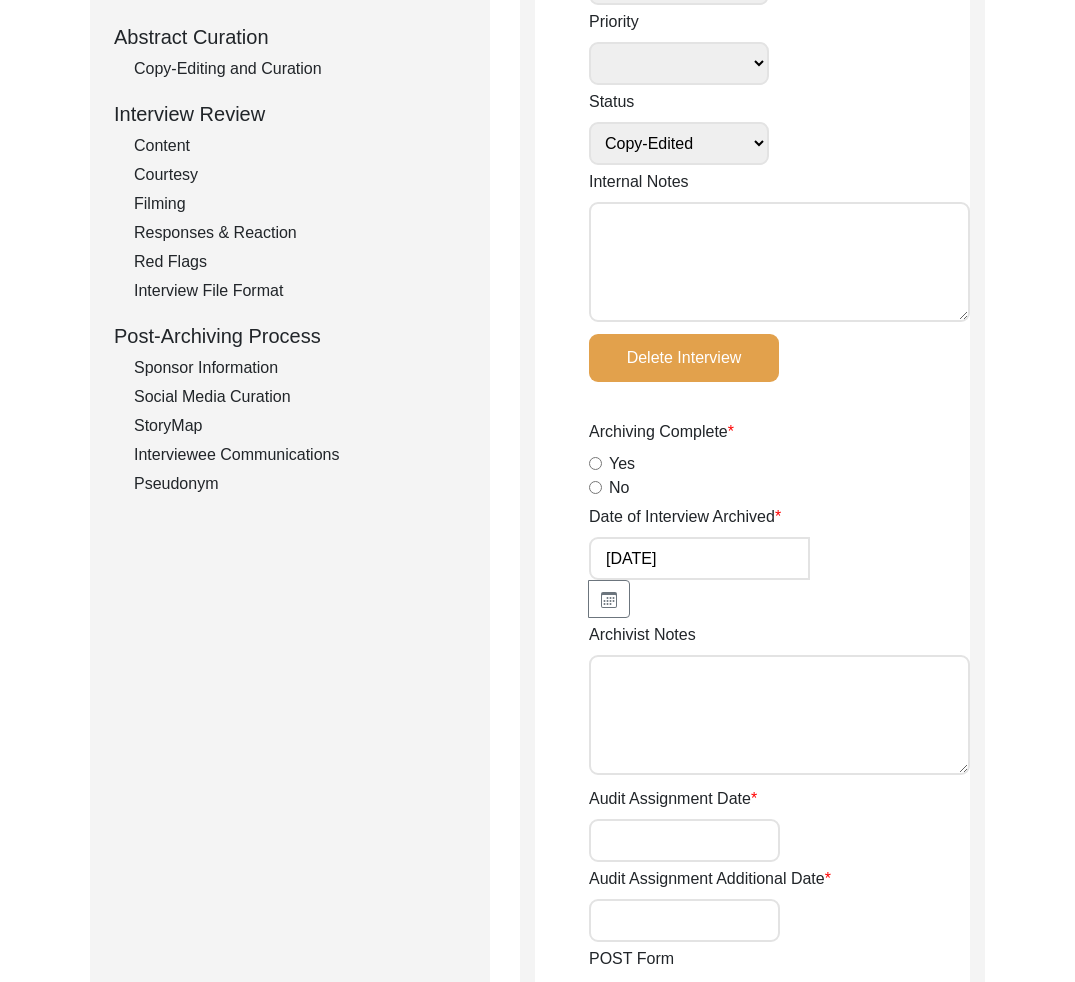 scroll, scrollTop: 0, scrollLeft: 0, axis: both 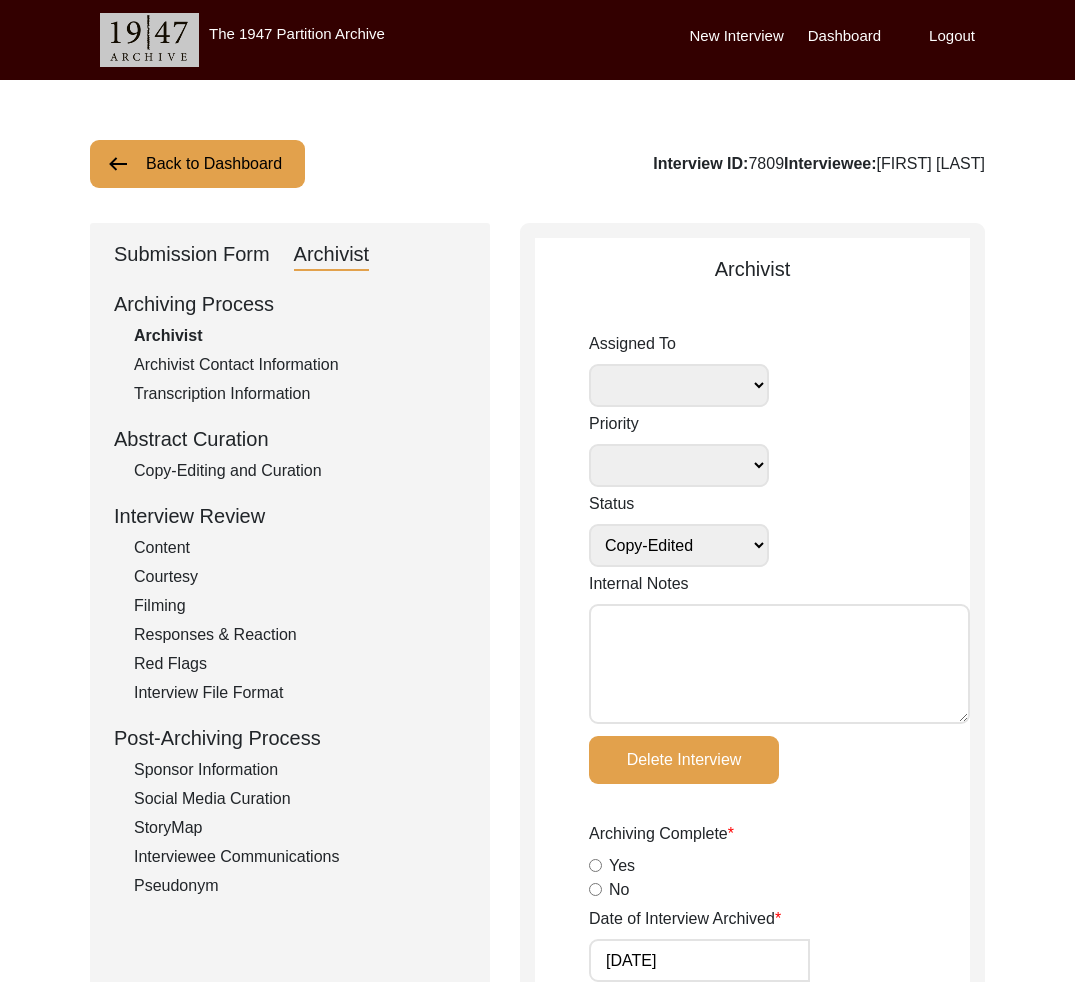 drag, startPoint x: 252, startPoint y: 202, endPoint x: 210, endPoint y: 166, distance: 55.31727 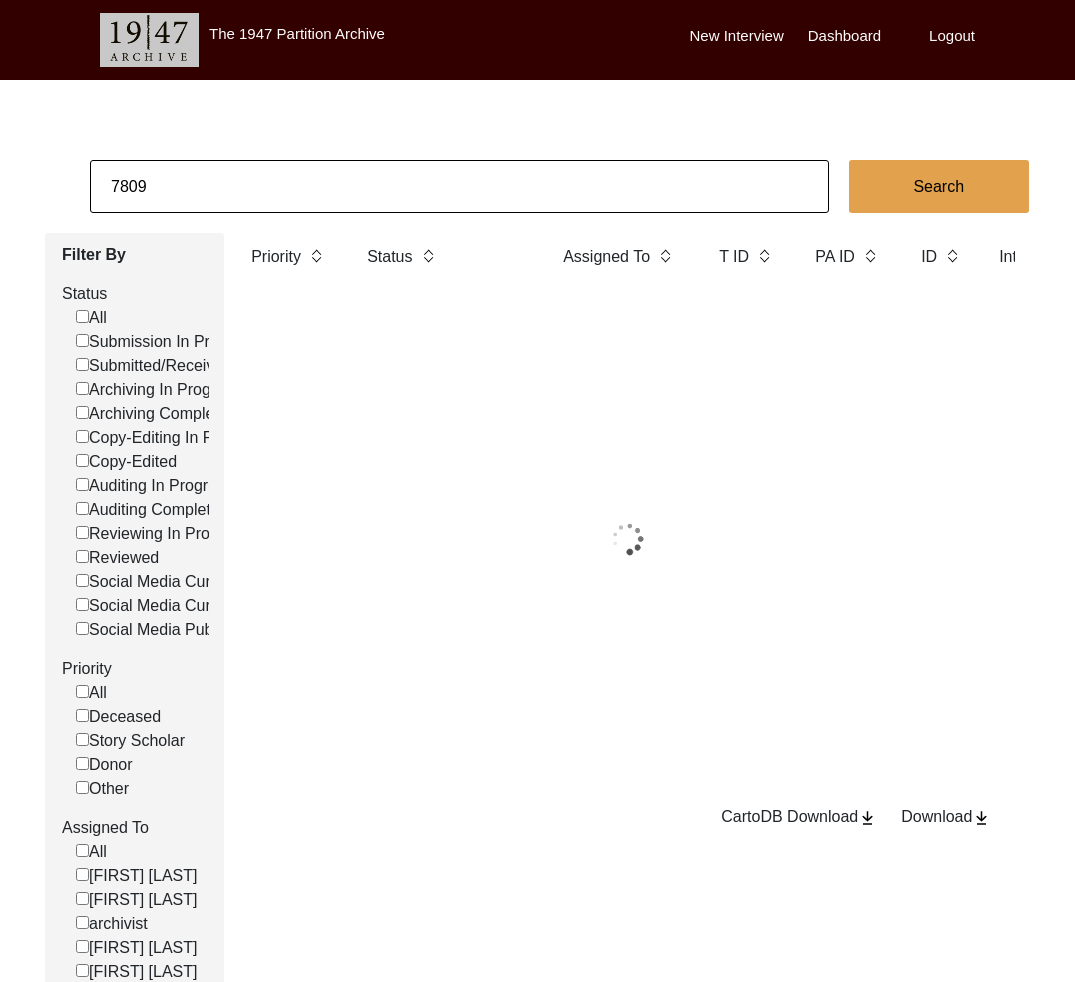 click on "7809" at bounding box center (459, 186) 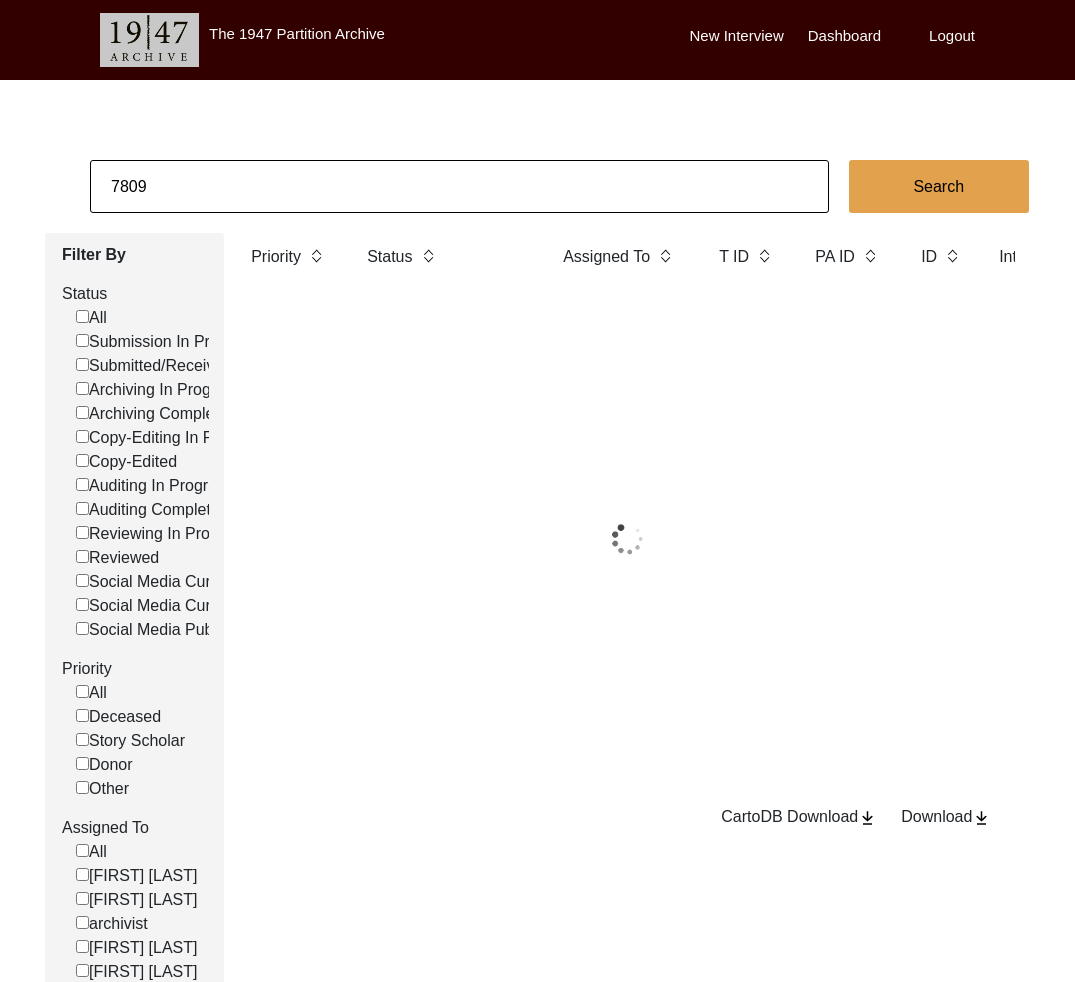 click on "7809" at bounding box center [459, 186] 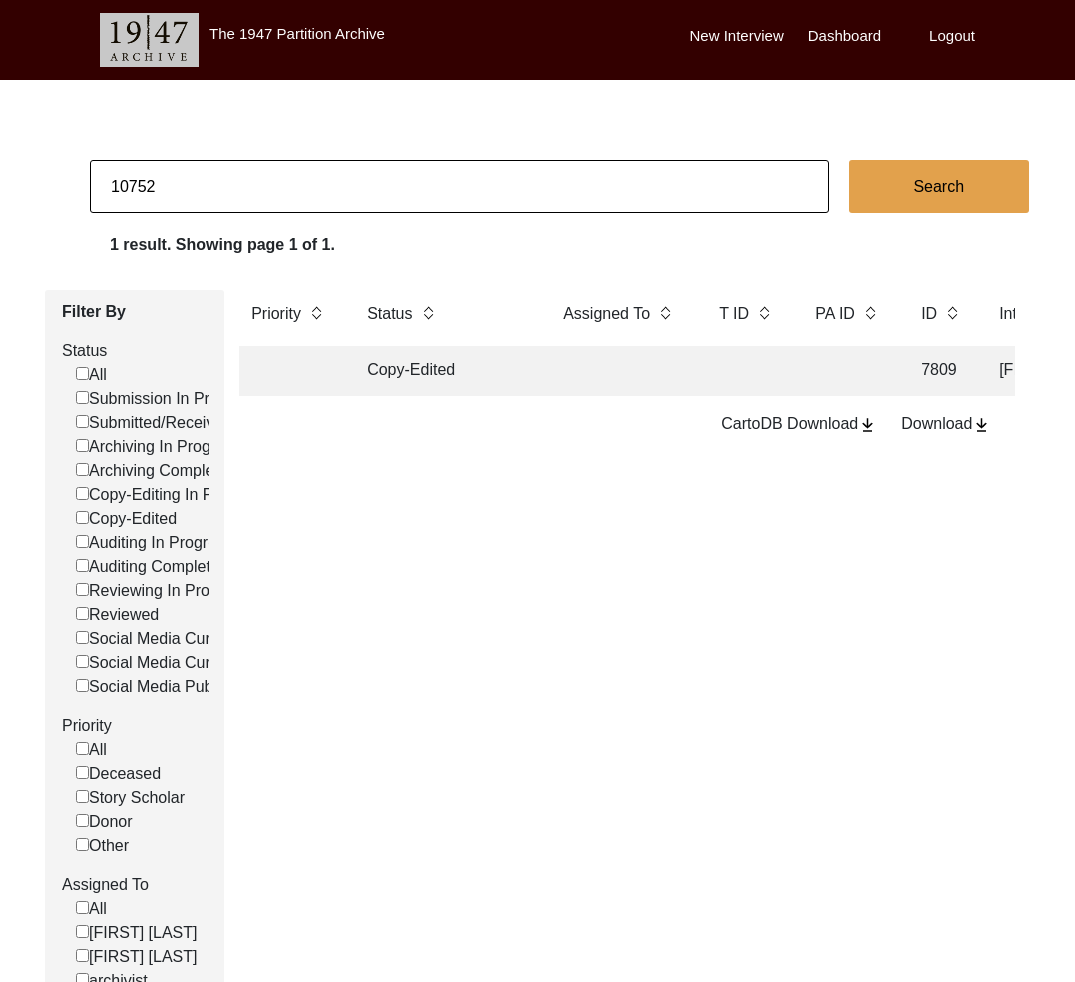type on "10752" 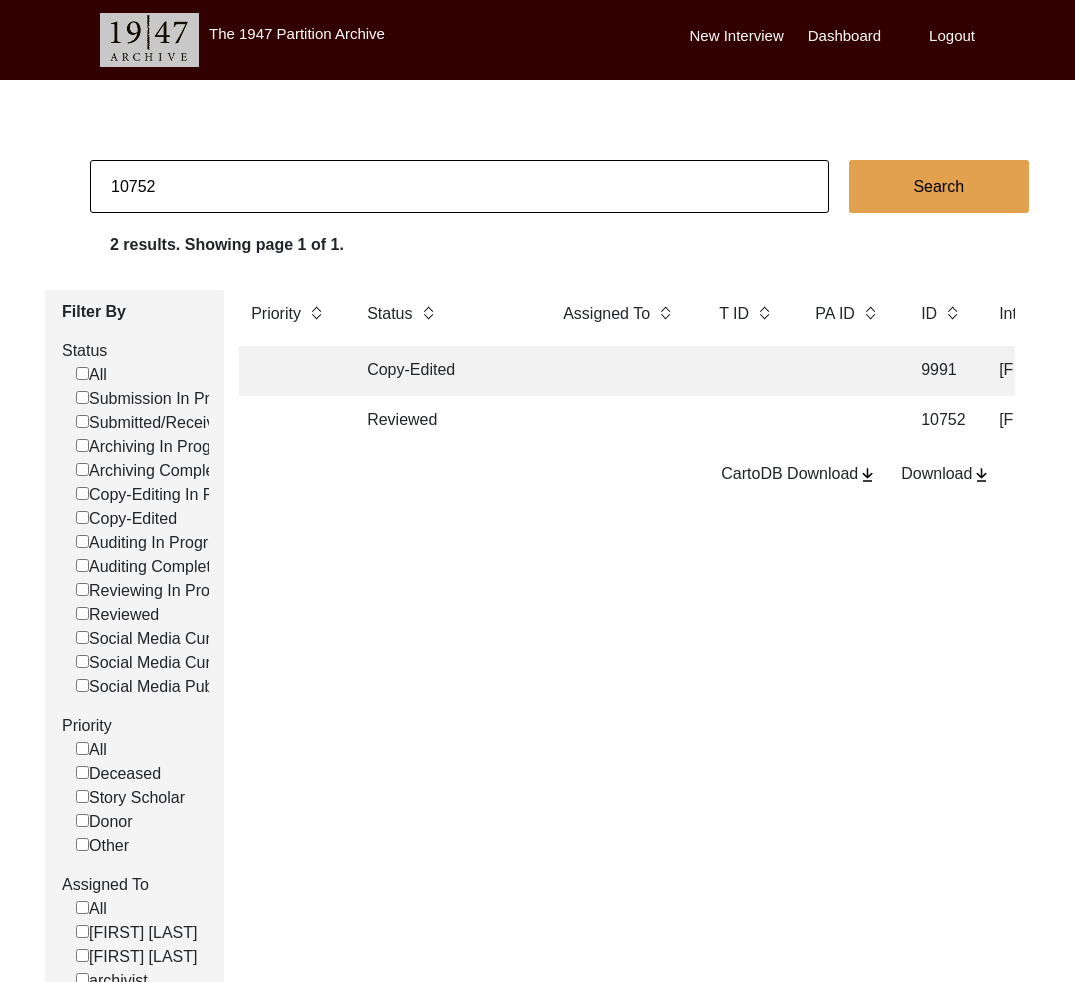 click at bounding box center (621, 371) 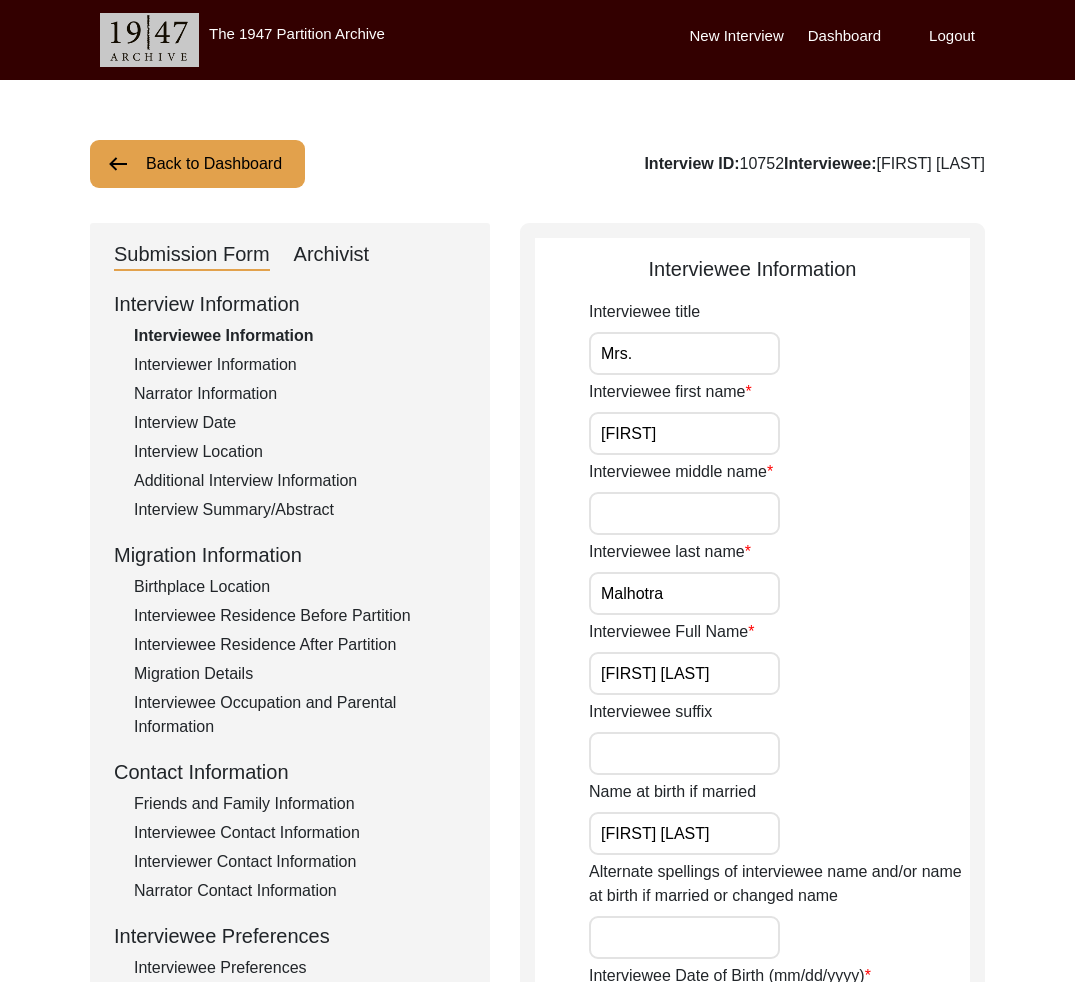 drag, startPoint x: 334, startPoint y: 252, endPoint x: 516, endPoint y: 438, distance: 260.23065 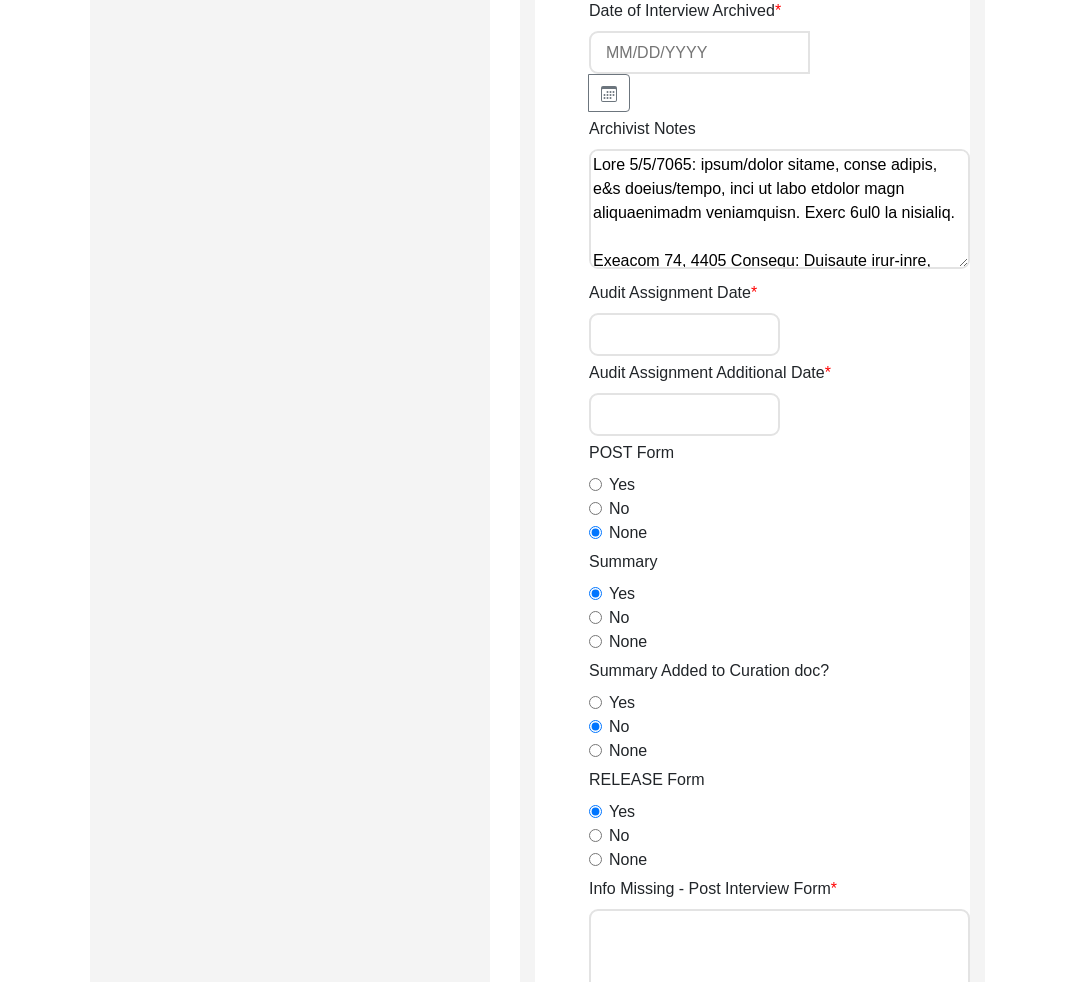 scroll, scrollTop: 436, scrollLeft: 0, axis: vertical 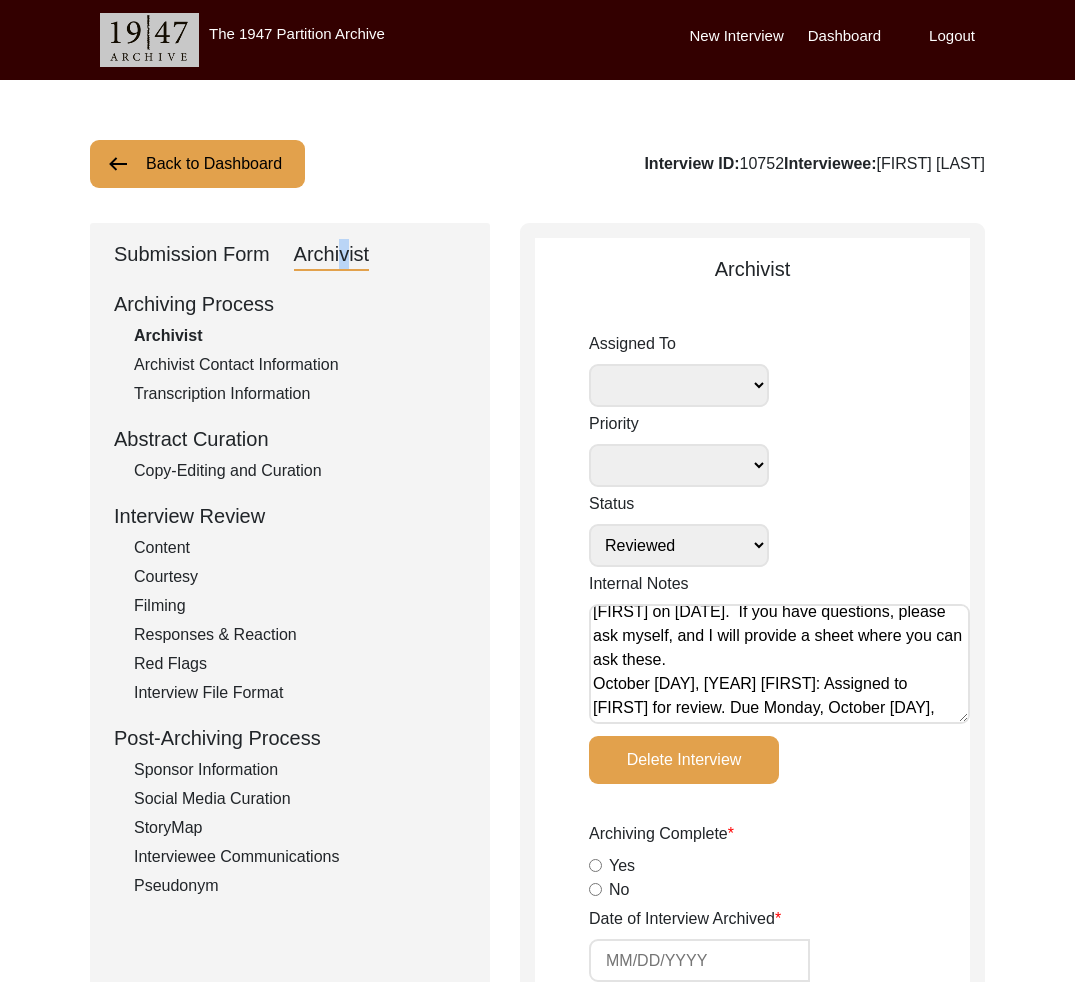 click on "Back to Dashboard" at bounding box center [197, 164] 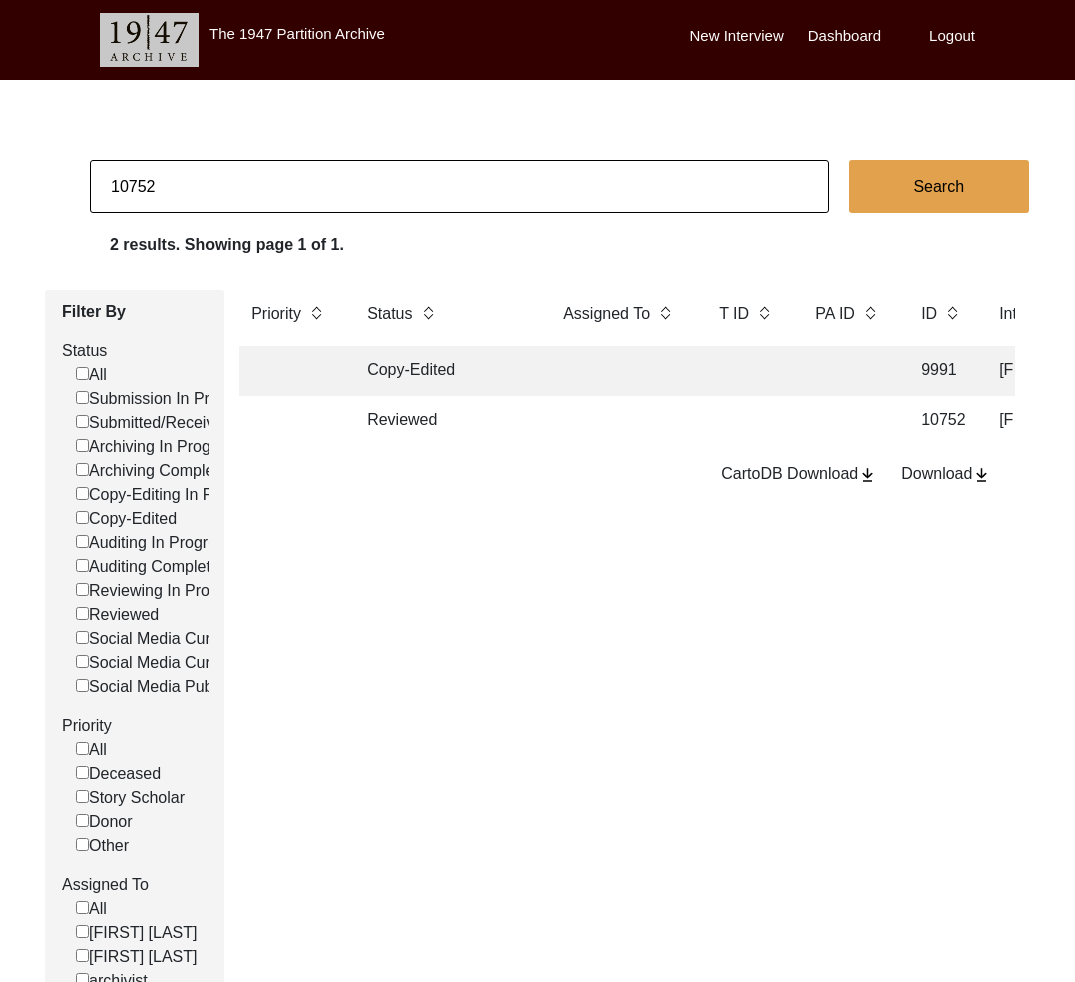 click on "10752" at bounding box center [459, 186] 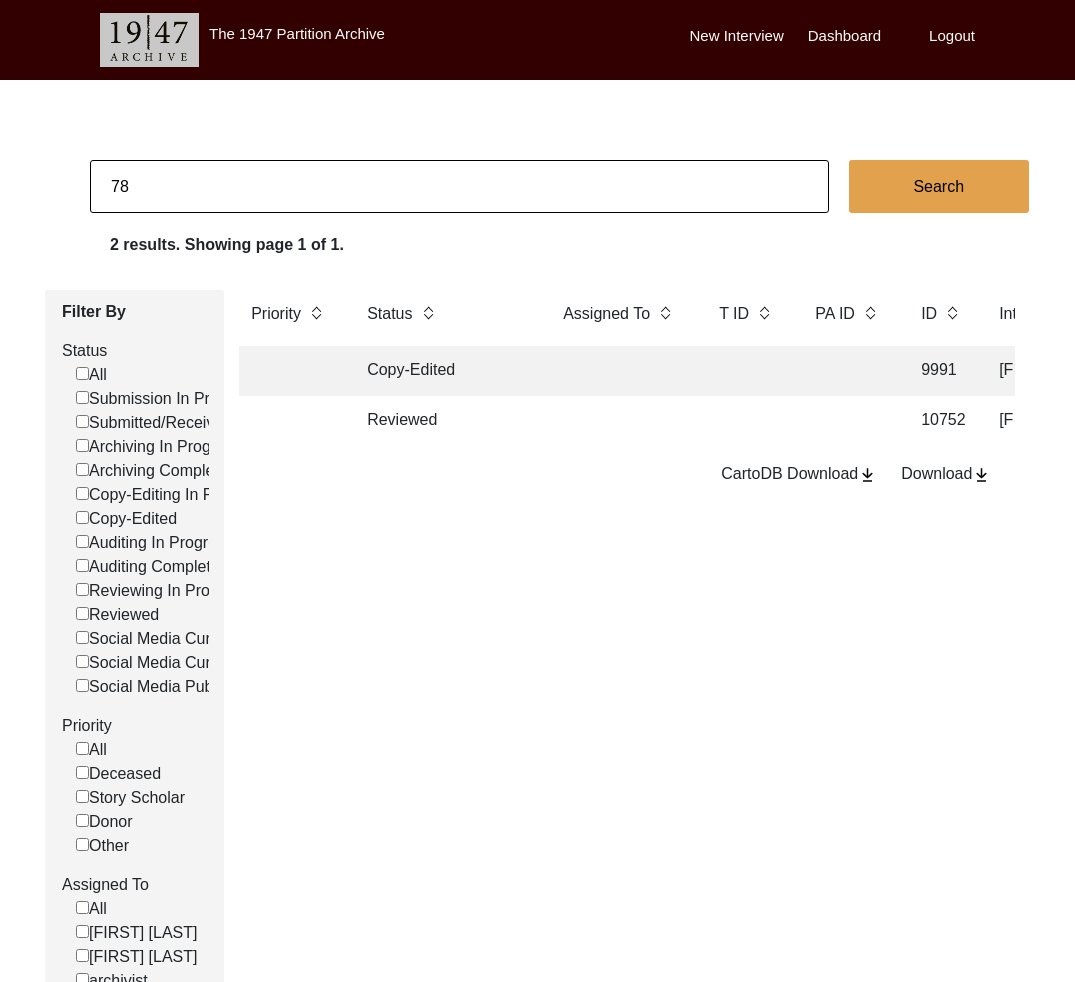 type on "78" 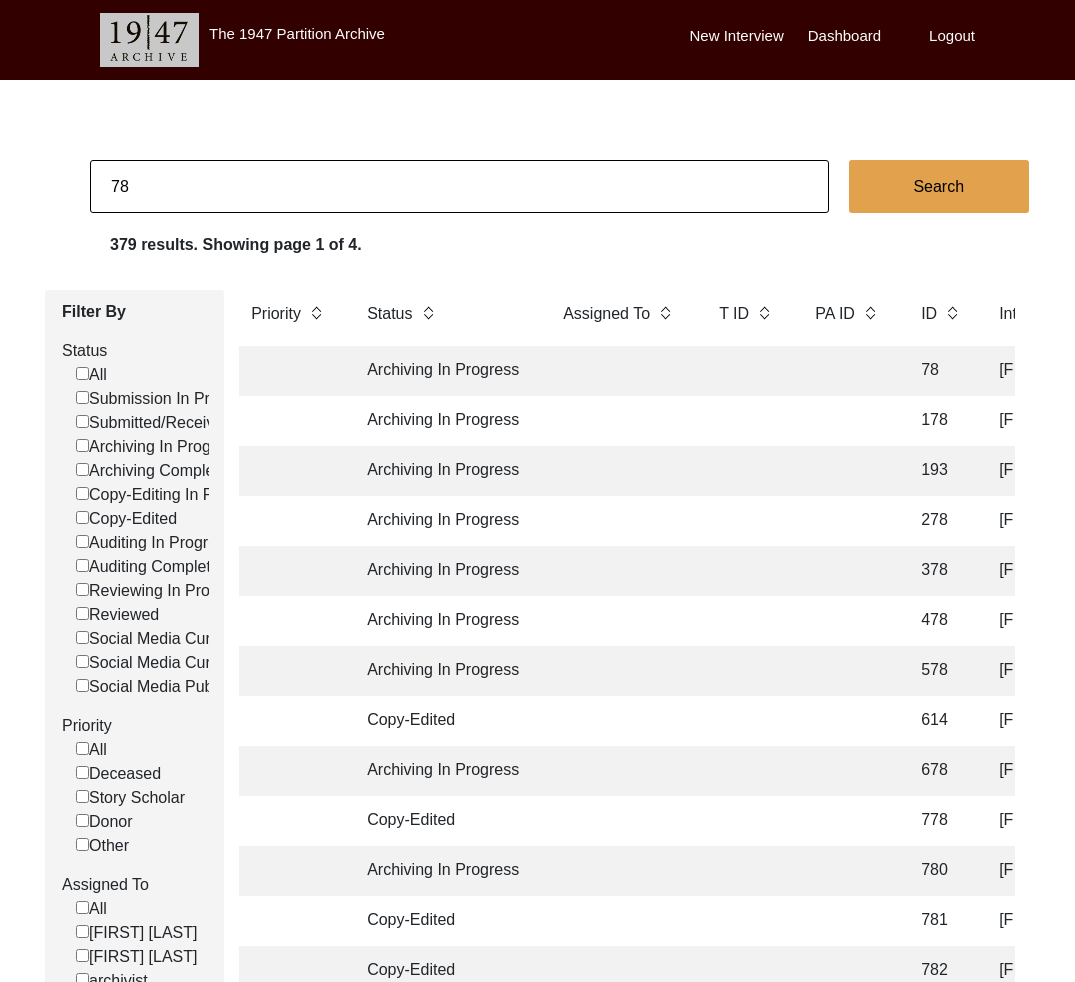 click at bounding box center [621, 371] 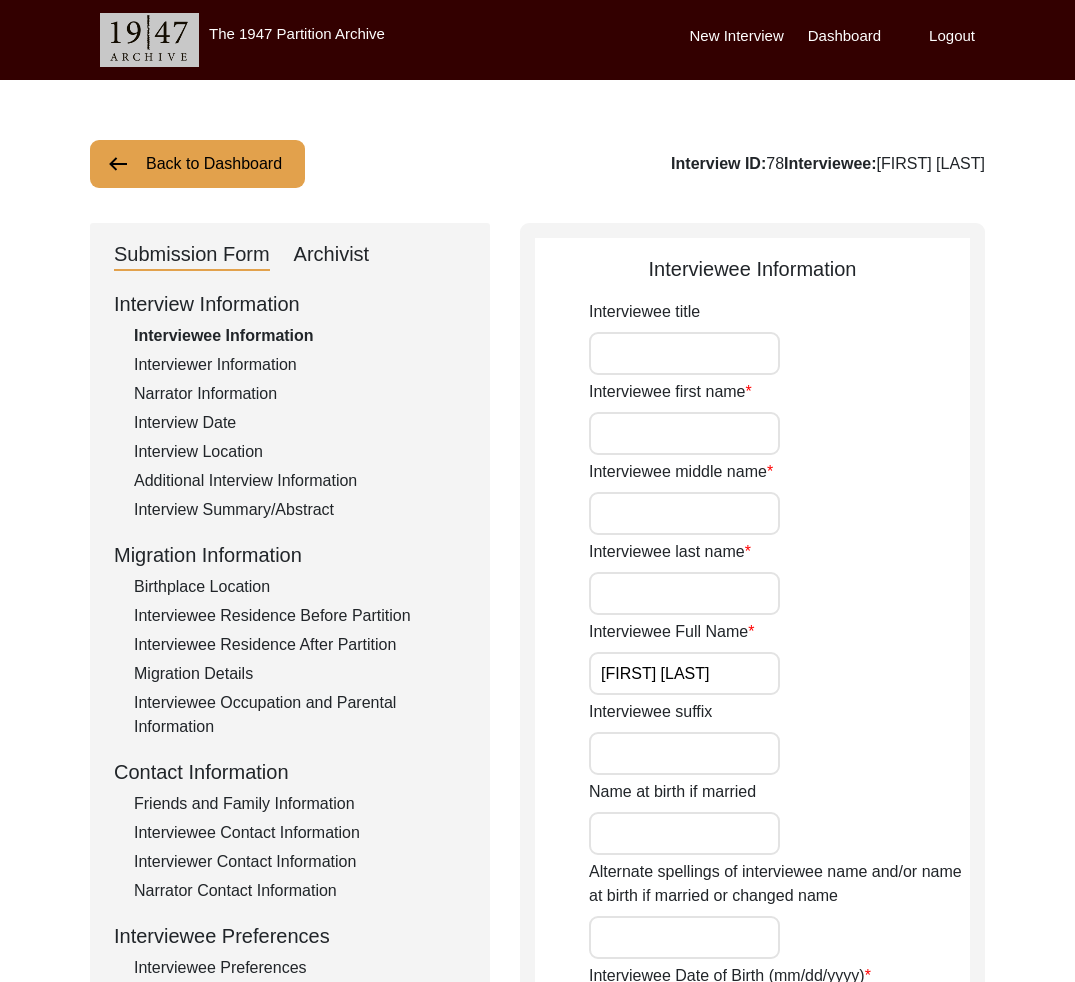 click on "Archivist" at bounding box center [332, 255] 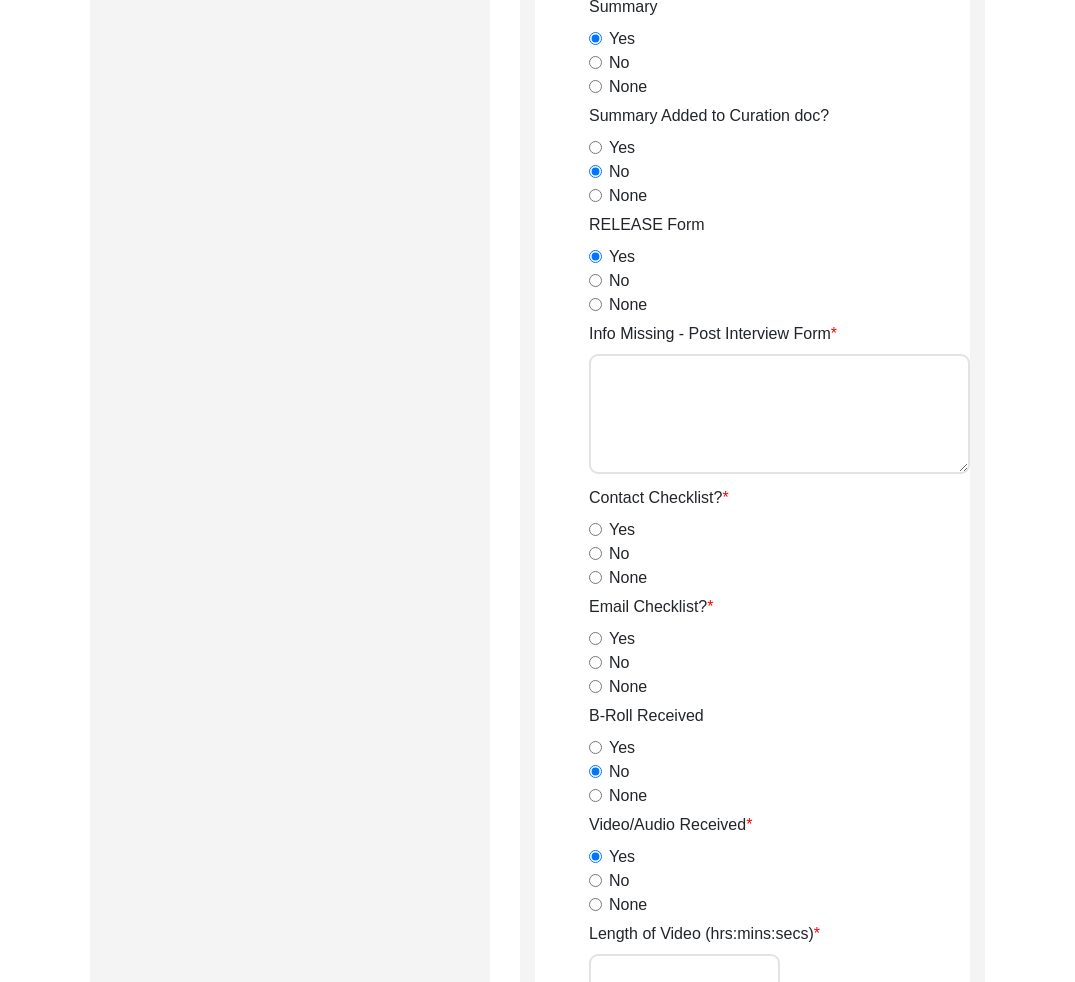 scroll, scrollTop: 0, scrollLeft: 0, axis: both 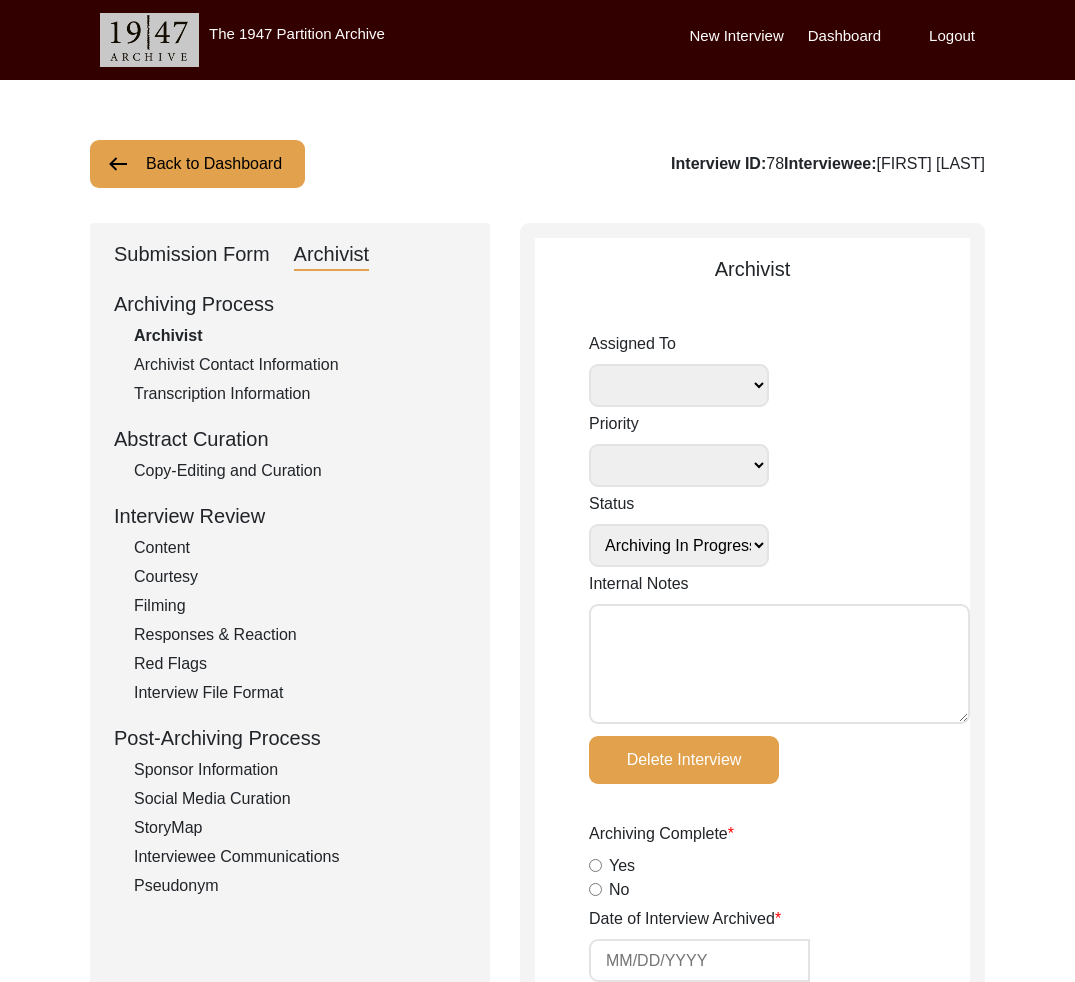 click on "Back to Dashboard" at bounding box center (197, 164) 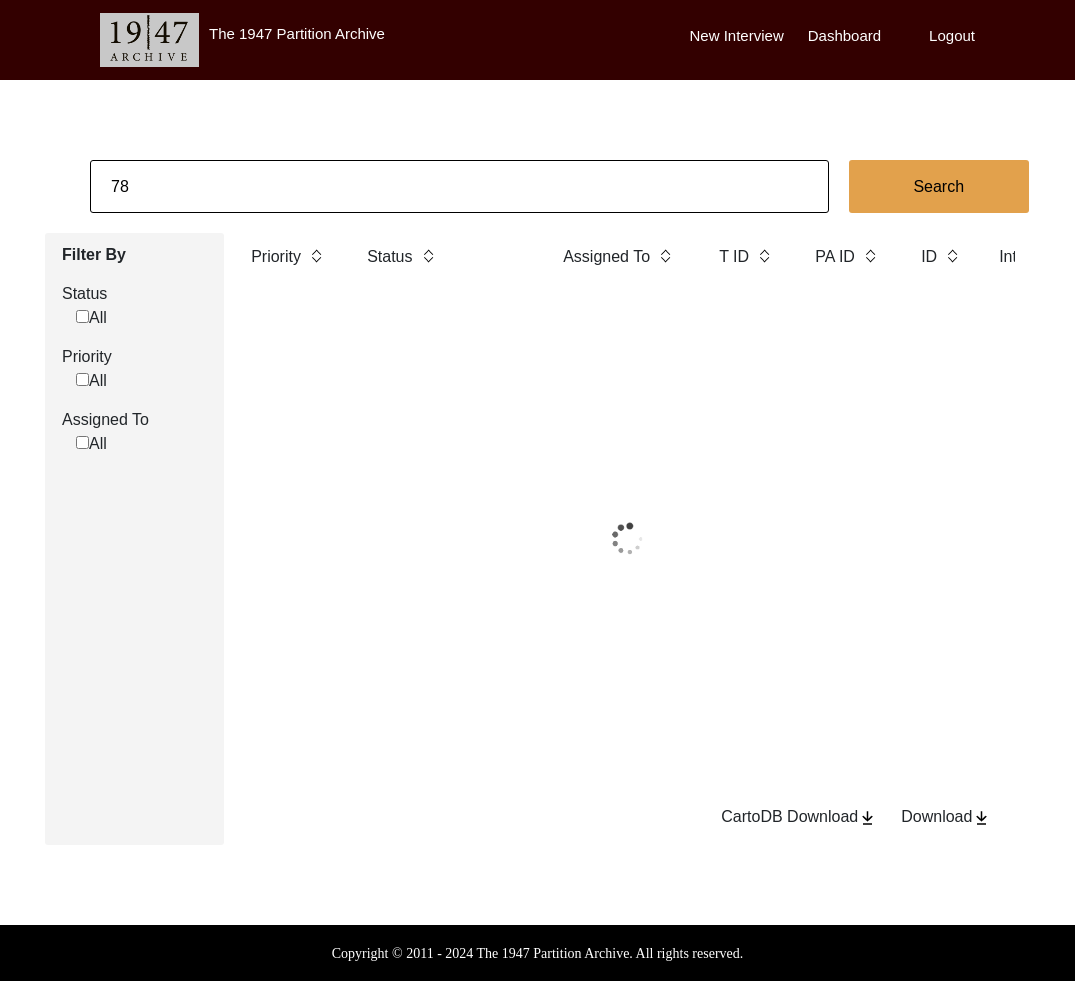 click on "78" at bounding box center (459, 186) 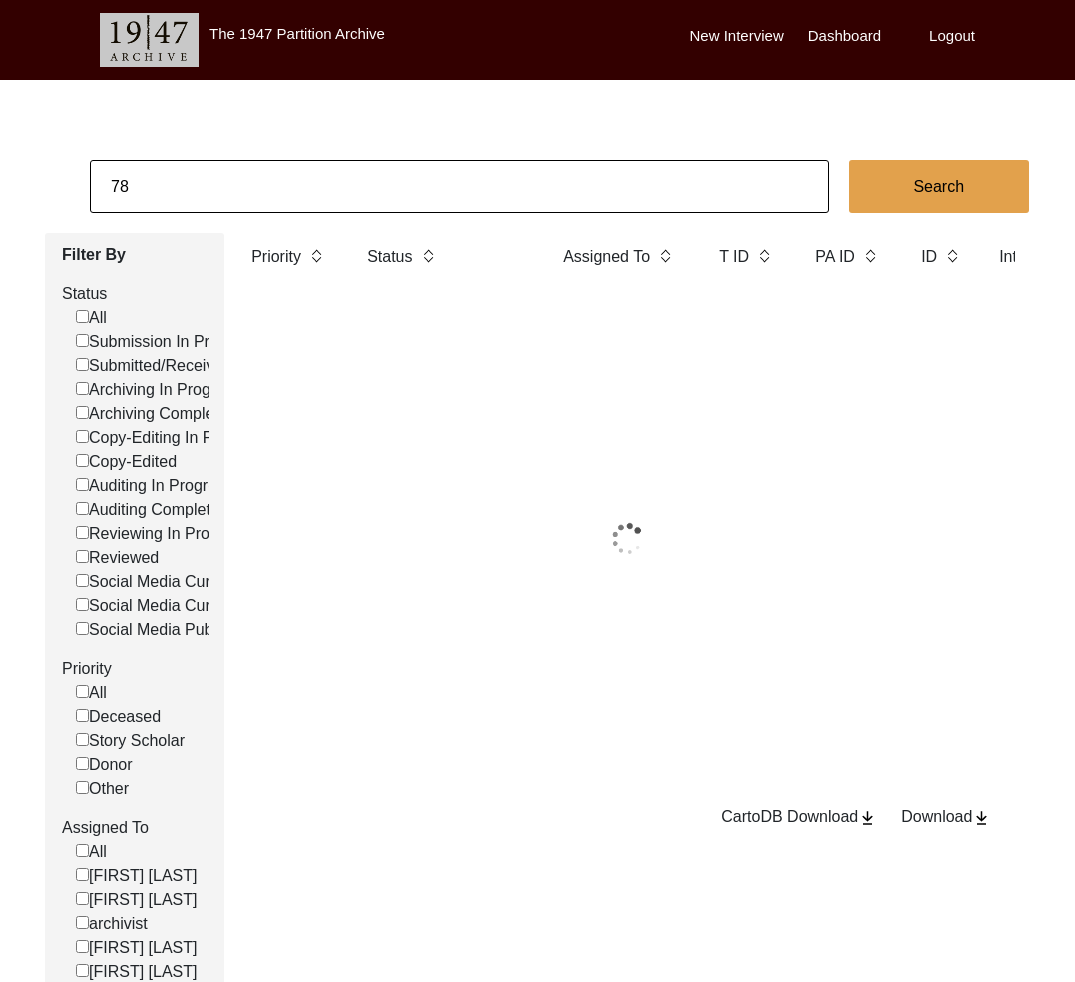 click on "78" at bounding box center [459, 186] 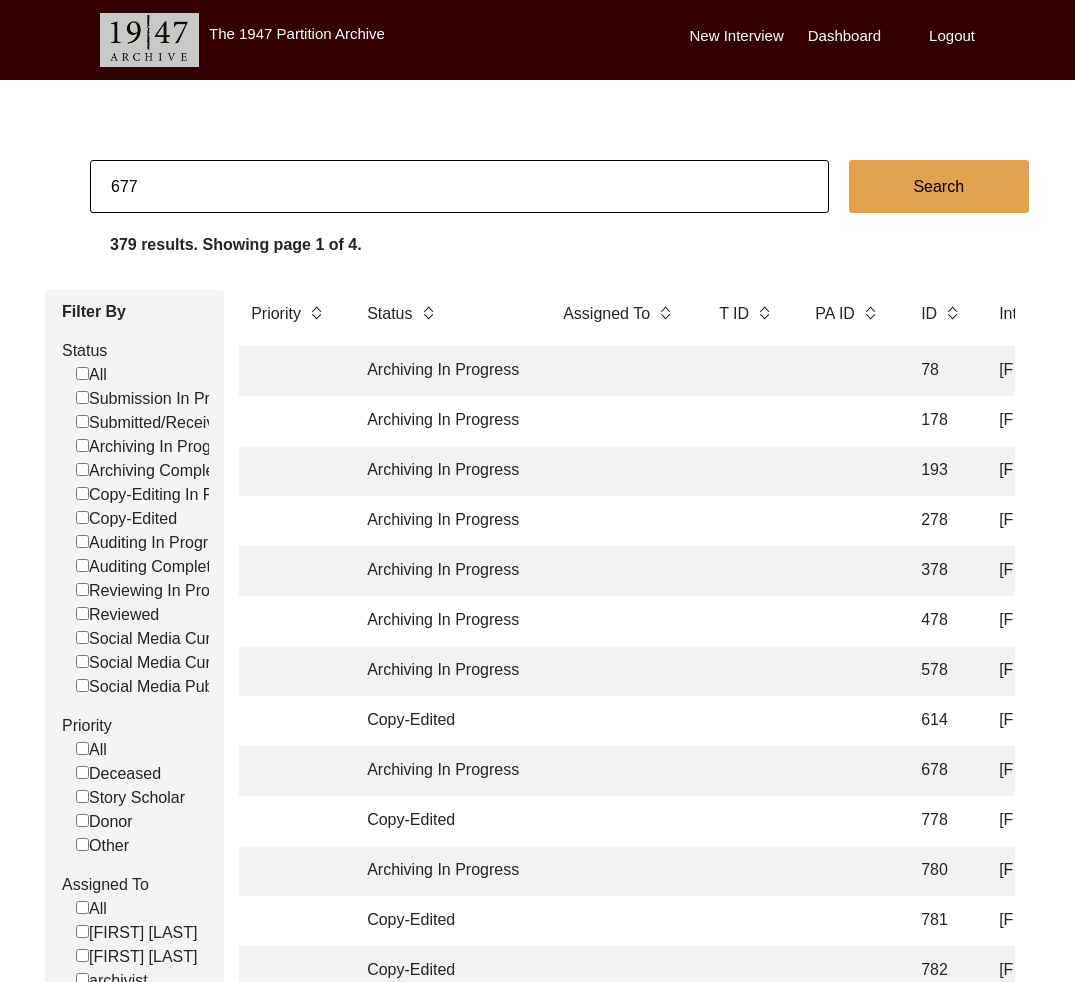 type on "677" 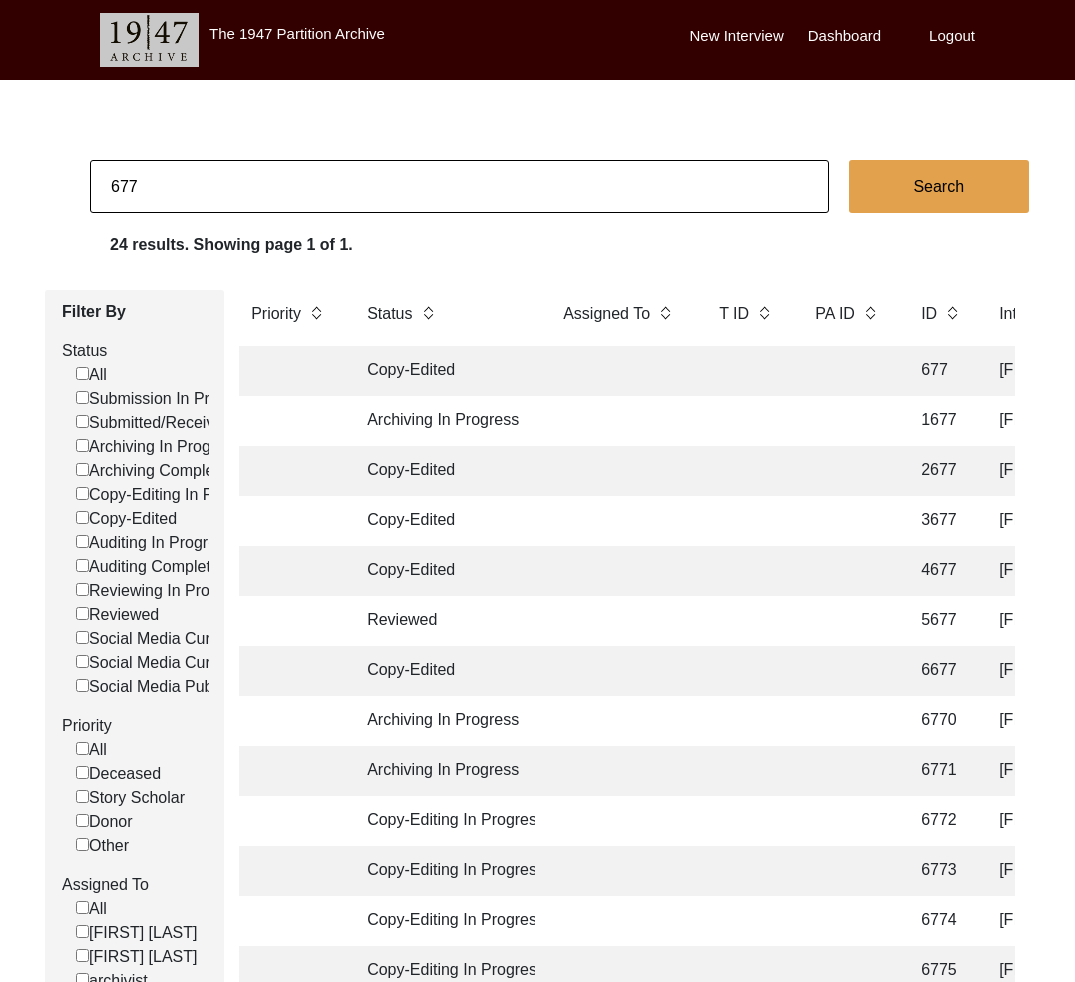 click on "Copy-Edited" at bounding box center (445, 371) 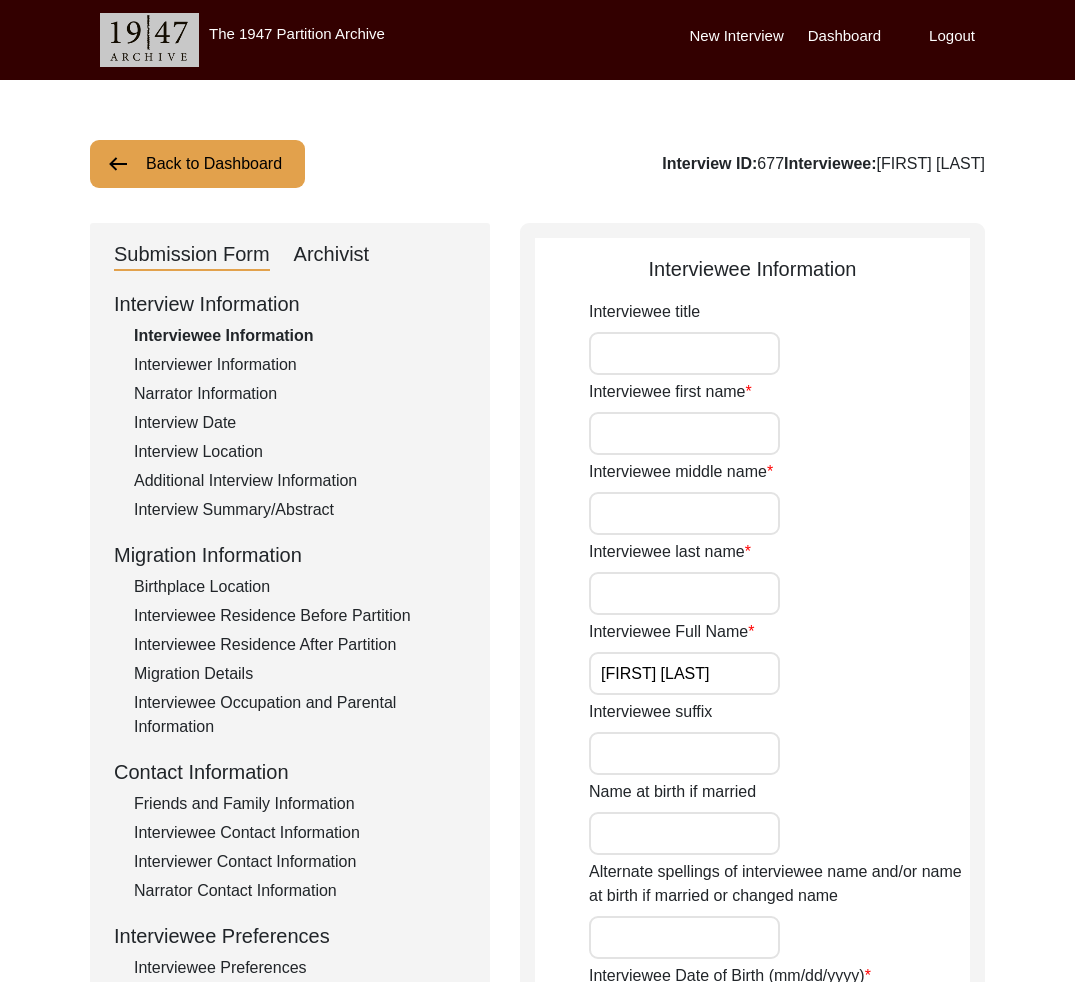 click on "Archivist" at bounding box center (332, 255) 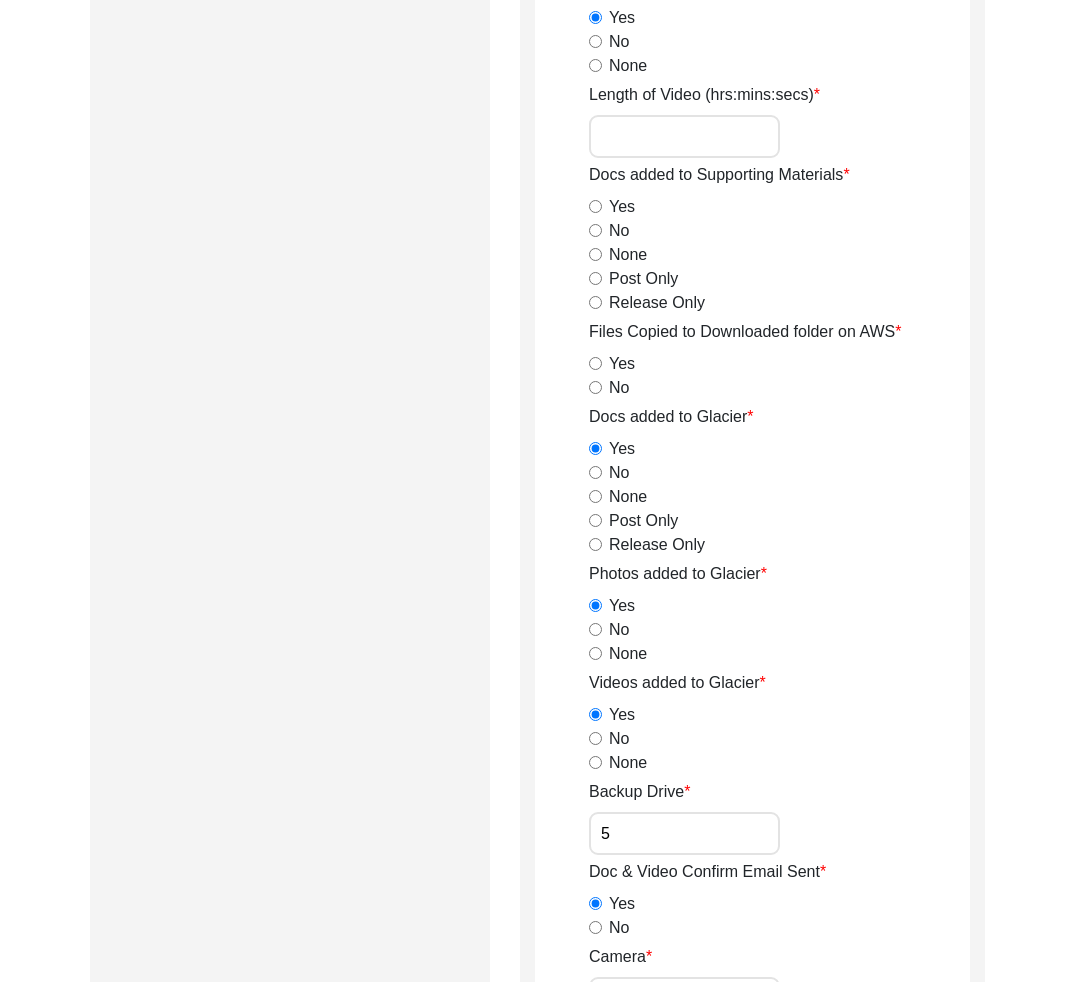 scroll, scrollTop: 0, scrollLeft: 0, axis: both 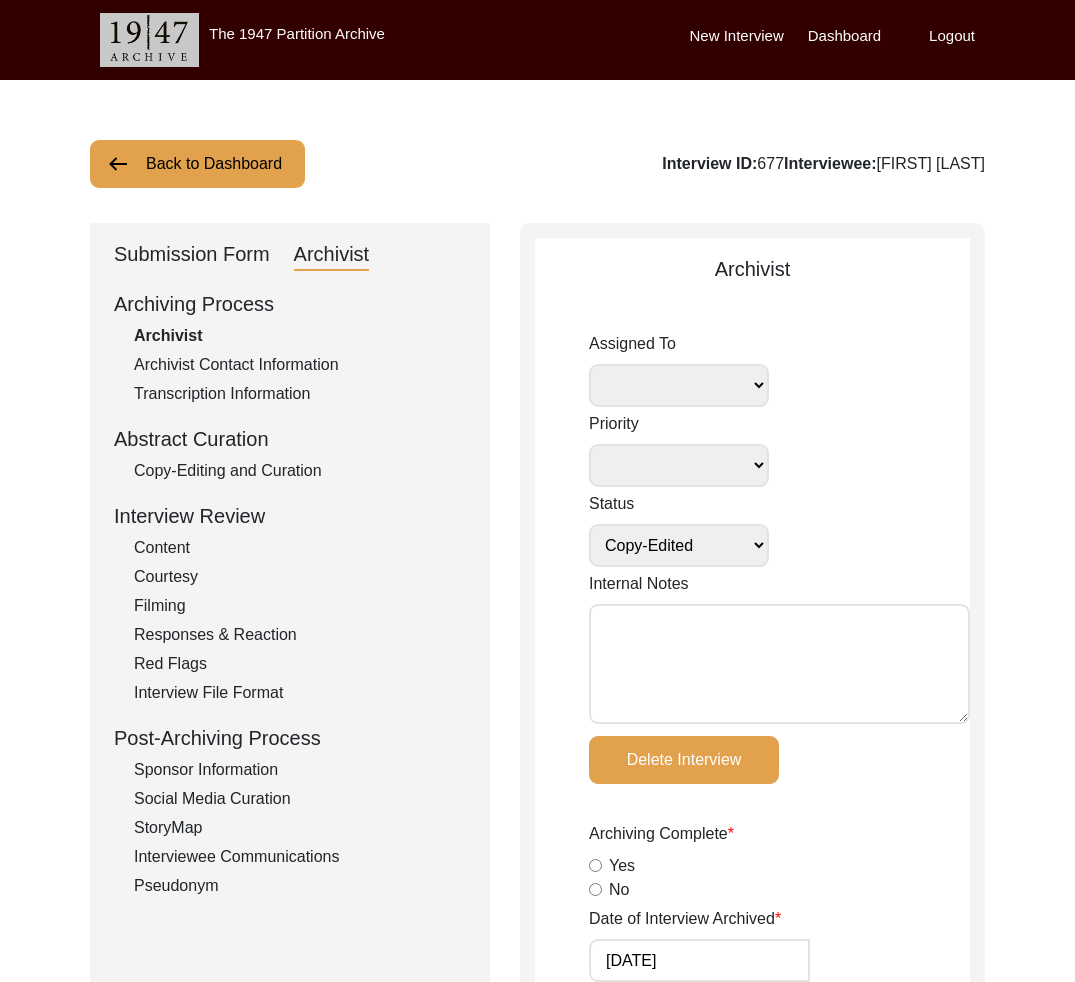 click on "Back to Dashboard" at bounding box center [197, 164] 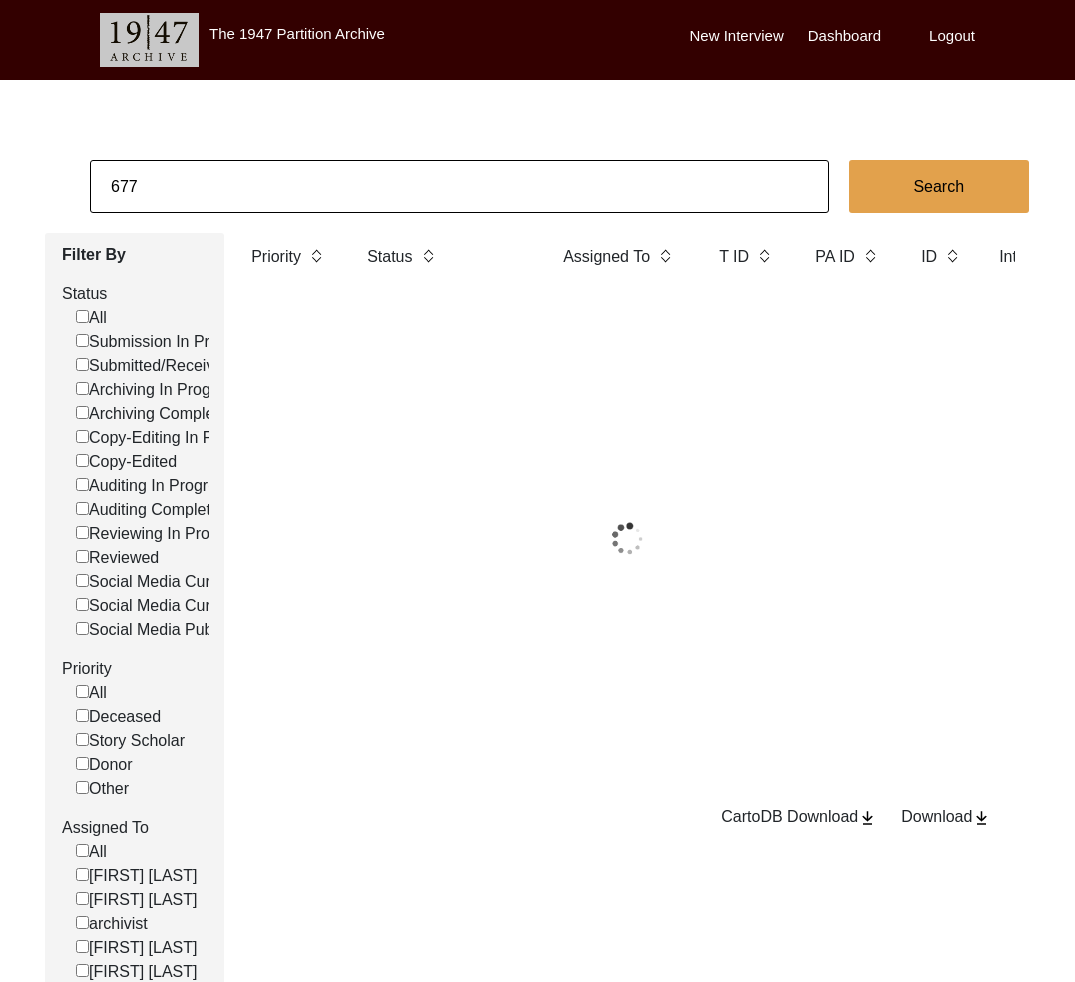 click on "677" at bounding box center [459, 186] 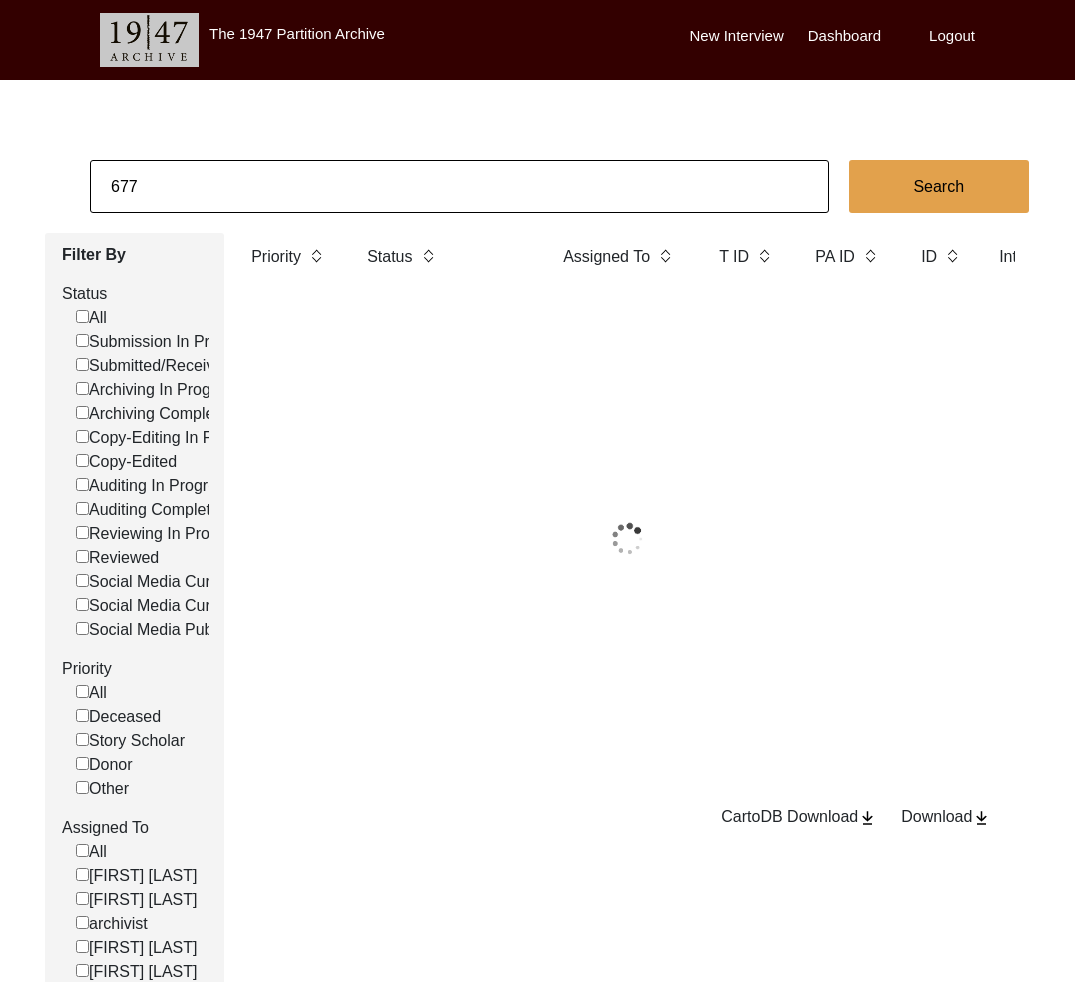 click on "677" at bounding box center (459, 186) 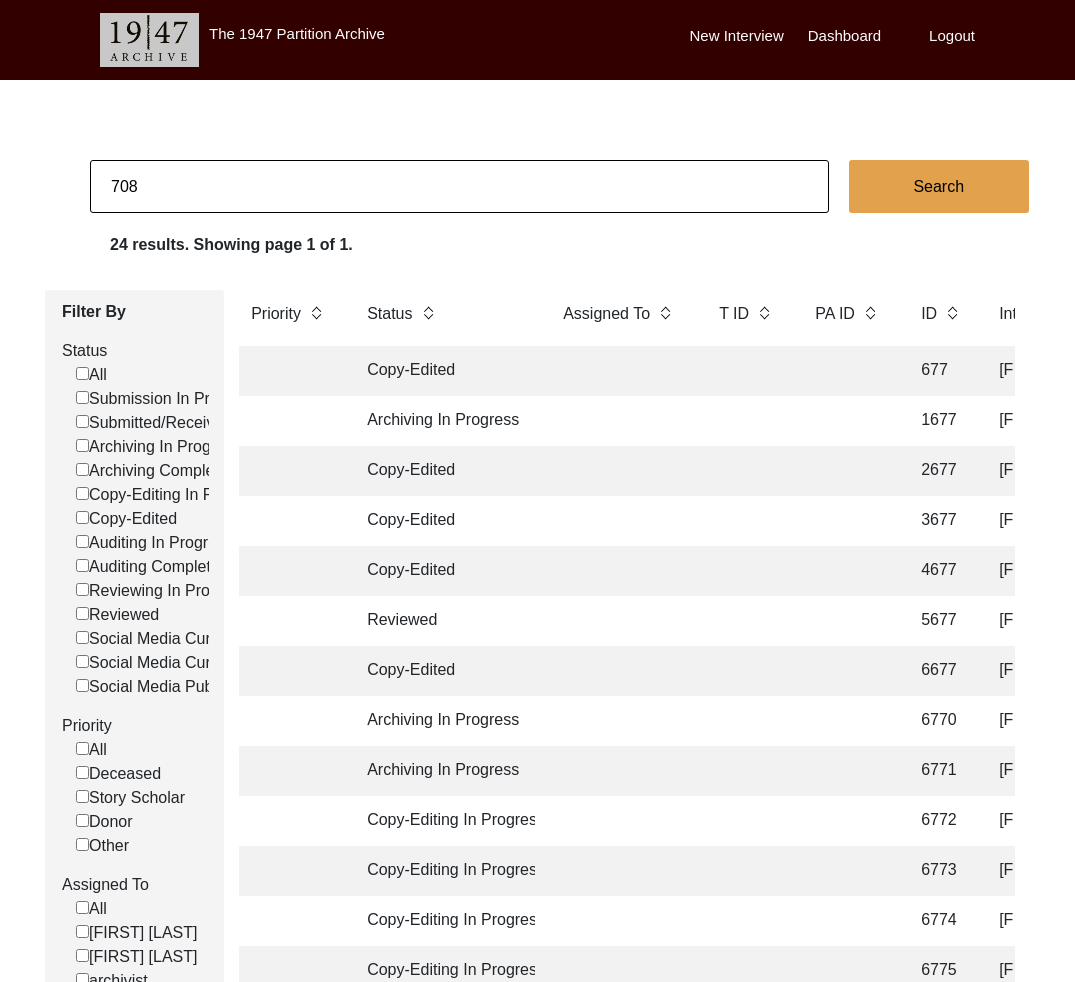 type on "708" 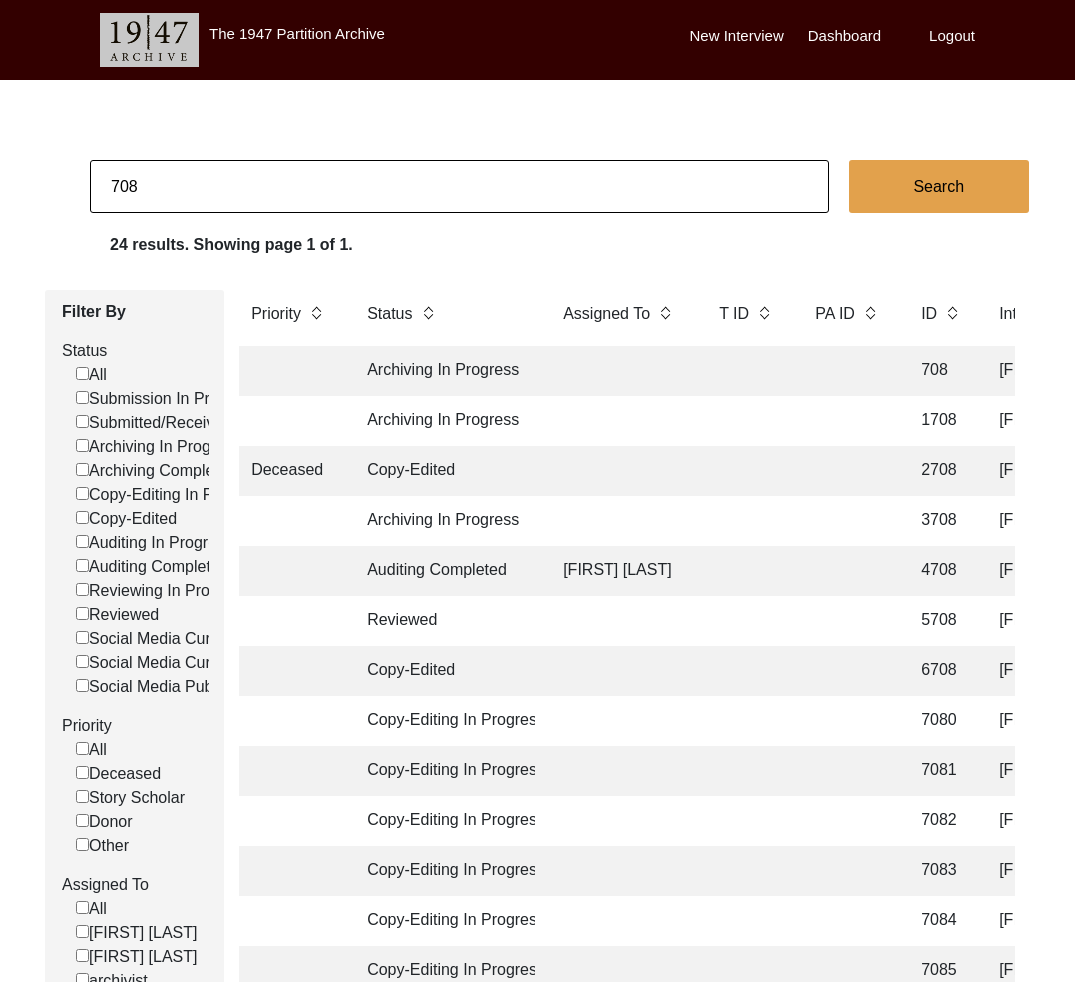 click on "Archiving In Progress 708 [FIRST] [LAST], [FIRST] [LAST] [CITY], [STATE], [COUNTRY] [DATE] Male [DATE] English [CITY], [STATE], [COUNTRY] [CITY], [STATE] yes no no" at bounding box center (2769, 371) 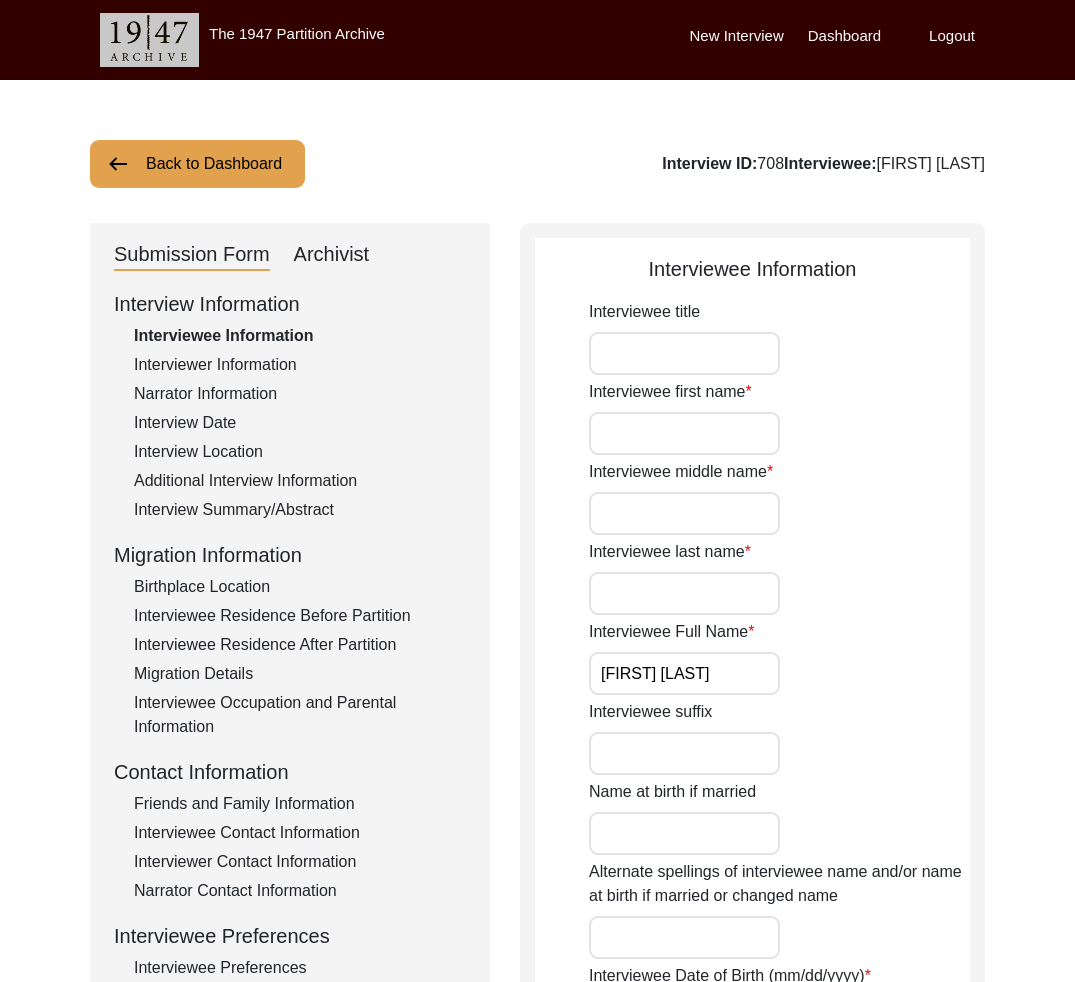 click on "Archivist" at bounding box center [332, 255] 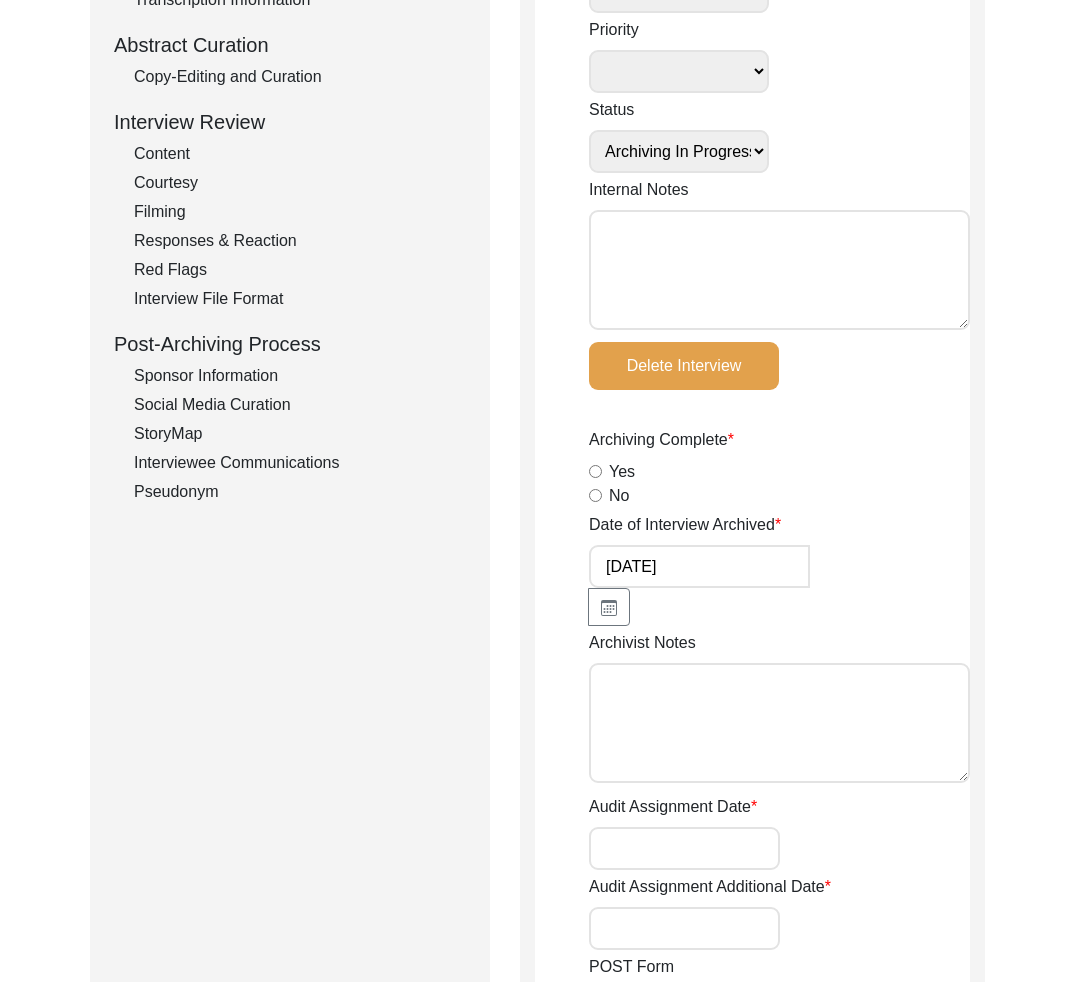 scroll, scrollTop: 0, scrollLeft: 0, axis: both 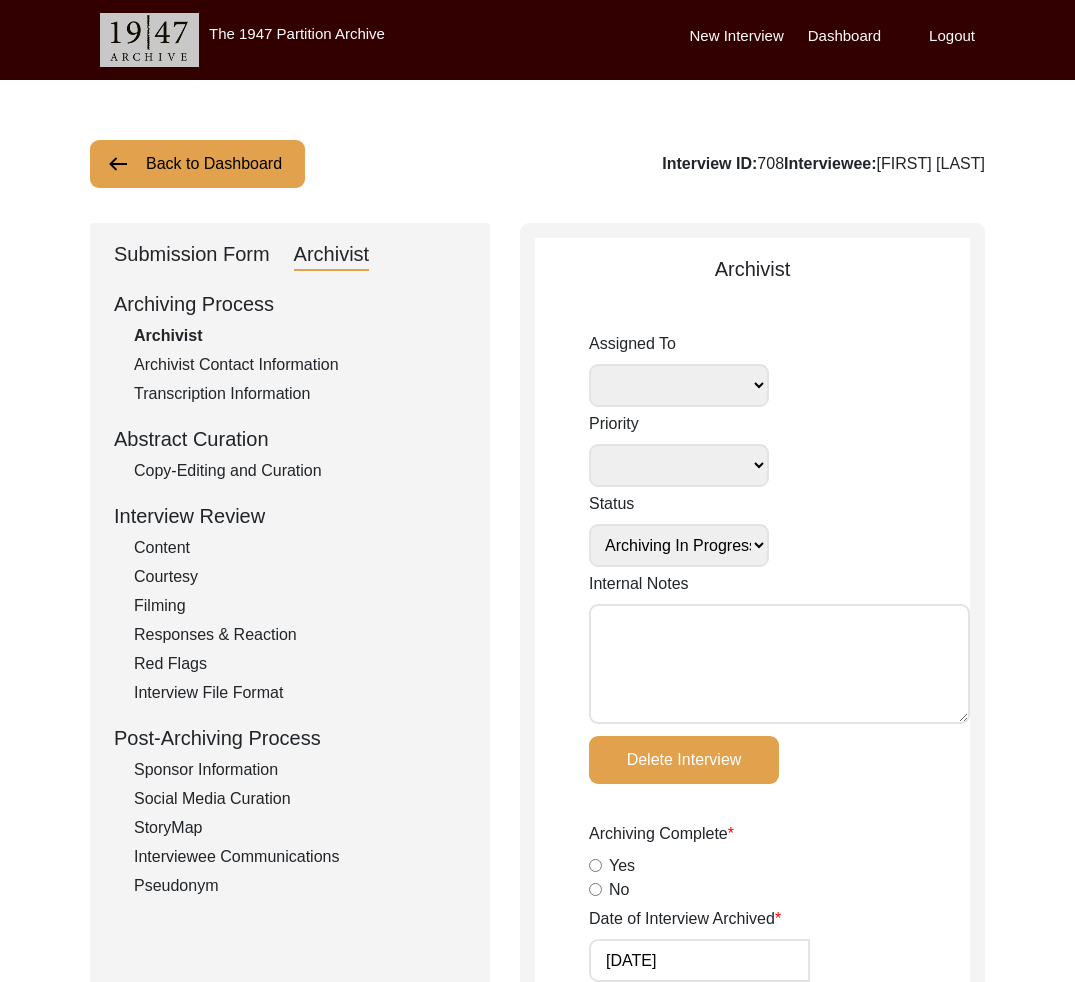click on "Back to Dashboard" at bounding box center (197, 164) 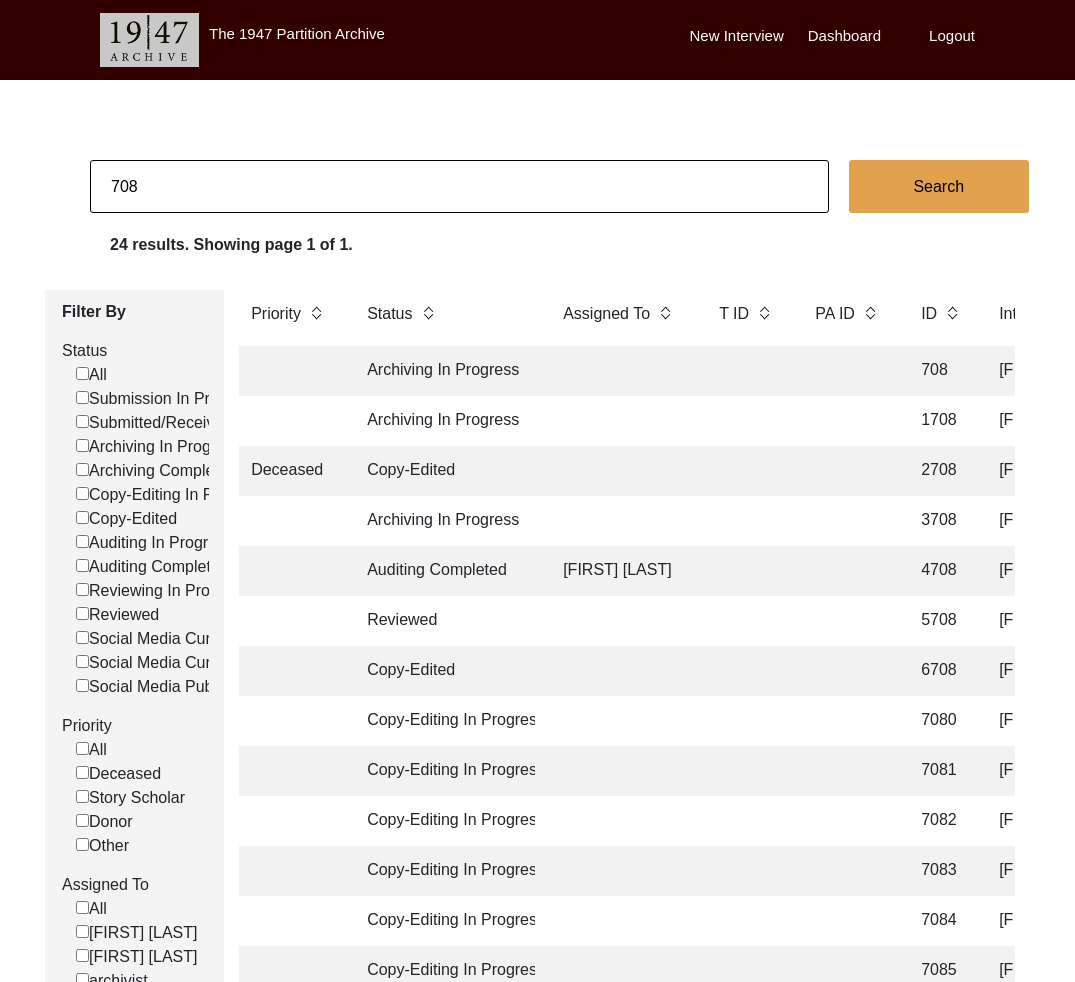 drag, startPoint x: 115, startPoint y: 189, endPoint x: 277, endPoint y: 195, distance: 162.11107 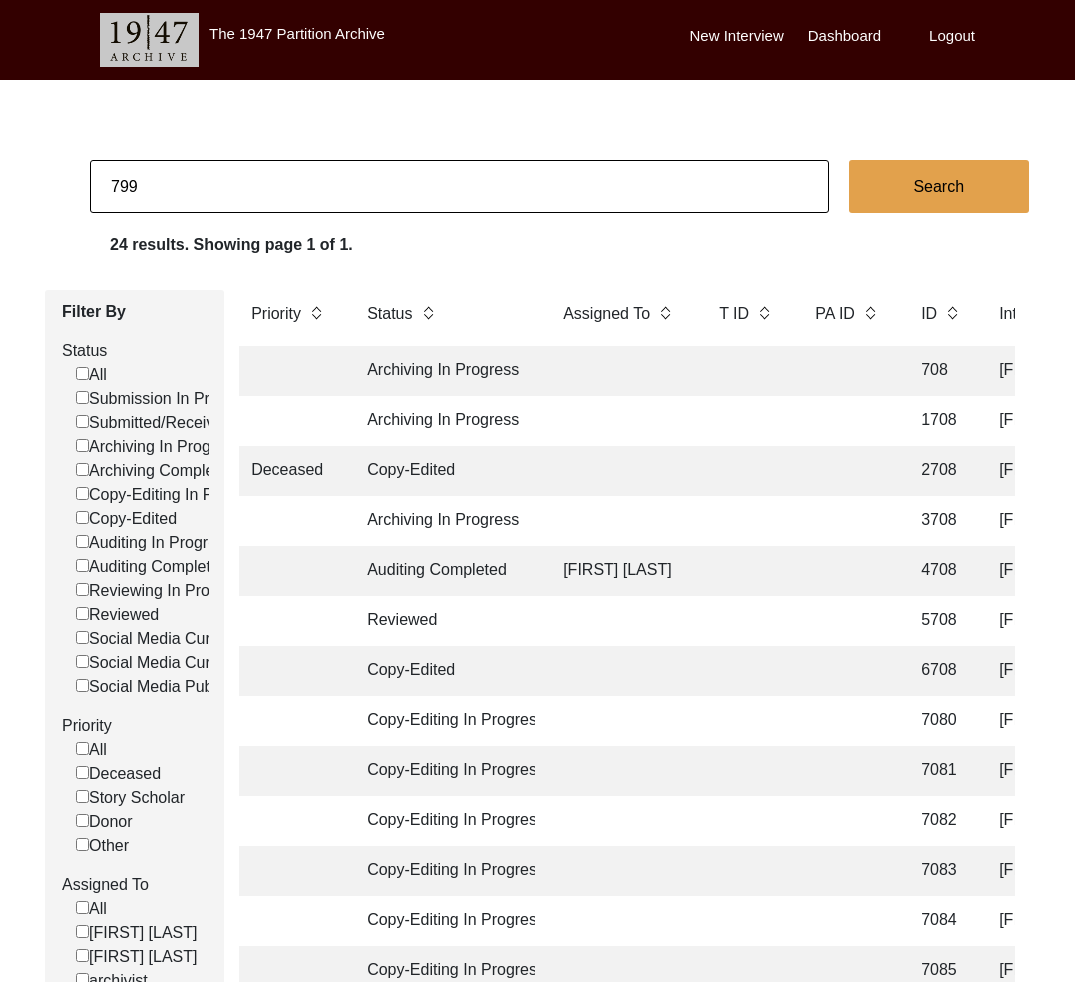 type on "799" 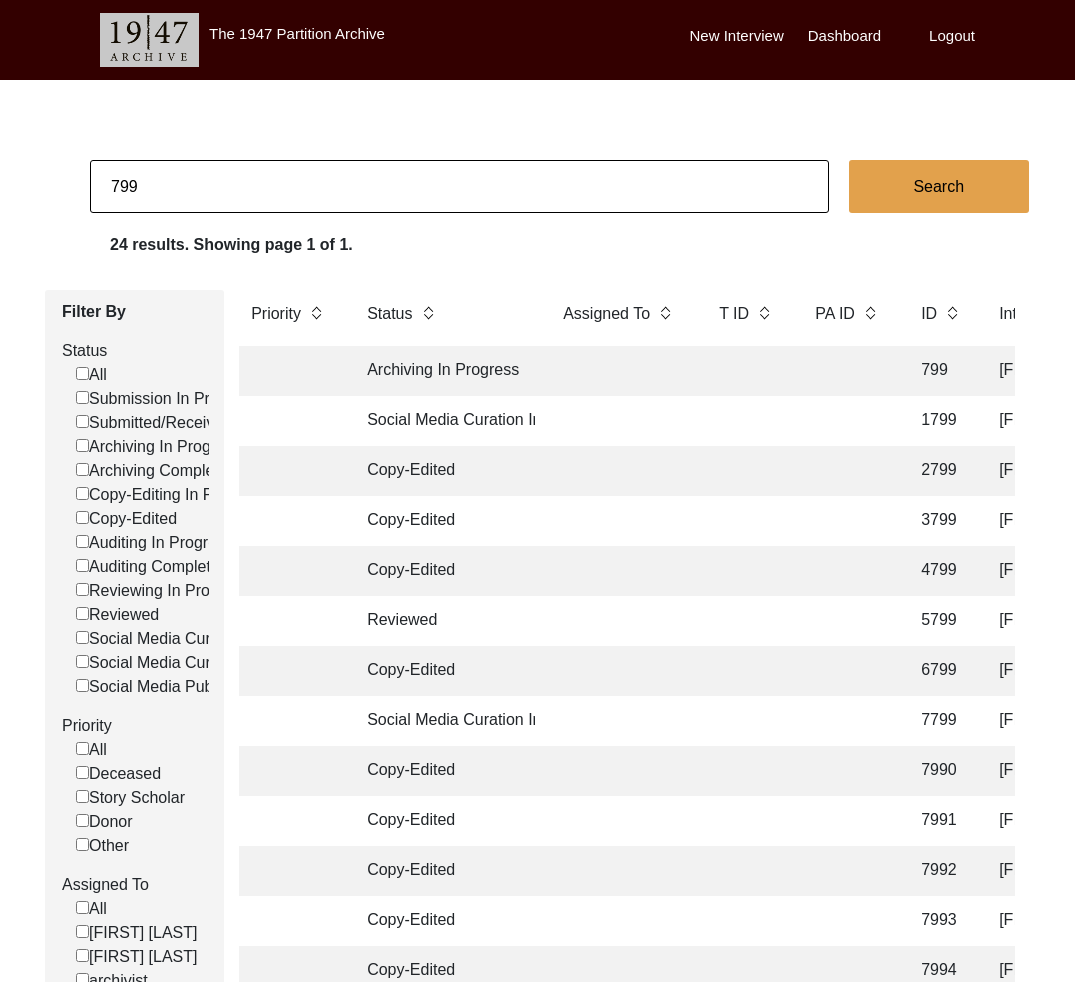 click at bounding box center [621, 371] 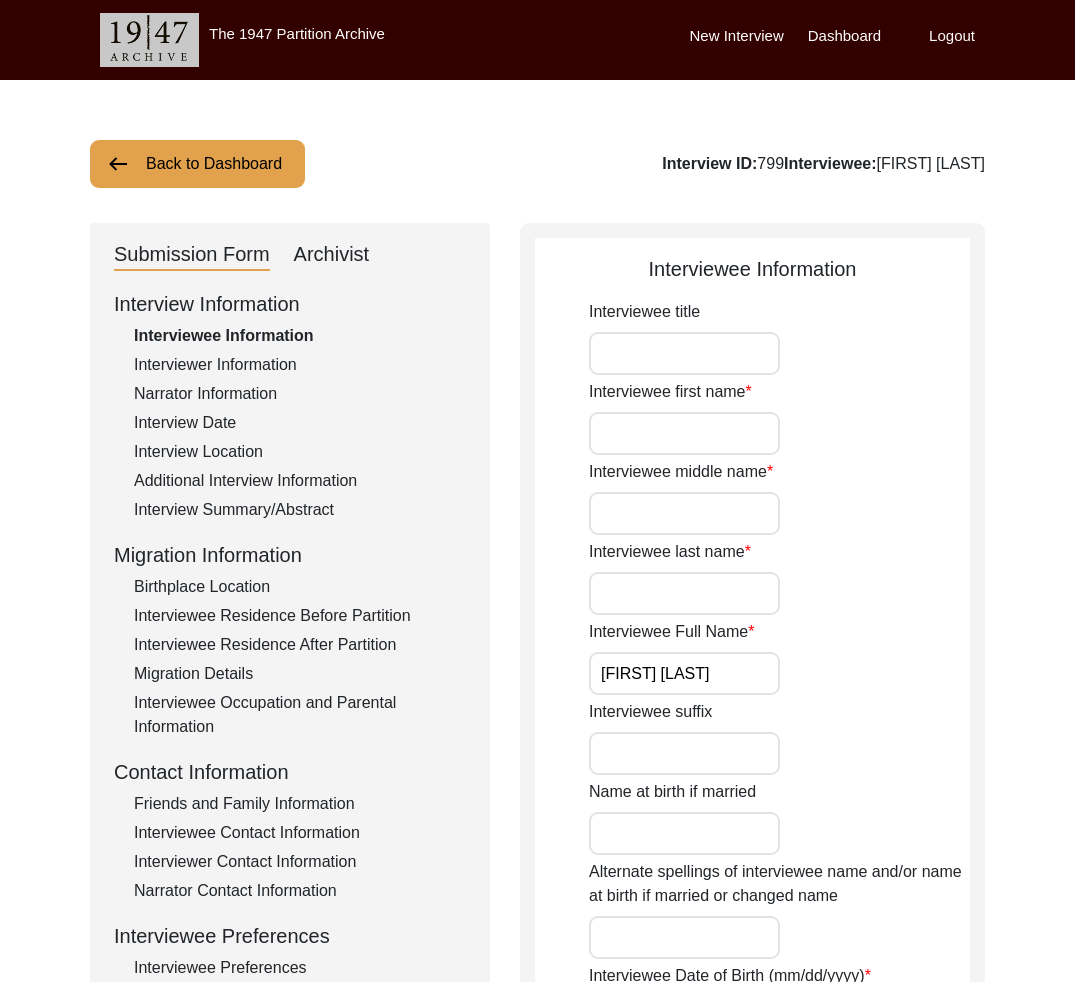 click on "Archivist" at bounding box center (332, 255) 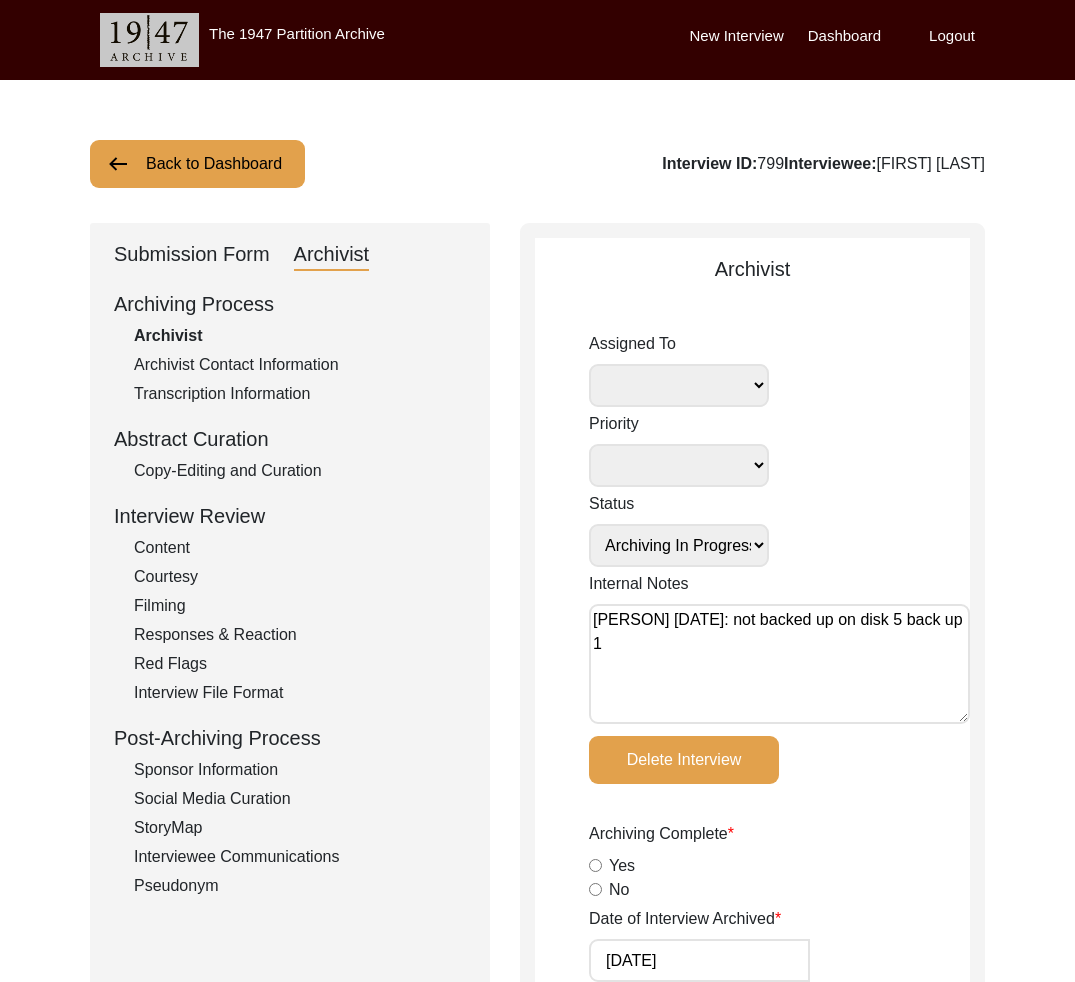 click on "Copy-Editing and Curation" at bounding box center (300, 471) 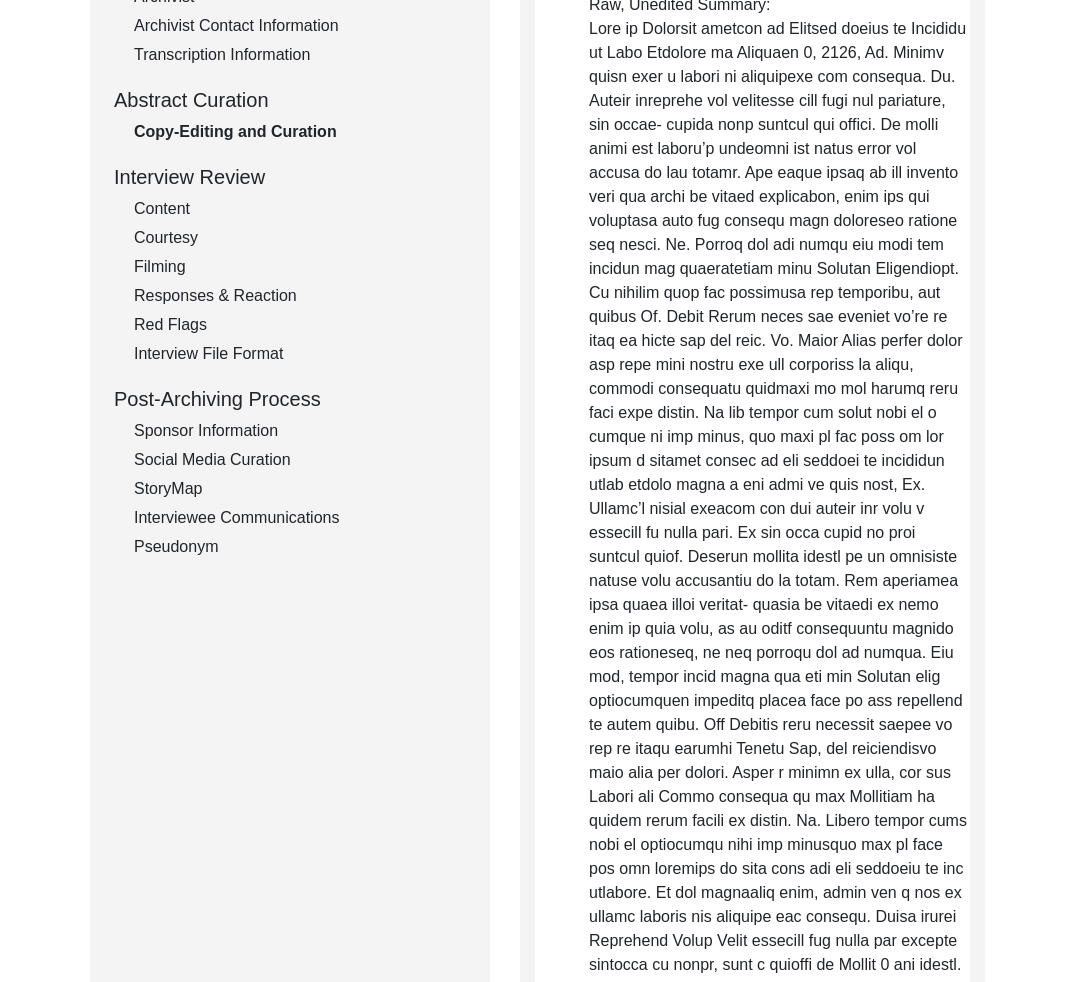 scroll, scrollTop: 0, scrollLeft: 0, axis: both 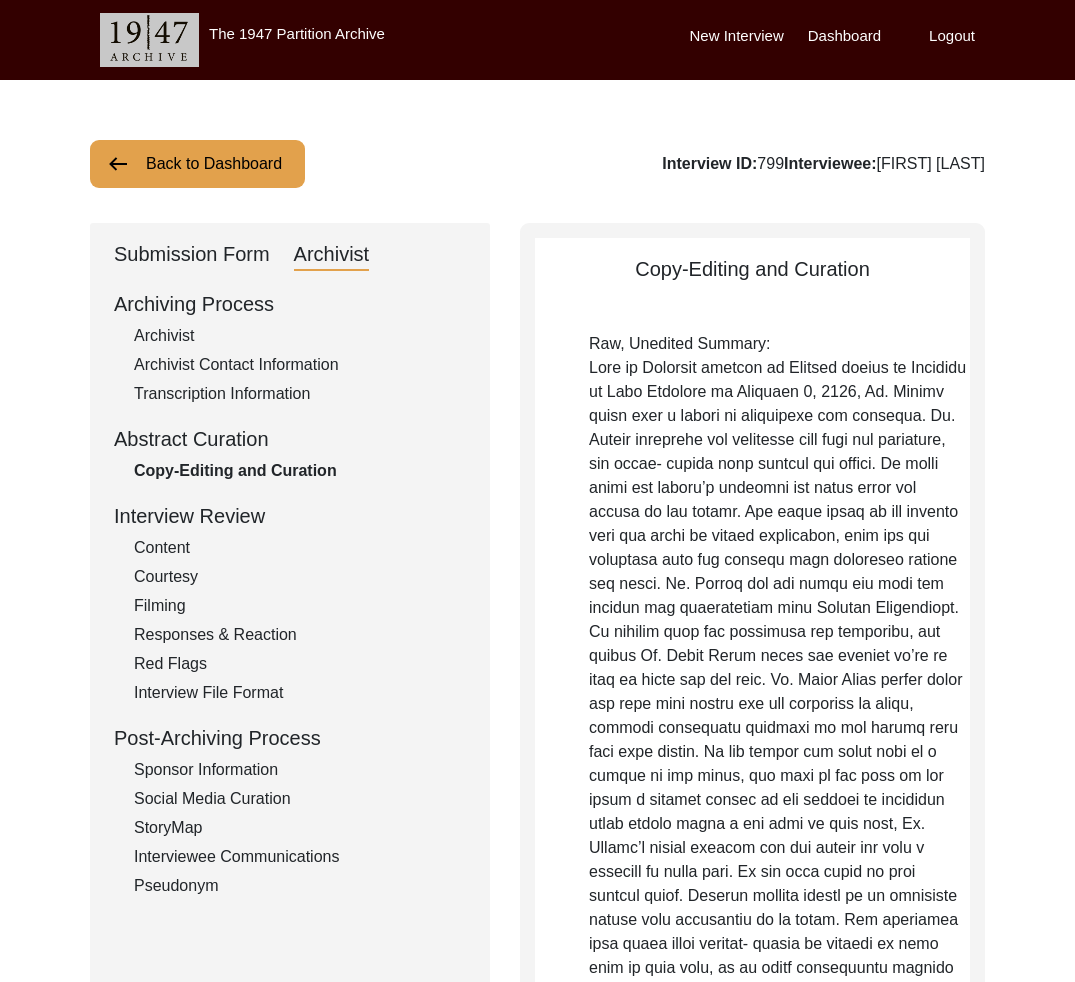 drag, startPoint x: 187, startPoint y: 341, endPoint x: 381, endPoint y: 447, distance: 221.07013 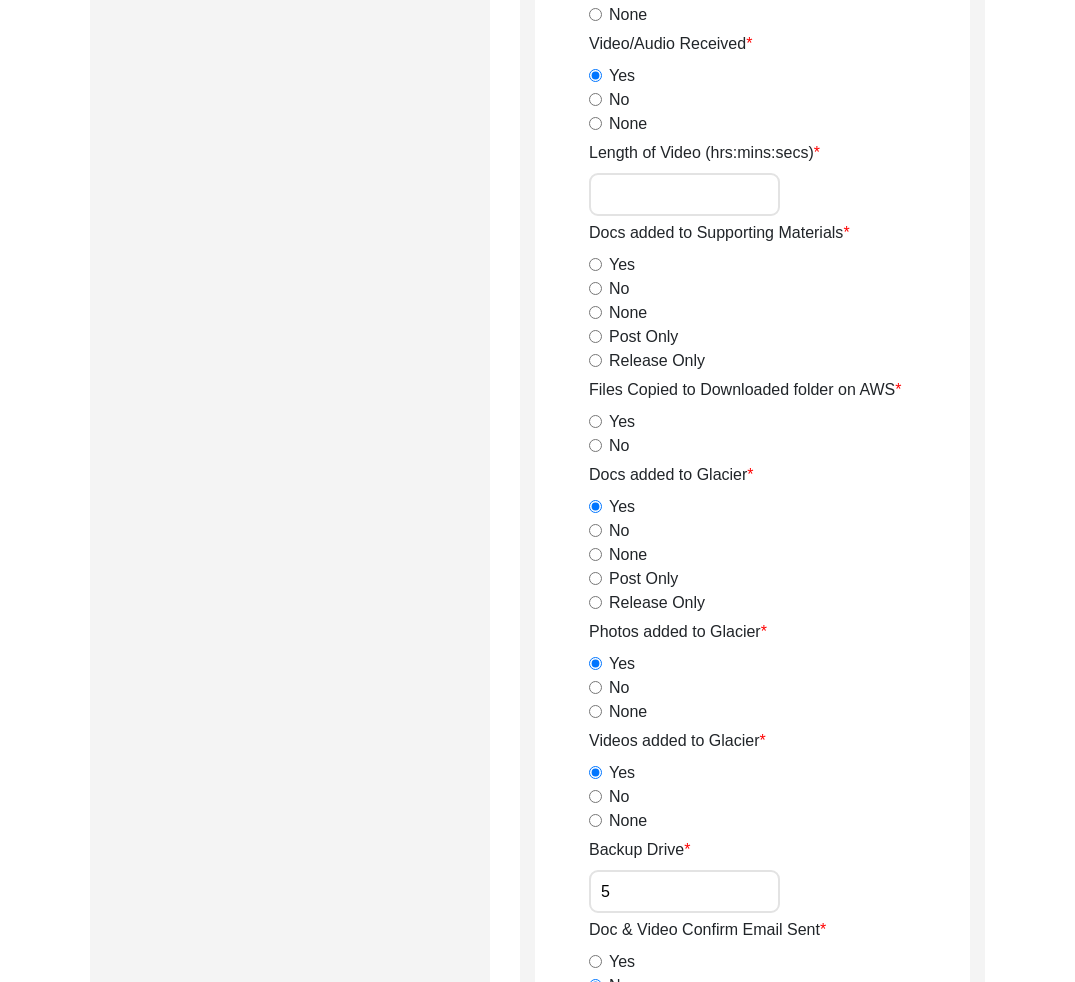 scroll, scrollTop: 0, scrollLeft: 0, axis: both 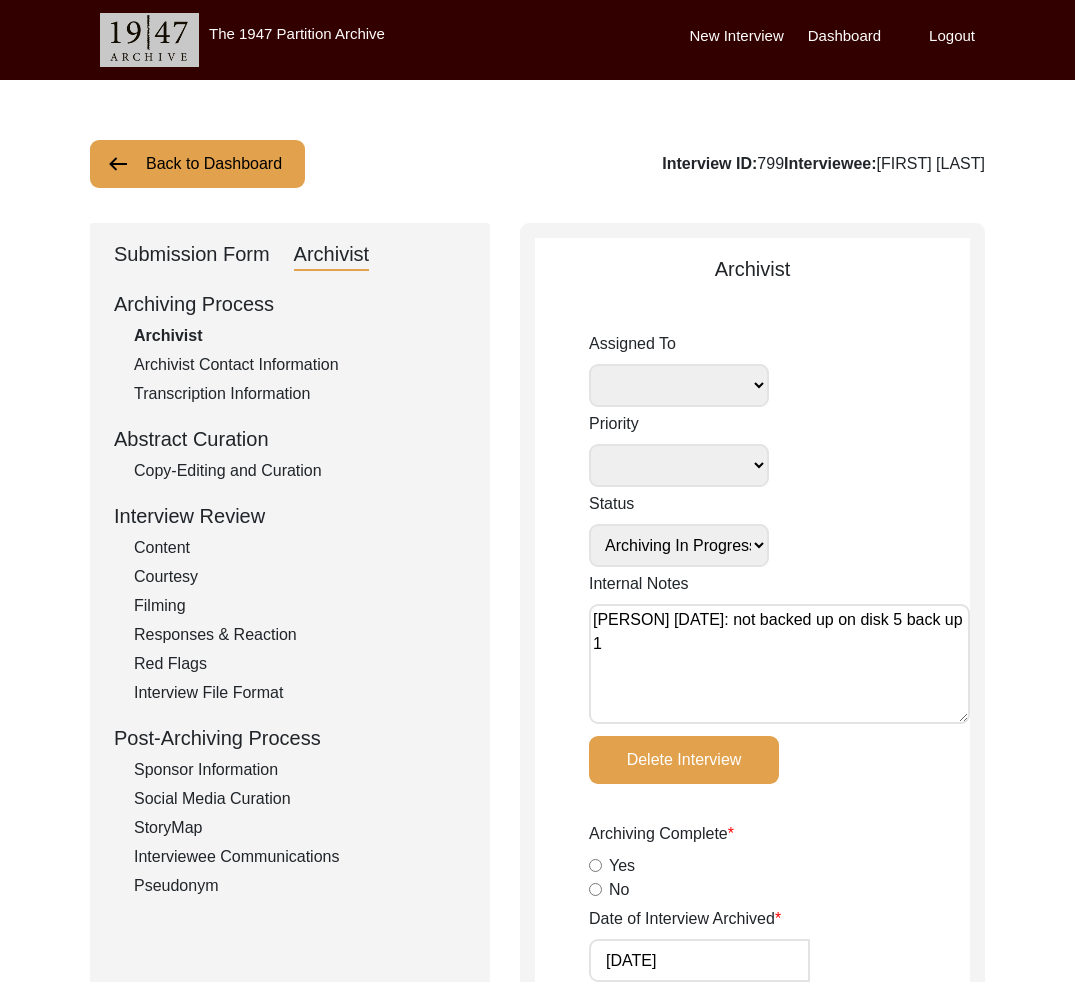 click on "Back to Dashboard" at bounding box center (197, 164) 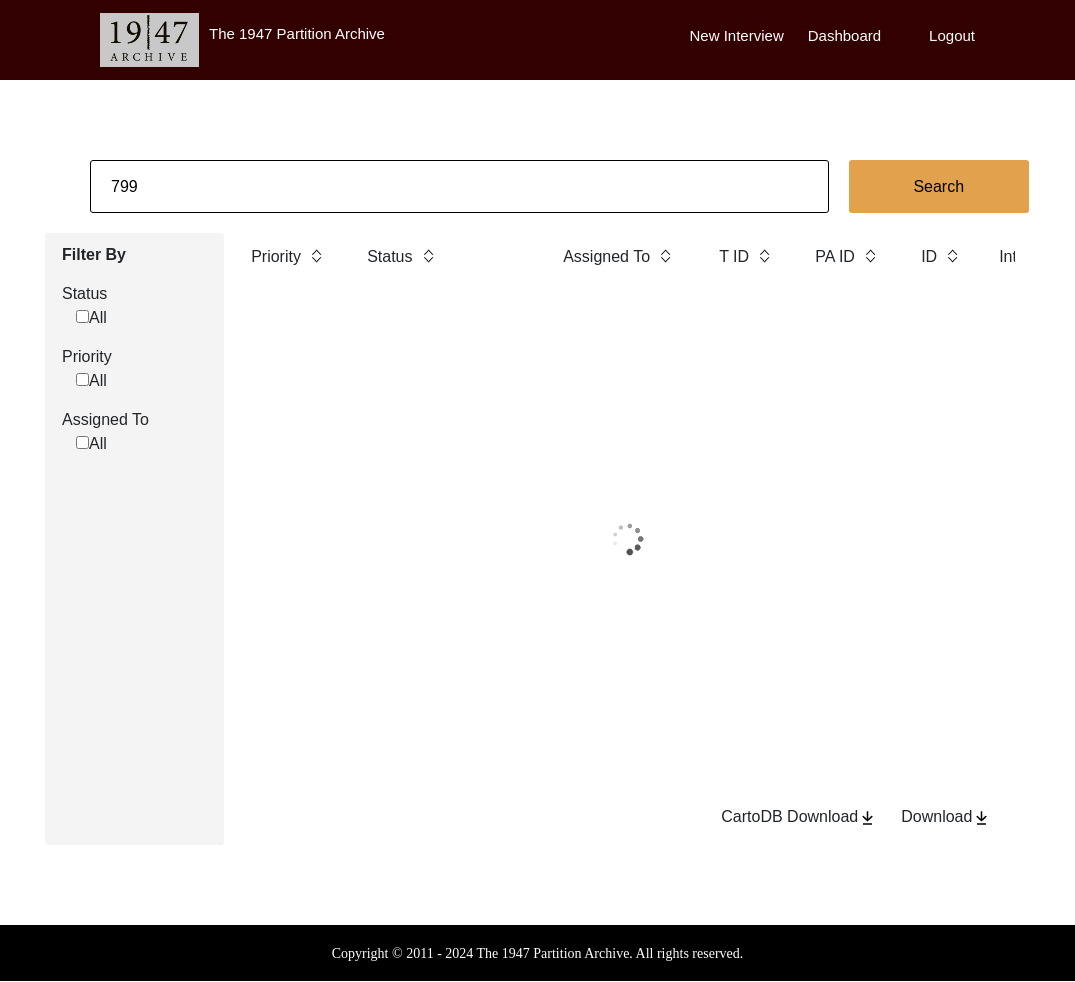 click on "799" at bounding box center (459, 186) 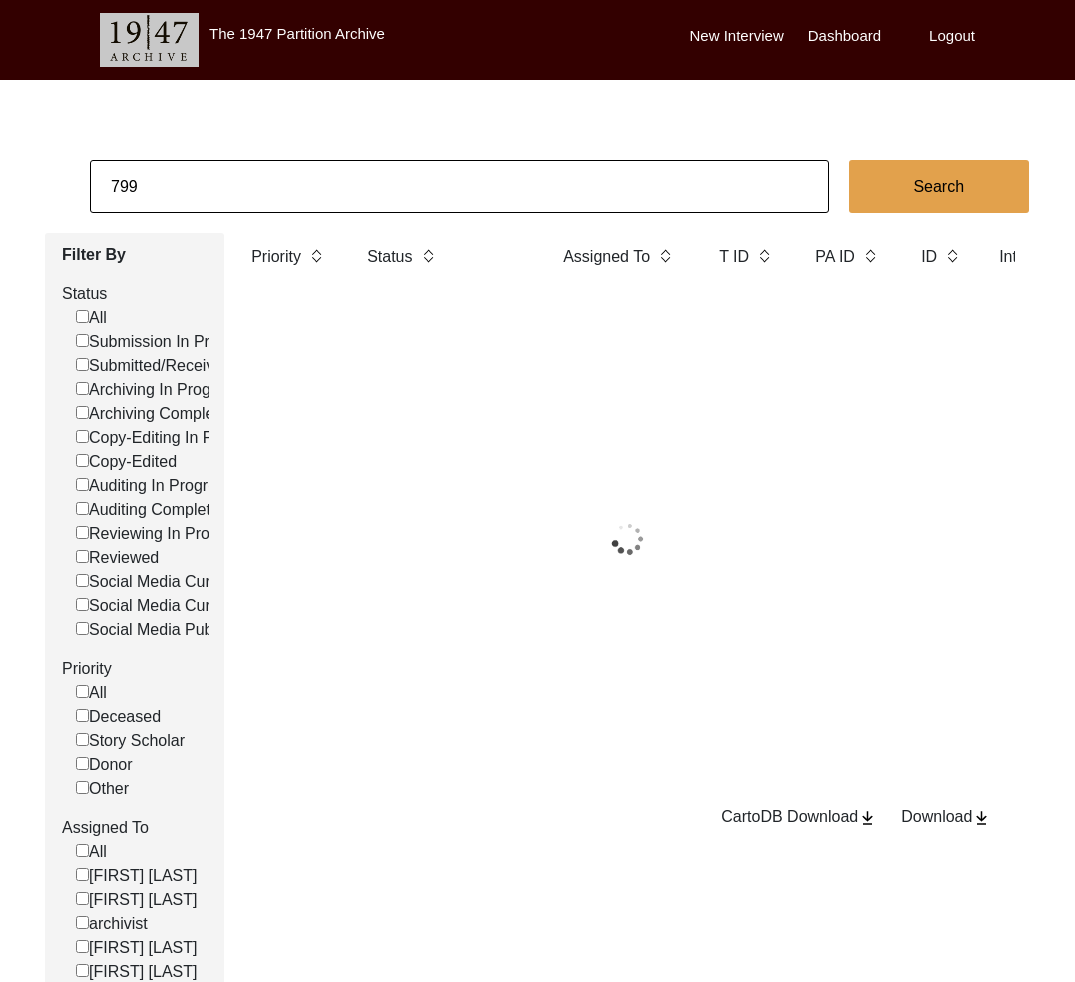 click on "799" at bounding box center [459, 186] 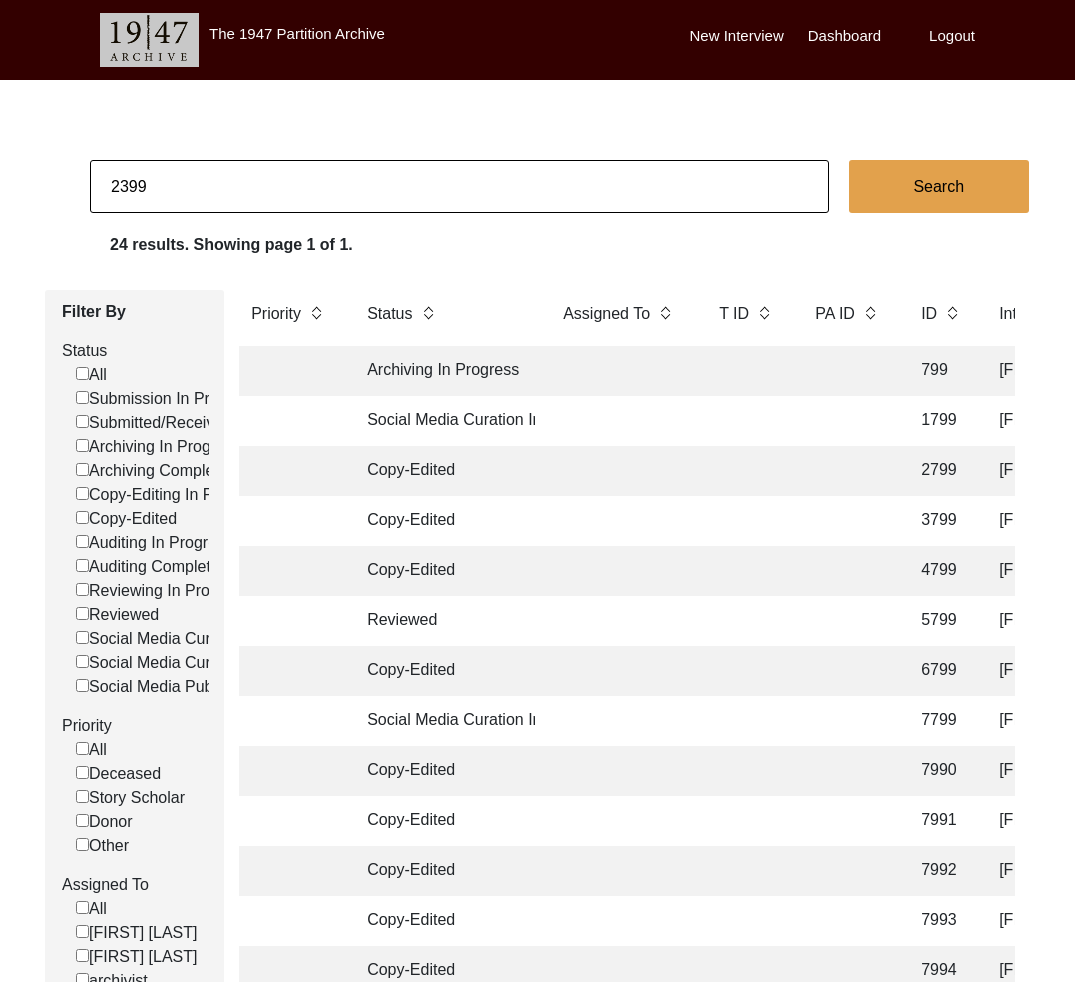 type on "2399" 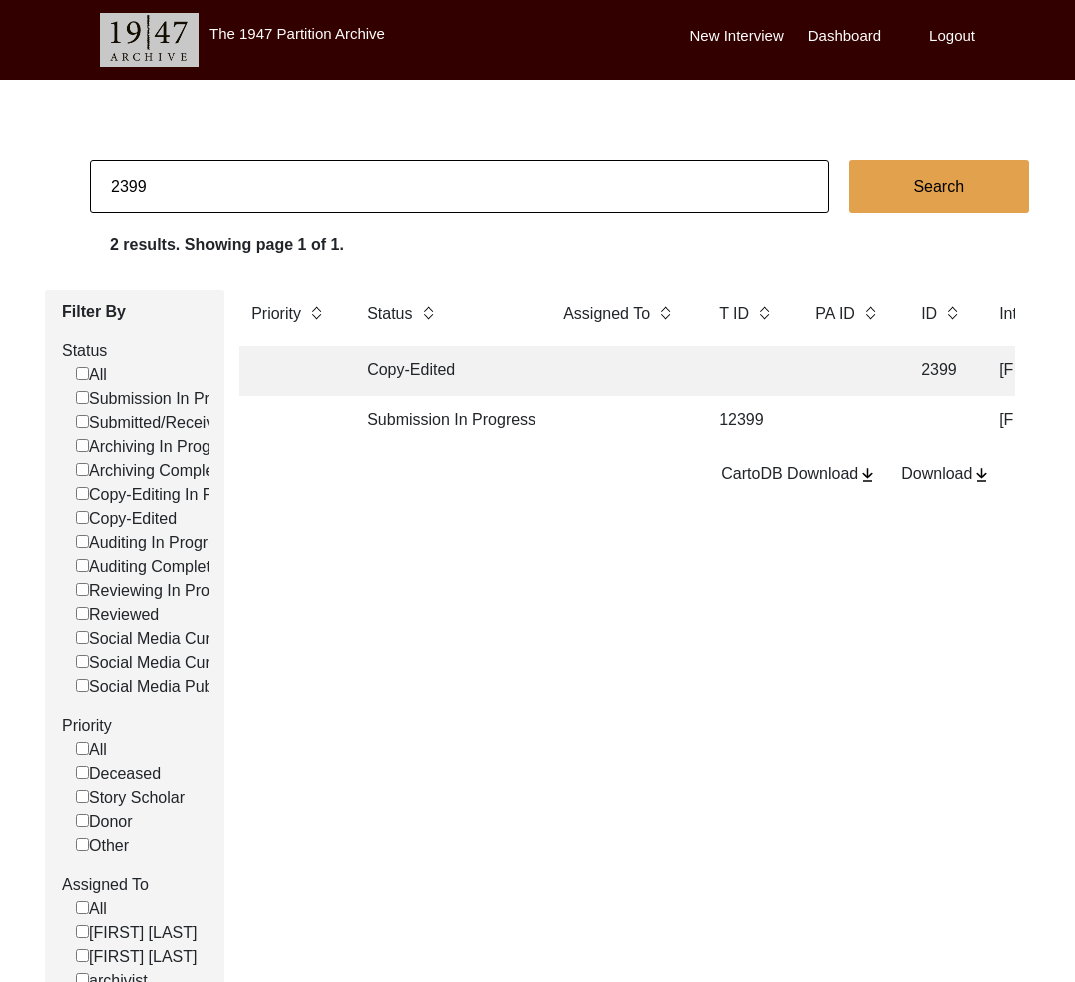 click on "Copy-Edited" at bounding box center (445, 371) 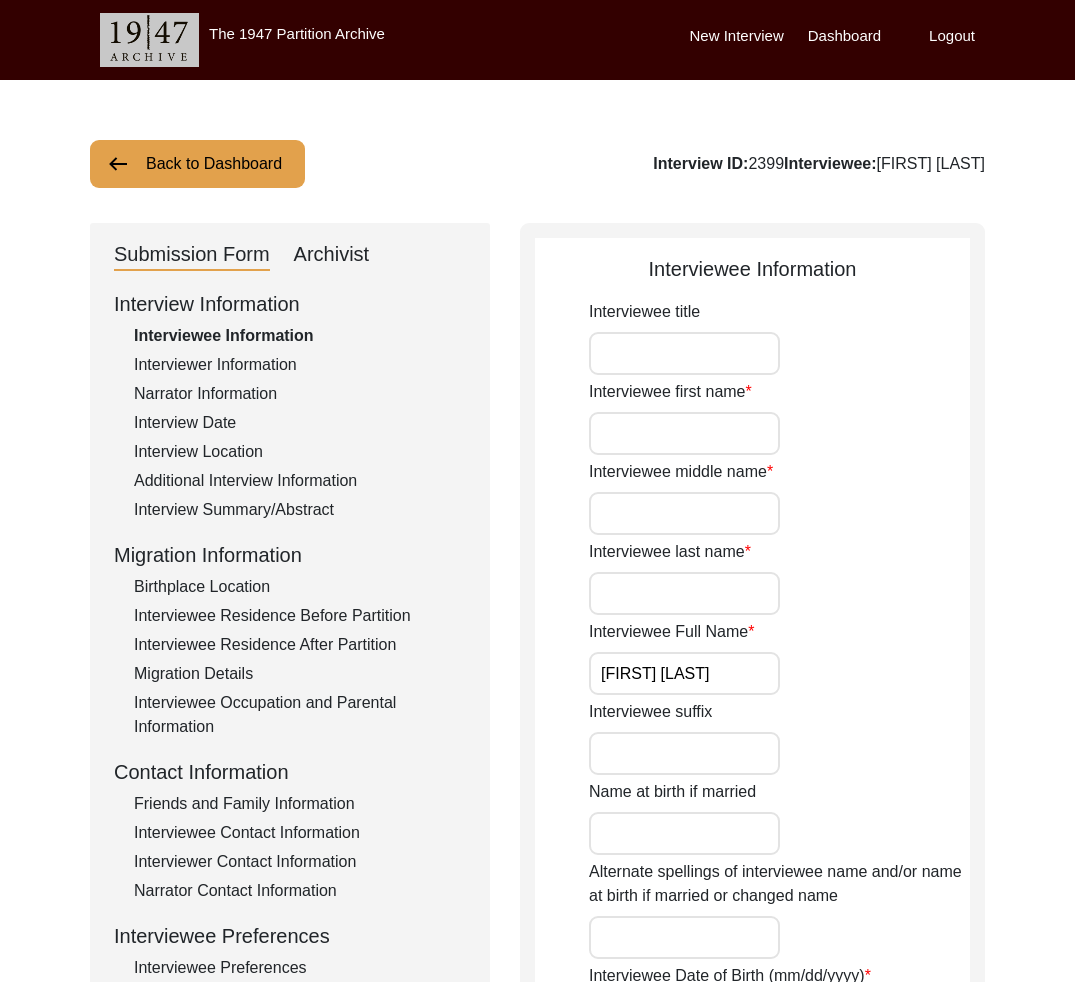 click on "Archivist" at bounding box center (332, 255) 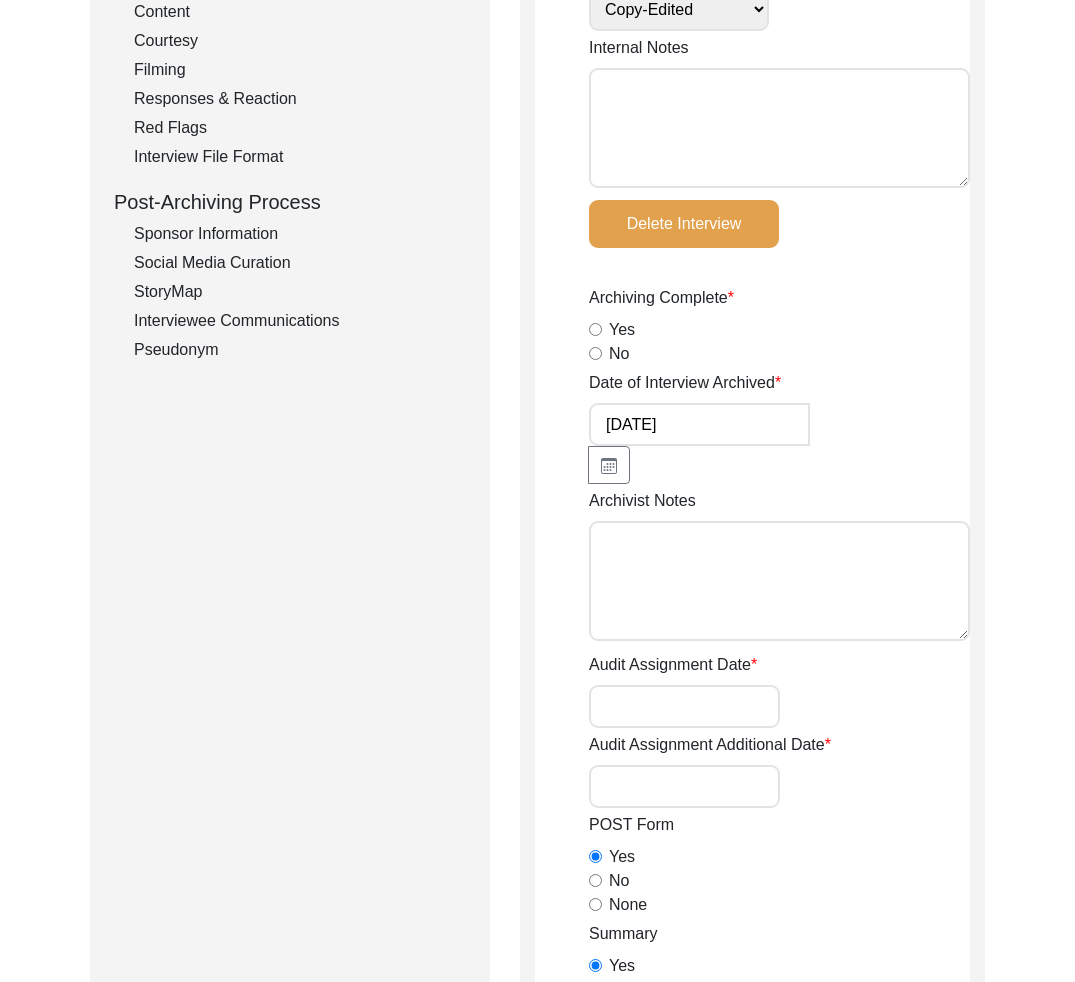 scroll, scrollTop: 0, scrollLeft: 0, axis: both 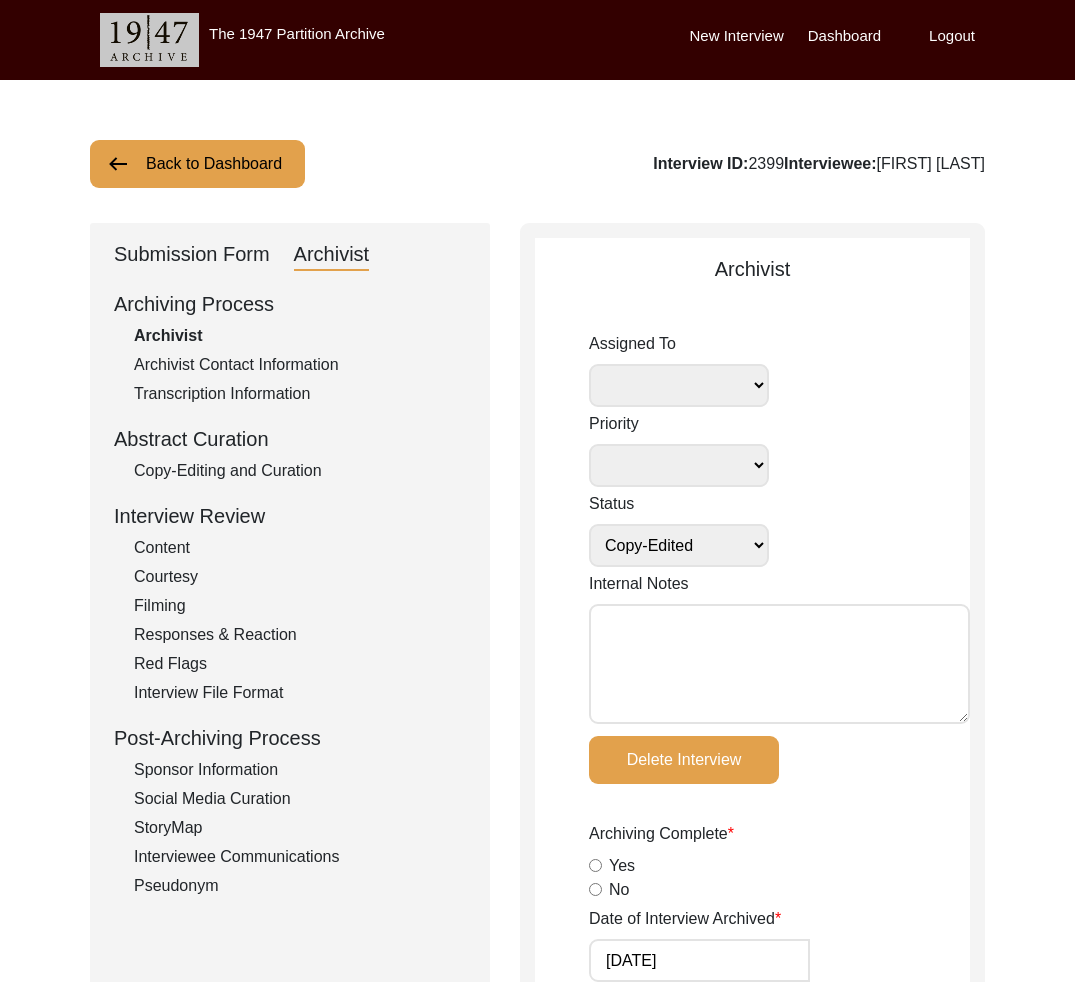 click on "Back to Dashboard" at bounding box center (197, 164) 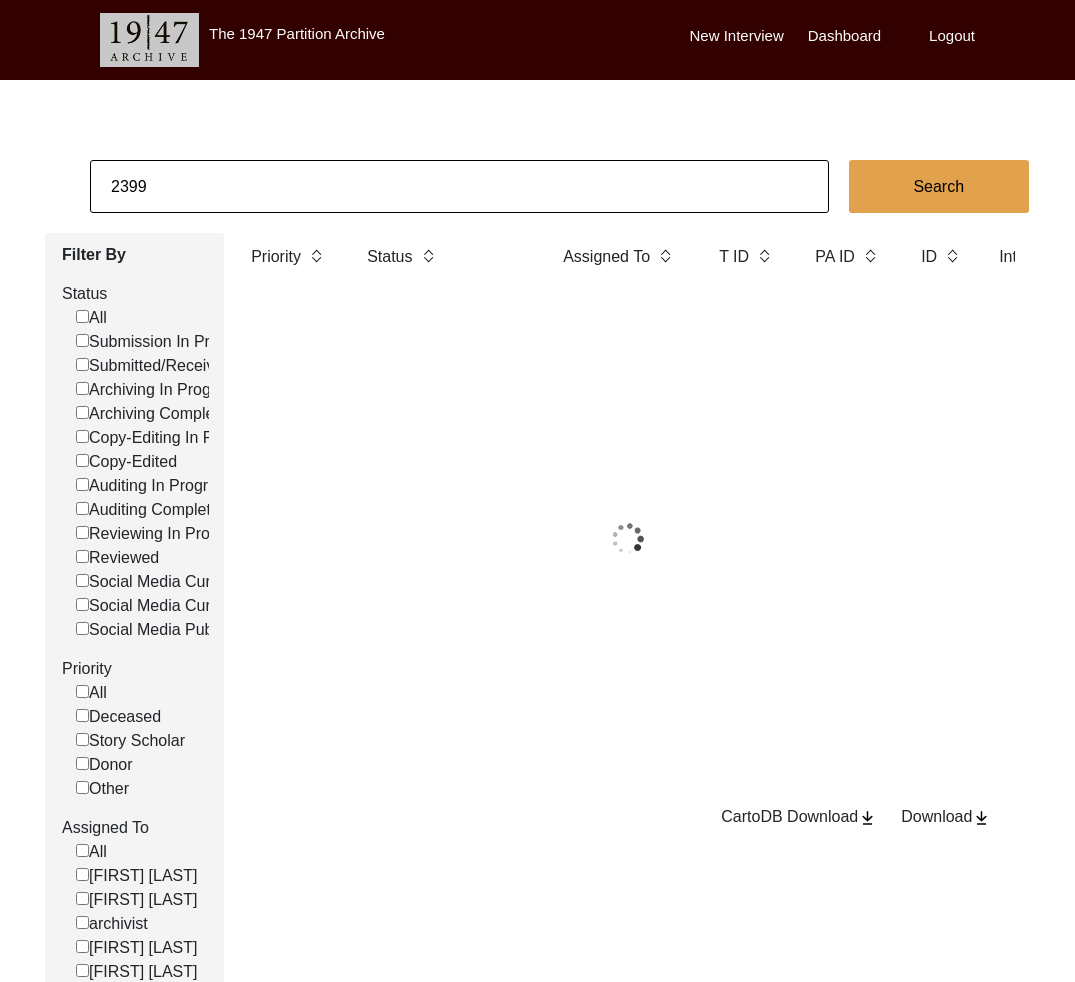 click on "2399" at bounding box center (459, 186) 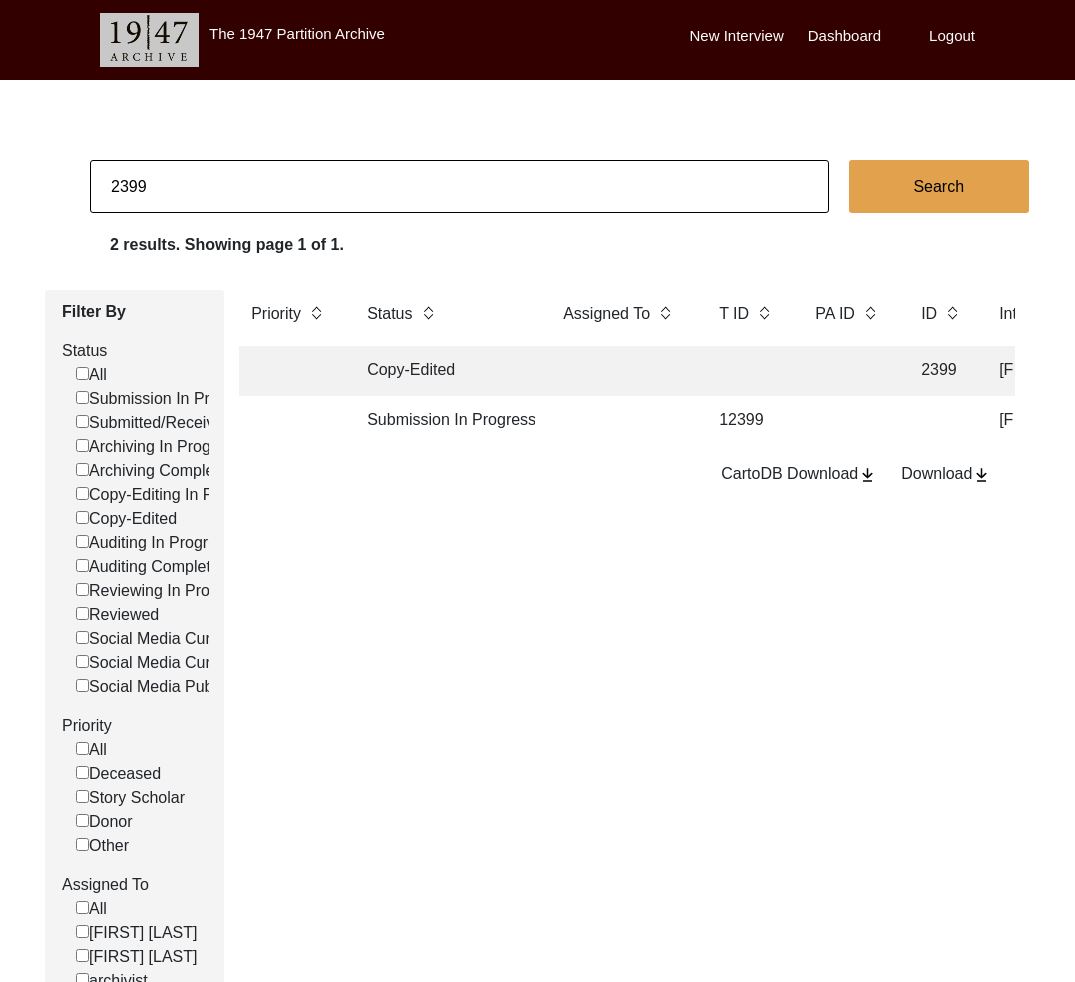 click on "2399" at bounding box center (459, 186) 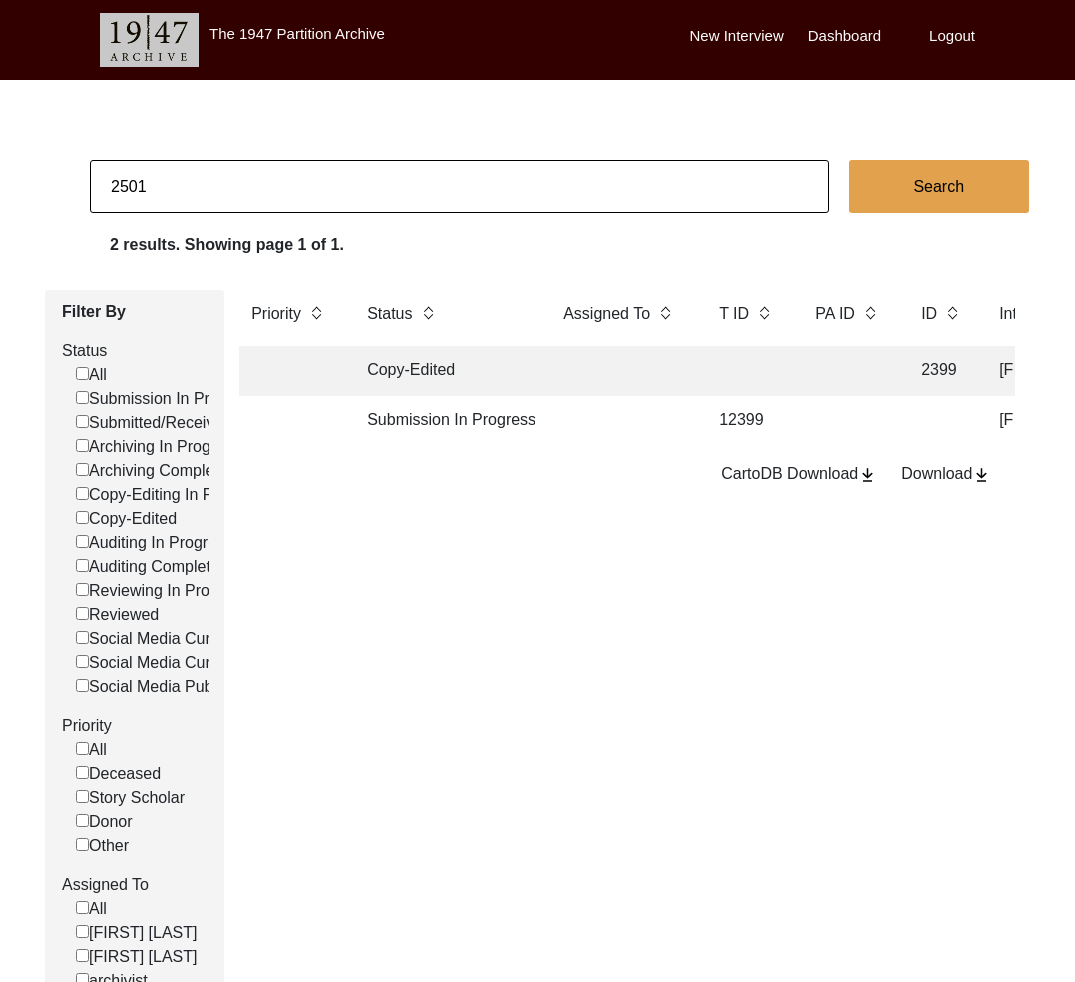 type on "2501" 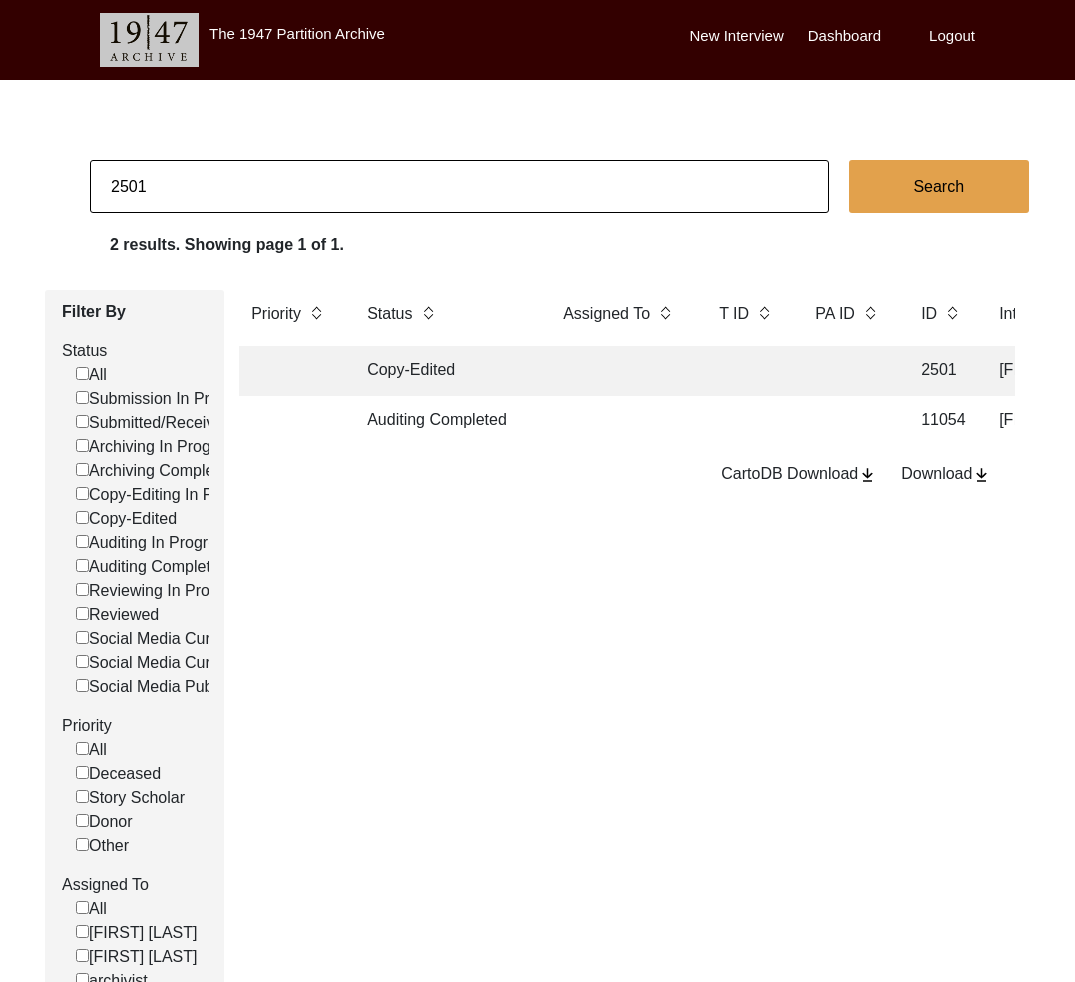 click at bounding box center [621, 371] 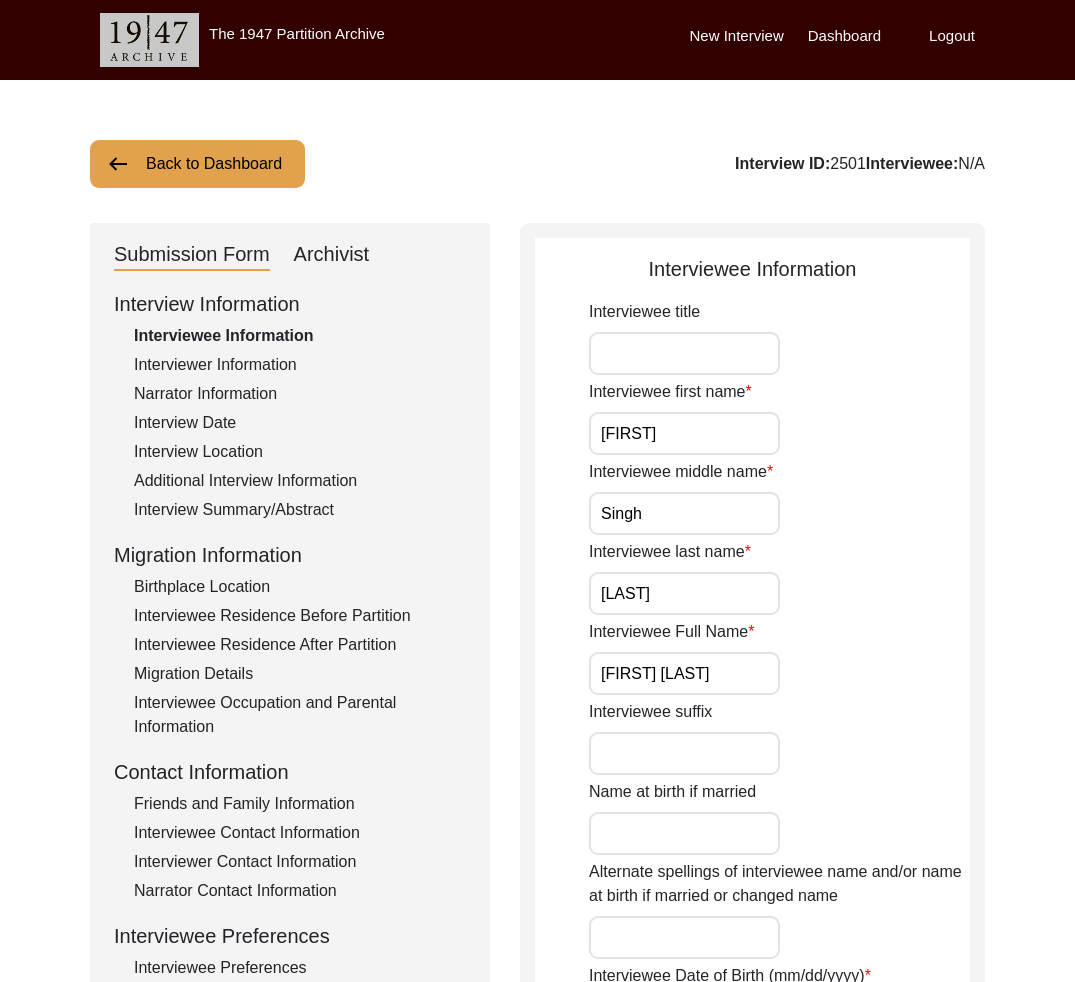 click on "Archivist" at bounding box center [332, 255] 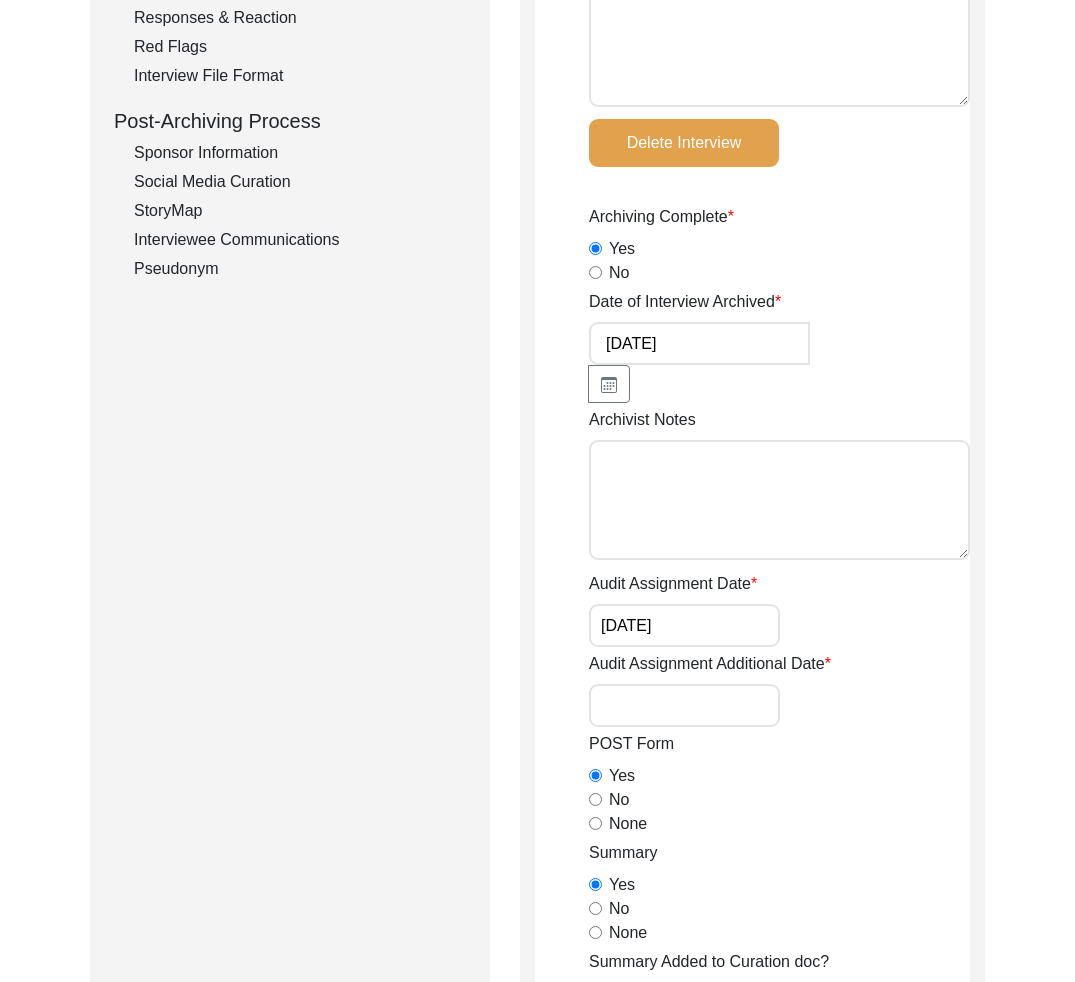 scroll, scrollTop: 0, scrollLeft: 0, axis: both 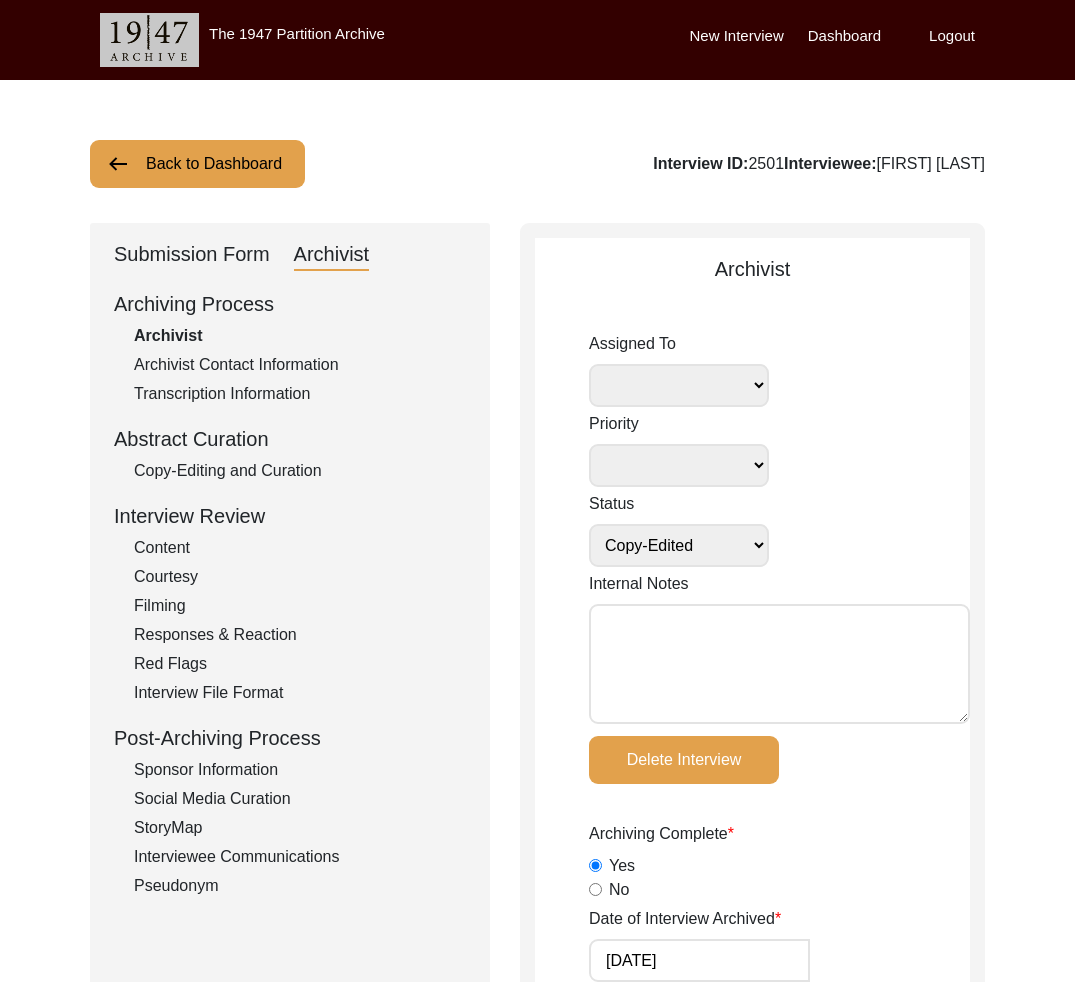 click on "Back to Dashboard" at bounding box center [197, 164] 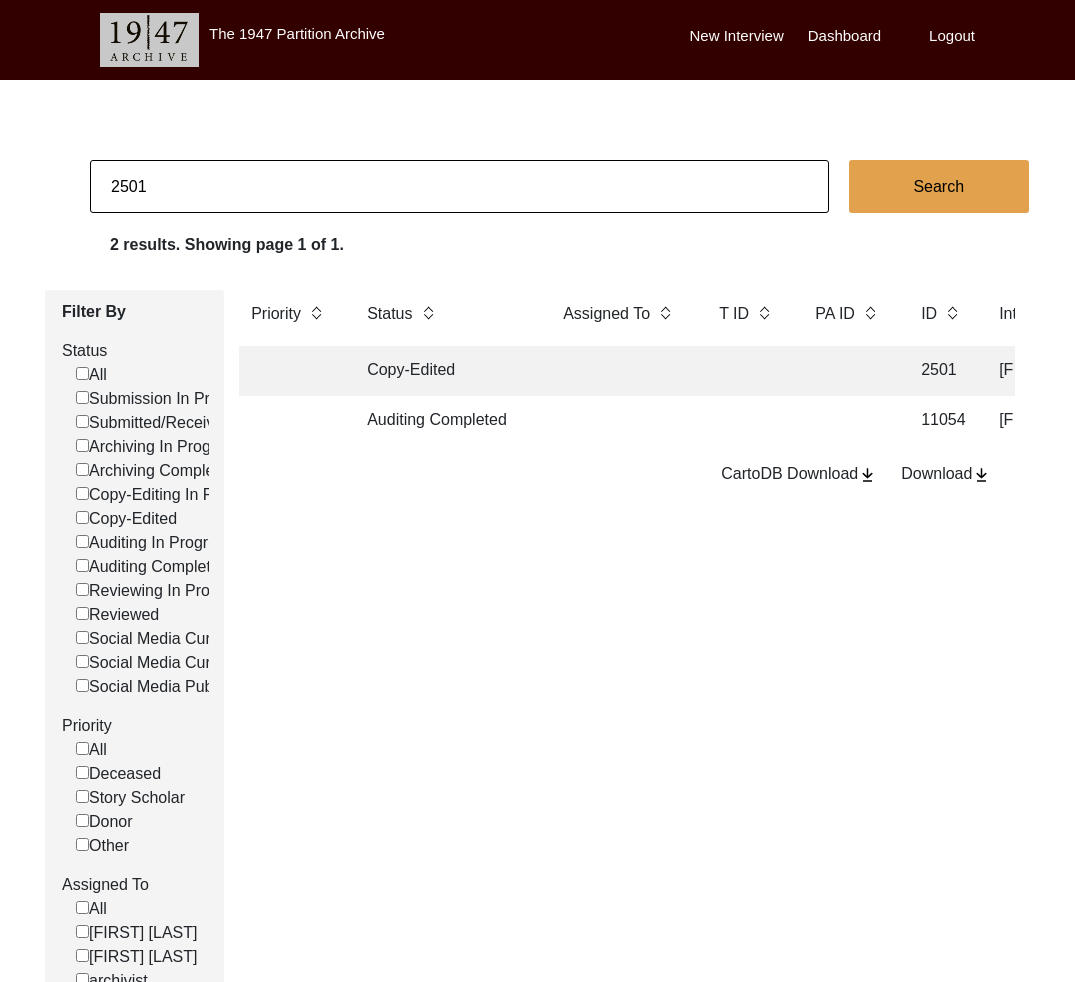 click on "2501" at bounding box center [459, 186] 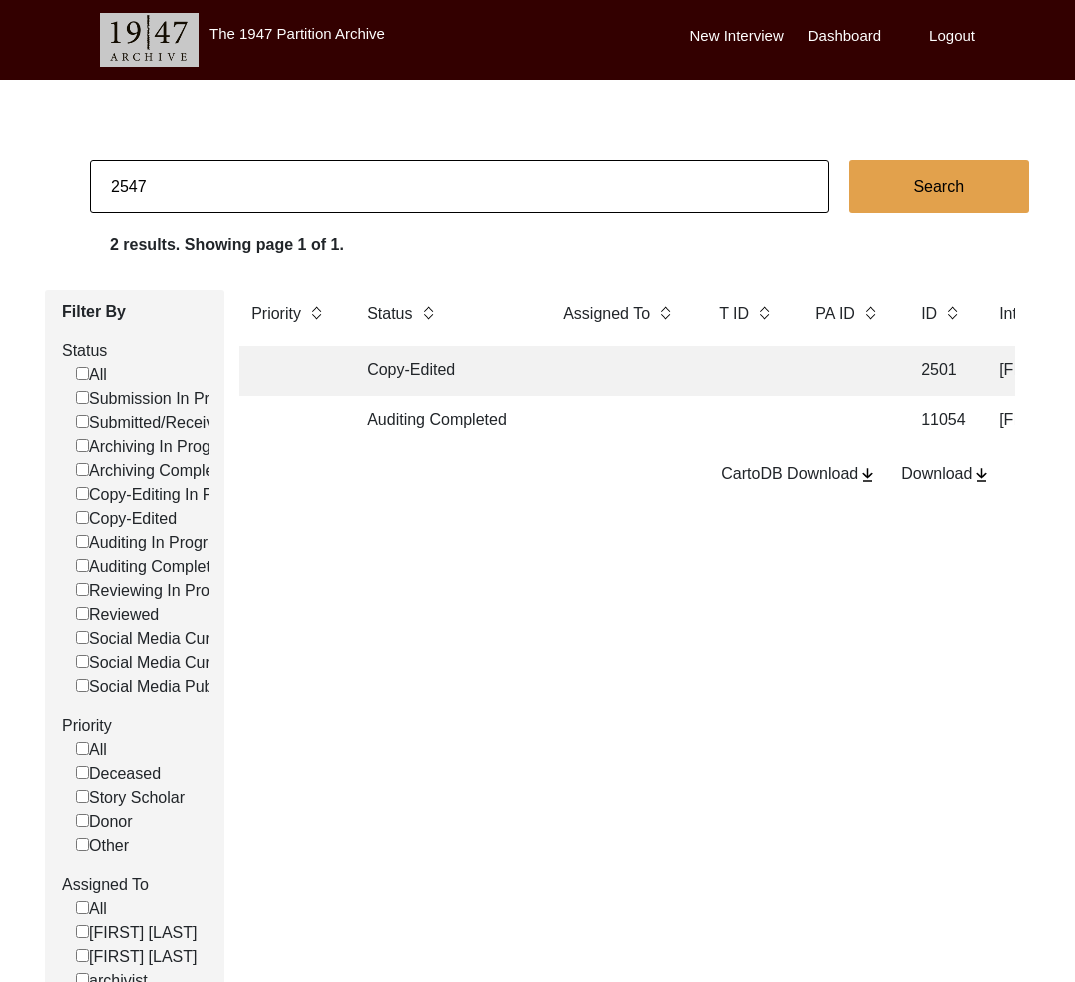 type on "2547" 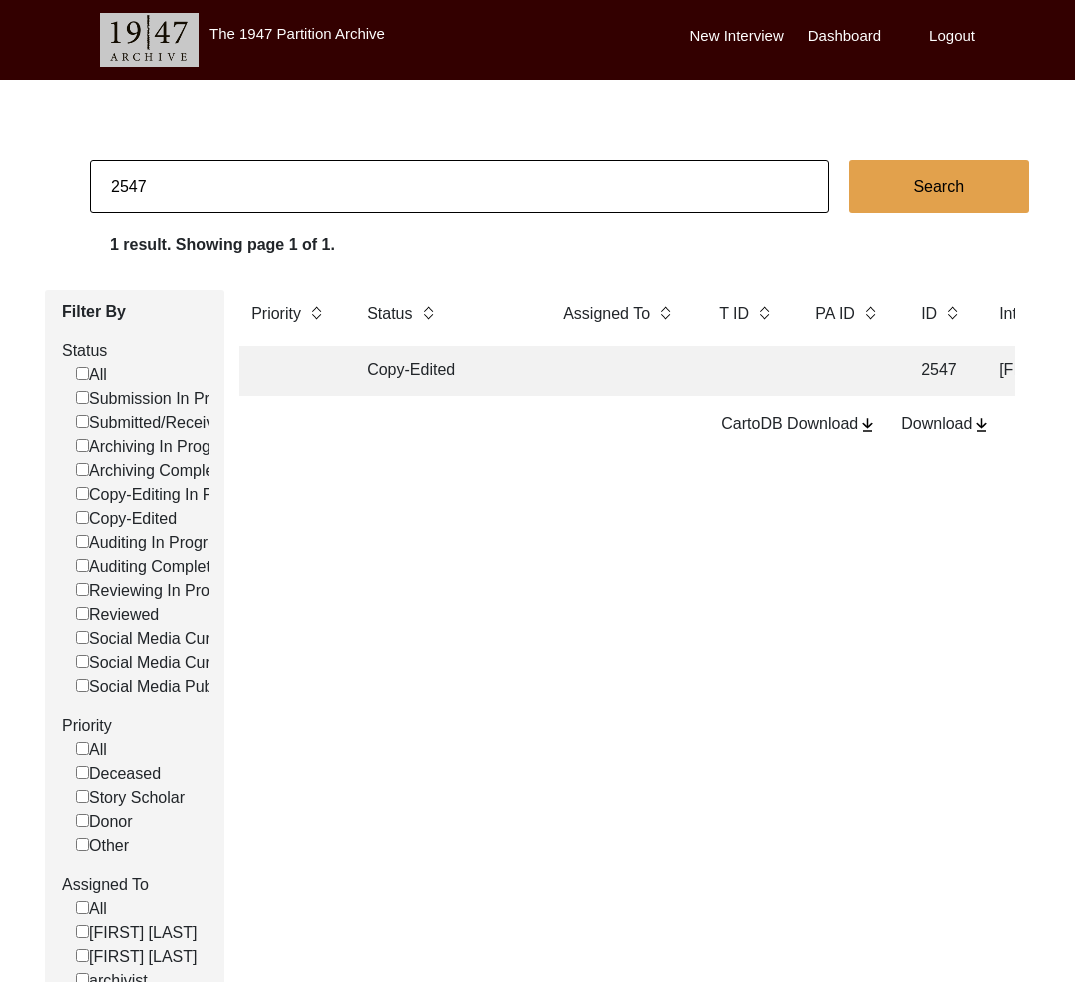 click at bounding box center (621, 371) 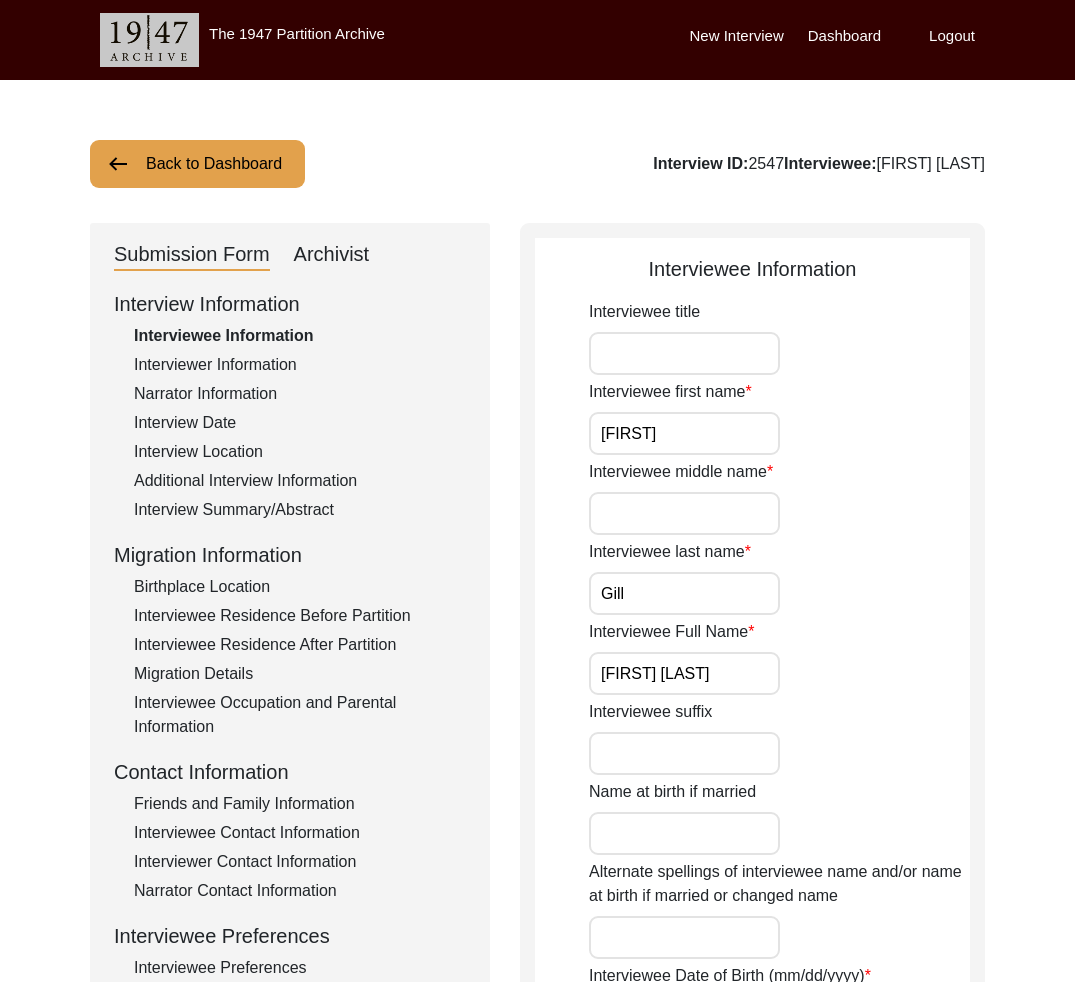click on "Archivist" at bounding box center [332, 255] 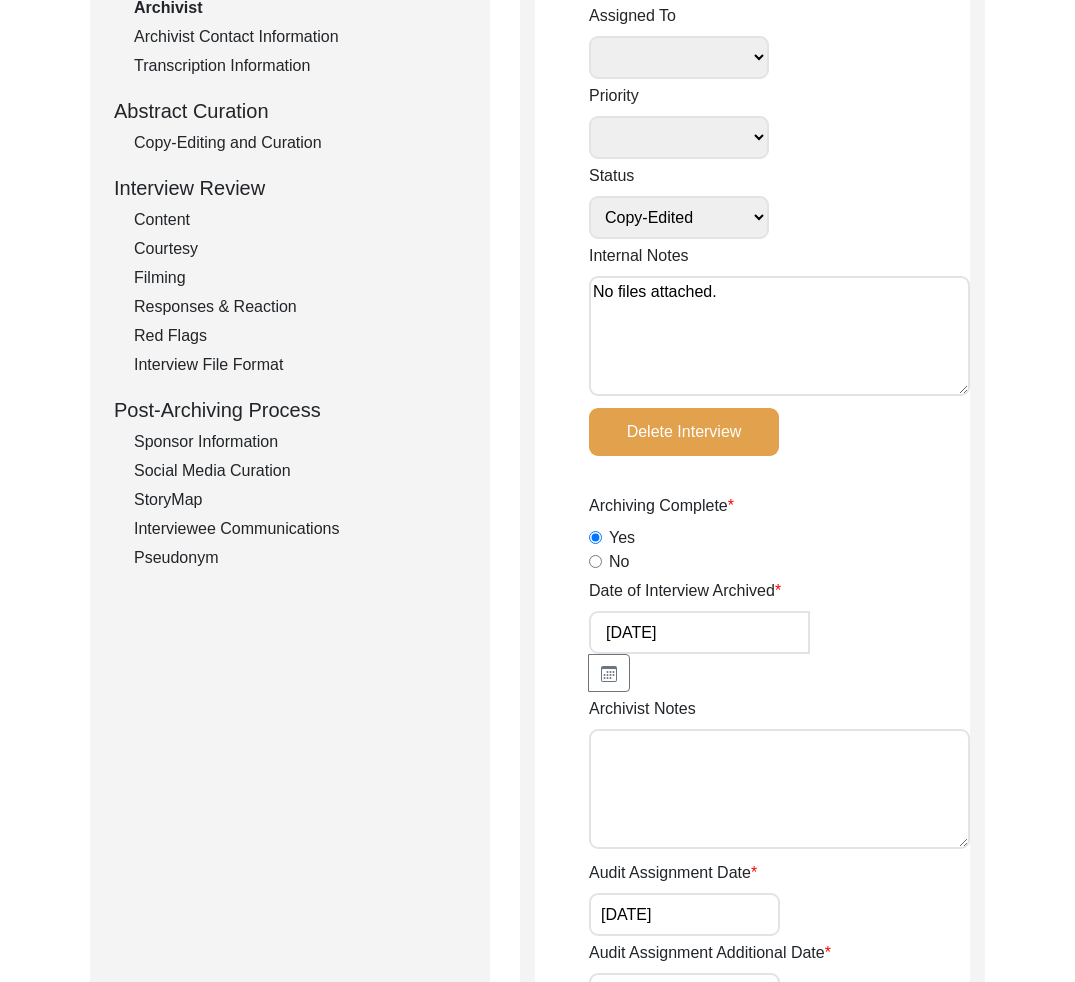 scroll, scrollTop: 0, scrollLeft: 0, axis: both 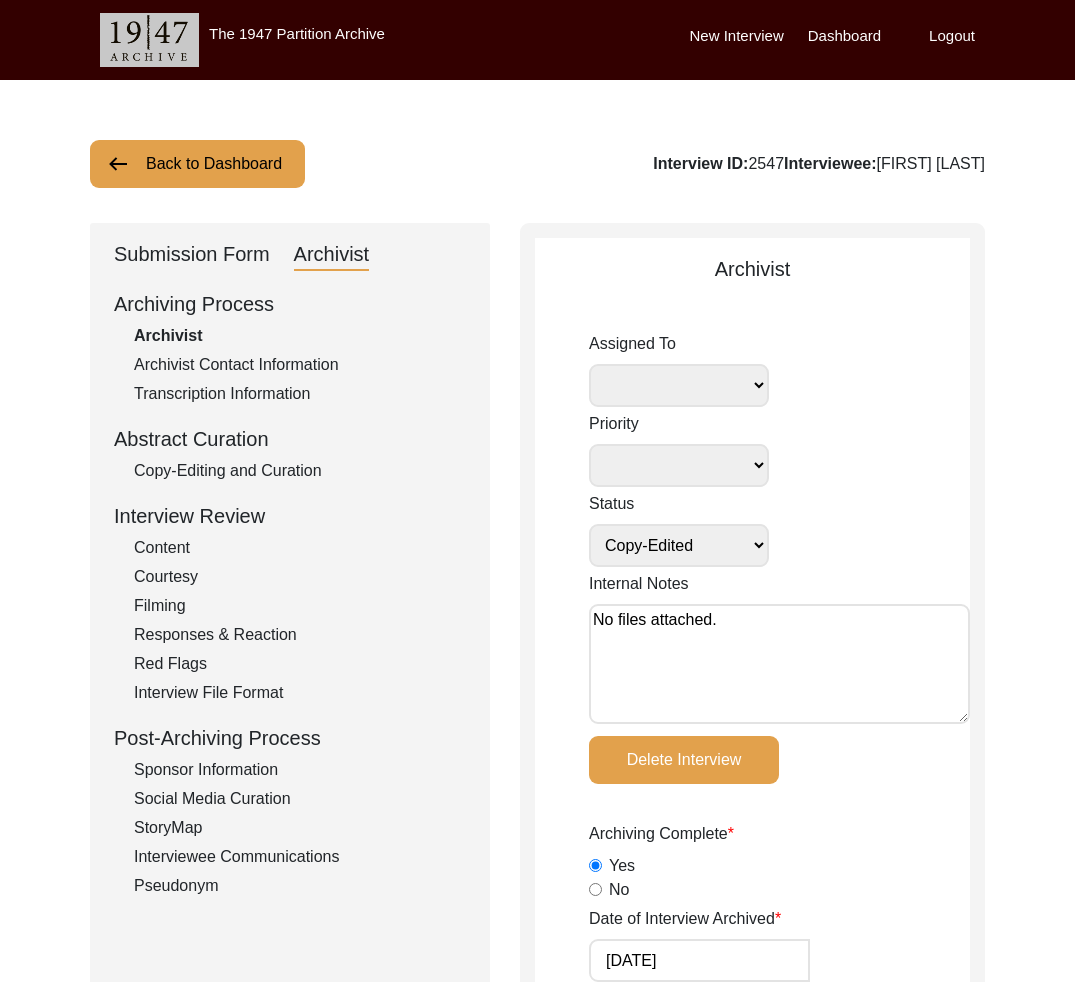 drag, startPoint x: 336, startPoint y: 167, endPoint x: 202, endPoint y: 180, distance: 134.62912 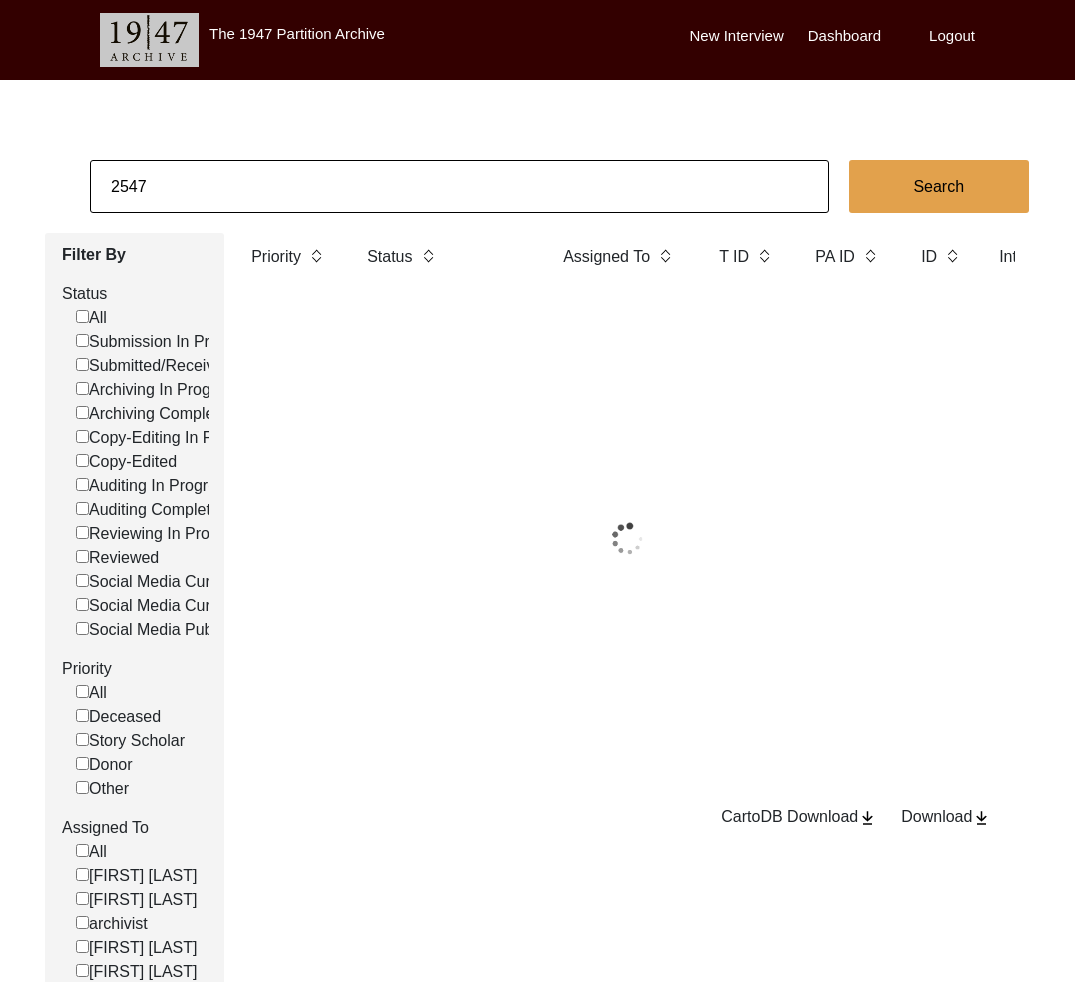 click on "2547" at bounding box center (459, 186) 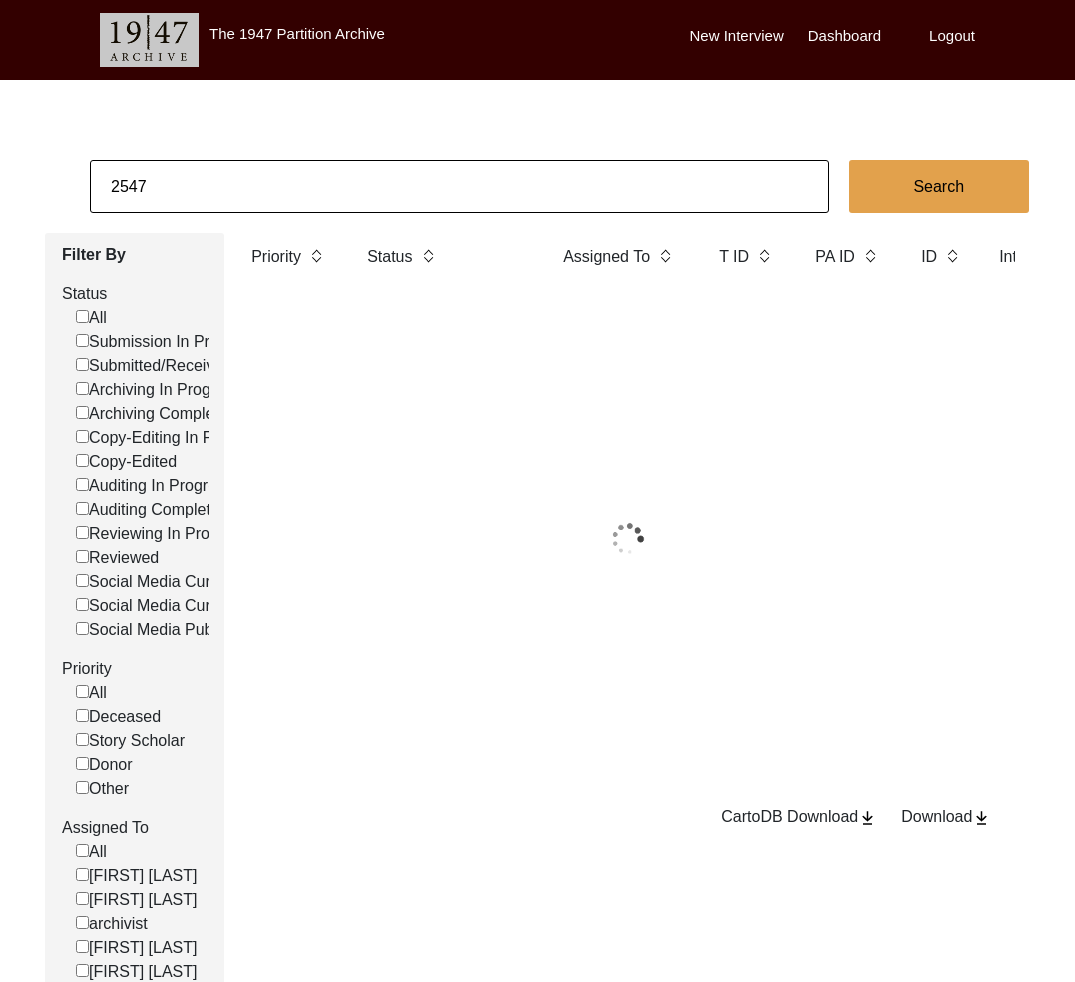 click on "2547" at bounding box center (459, 186) 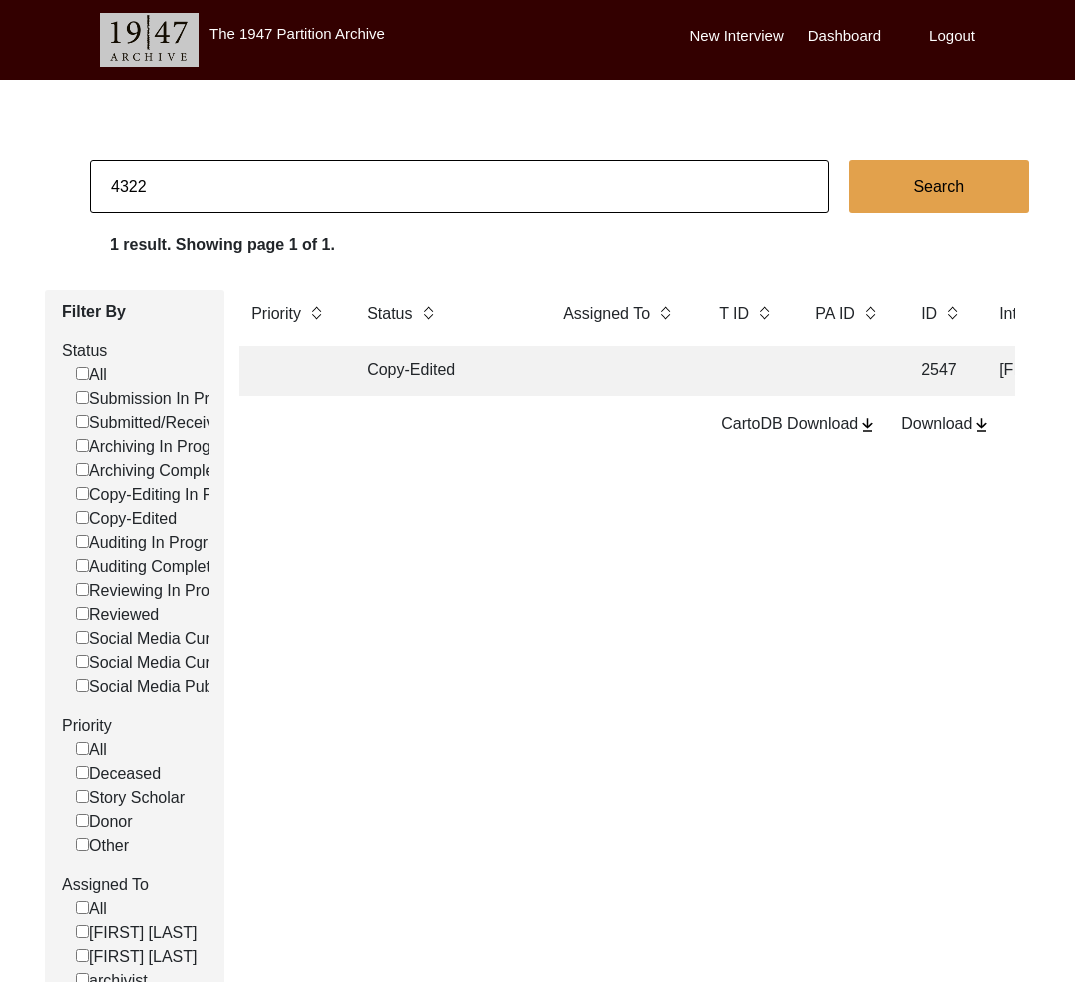 type on "4322" 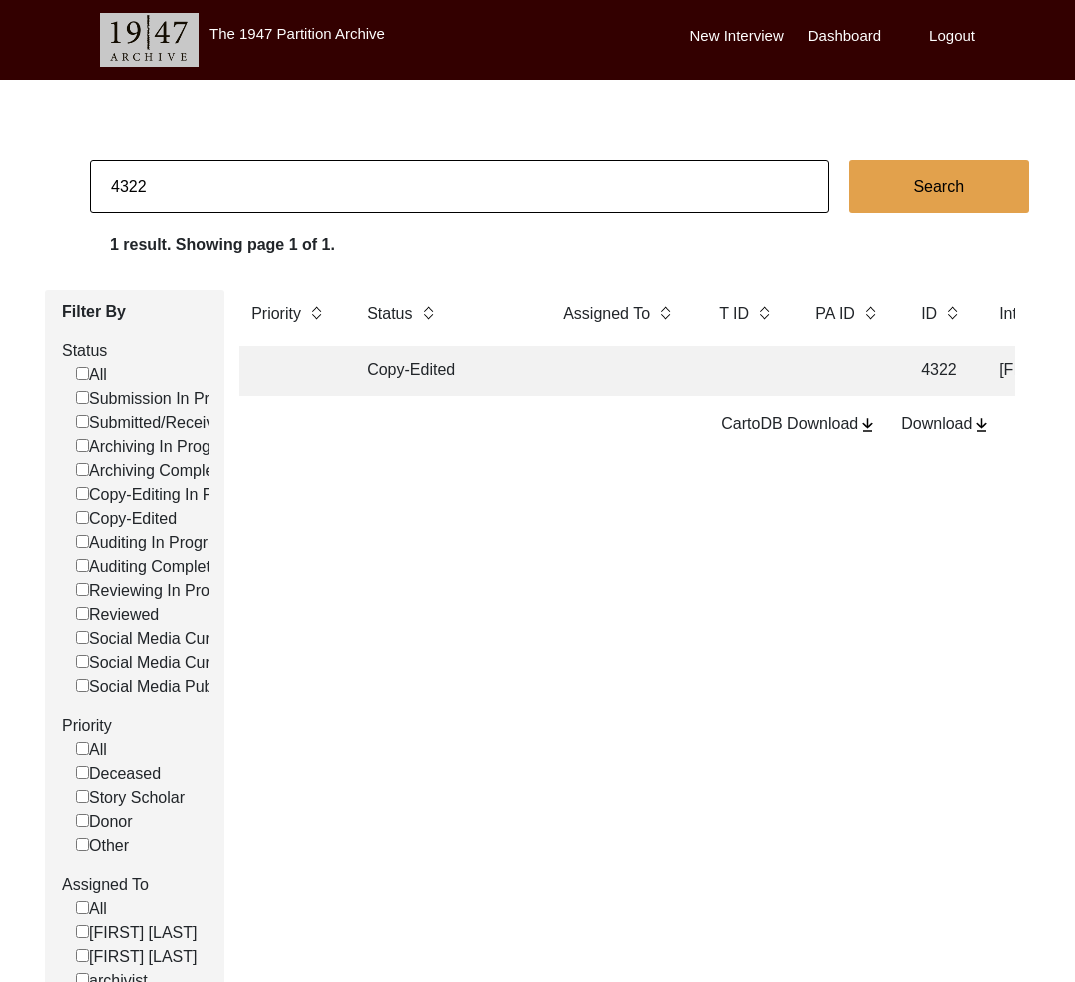 click on "Copy-Edited" at bounding box center [445, 371] 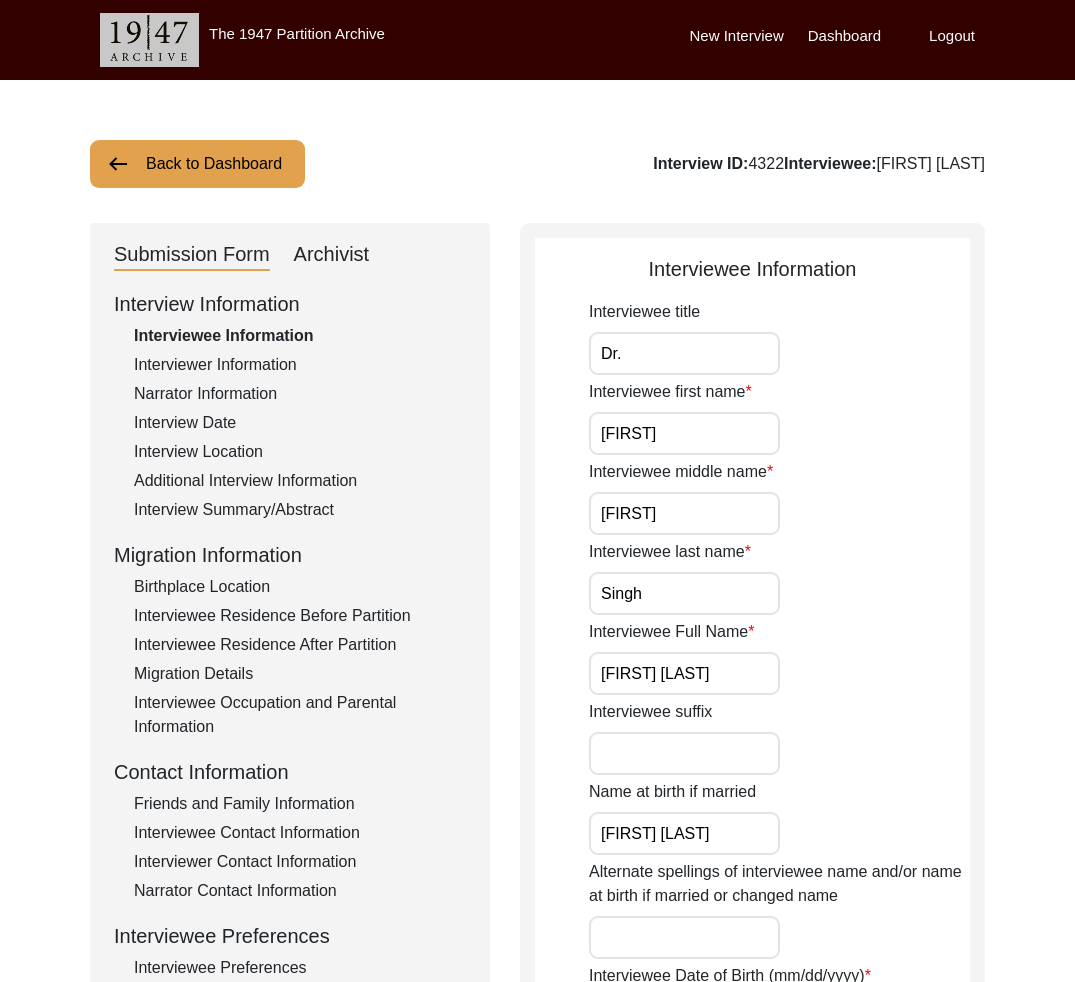 click on "Archivist" at bounding box center (332, 255) 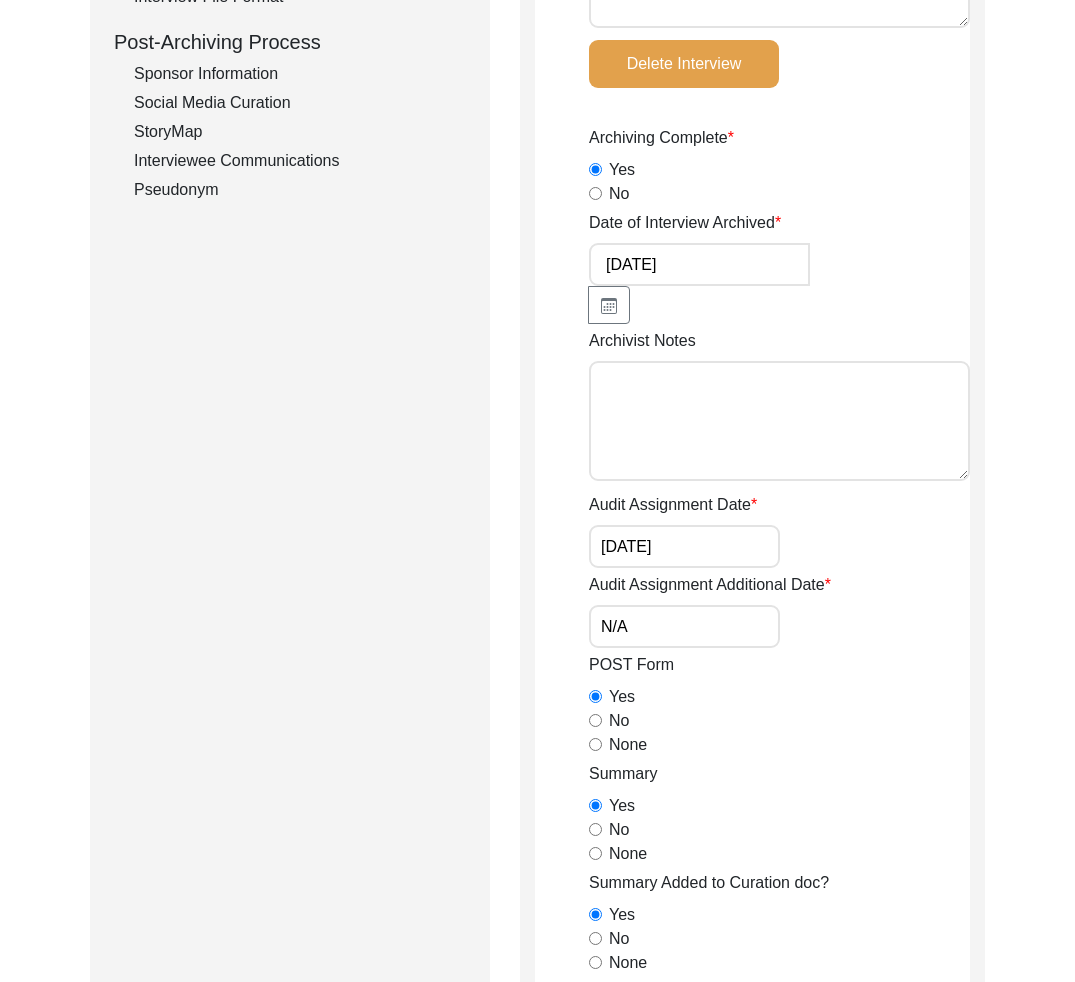 scroll, scrollTop: 137, scrollLeft: 0, axis: vertical 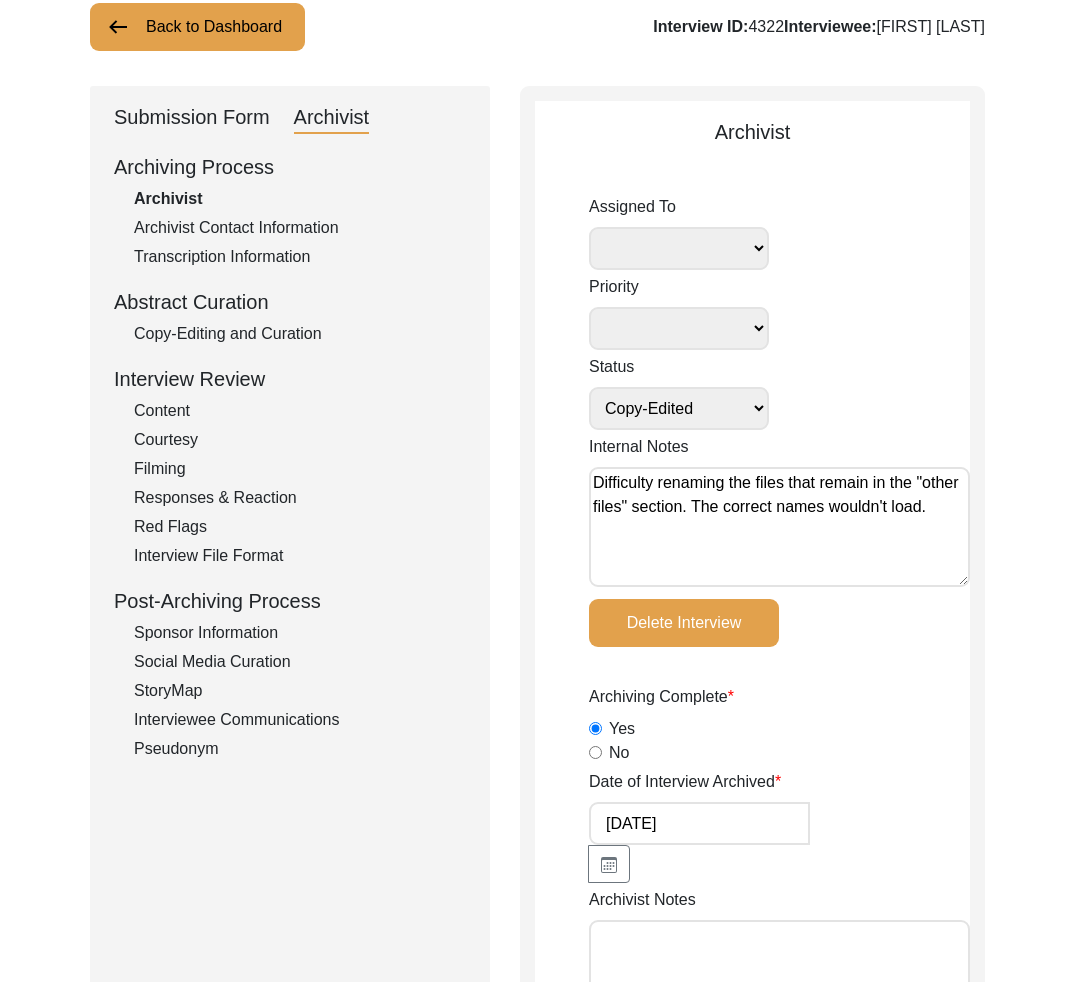 click on "Back to Dashboard" at bounding box center [197, 27] 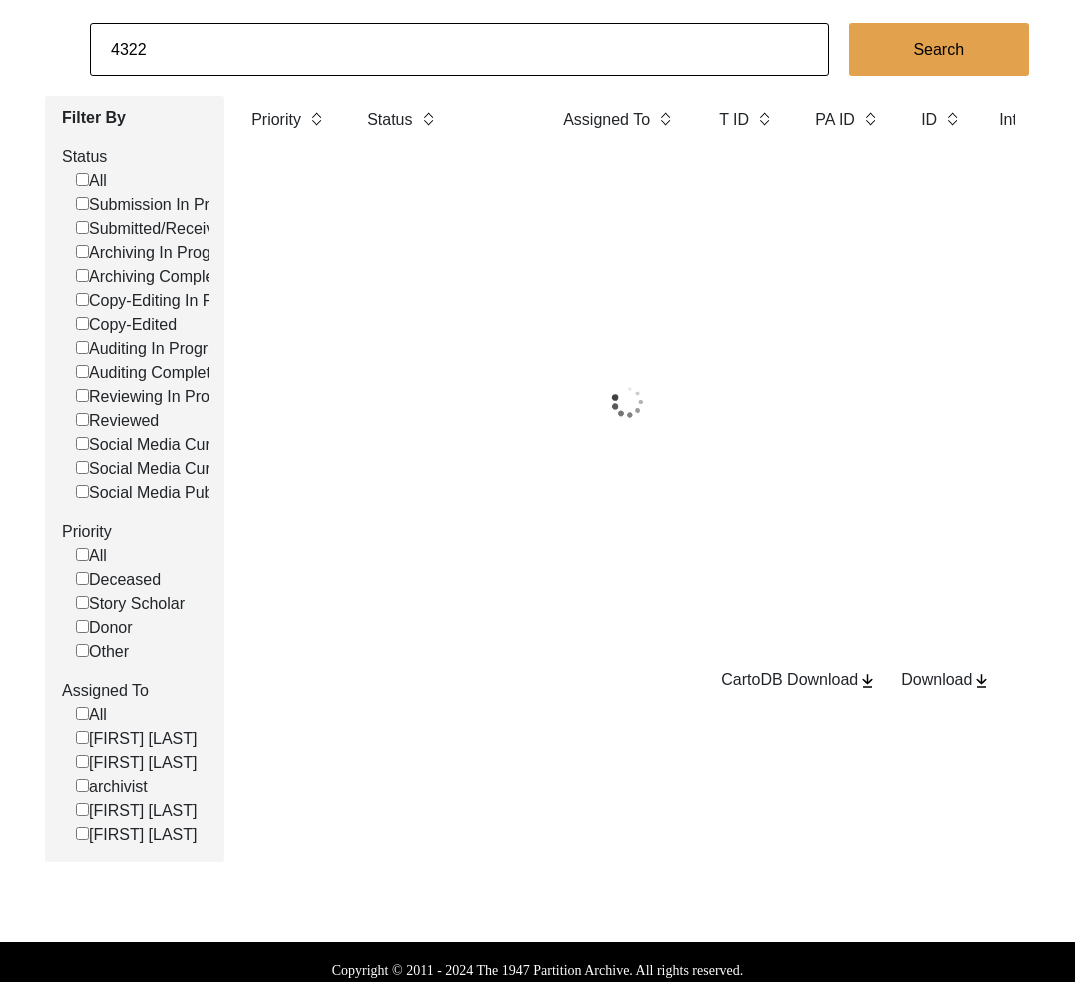 click on "4322" at bounding box center [459, 49] 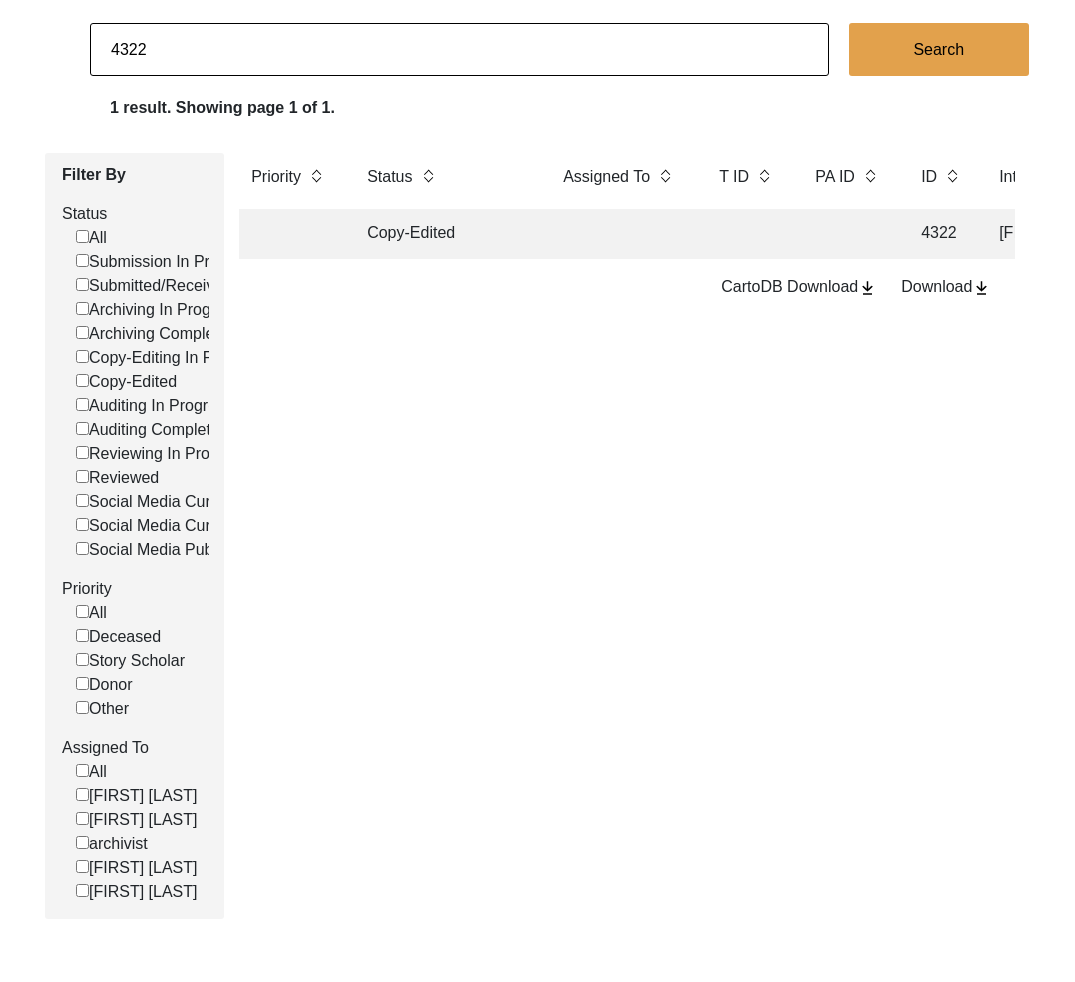 click on "4322" at bounding box center [459, 49] 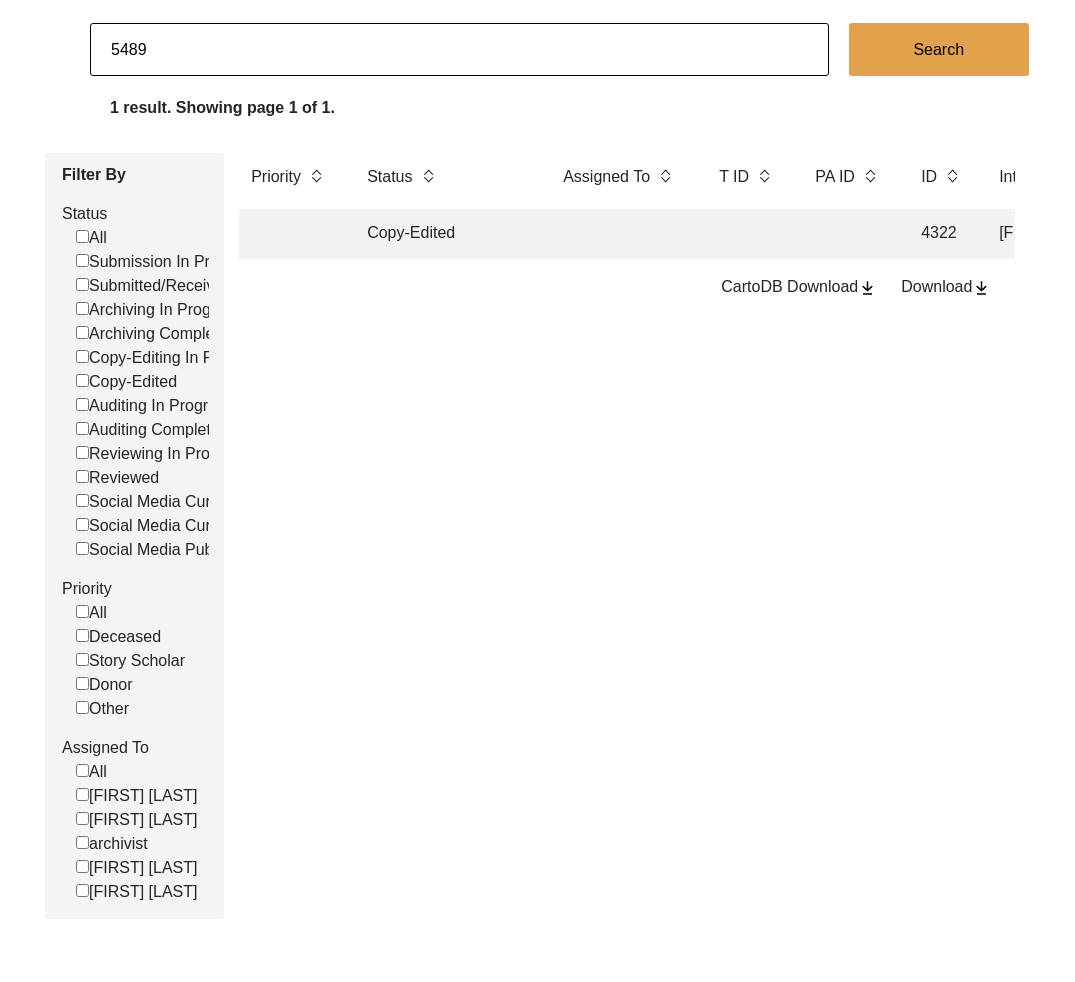 type on "5489" 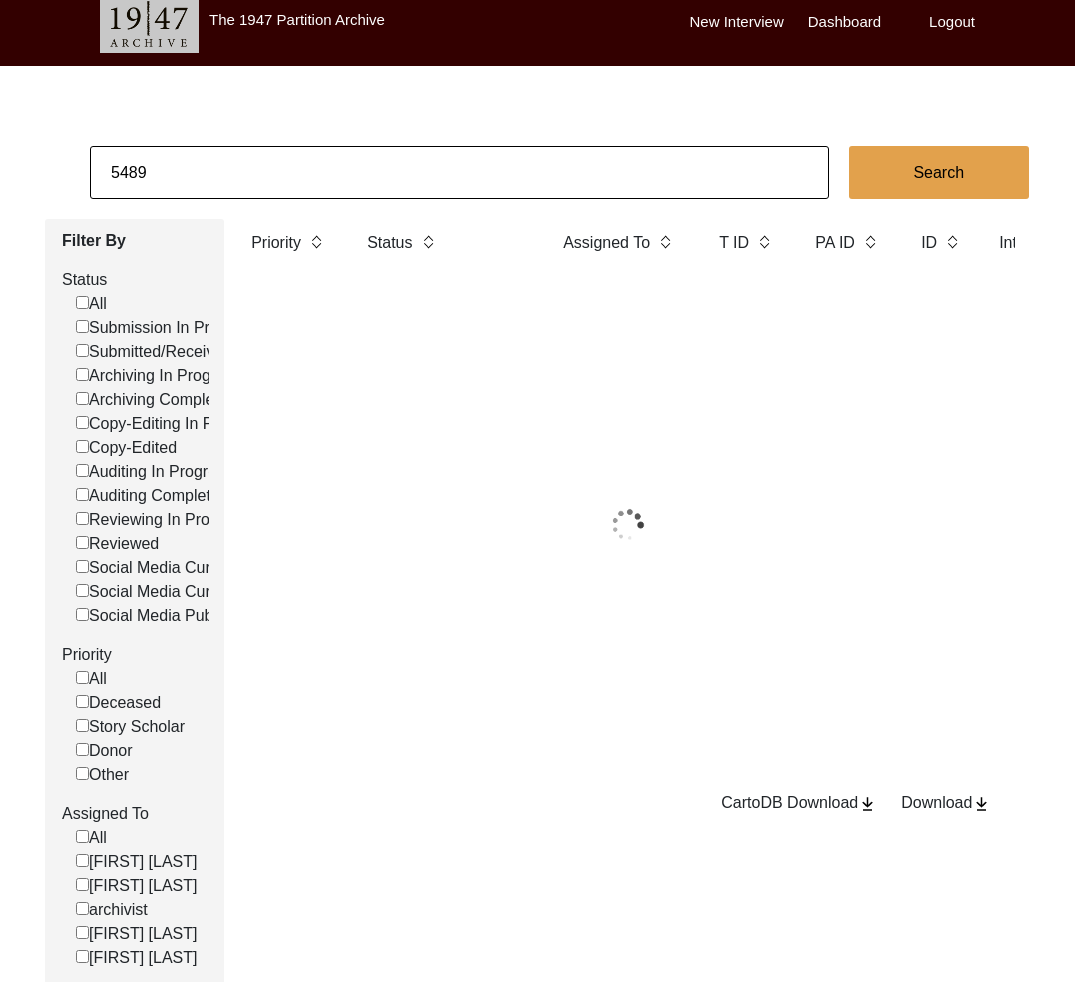 scroll, scrollTop: 137, scrollLeft: 0, axis: vertical 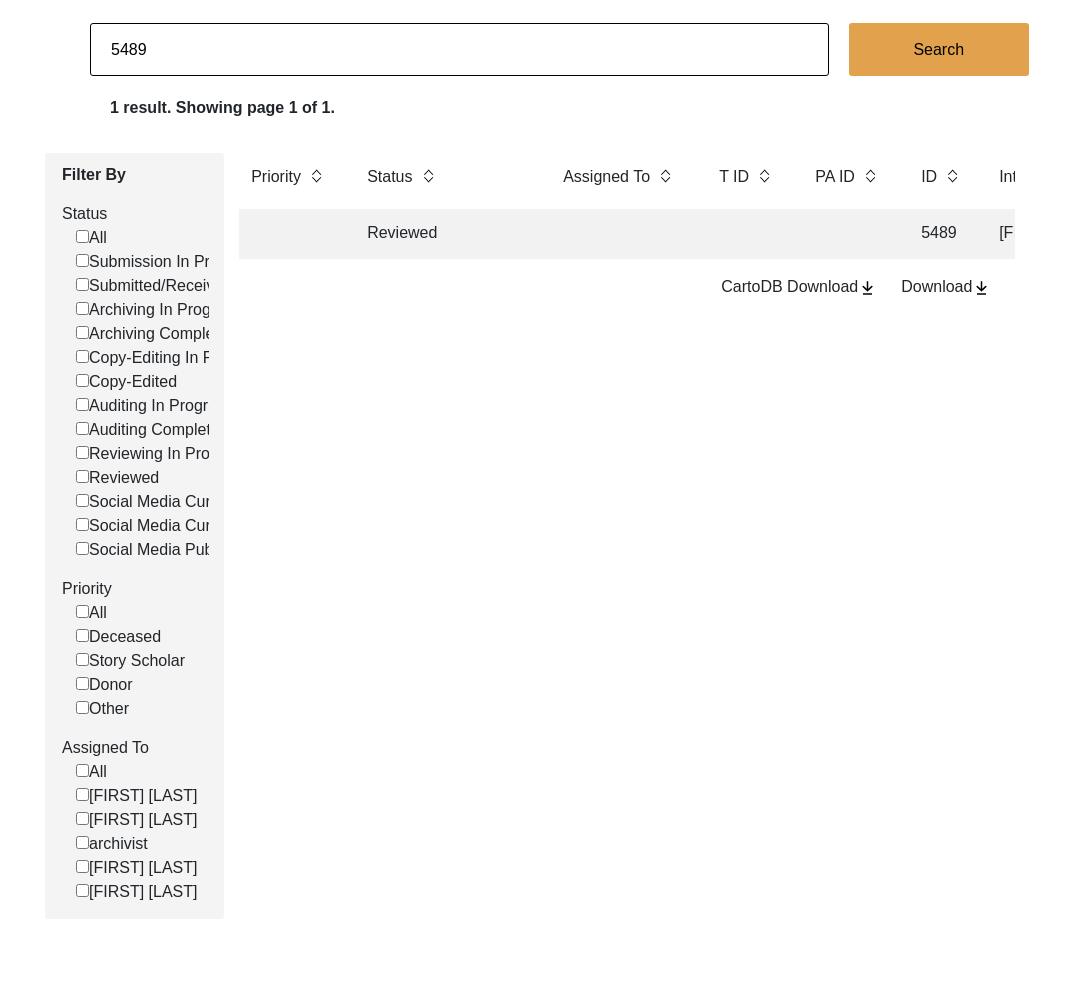 click on "Reviewed" at bounding box center (445, 234) 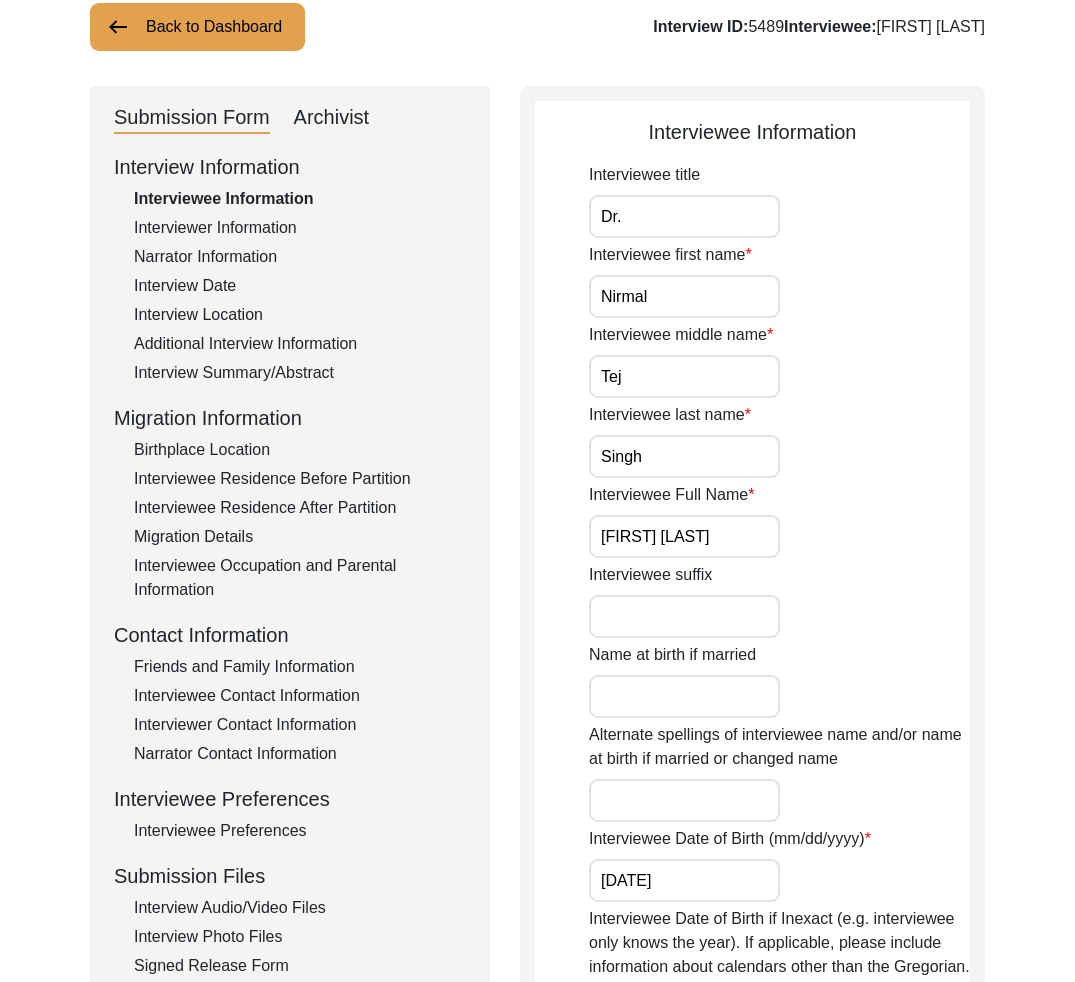 drag, startPoint x: 338, startPoint y: 120, endPoint x: 495, endPoint y: 362, distance: 288.46664 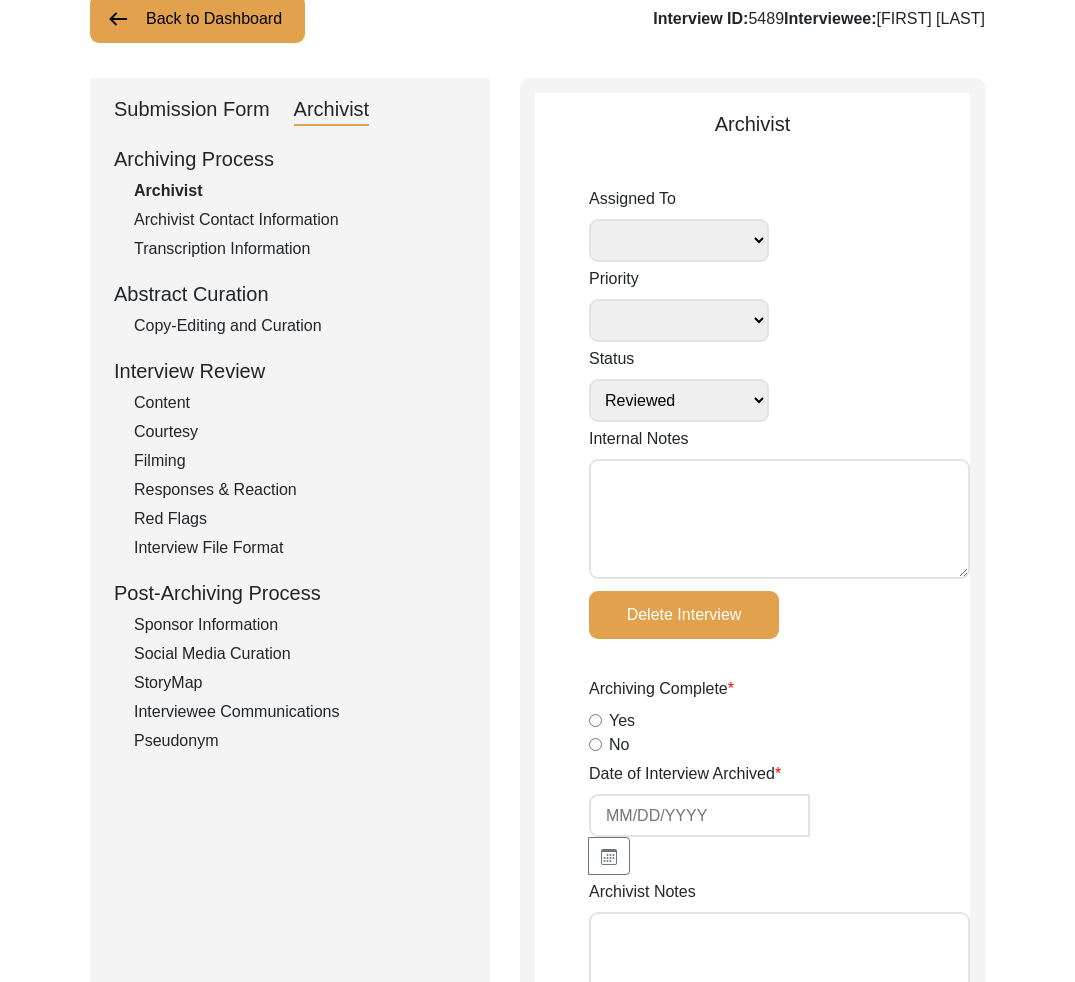 scroll, scrollTop: 0, scrollLeft: 0, axis: both 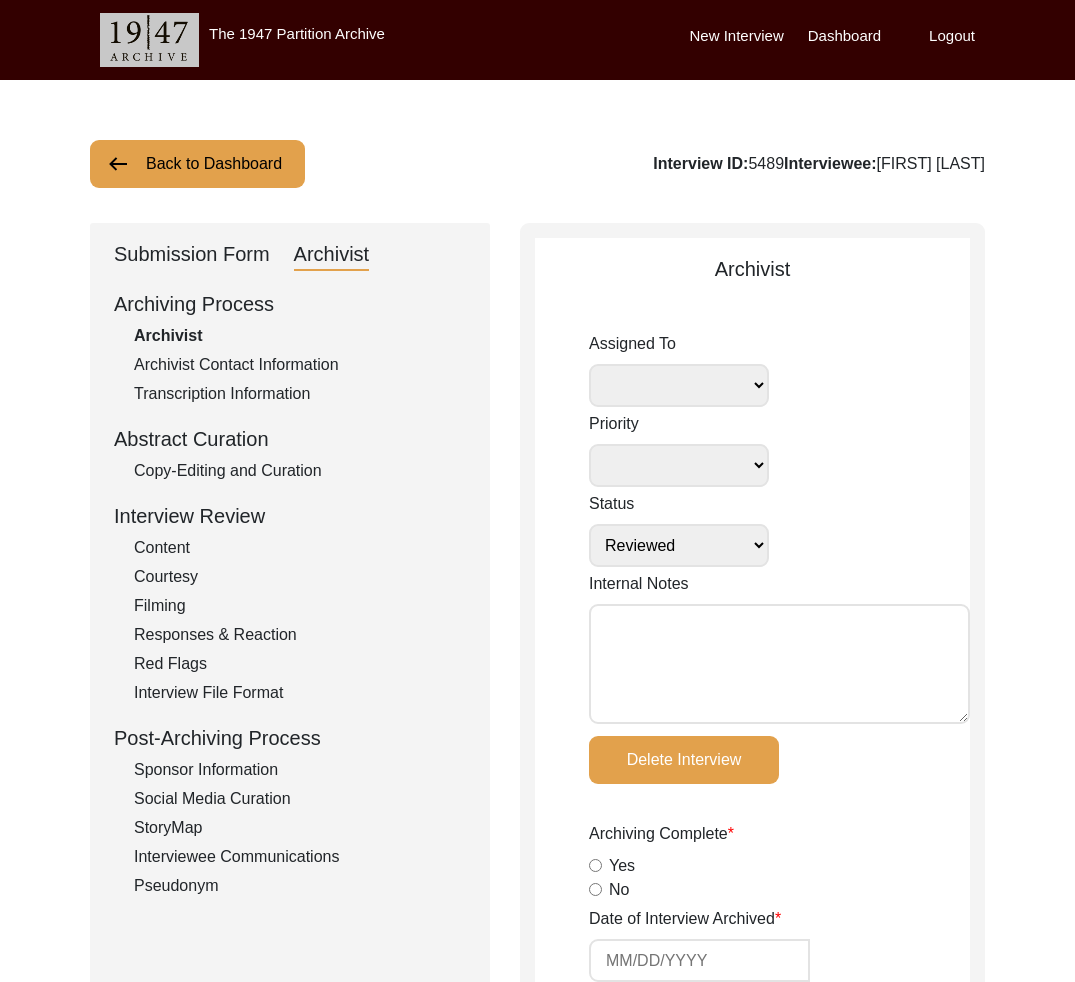 click on "Back to Dashboard" at bounding box center (197, 164) 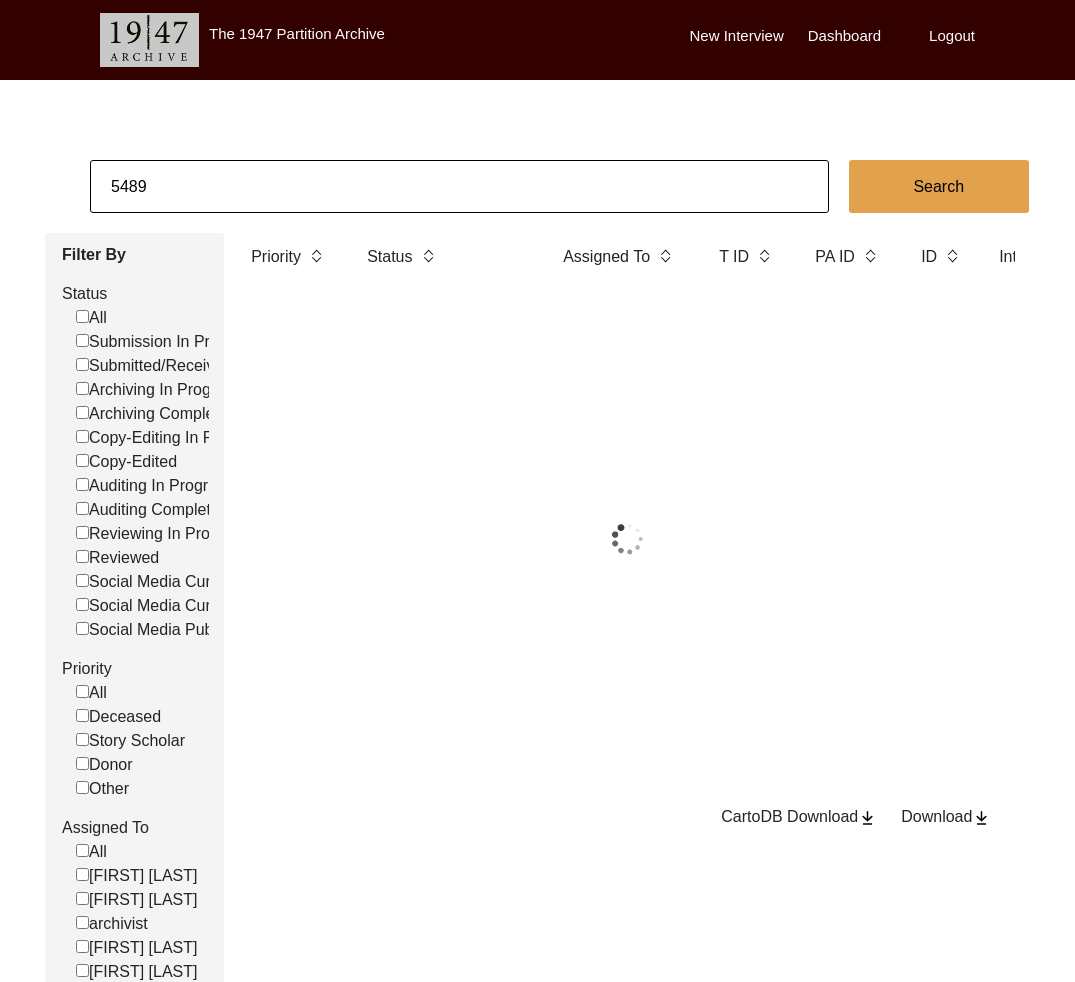 click on "5489" at bounding box center [459, 186] 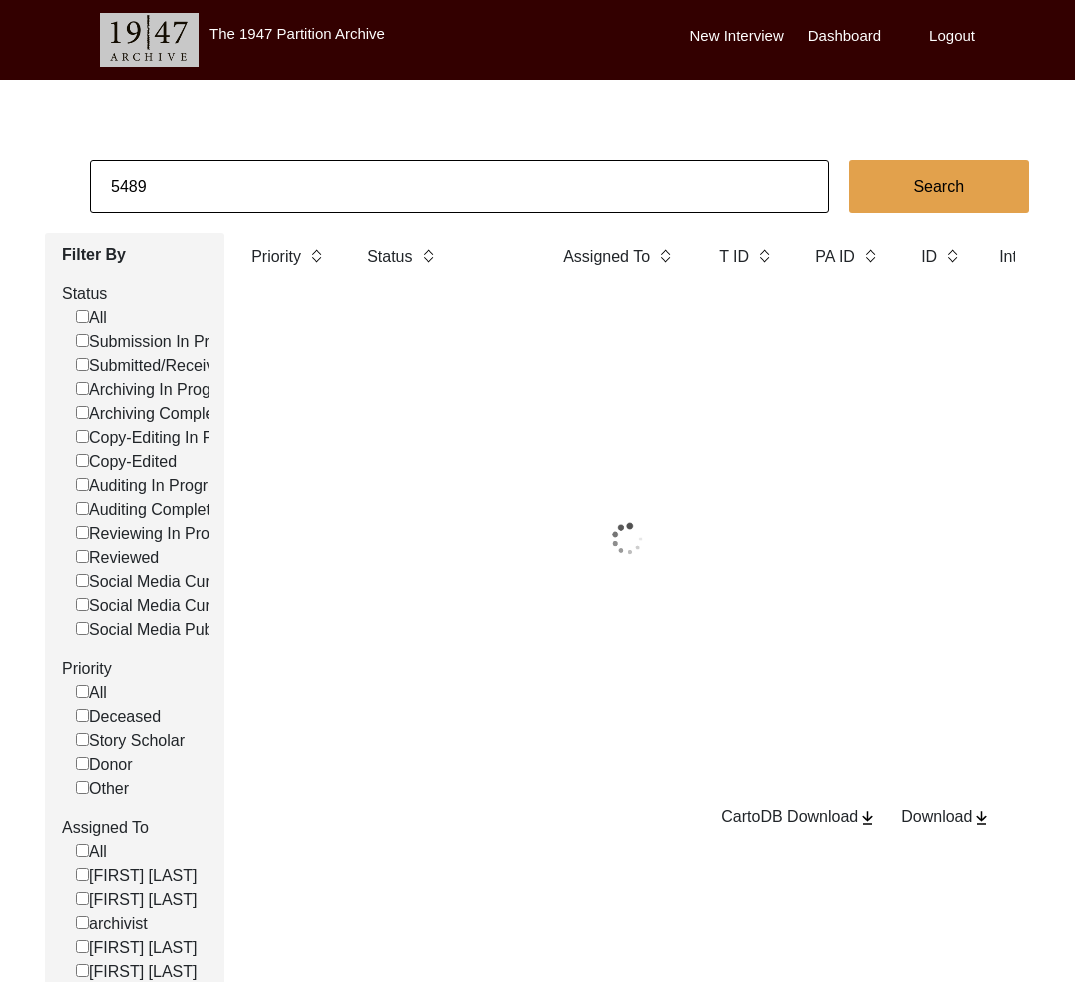 click on "5489" at bounding box center [459, 186] 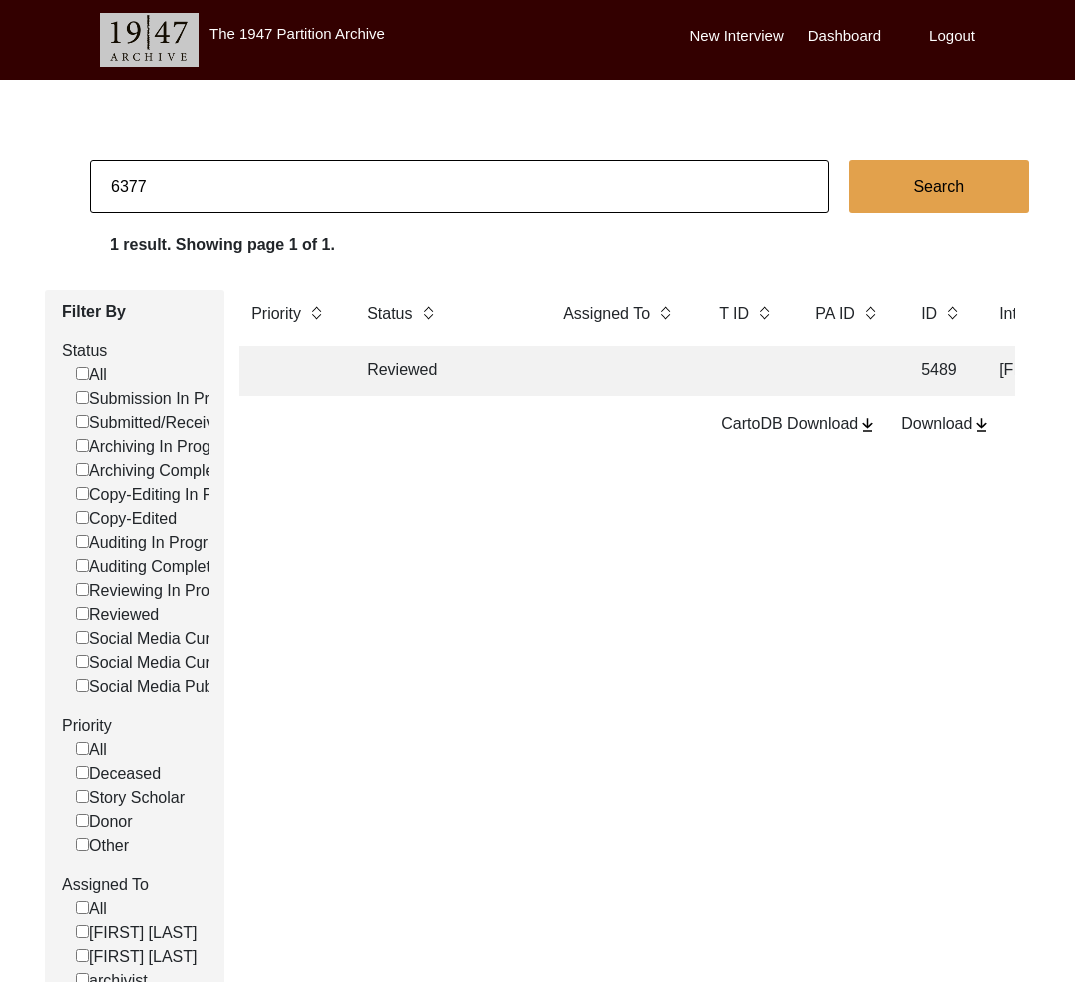 type on "6377" 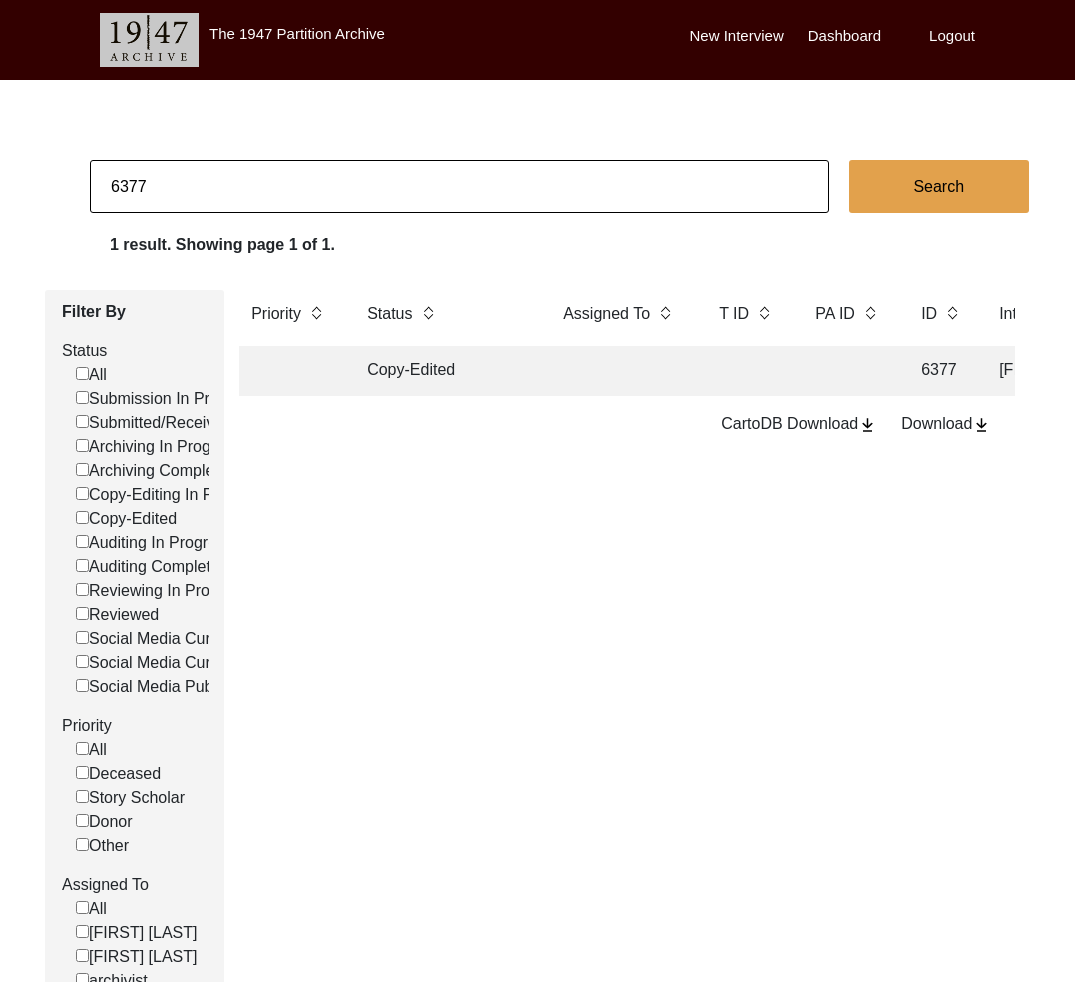 click on "Copy-Edited" at bounding box center (445, 371) 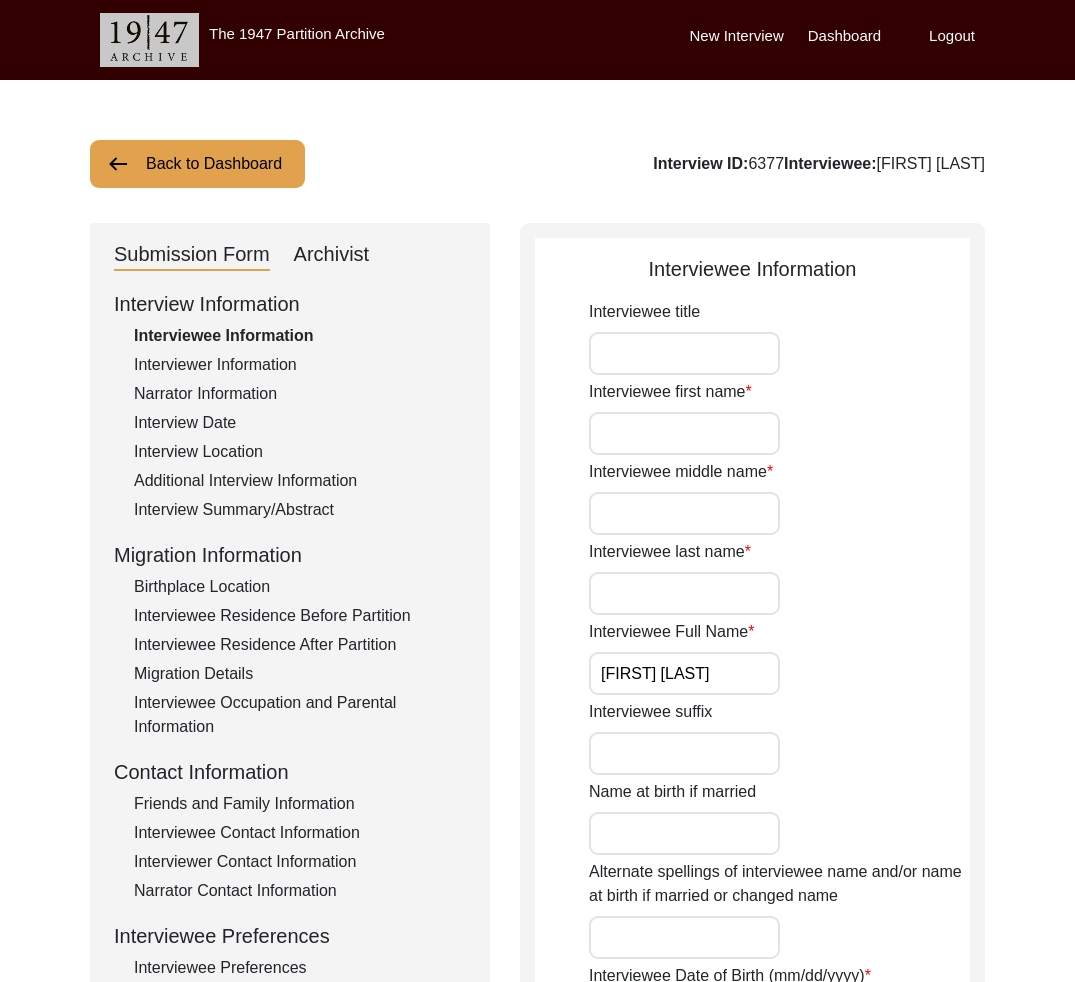click on "Archivist" at bounding box center [332, 255] 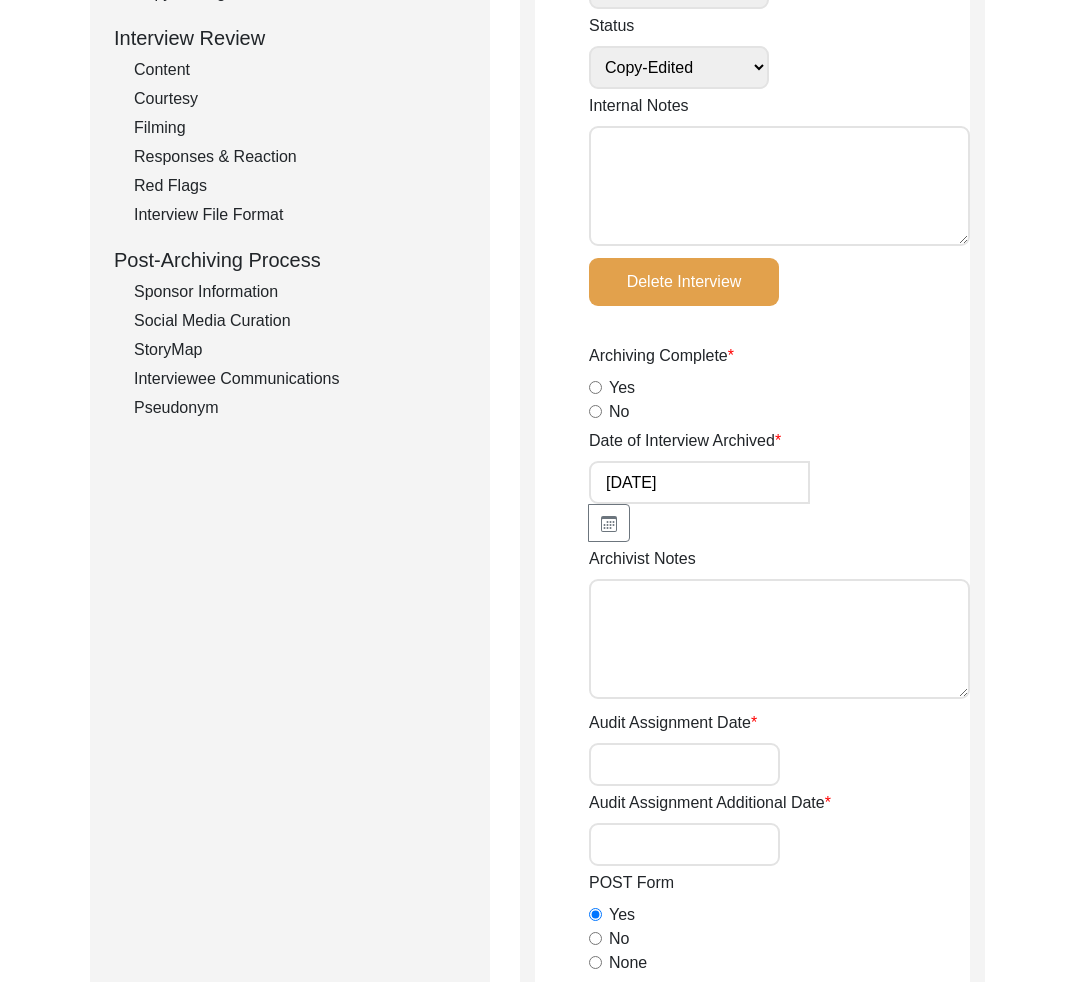 scroll, scrollTop: 0, scrollLeft: 0, axis: both 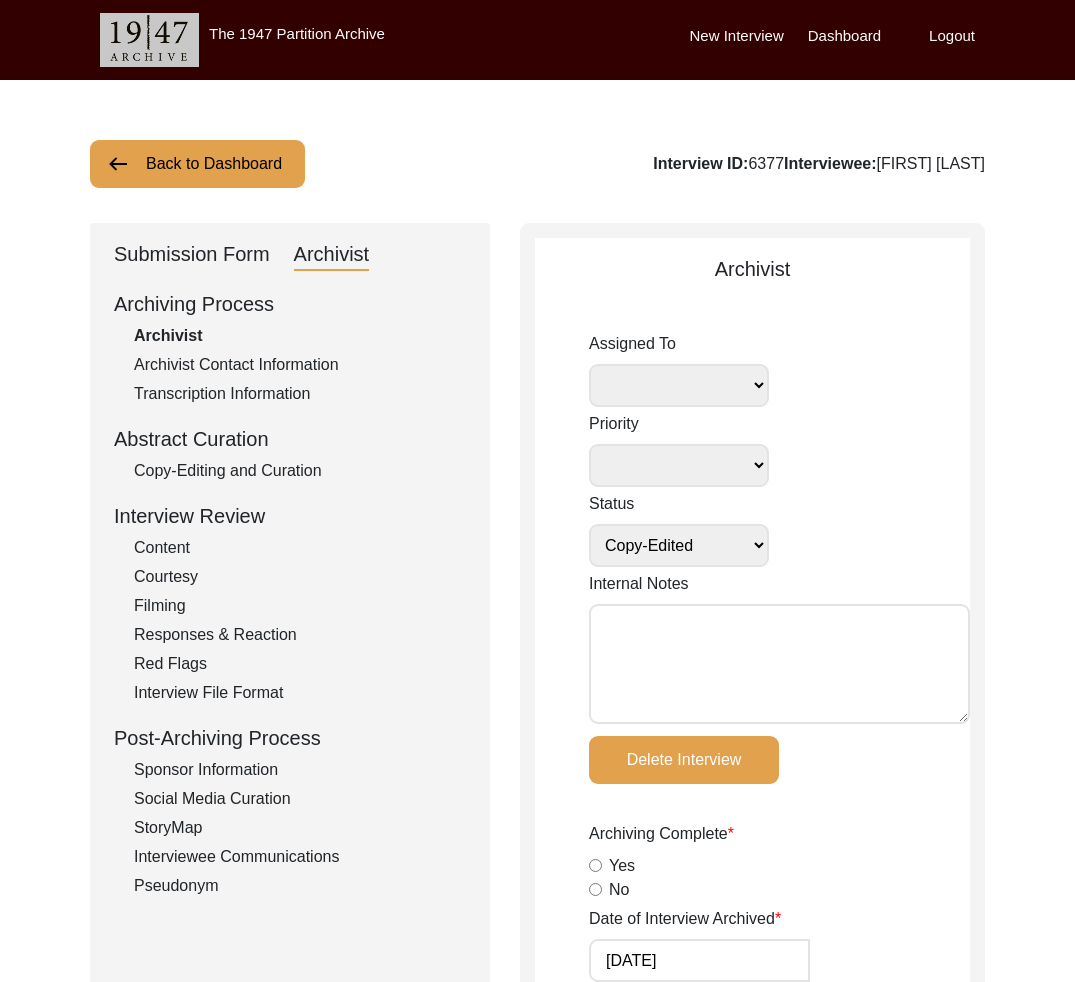 click on "Back to Dashboard" at bounding box center (197, 164) 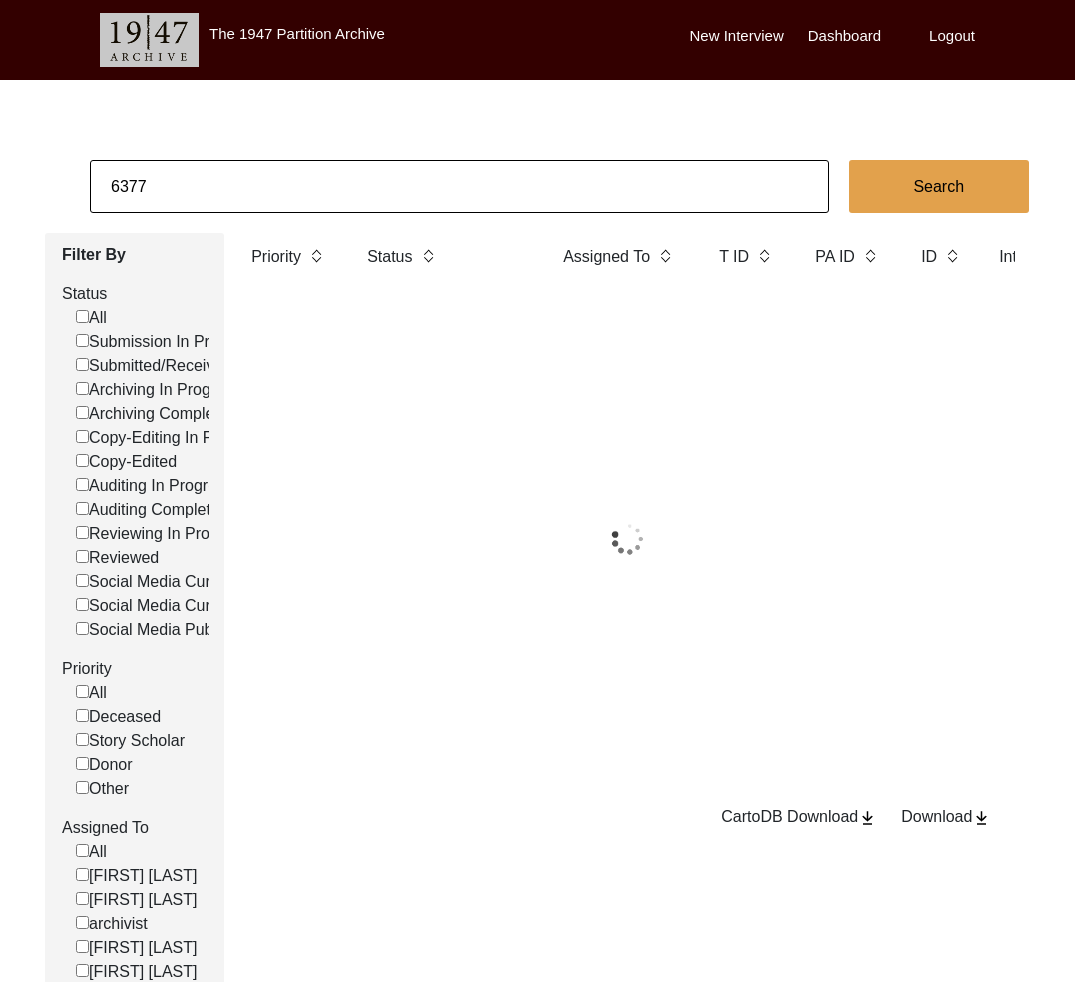 click on "6377" at bounding box center (459, 186) 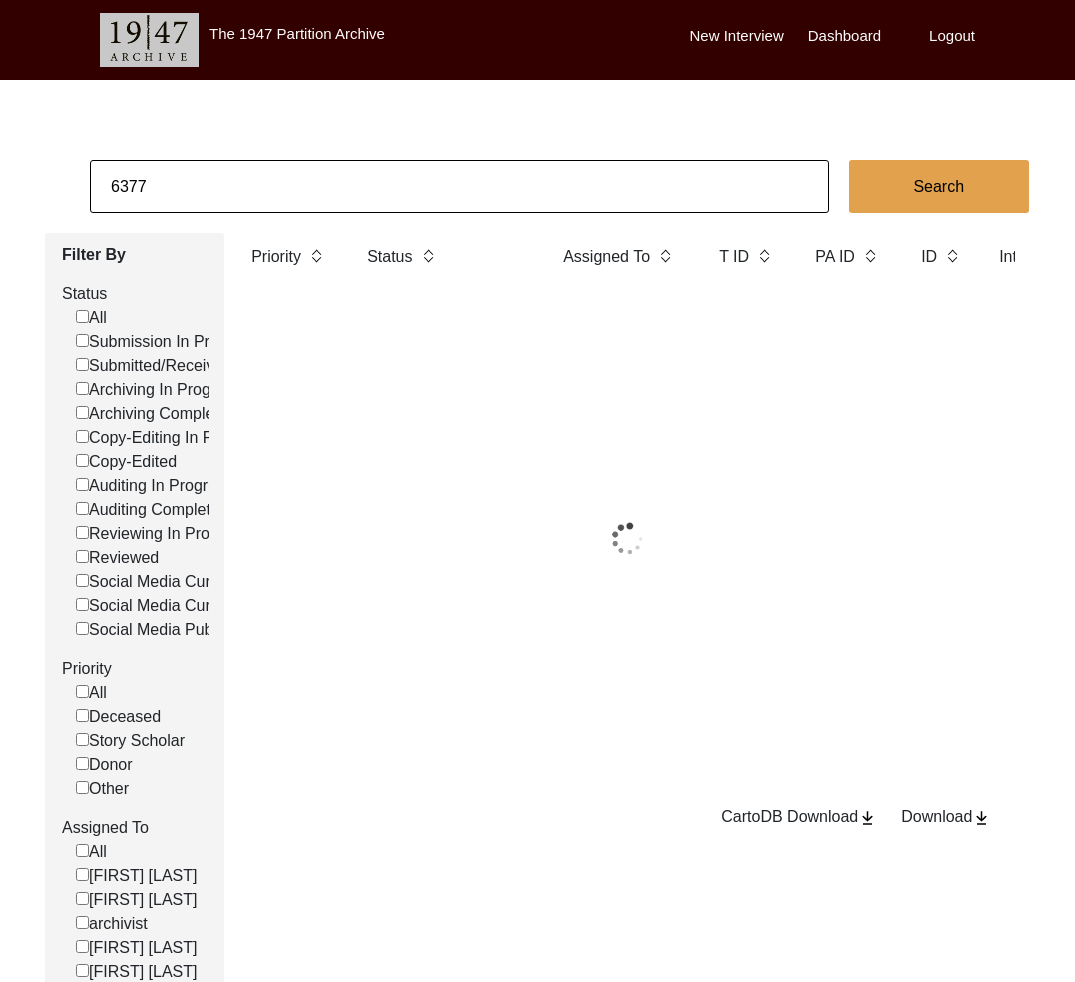 click on "6377" at bounding box center [459, 186] 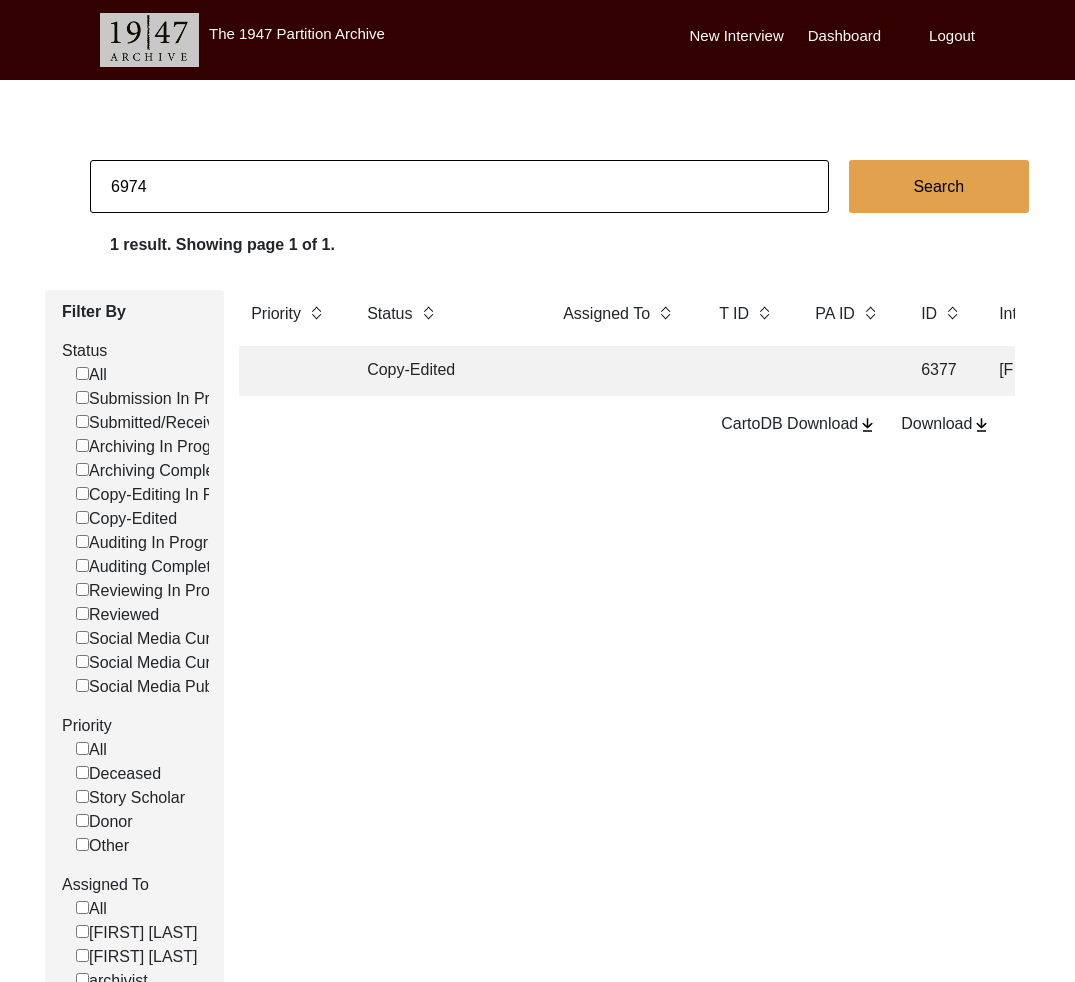 type on "6974" 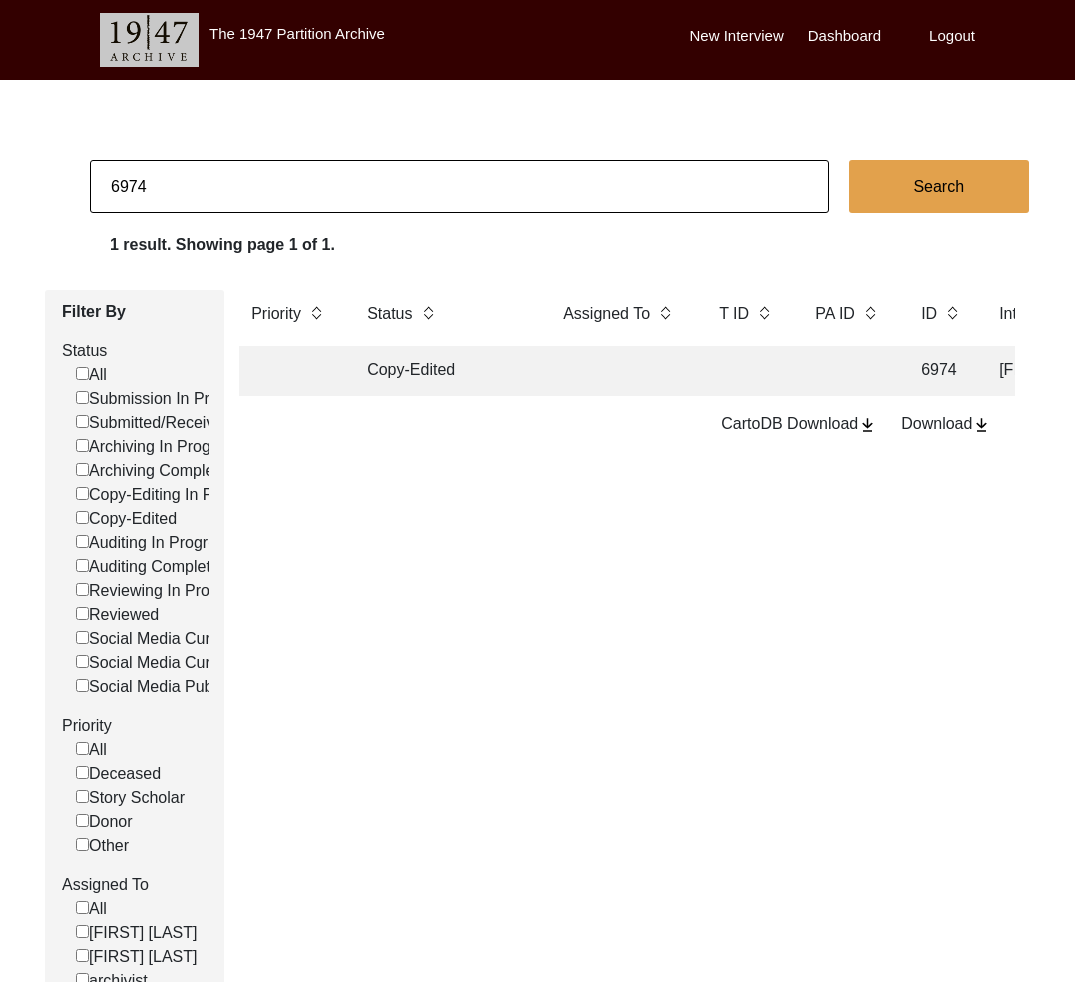 click on "Copy-Edited" at bounding box center (445, 371) 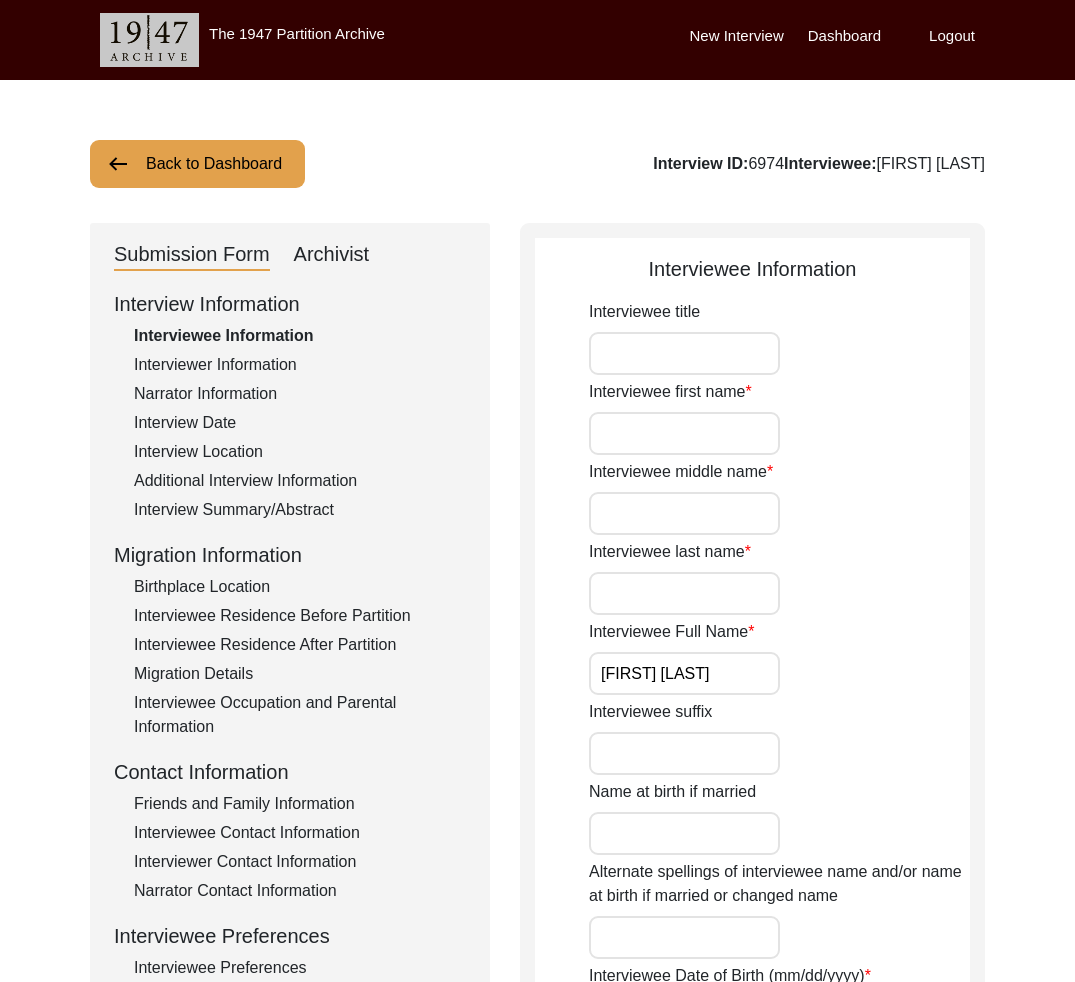 drag, startPoint x: 360, startPoint y: 246, endPoint x: 531, endPoint y: 462, distance: 275.4941 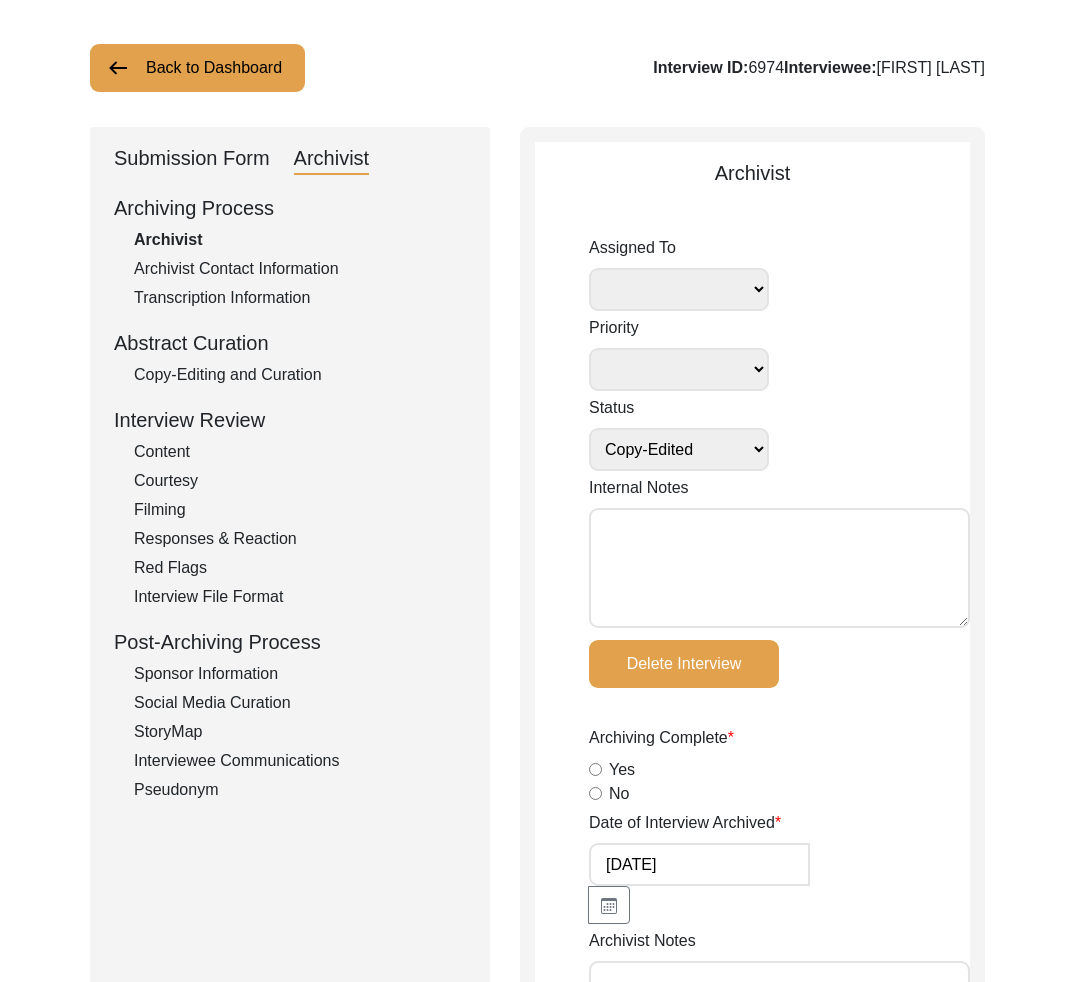 scroll, scrollTop: 0, scrollLeft: 0, axis: both 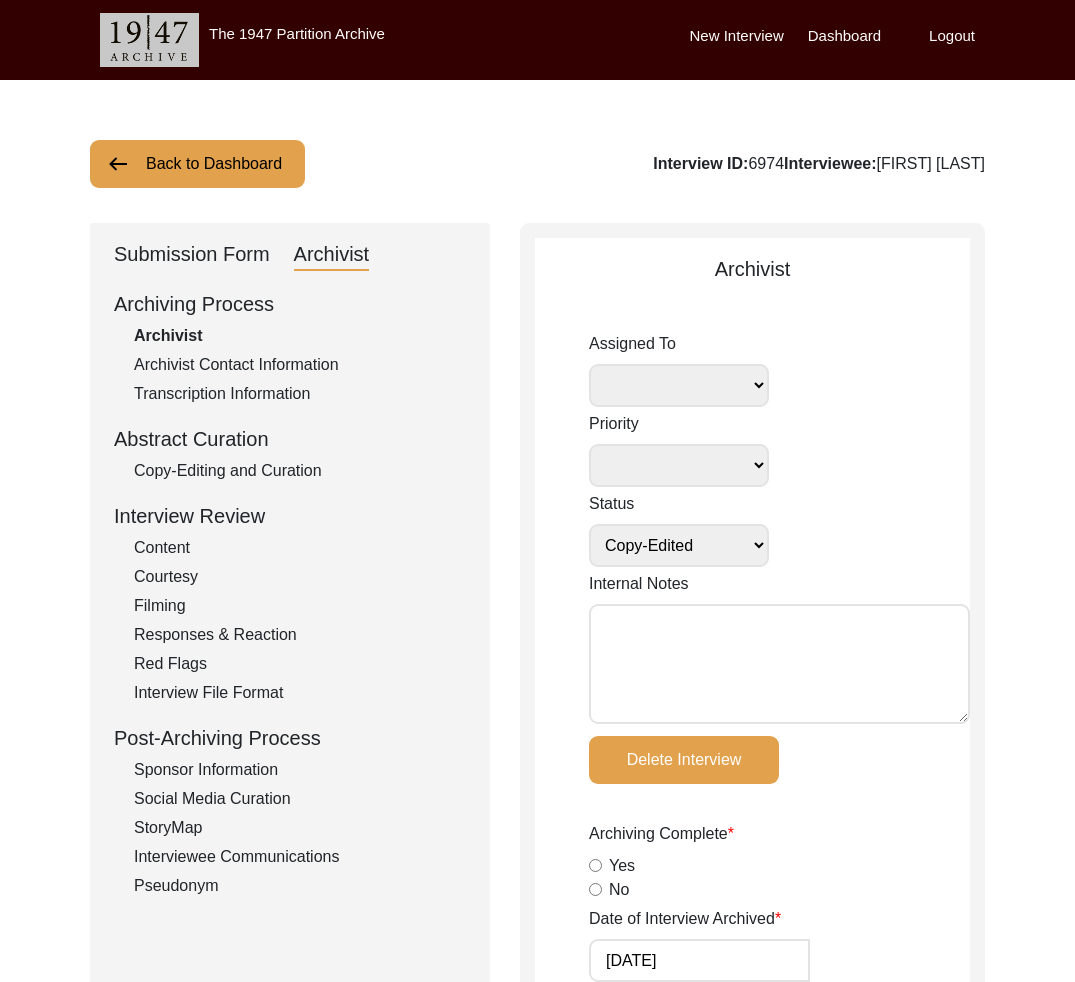 click on "Back to Dashboard" at bounding box center (197, 164) 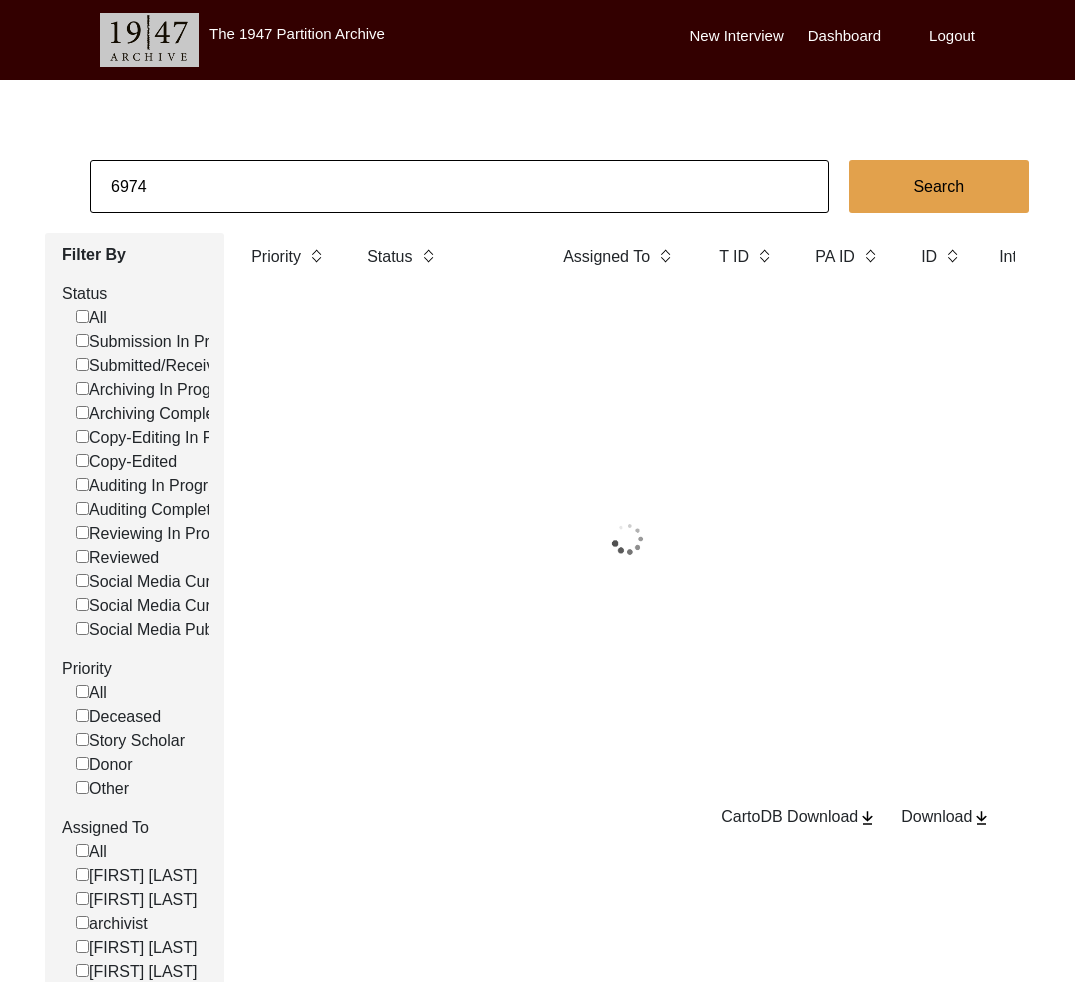 click on "6974" at bounding box center (459, 186) 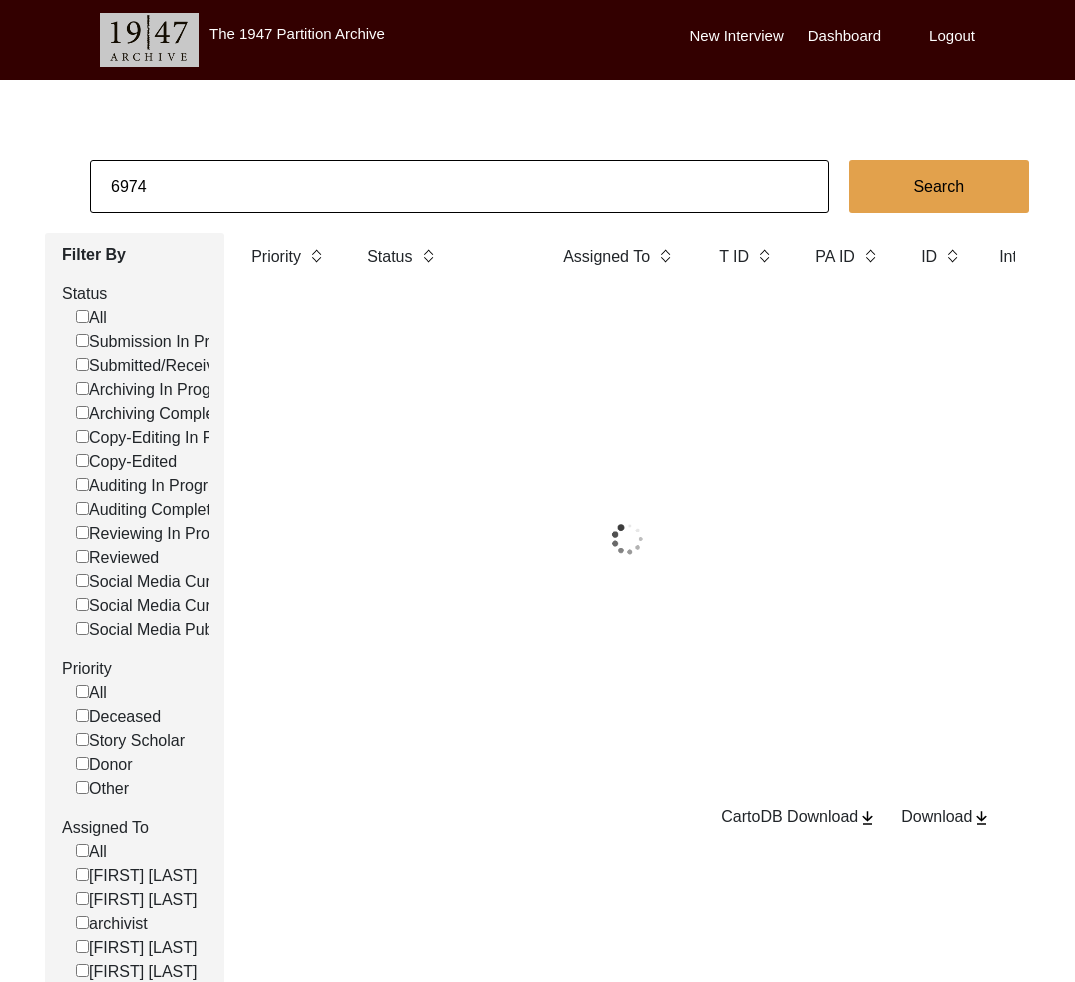 click on "6974" at bounding box center [459, 186] 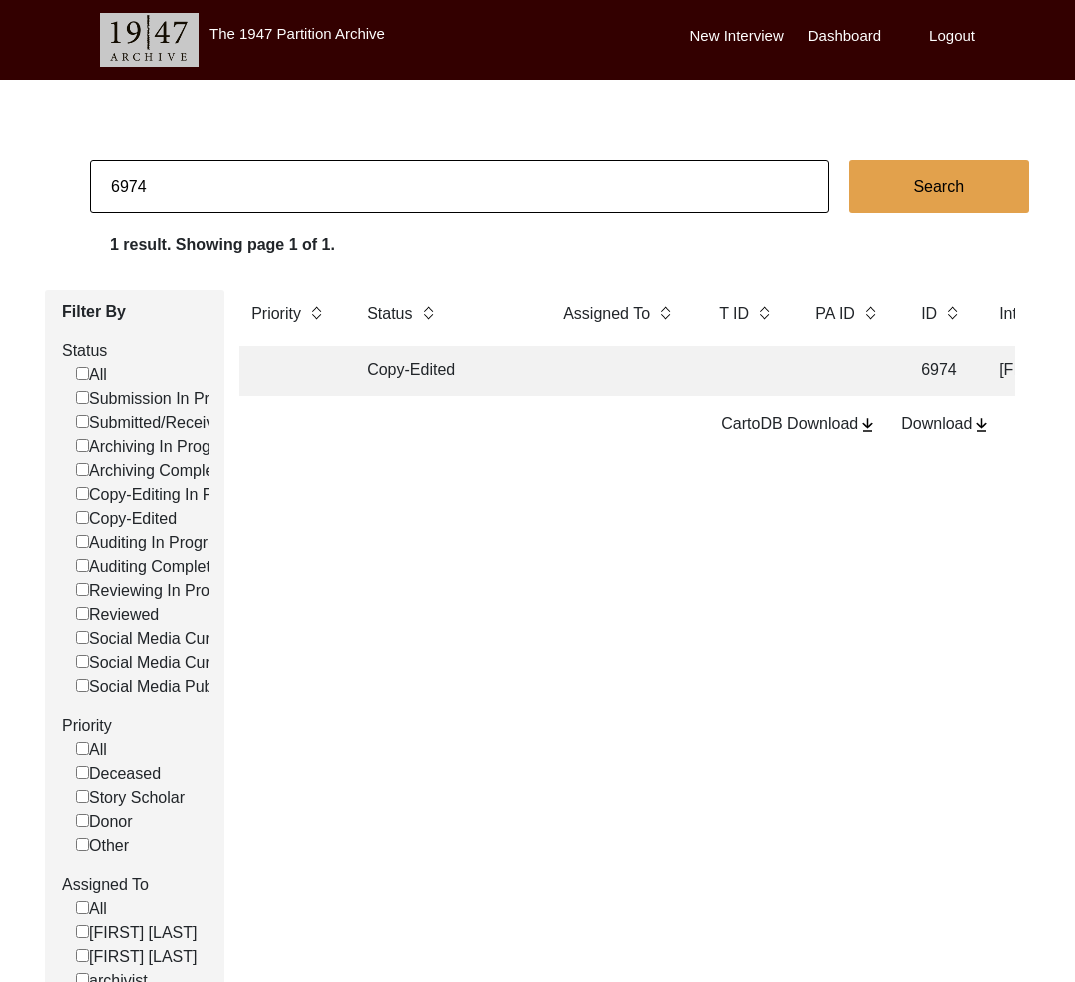 drag, startPoint x: 178, startPoint y: 180, endPoint x: 127, endPoint y: 185, distance: 51.24451 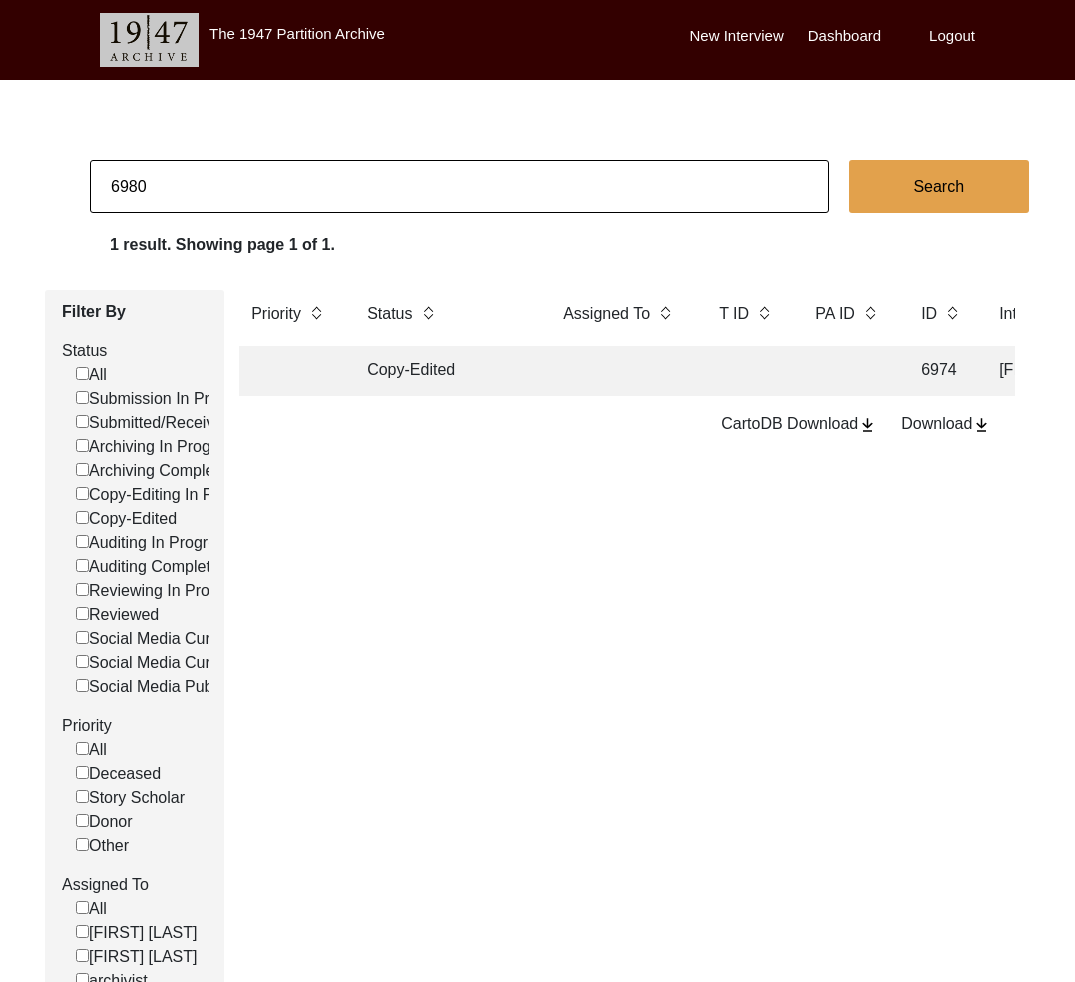 type on "6980" 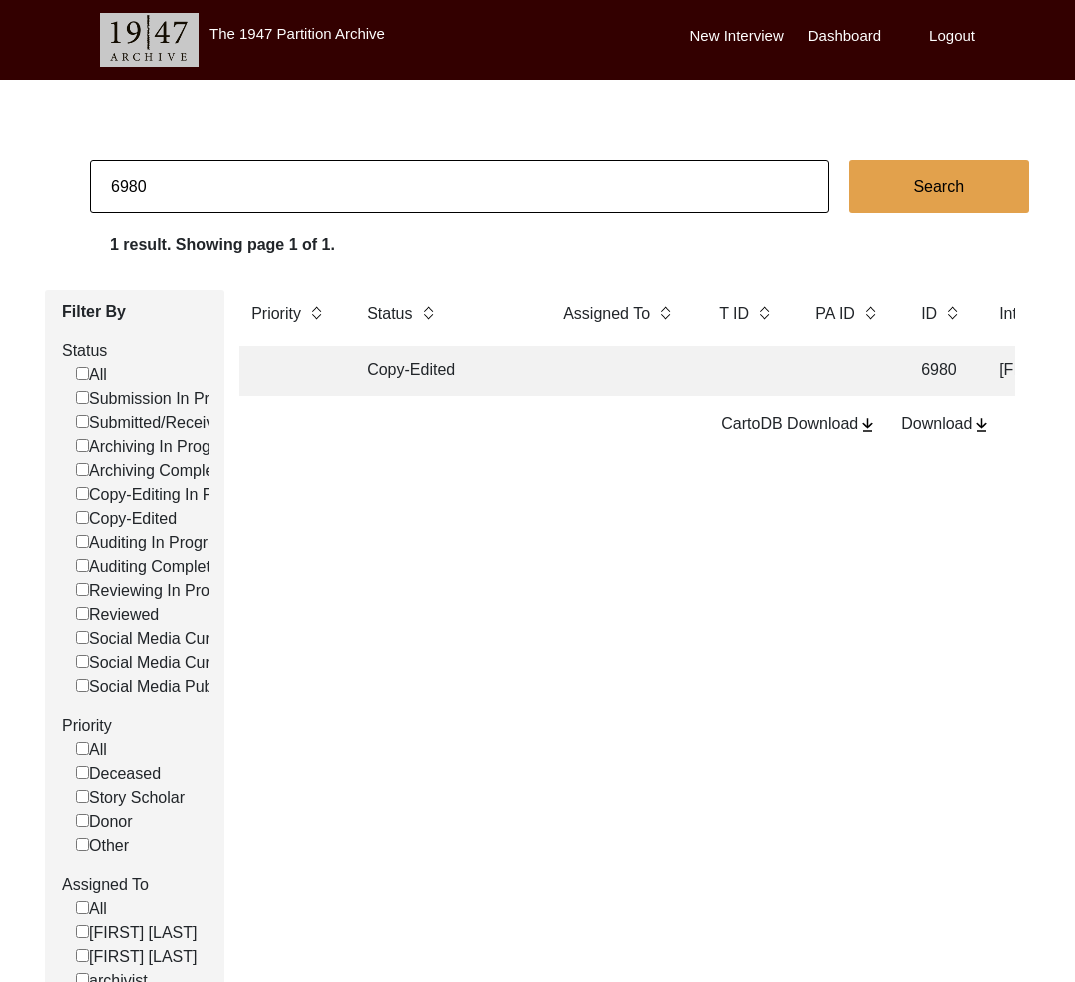 click on "Copy-Edited" at bounding box center [445, 371] 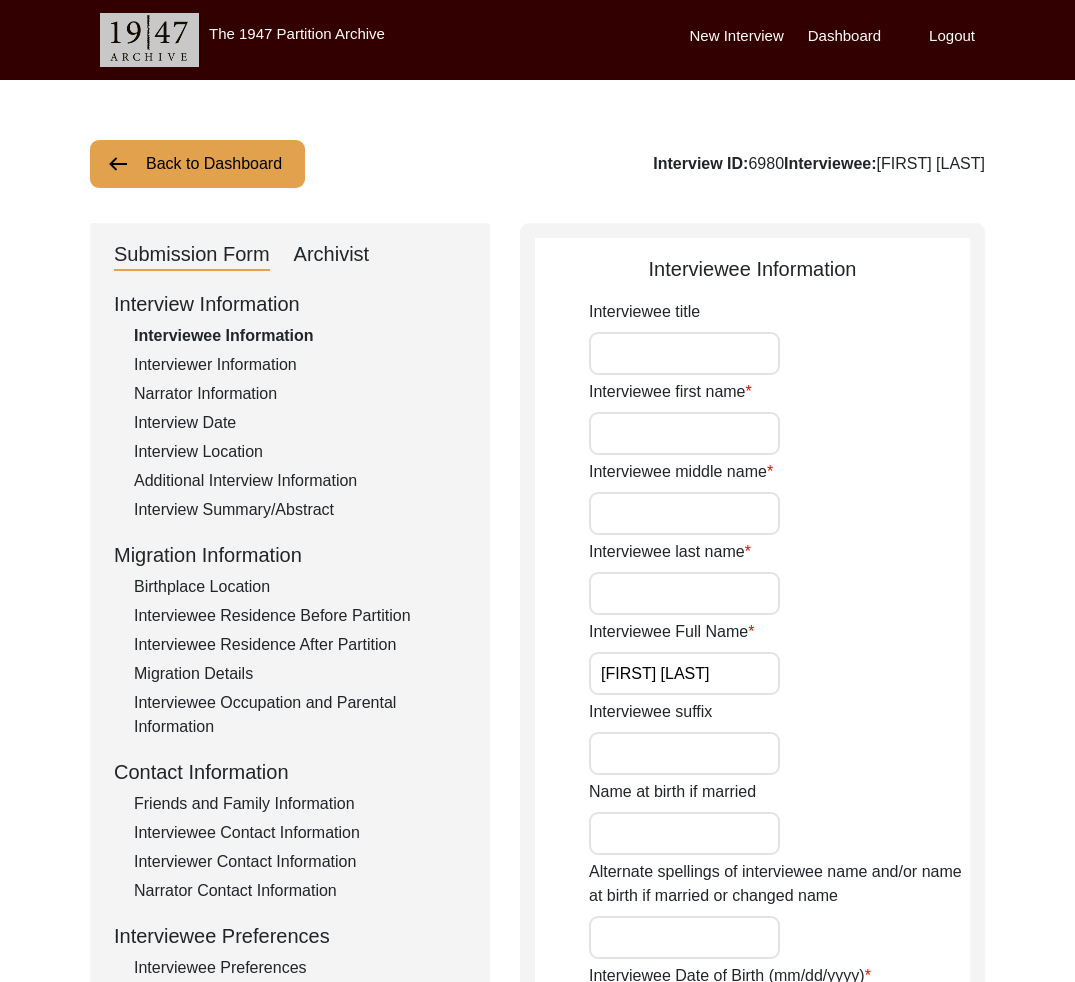 click on "Archivist" at bounding box center [332, 255] 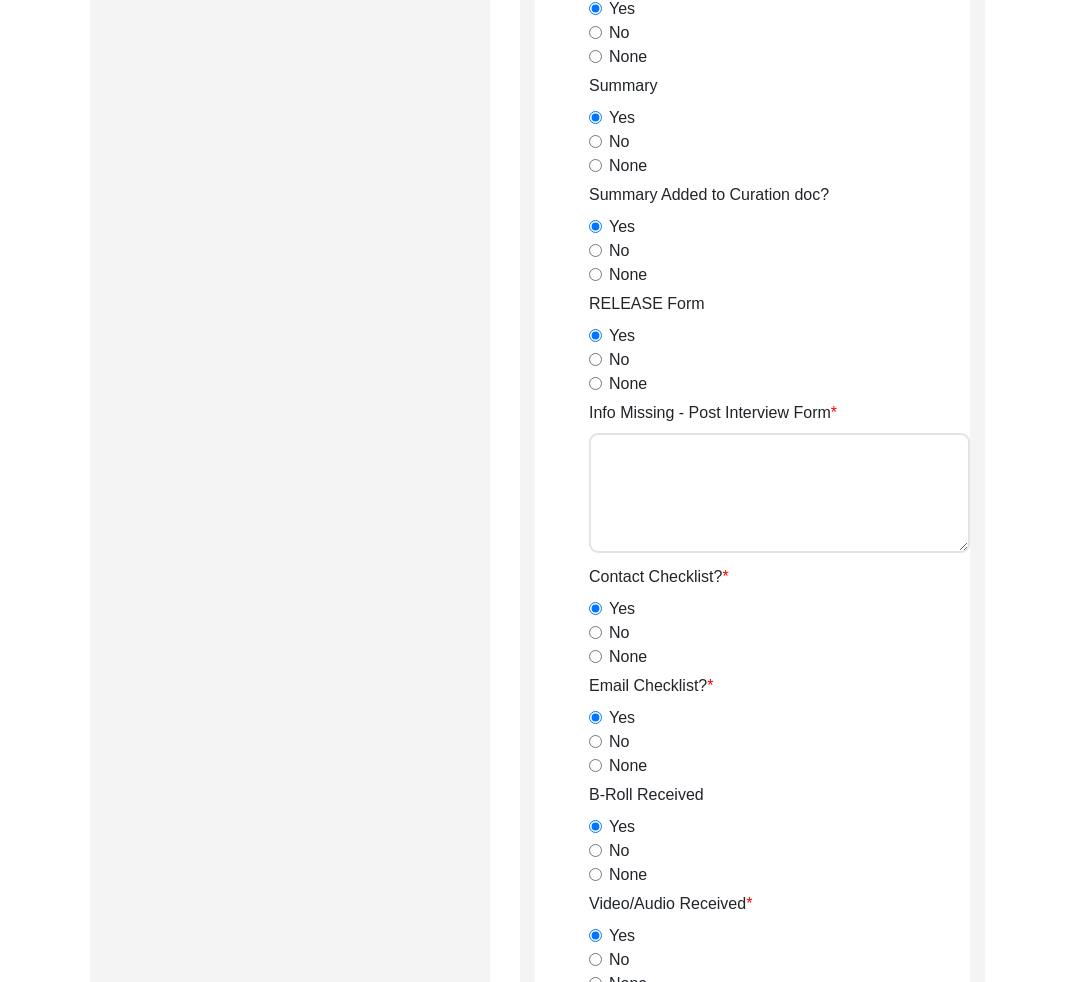scroll, scrollTop: 0, scrollLeft: 0, axis: both 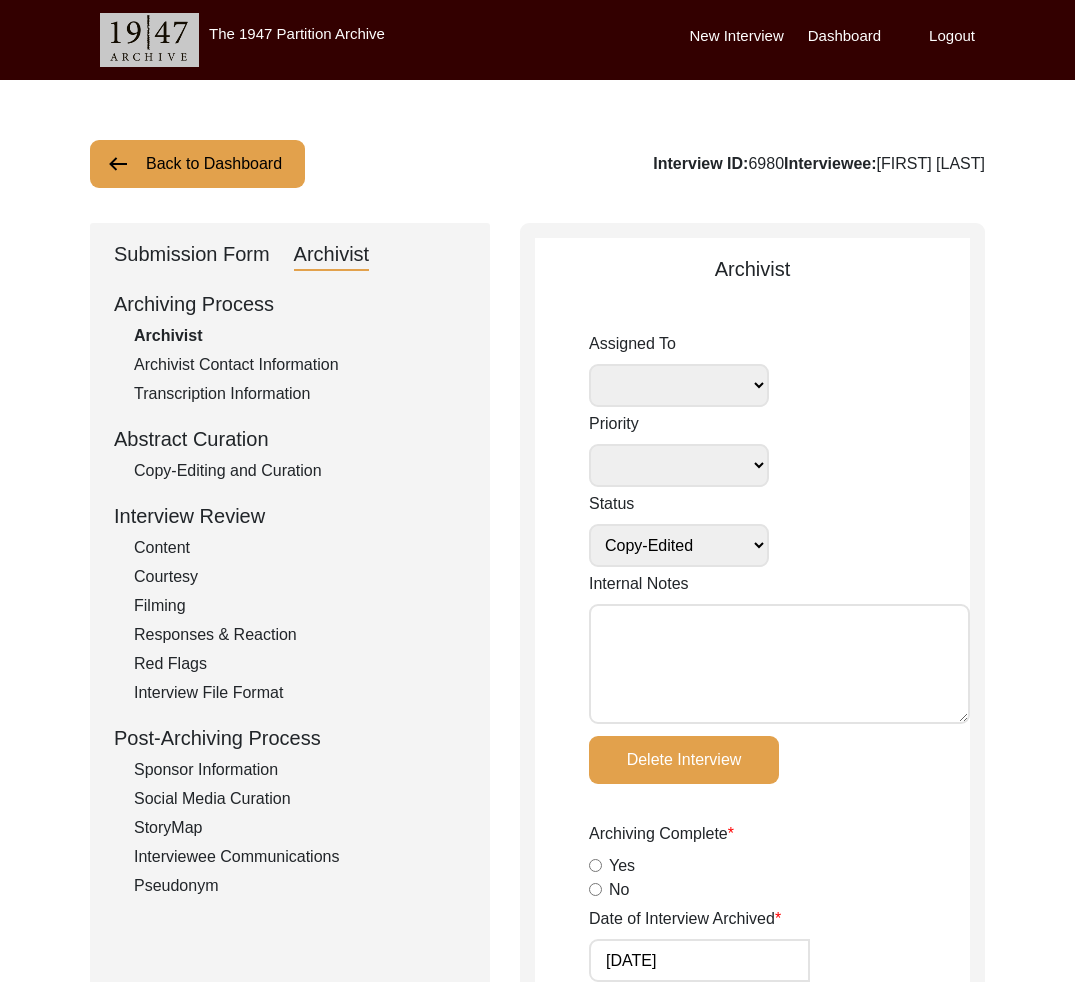 click on "Back to Dashboard" at bounding box center [197, 164] 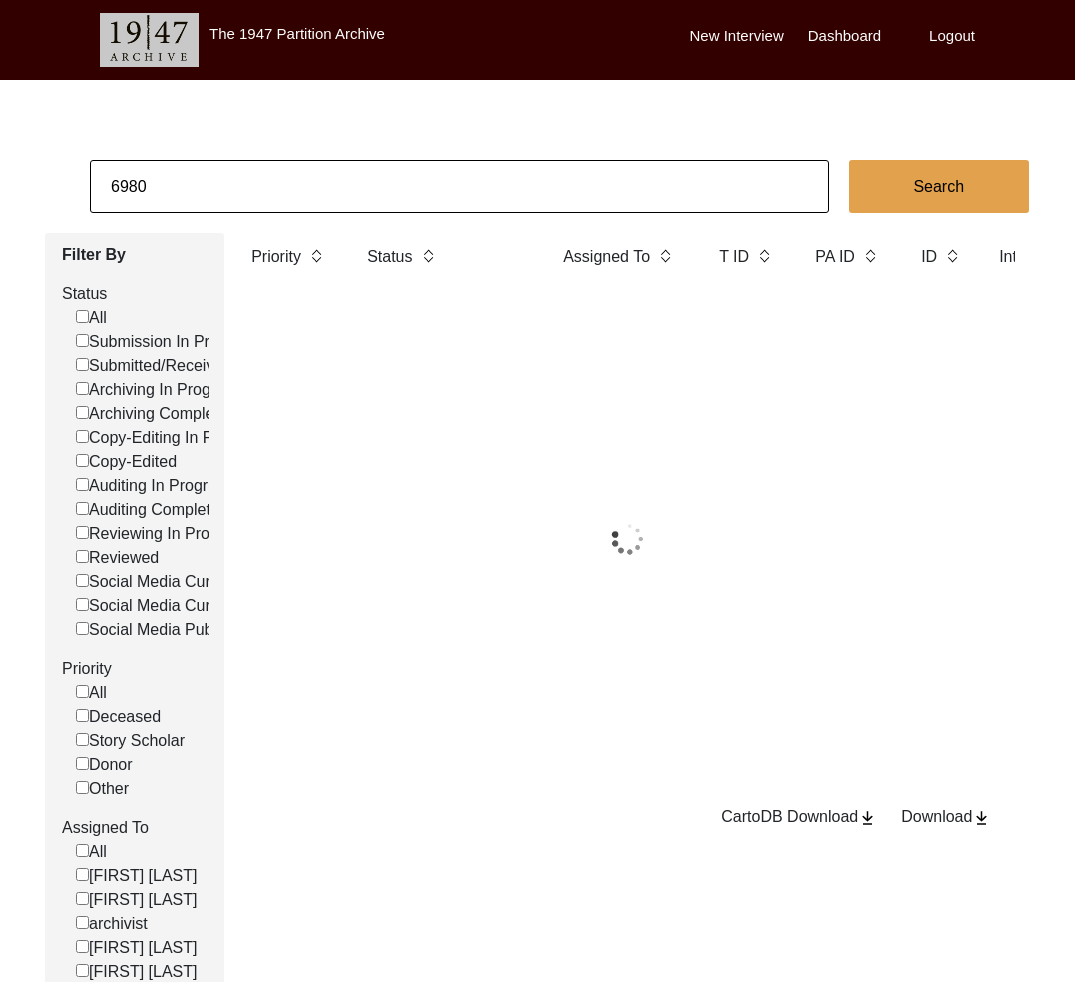 click on "6980" at bounding box center [459, 186] 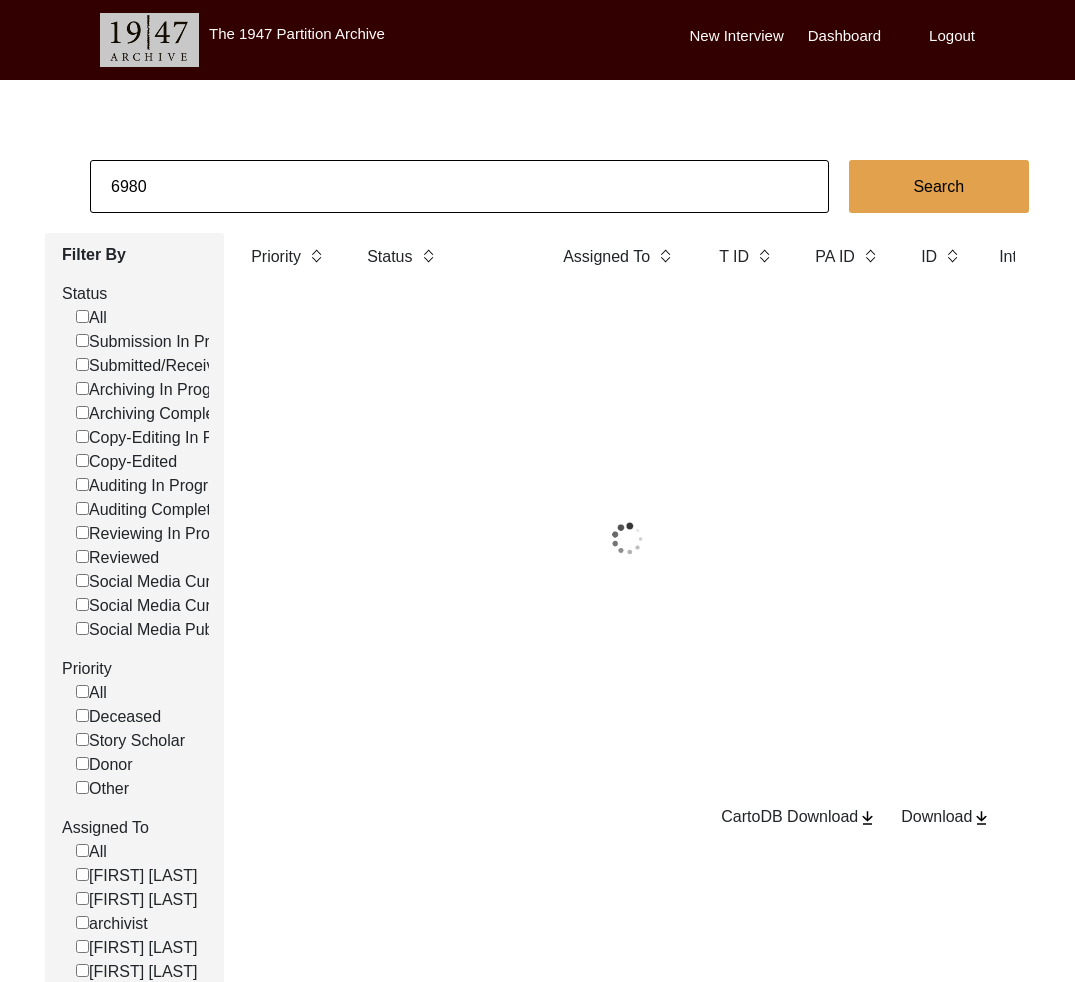 click on "6980" at bounding box center [459, 186] 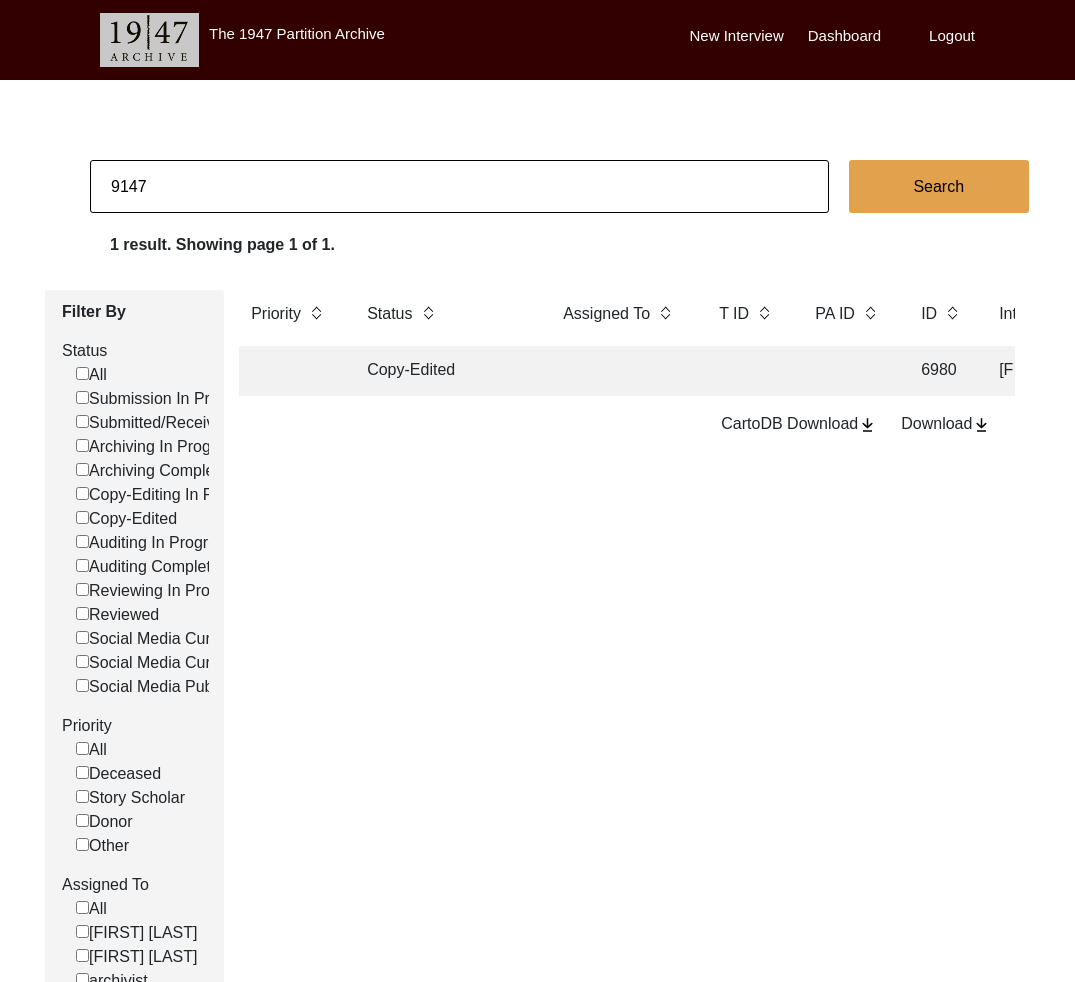 type on "9147" 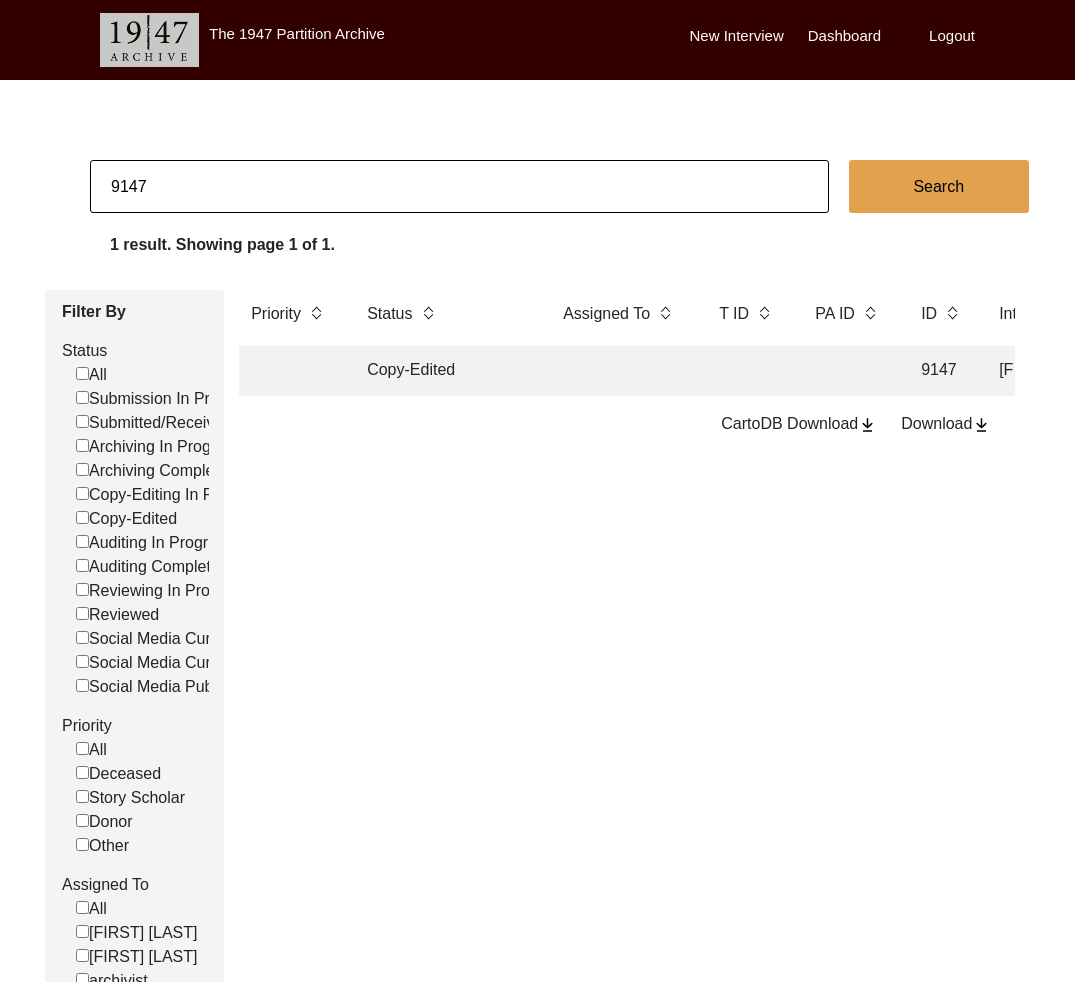 click on "Copy-Edited" at bounding box center (445, 371) 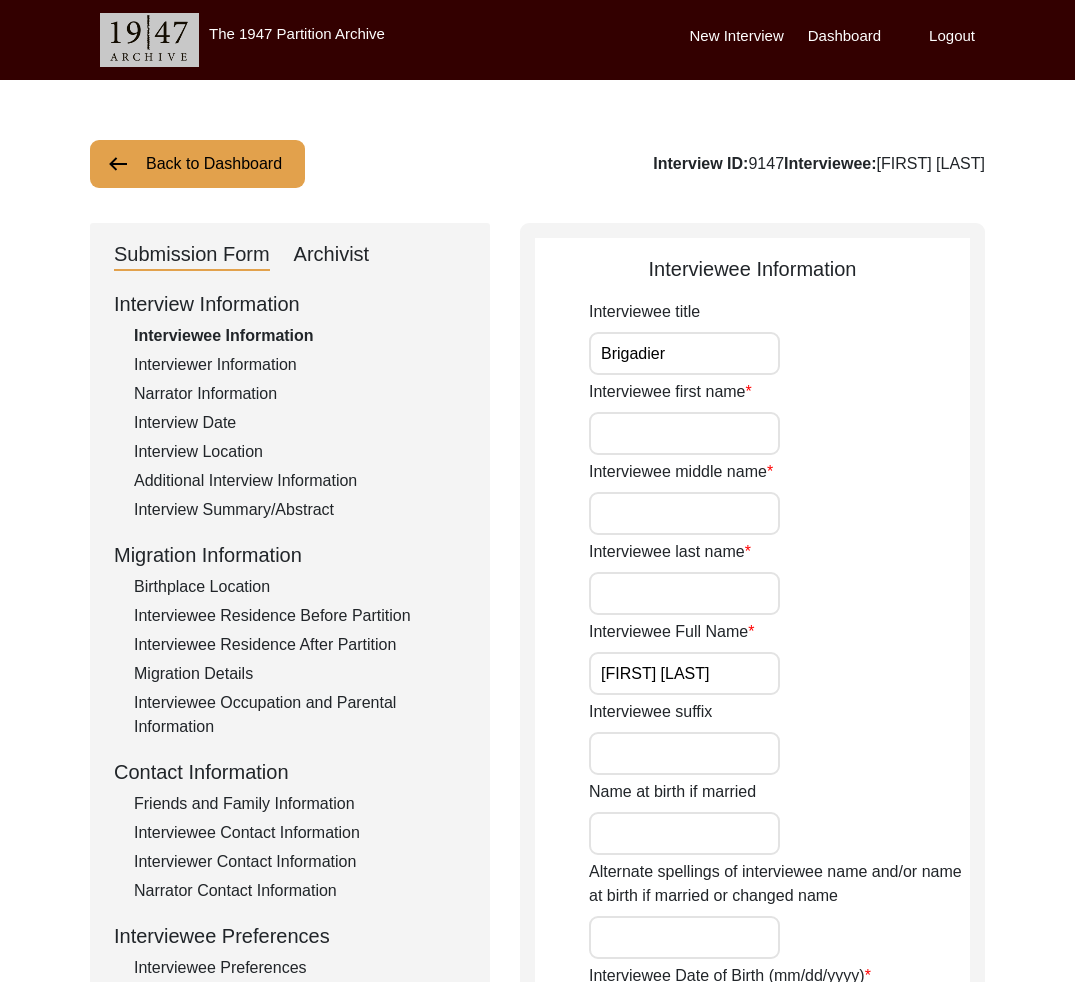 click on "Archivist" at bounding box center (332, 255) 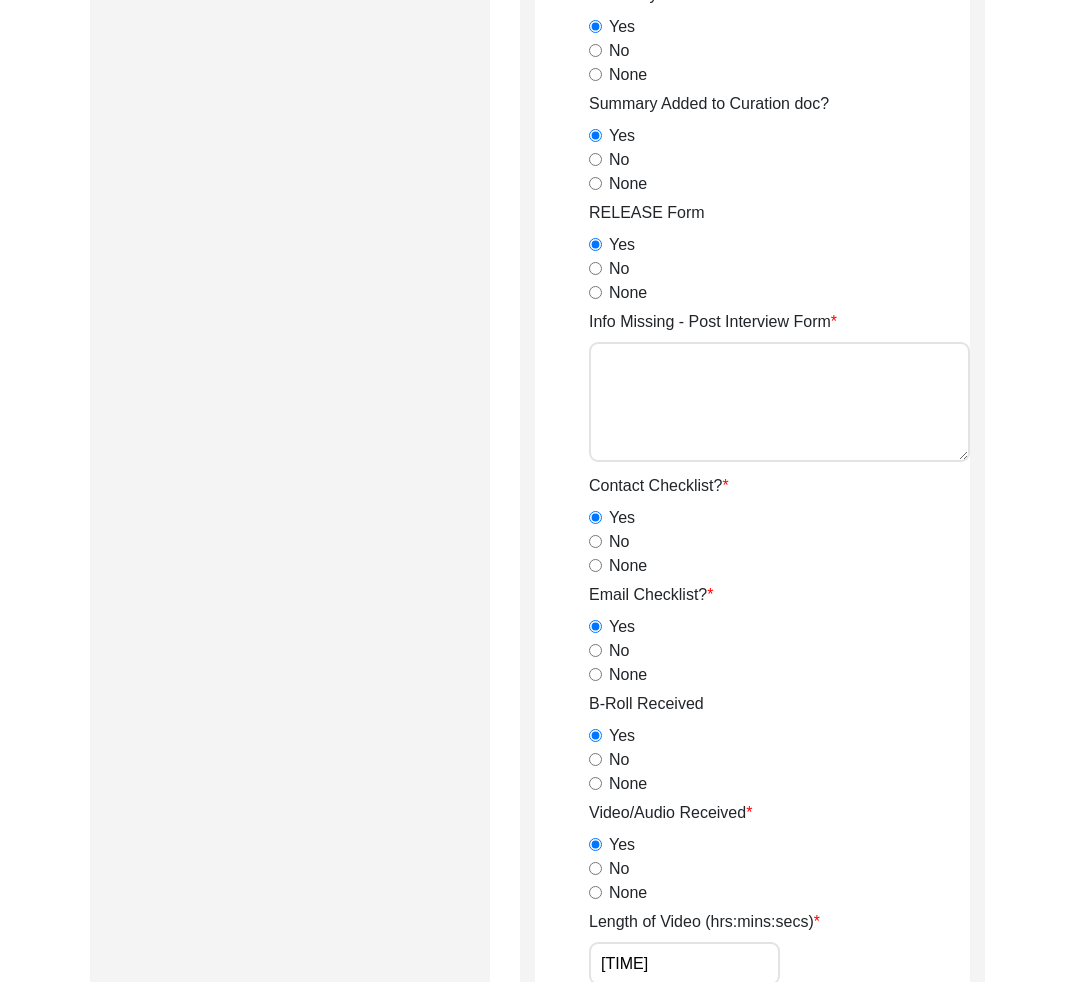 scroll, scrollTop: 0, scrollLeft: 0, axis: both 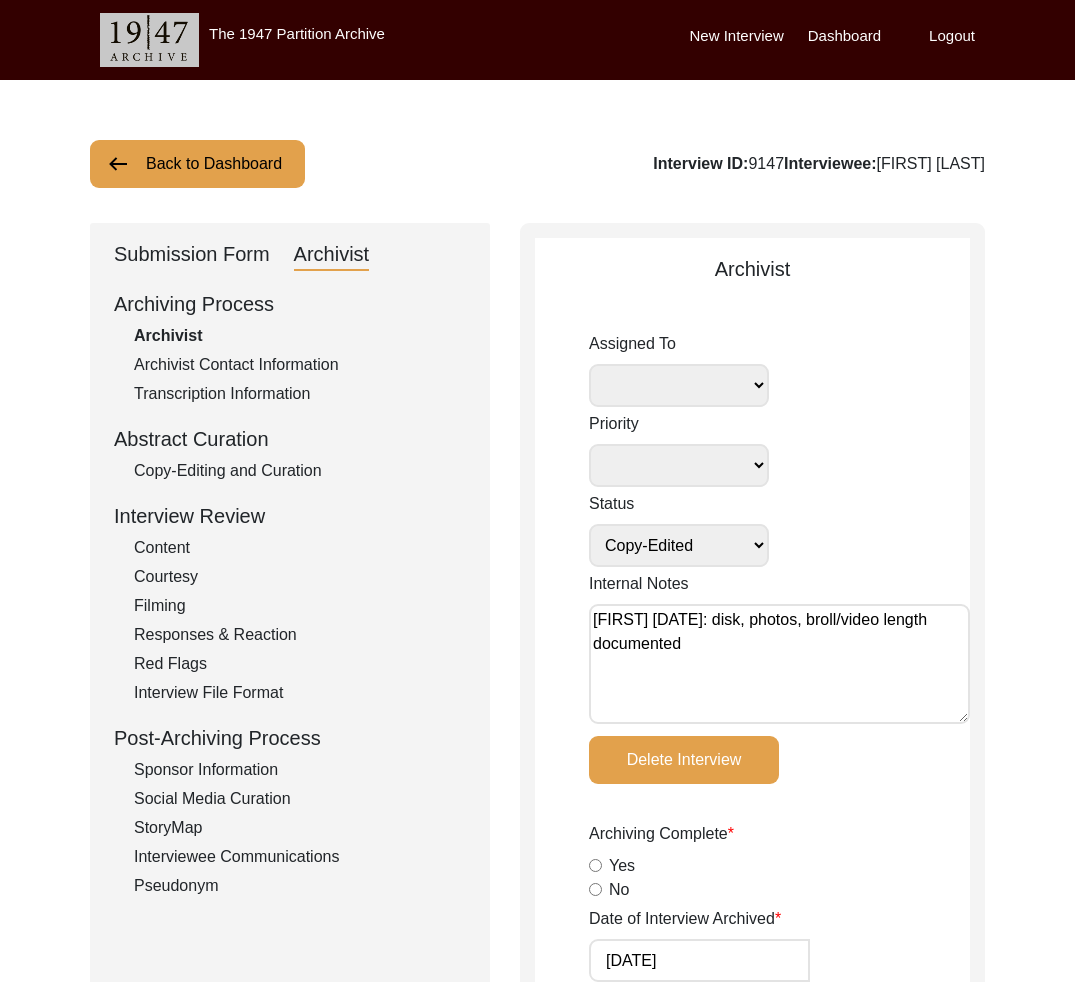 click on "Back to Dashboard" at bounding box center [197, 164] 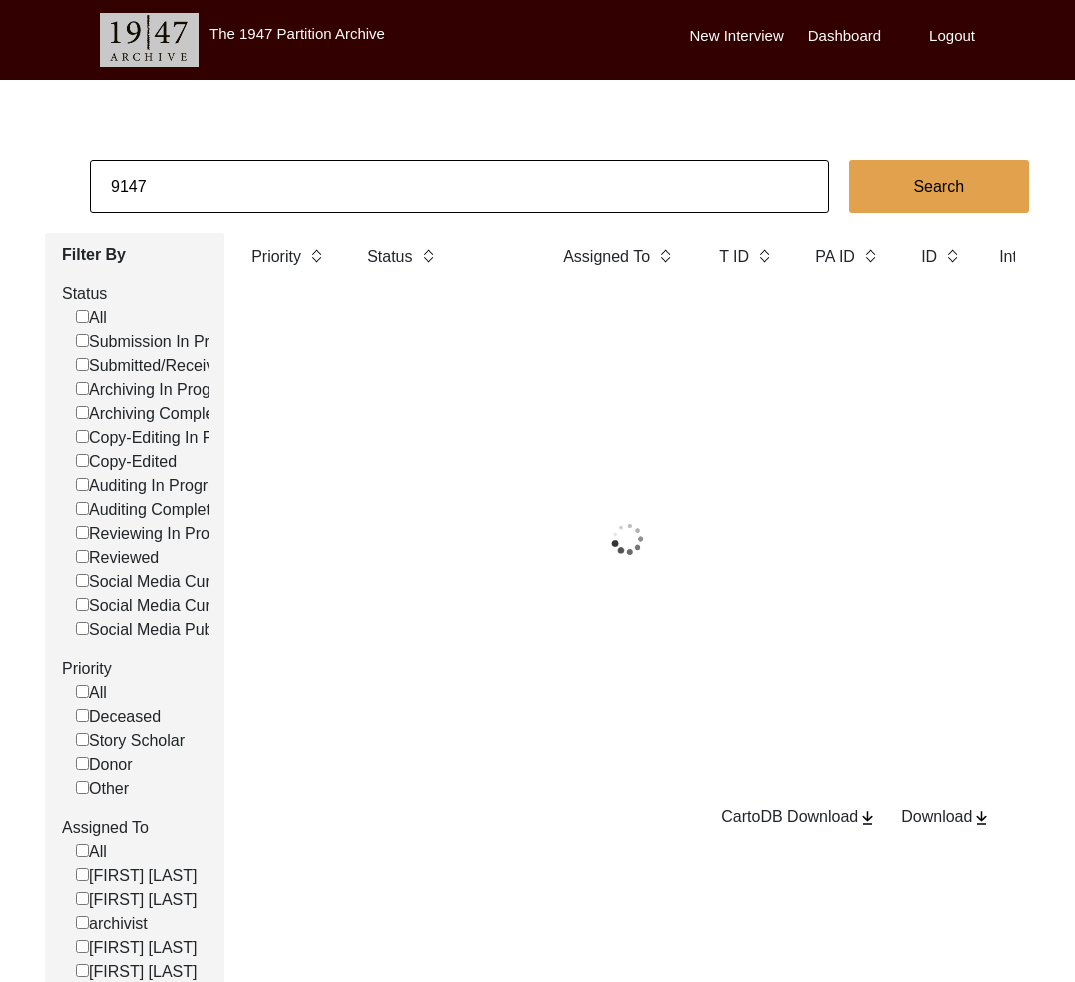 click on "9147" at bounding box center (459, 186) 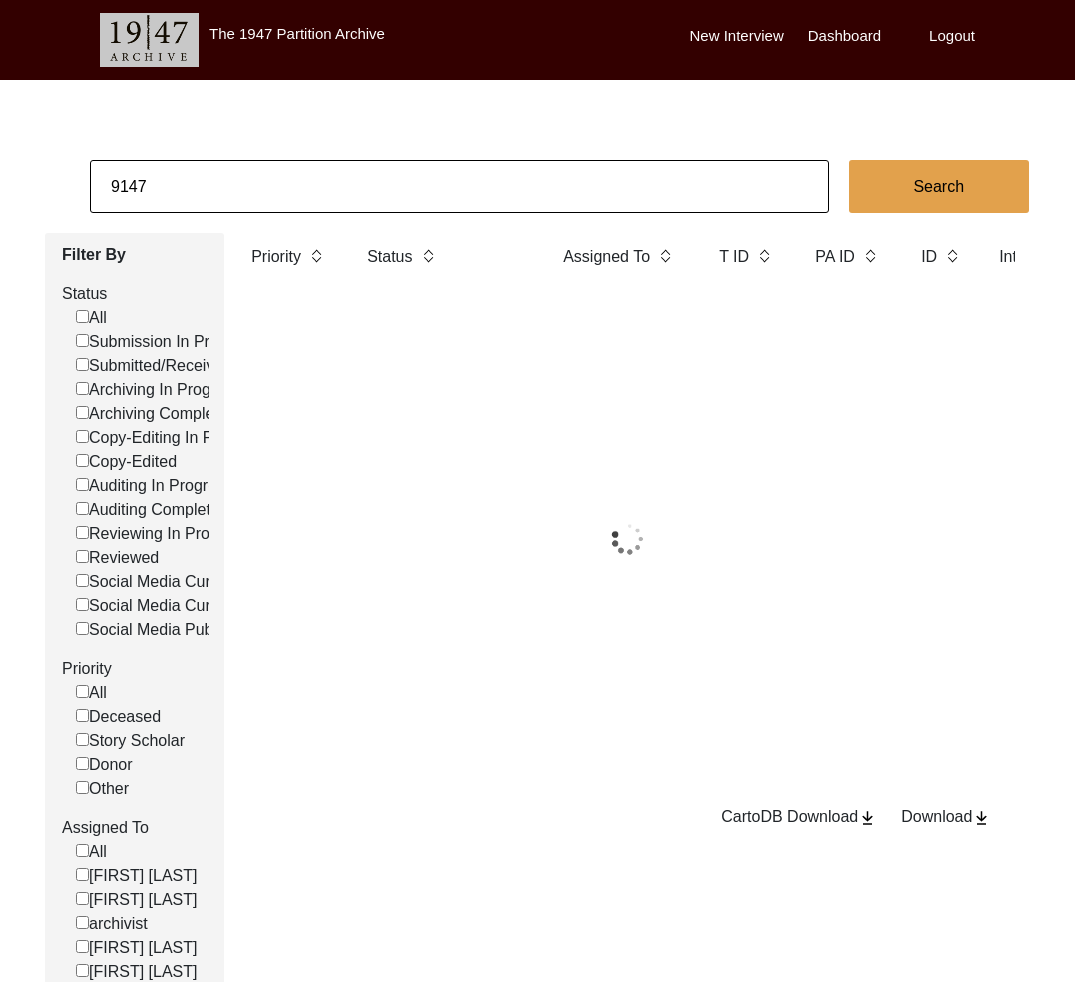 click on "9147" at bounding box center (459, 186) 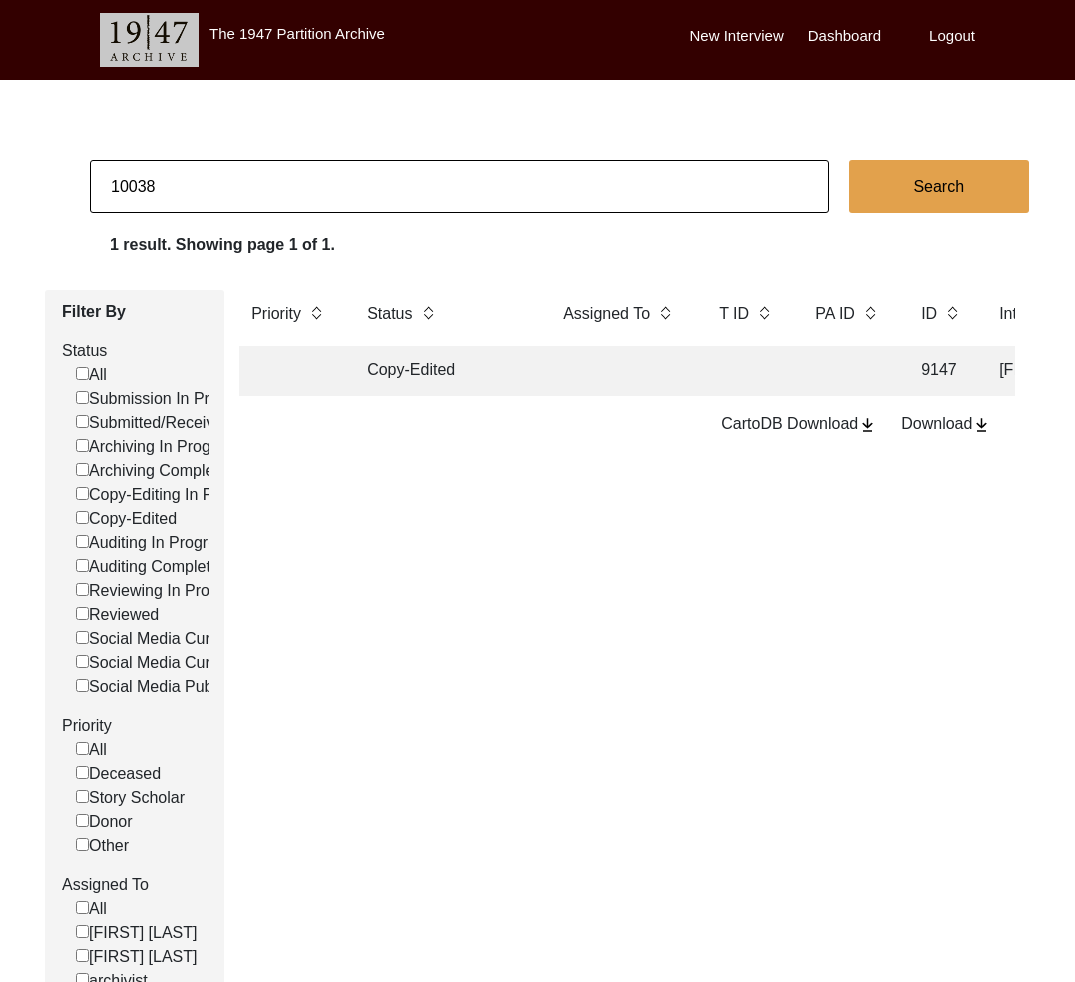 type on "10038" 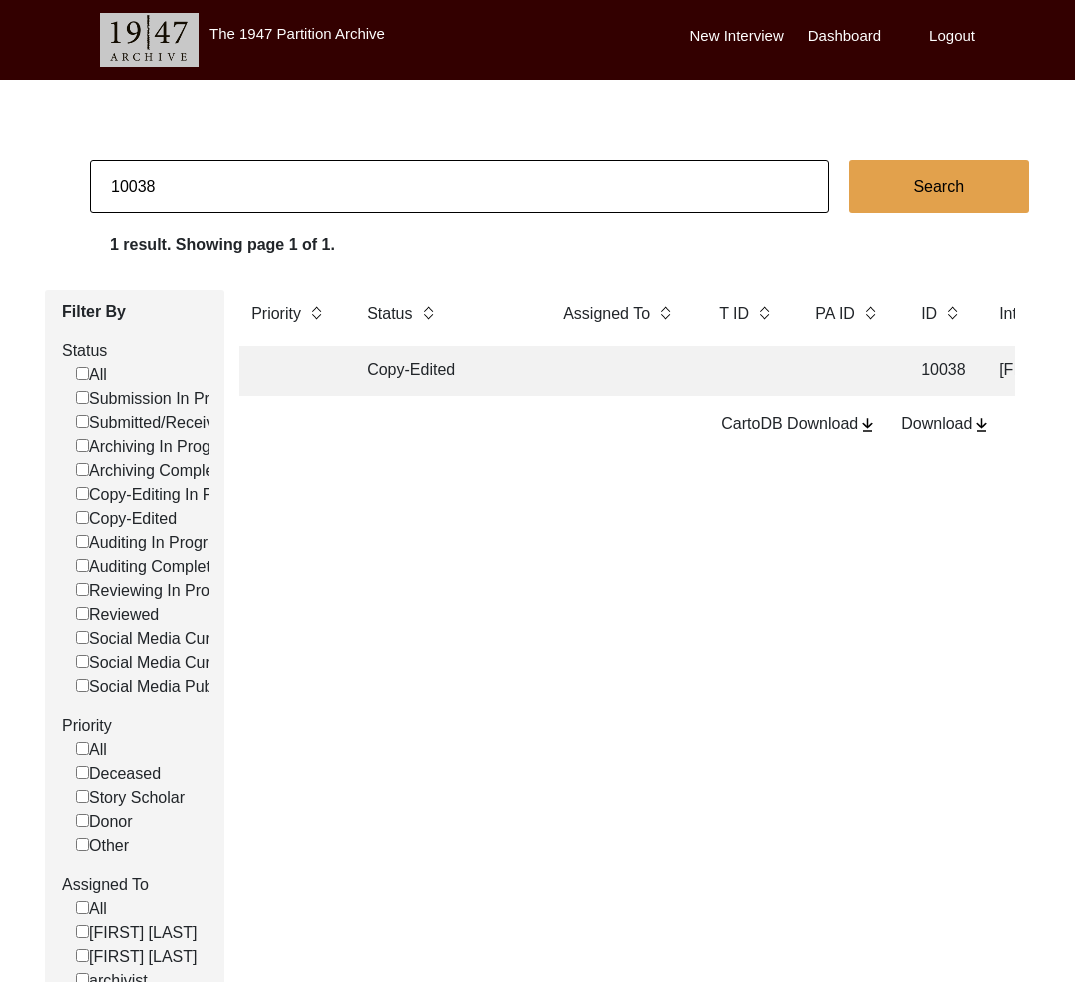 drag, startPoint x: 549, startPoint y: 381, endPoint x: 538, endPoint y: 374, distance: 13.038404 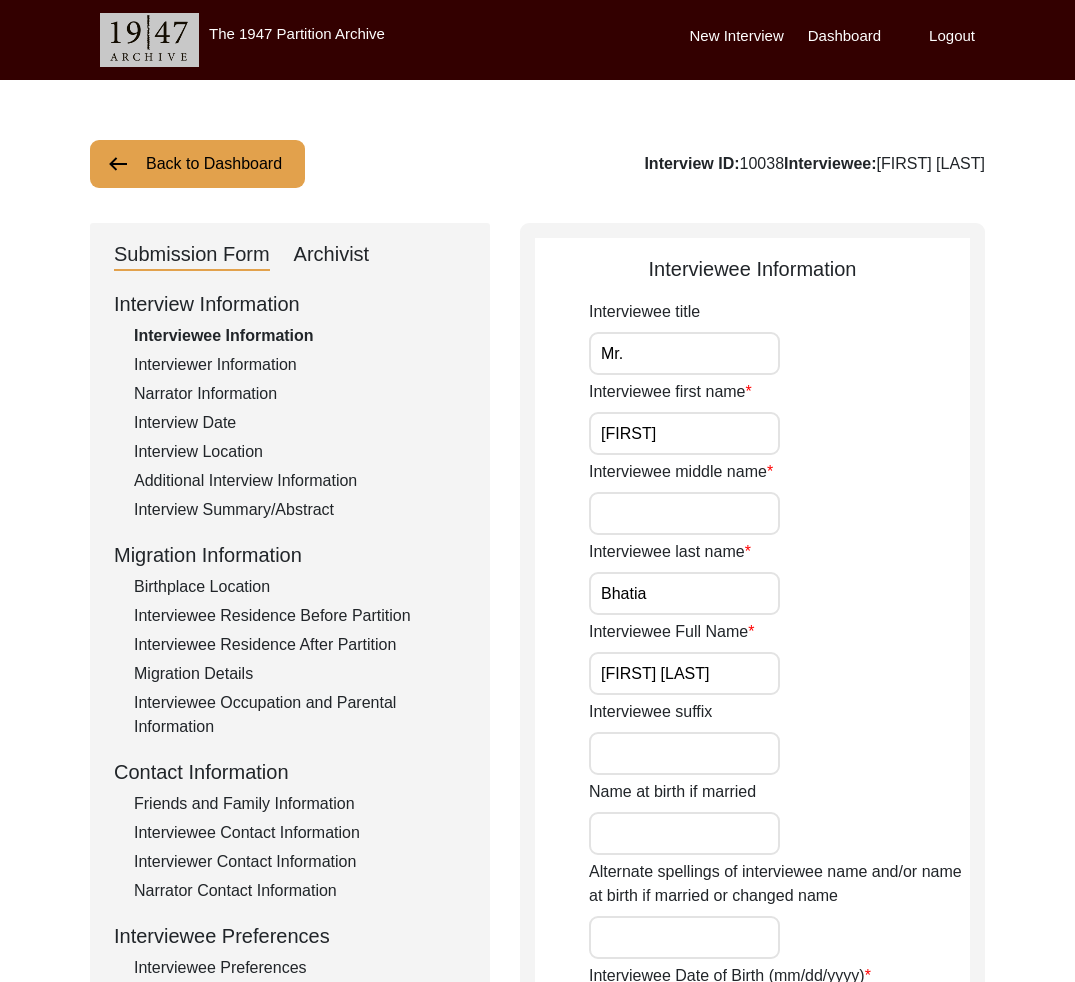 click on "Archivist" at bounding box center (332, 255) 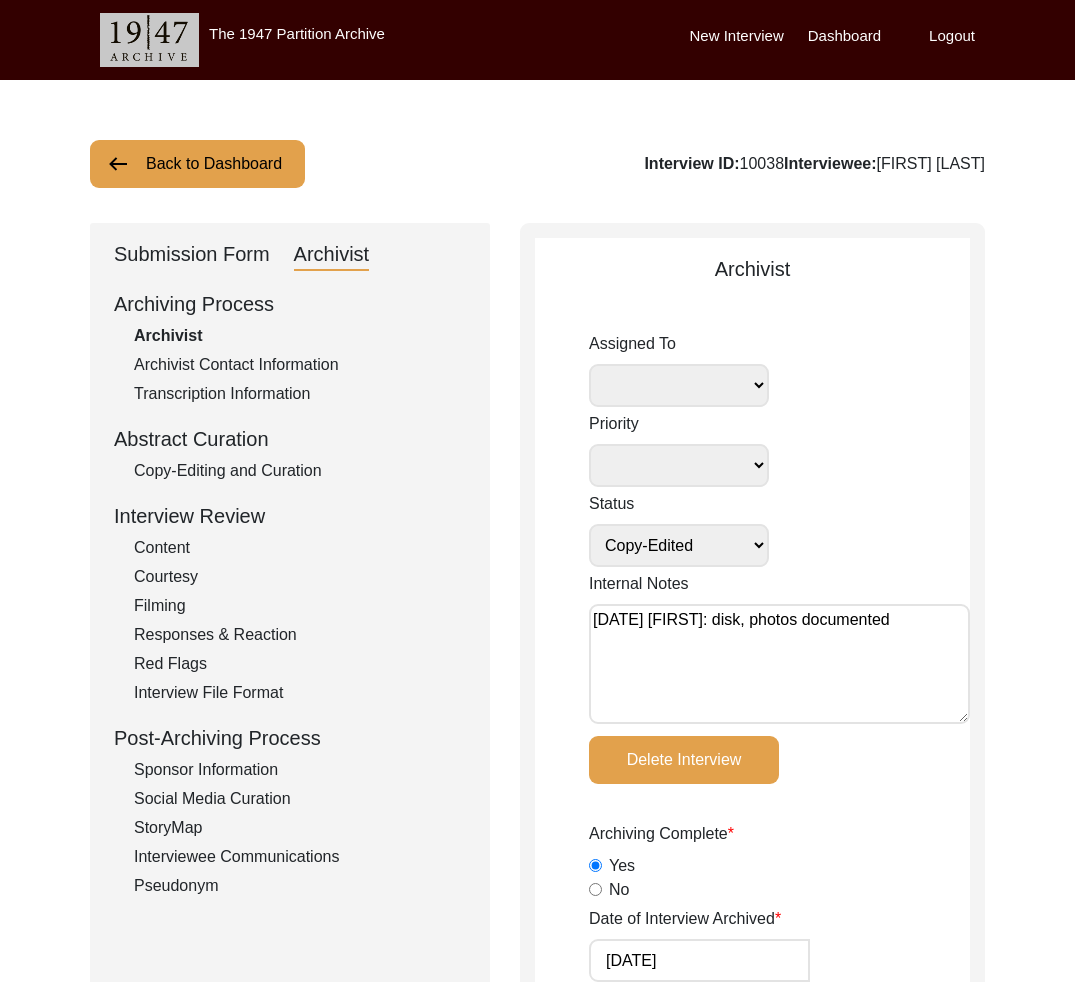 scroll, scrollTop: 8, scrollLeft: 0, axis: vertical 